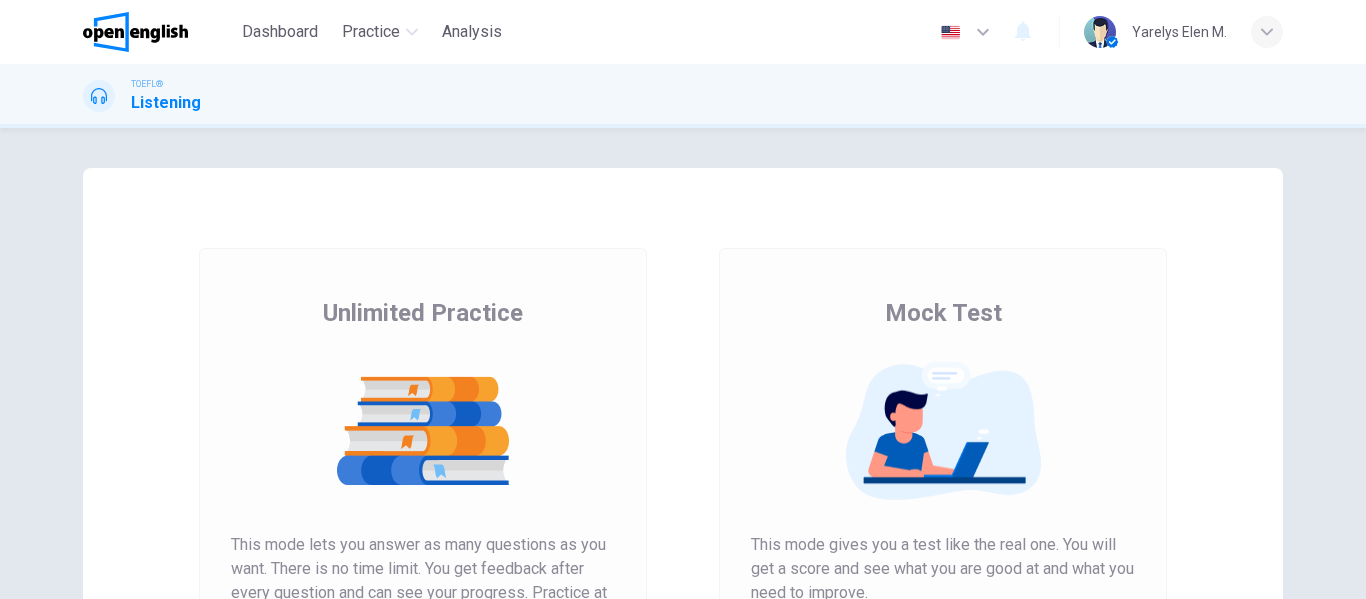 scroll, scrollTop: 0, scrollLeft: 0, axis: both 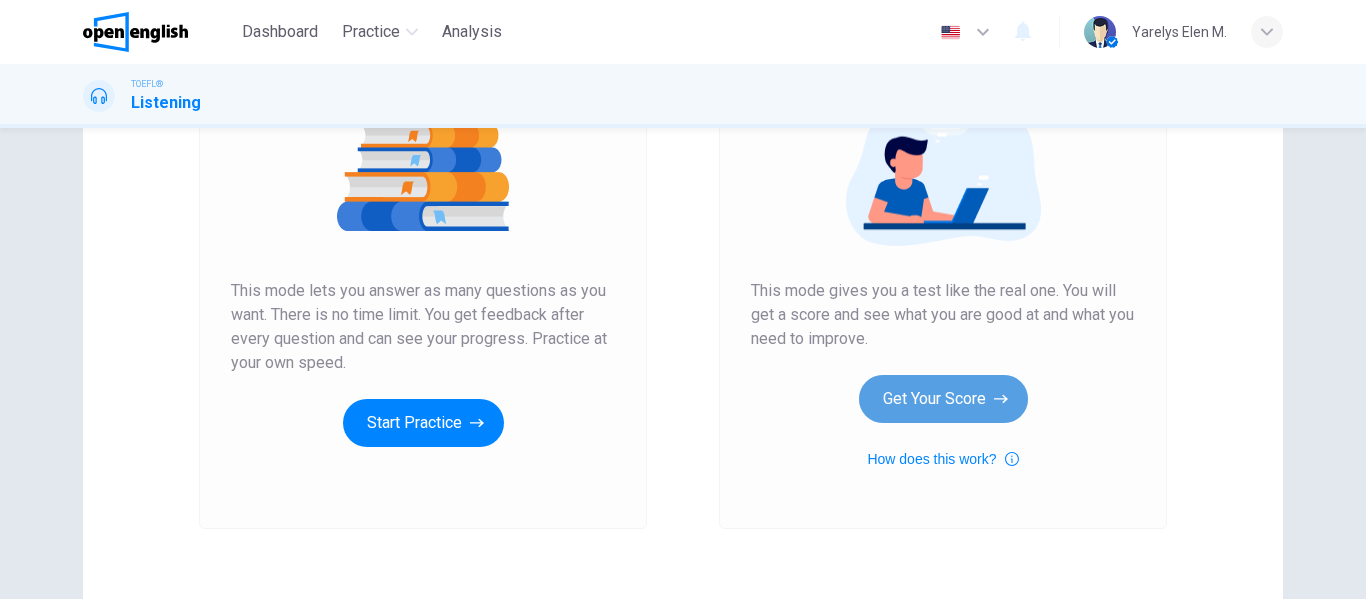 click on "Get Your Score" at bounding box center (943, 399) 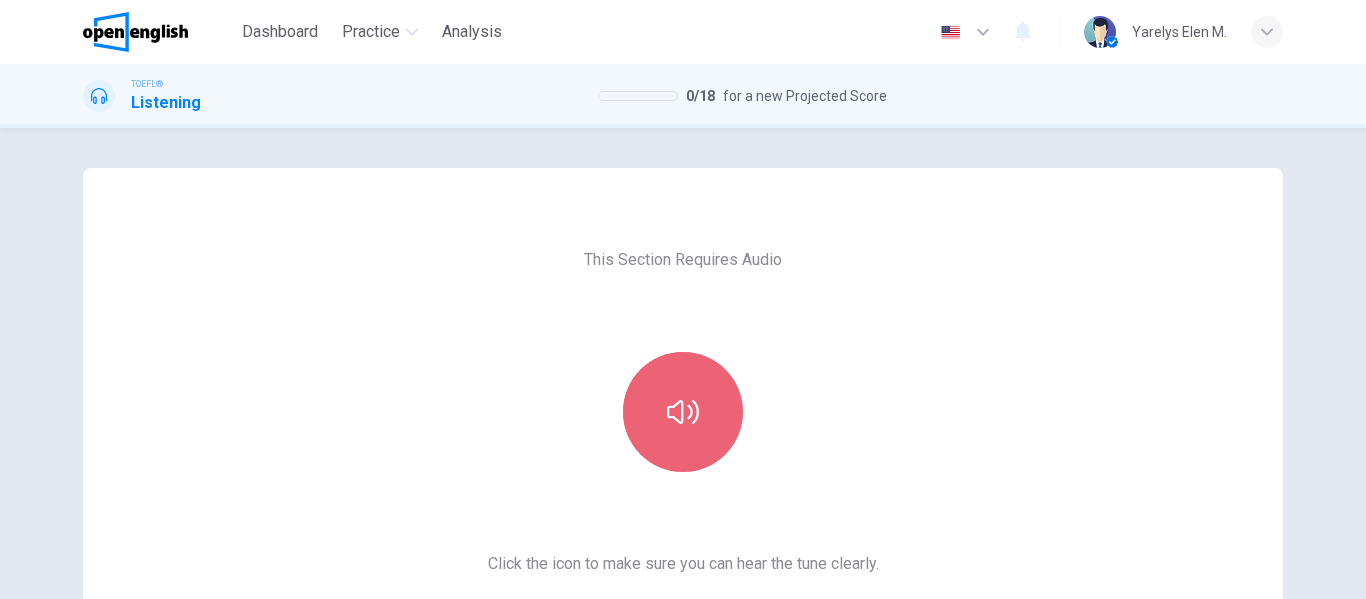 click 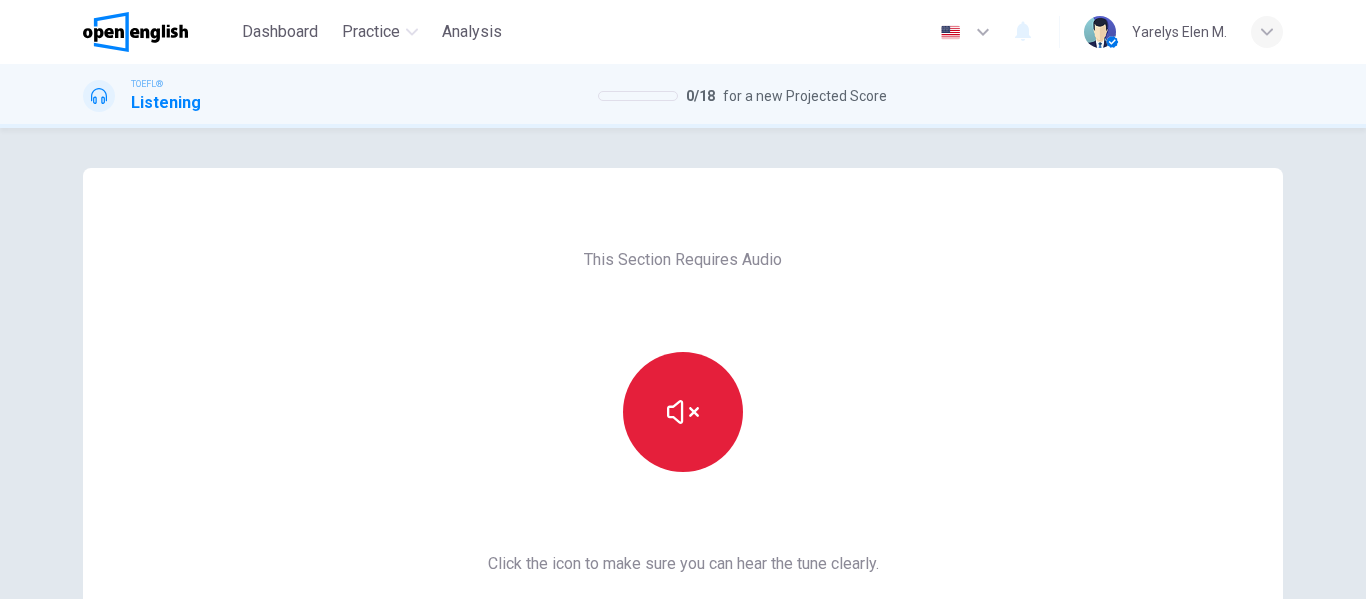 type 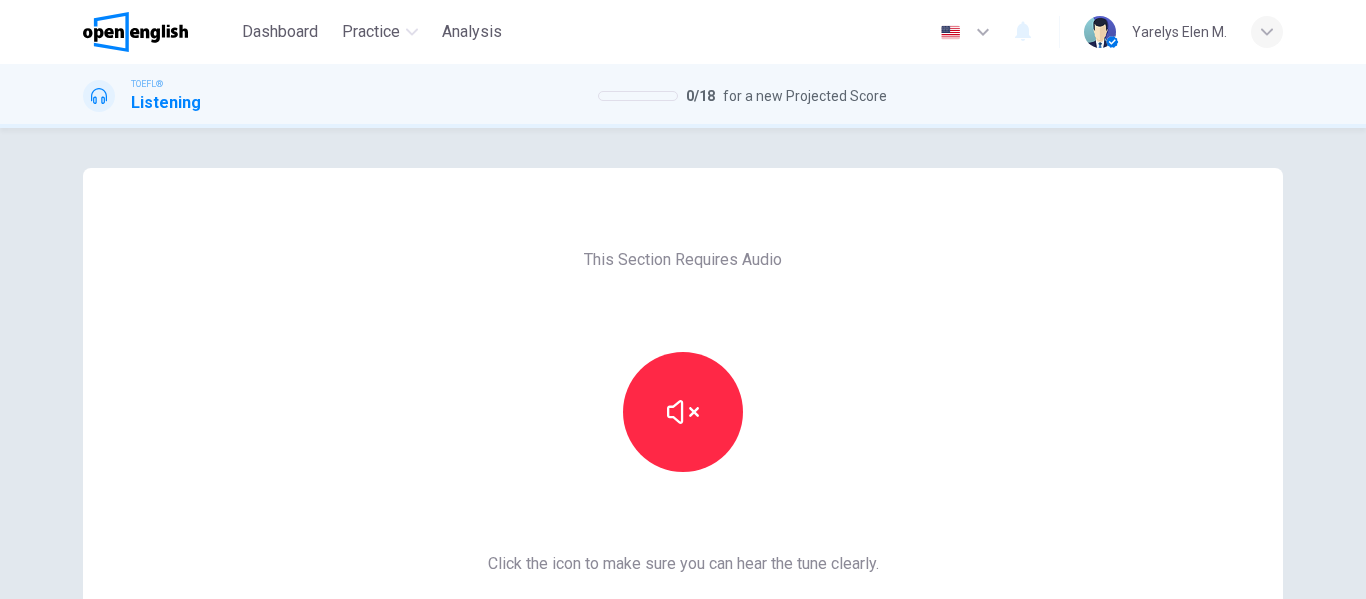 scroll, scrollTop: 368, scrollLeft: 0, axis: vertical 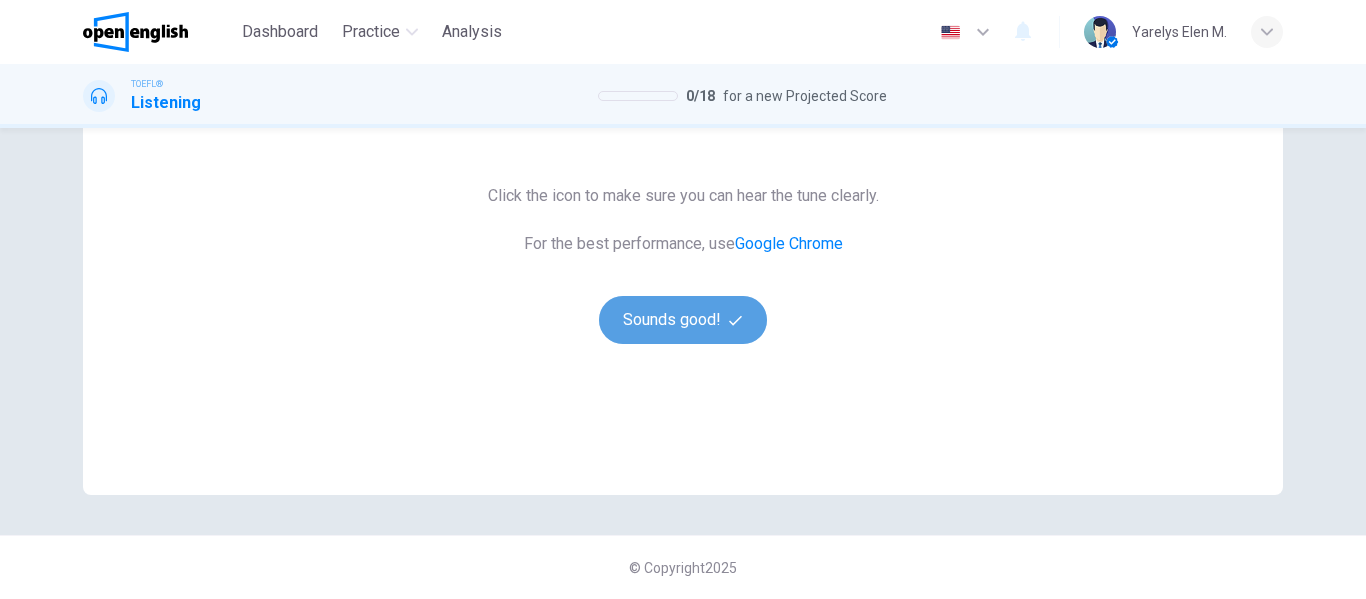 click on "Sounds good!" at bounding box center [683, 320] 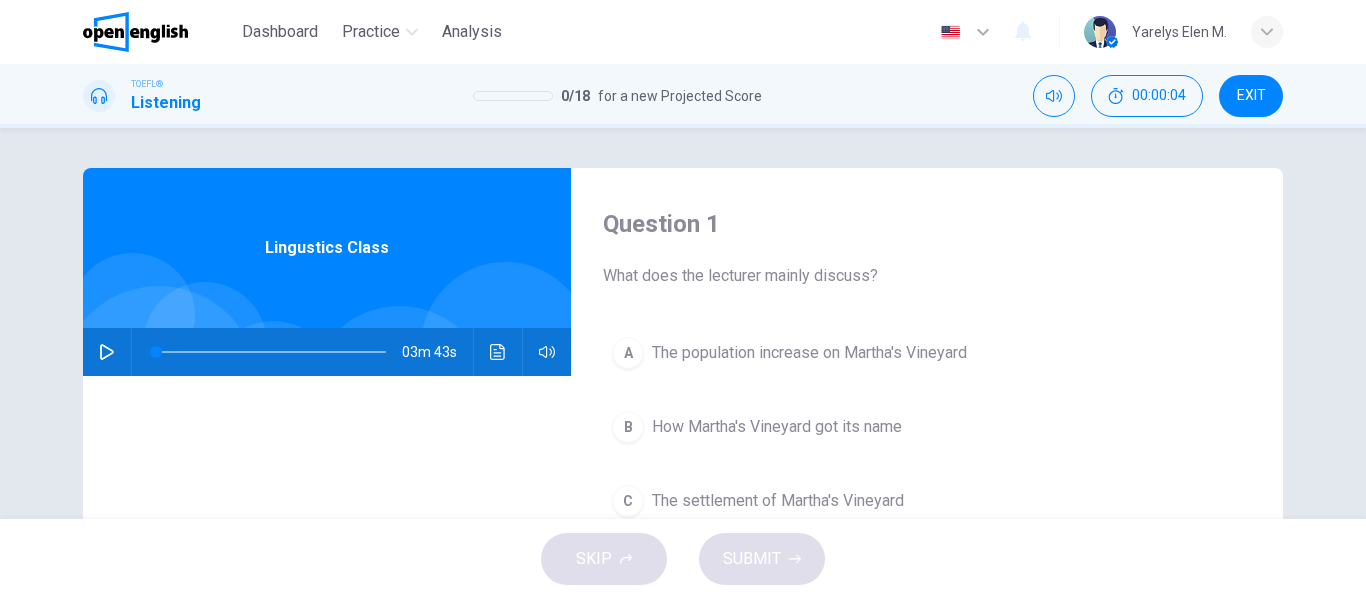 scroll, scrollTop: 17, scrollLeft: 0, axis: vertical 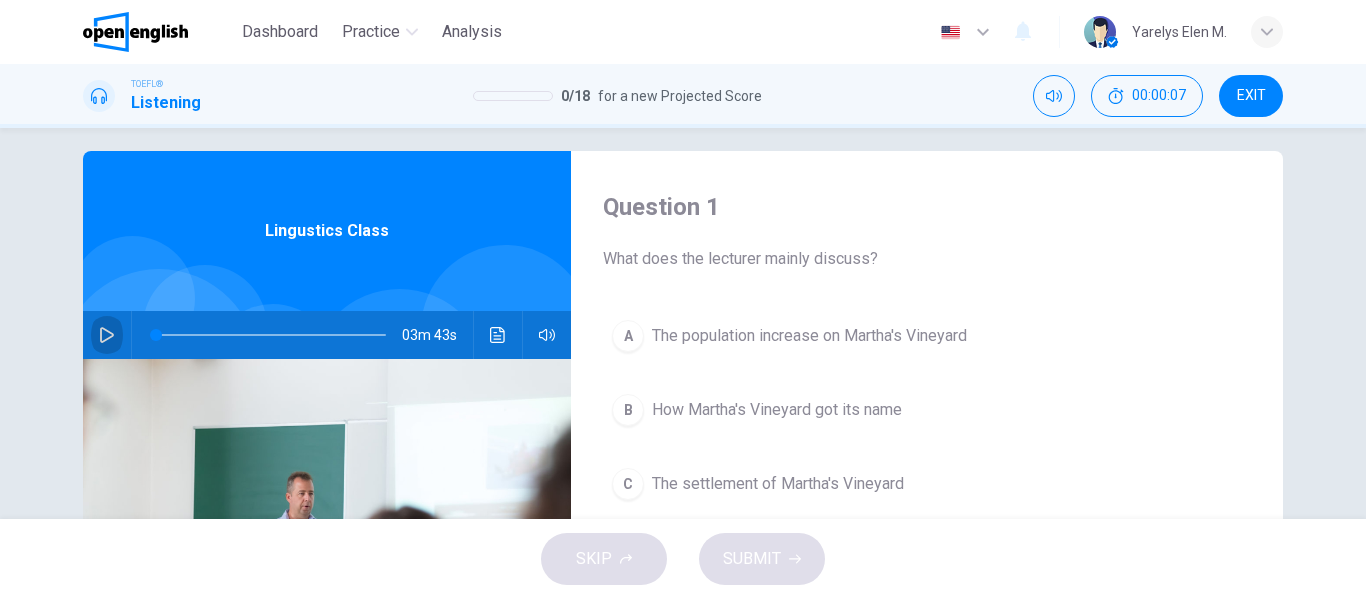 click at bounding box center [107, 335] 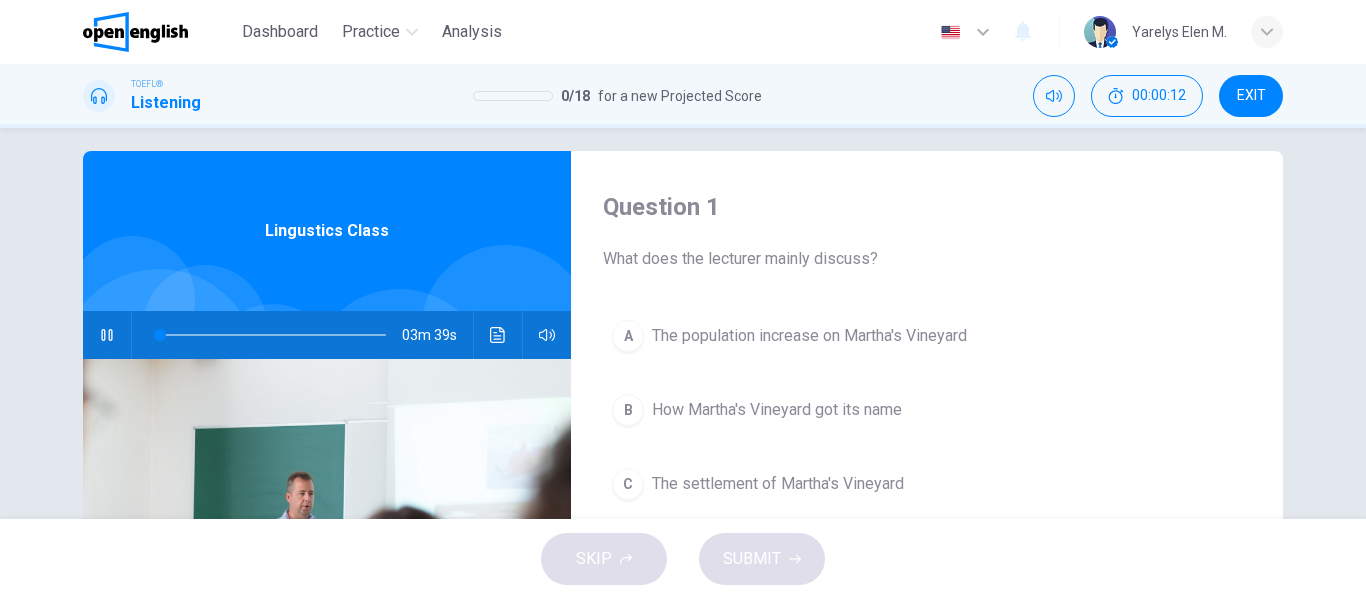 type on "*" 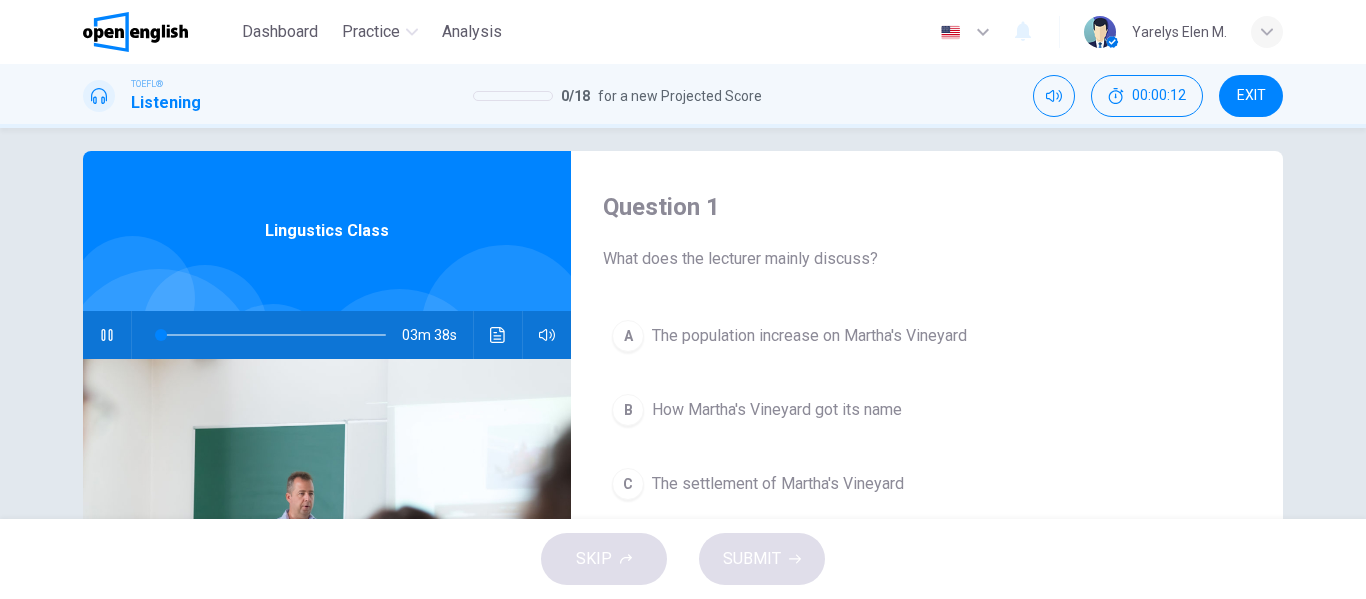 scroll, scrollTop: 63, scrollLeft: 0, axis: vertical 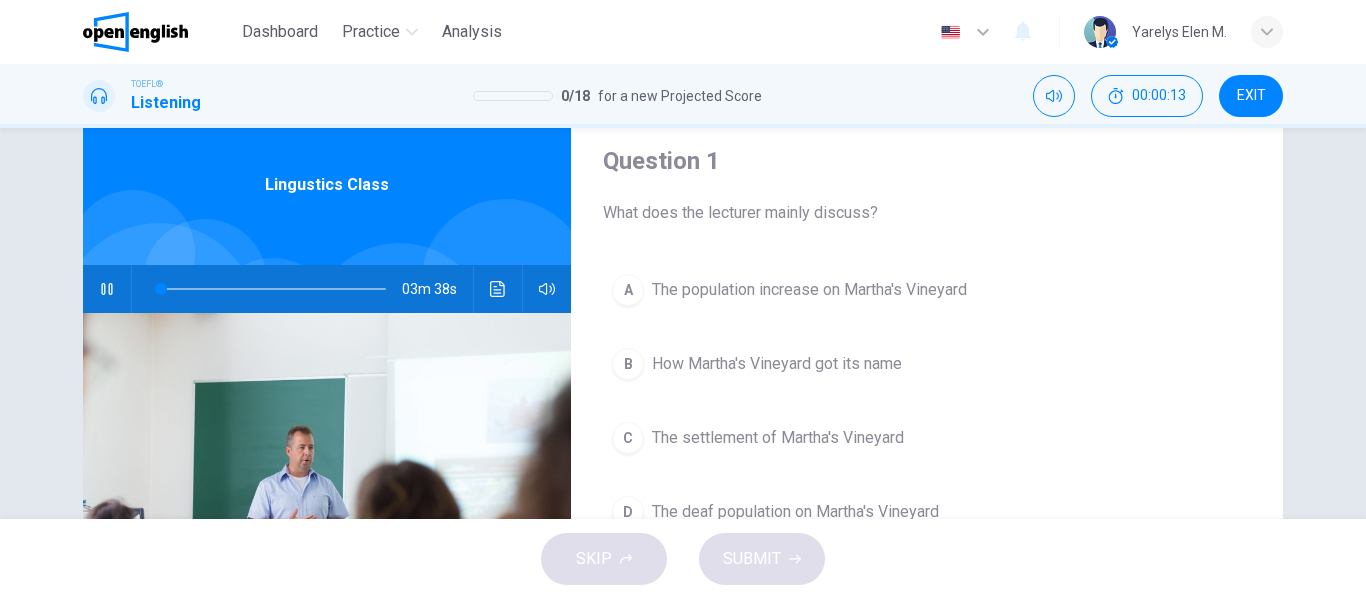 type 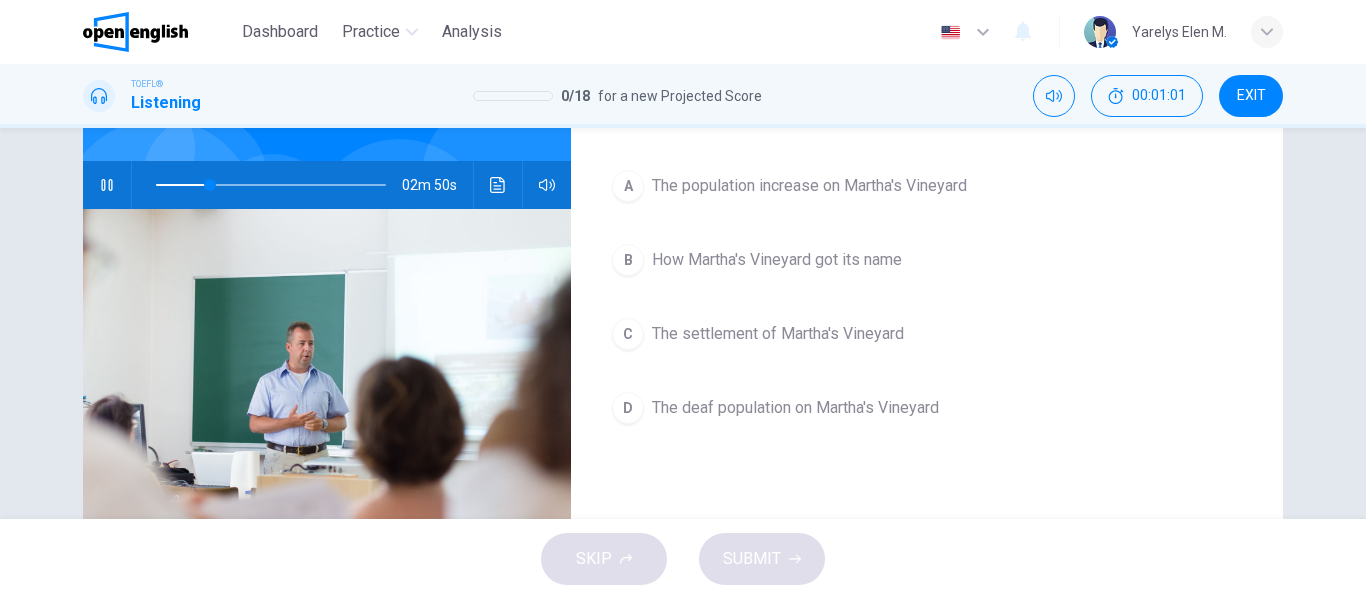 scroll, scrollTop: 178, scrollLeft: 0, axis: vertical 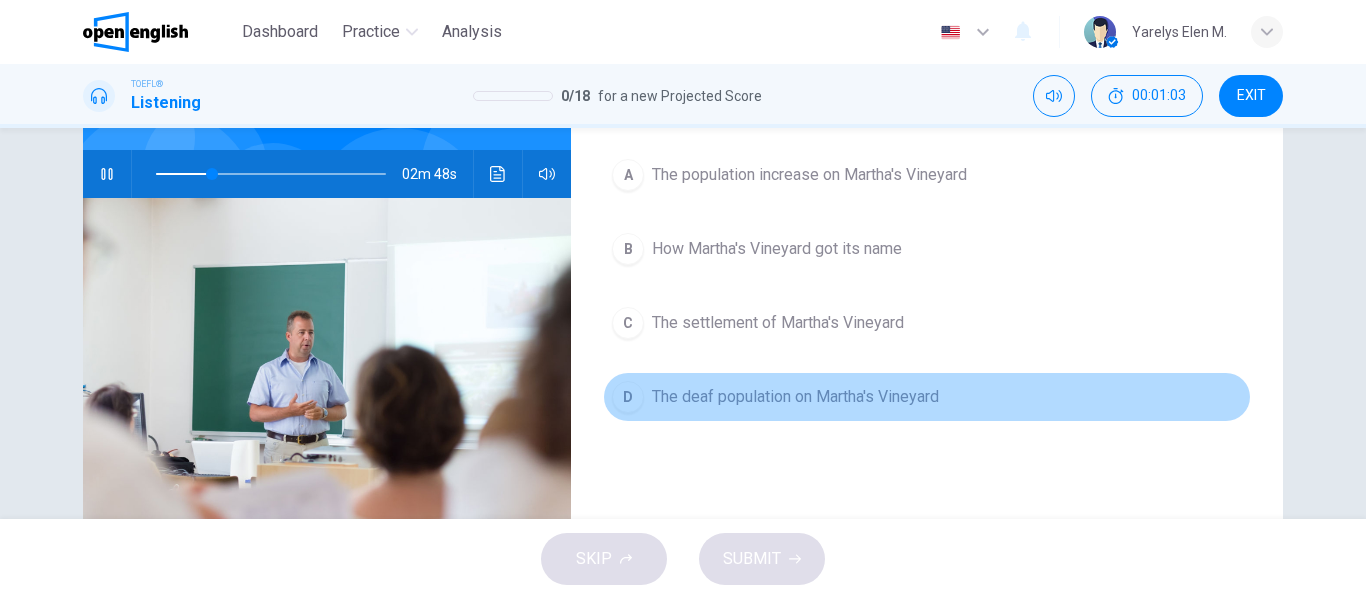 click on "The deaf population on Martha's Vineyard" at bounding box center [795, 397] 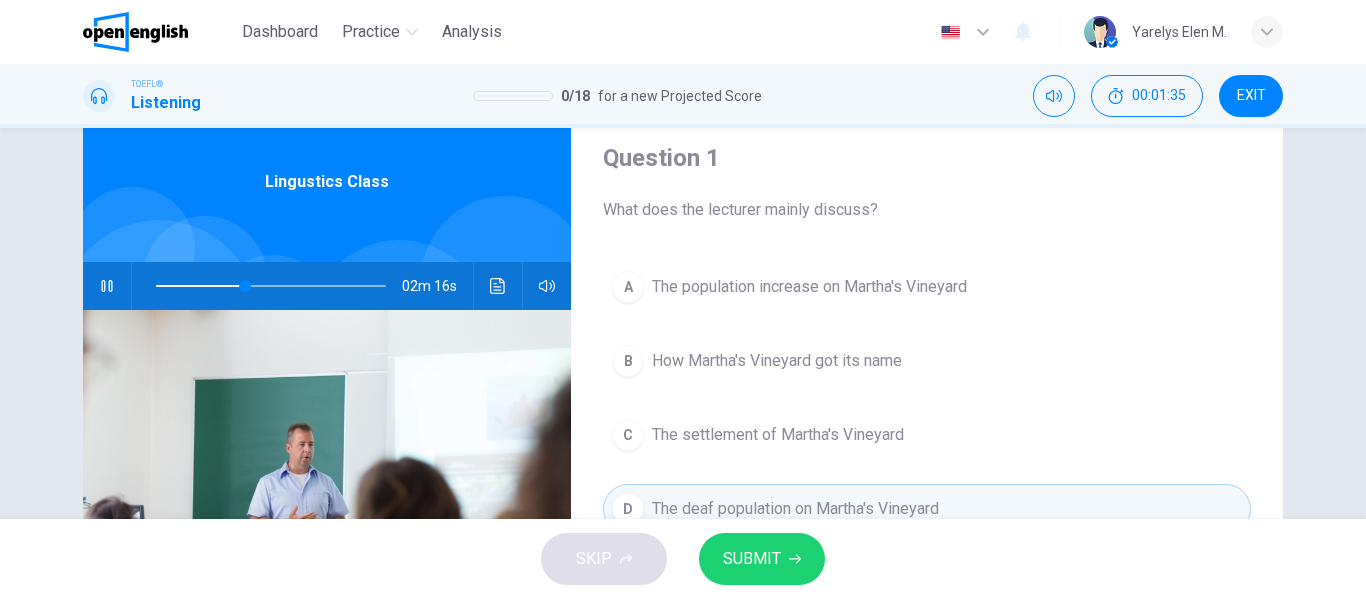 scroll, scrollTop: 93, scrollLeft: 0, axis: vertical 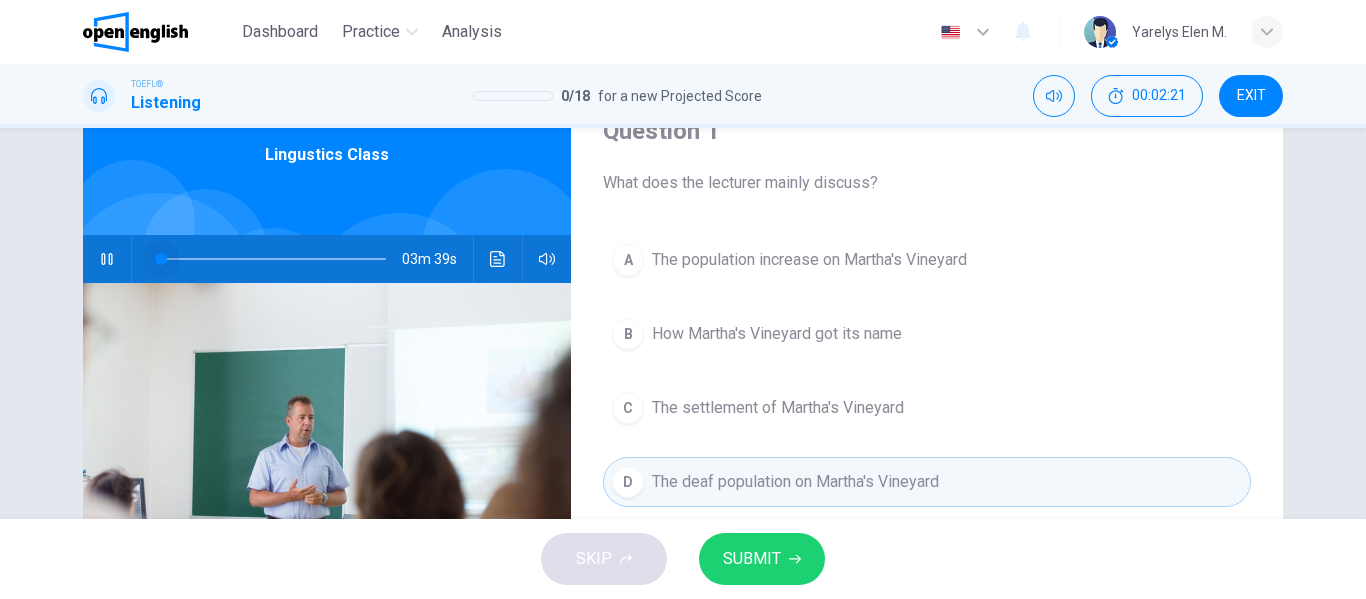 click at bounding box center (271, 259) 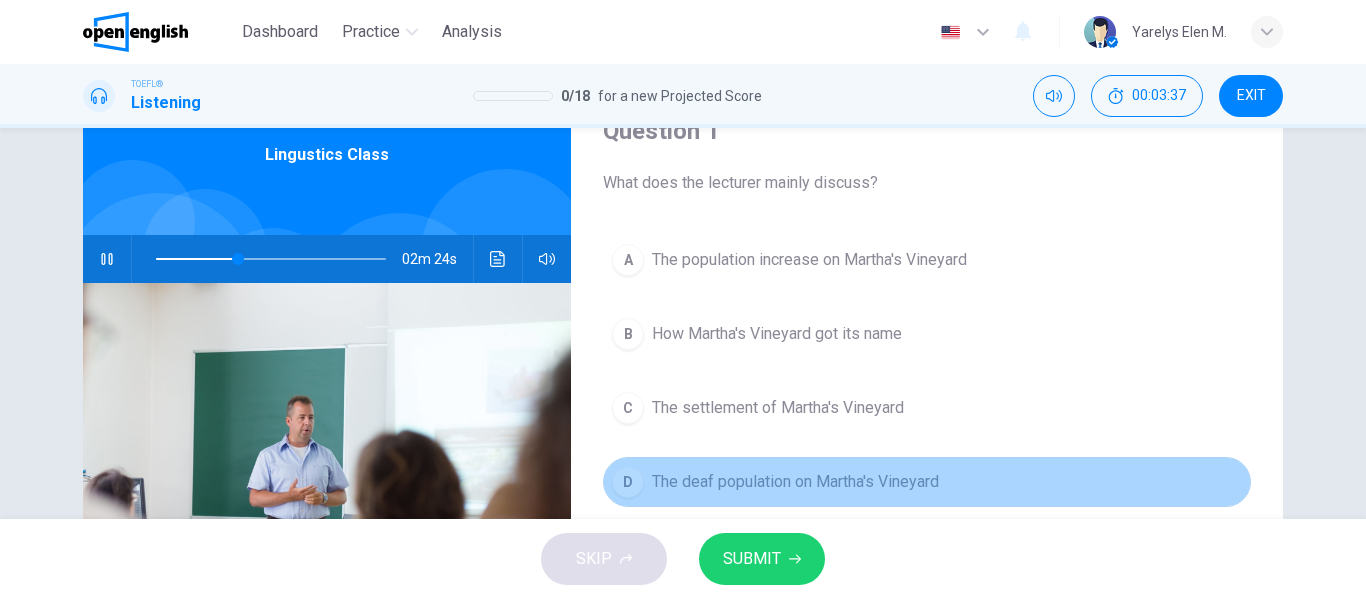 click on "D The deaf population on Martha's Vineyard" at bounding box center [927, 482] 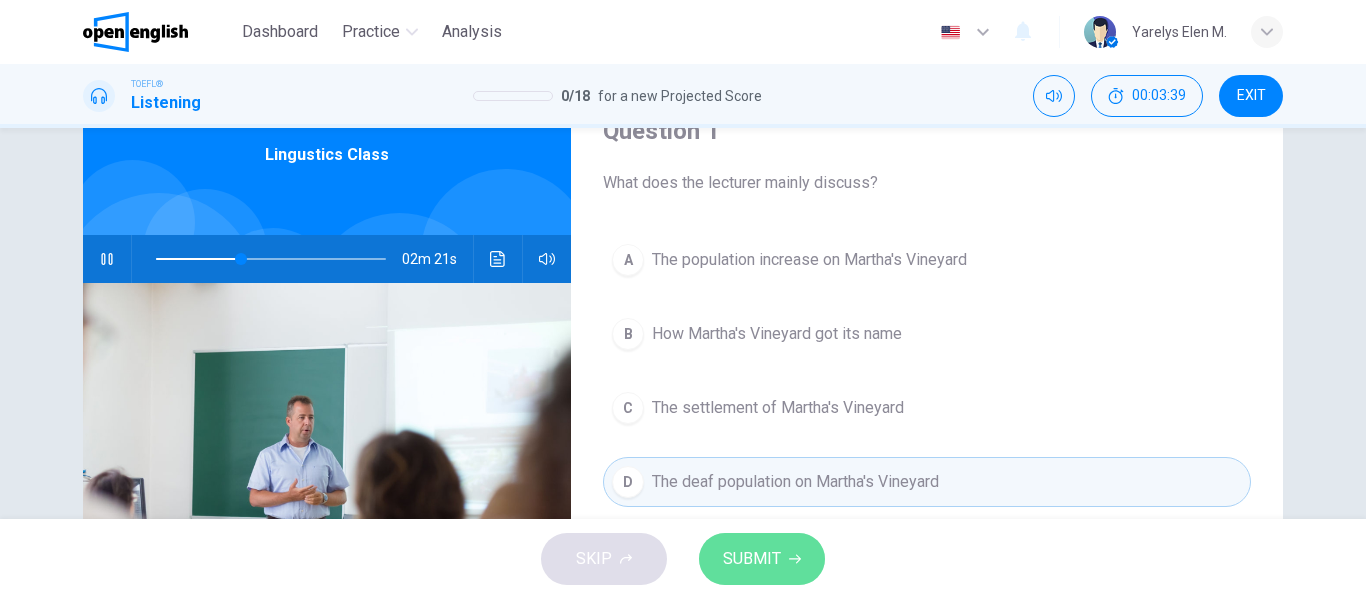 click on "SUBMIT" at bounding box center (762, 559) 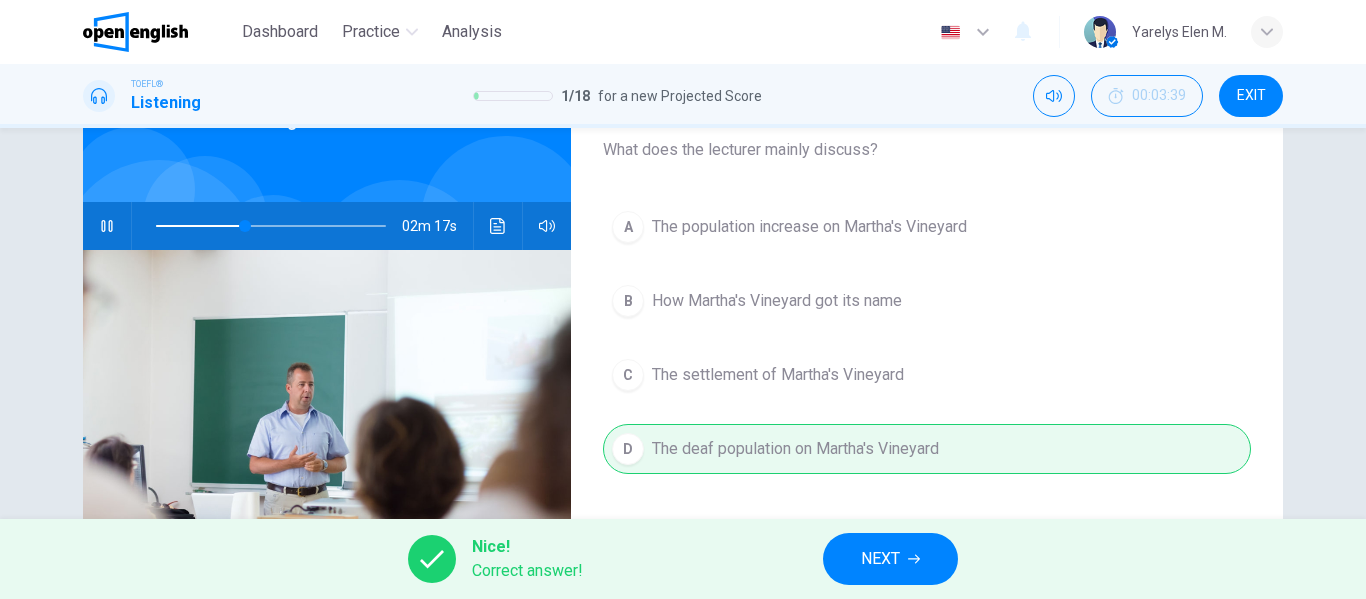 scroll, scrollTop: 132, scrollLeft: 0, axis: vertical 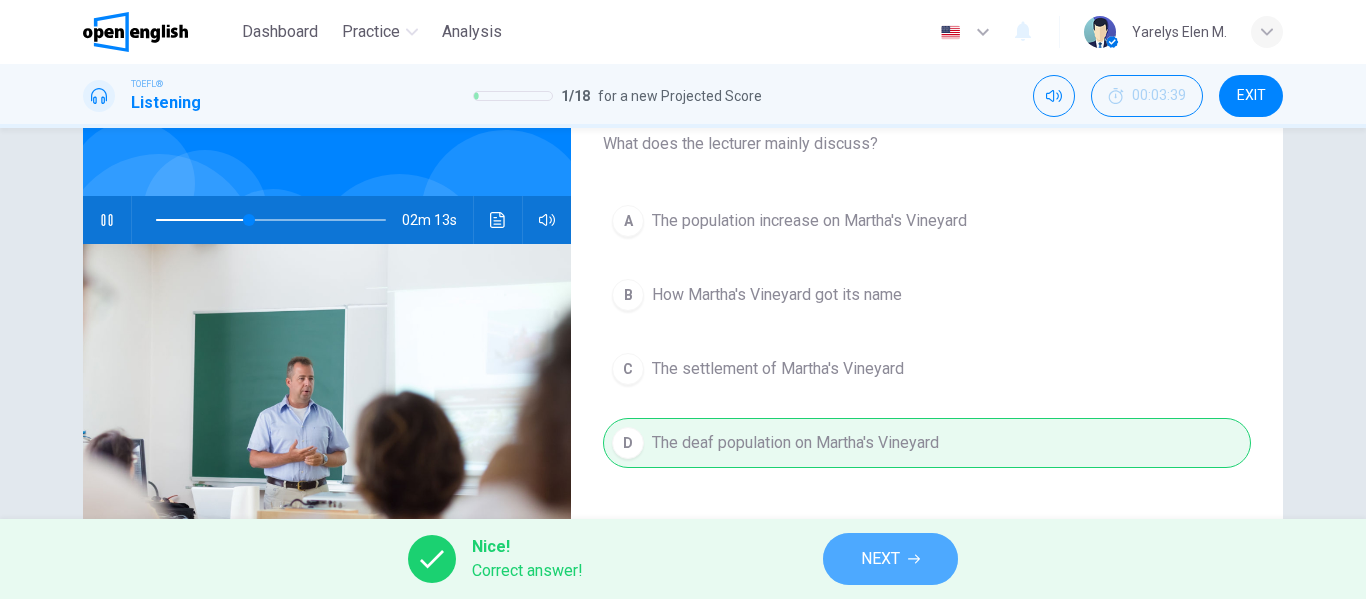 click on "NEXT" at bounding box center [890, 559] 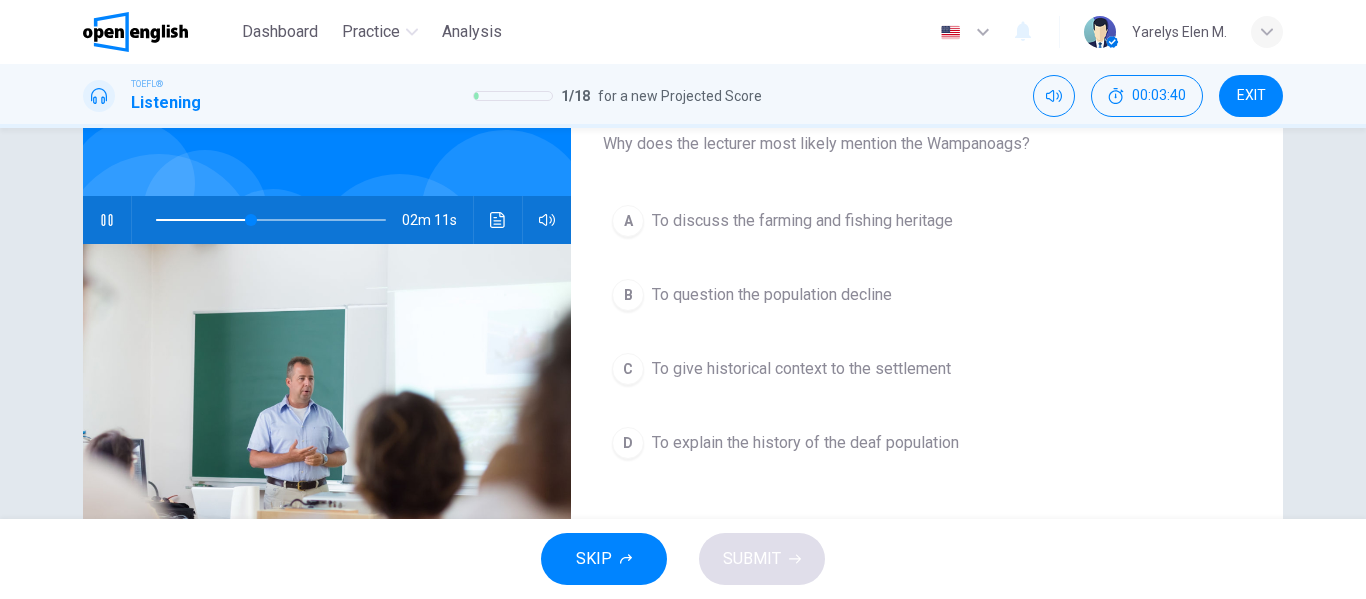 click at bounding box center [107, 220] 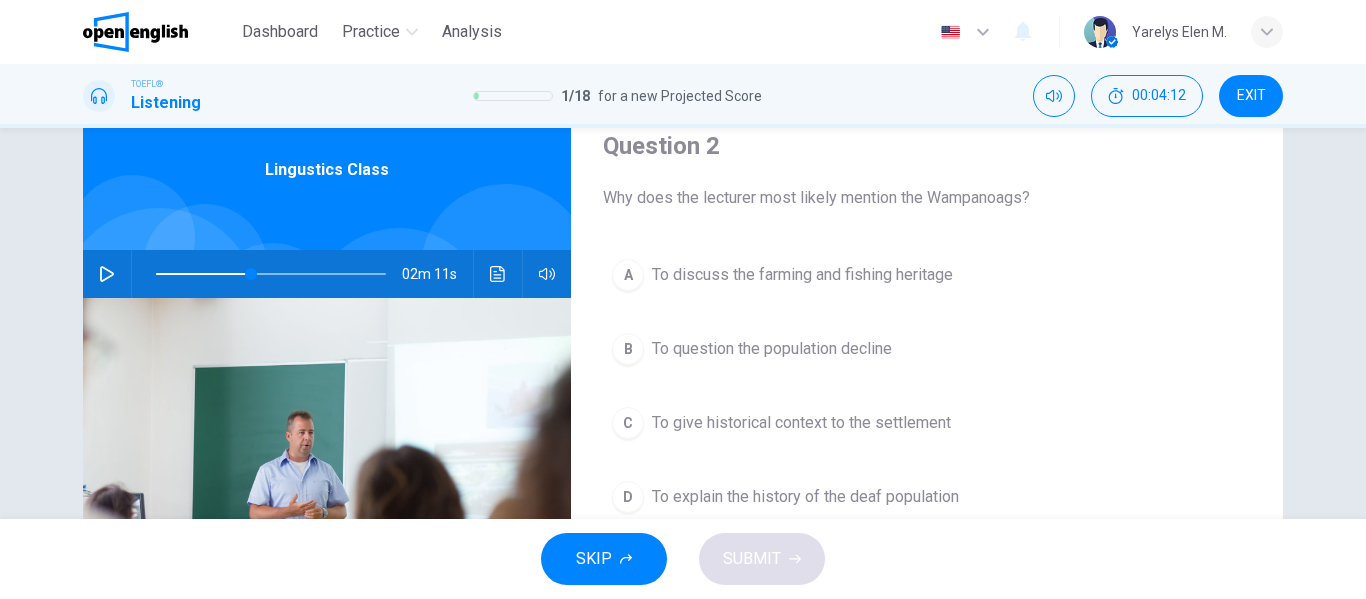 scroll, scrollTop: 74, scrollLeft: 0, axis: vertical 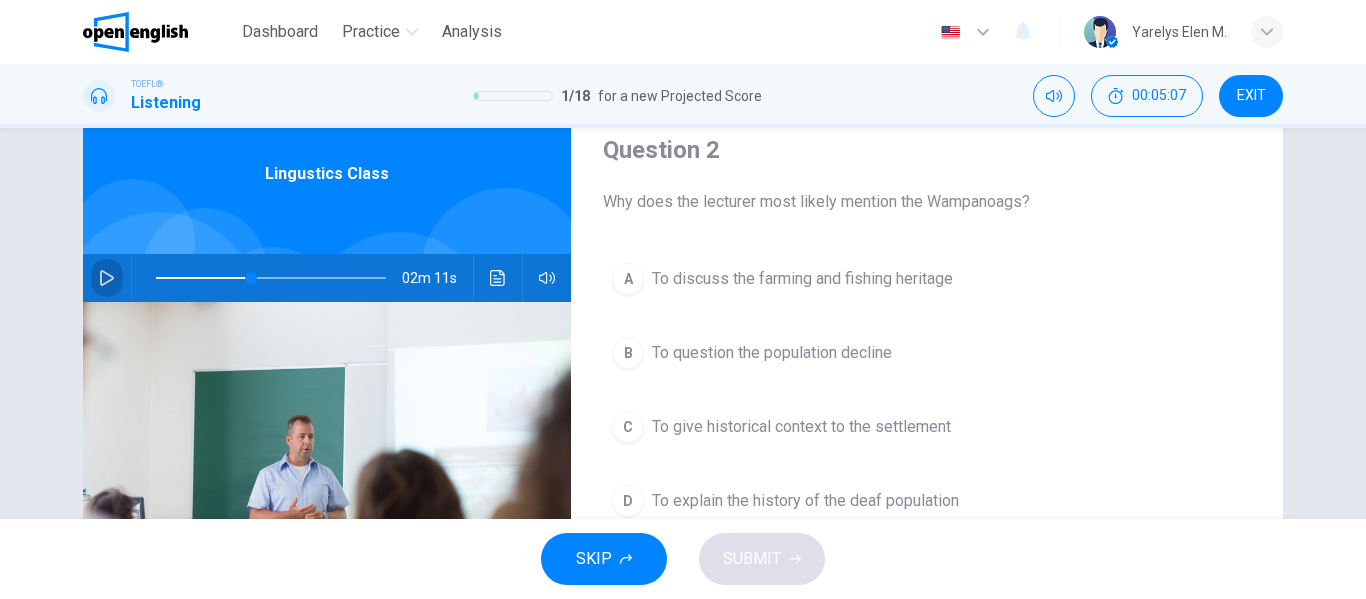 click at bounding box center [107, 278] 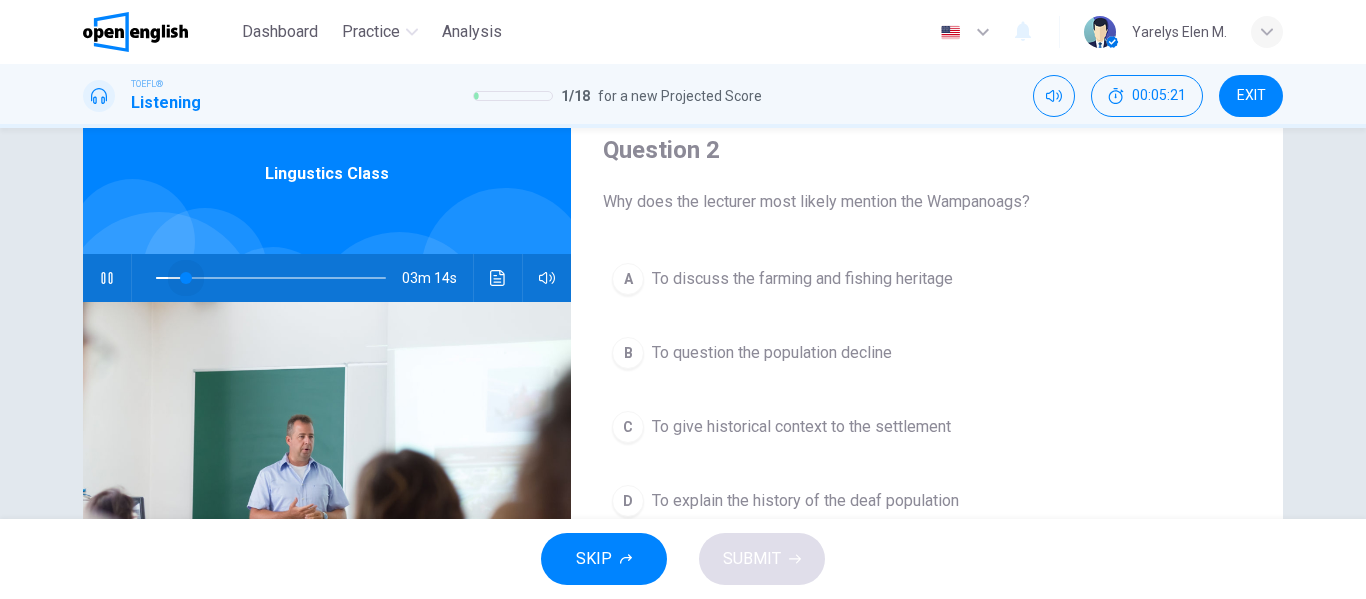 click at bounding box center (271, 278) 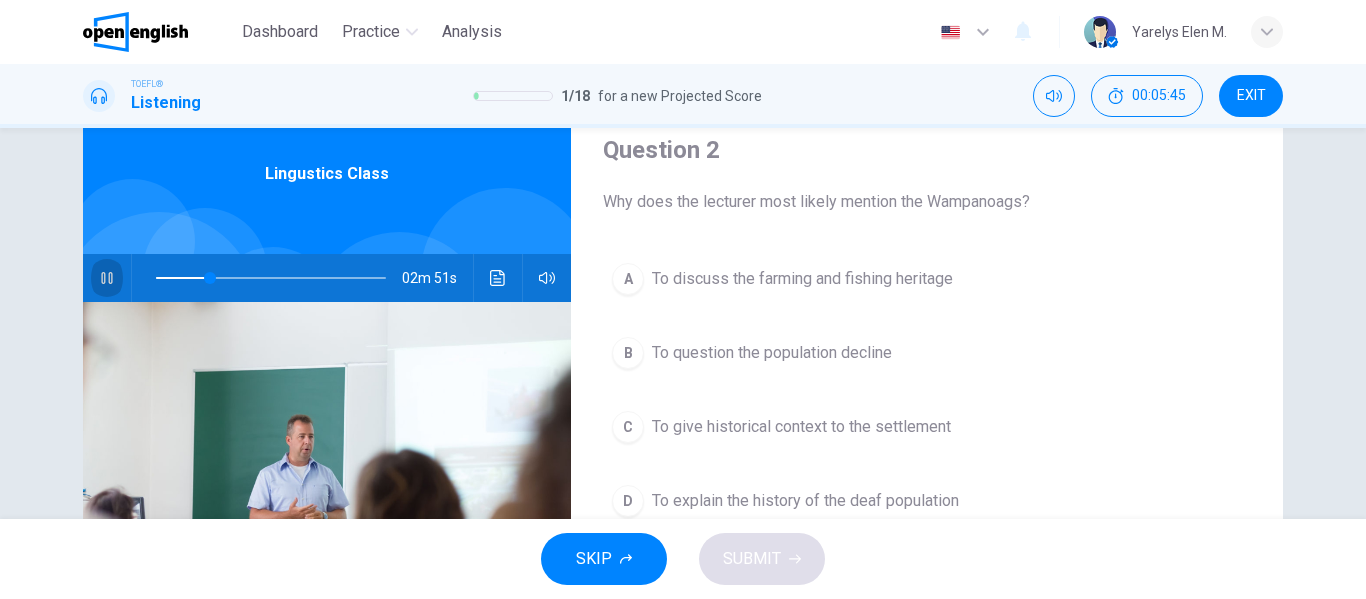 click 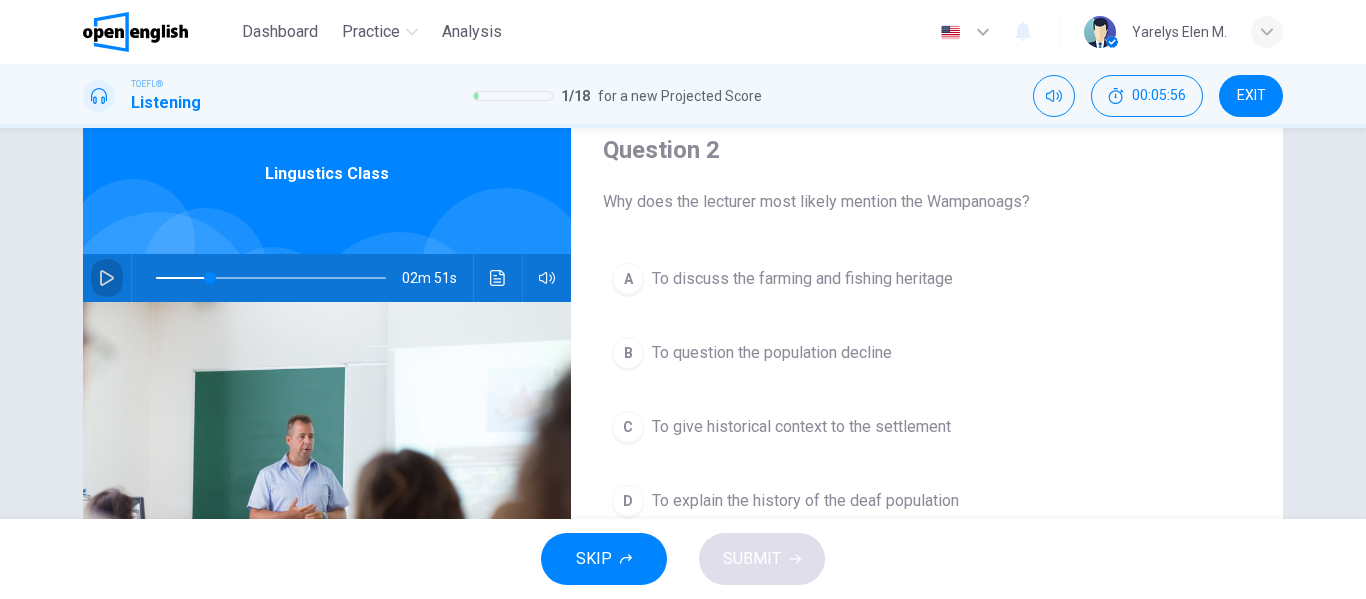 click 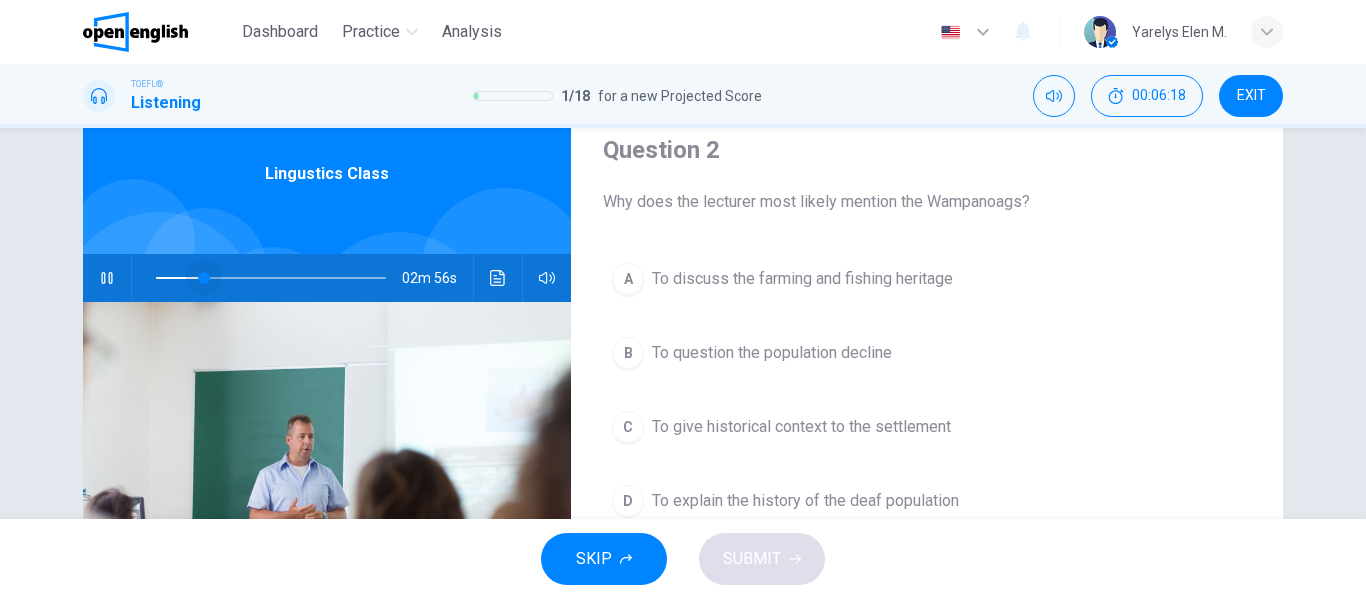 click at bounding box center [271, 278] 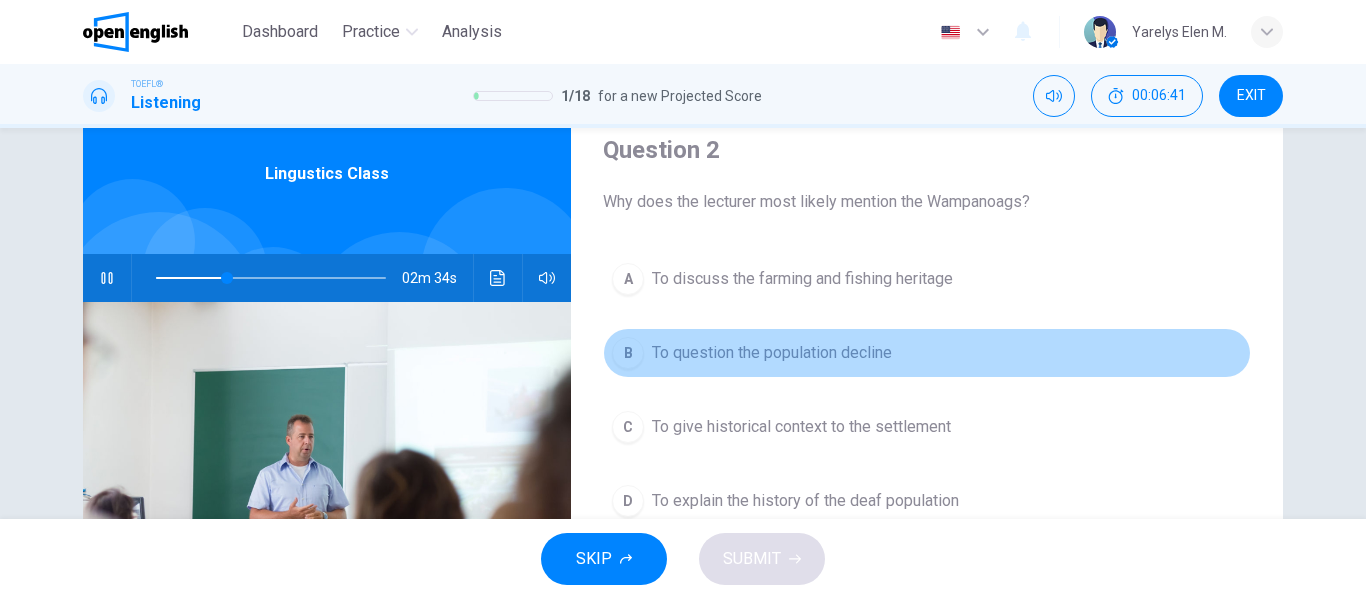 click on "B To question the population decline" at bounding box center (927, 353) 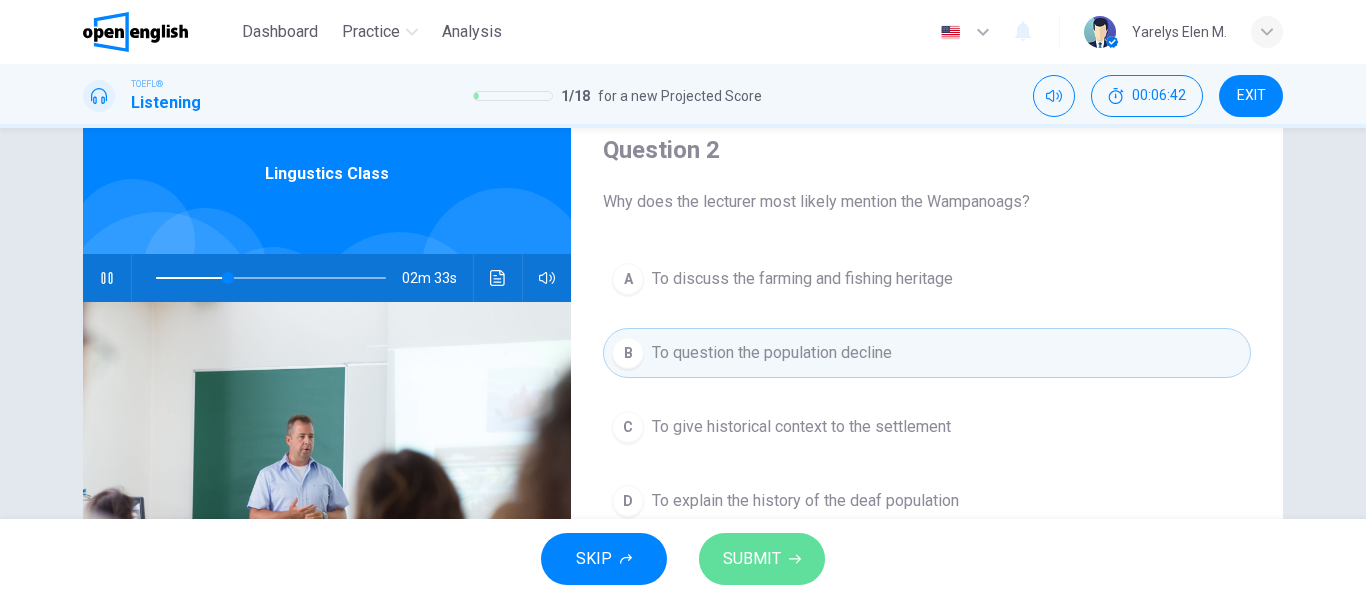 click on "SUBMIT" at bounding box center [752, 559] 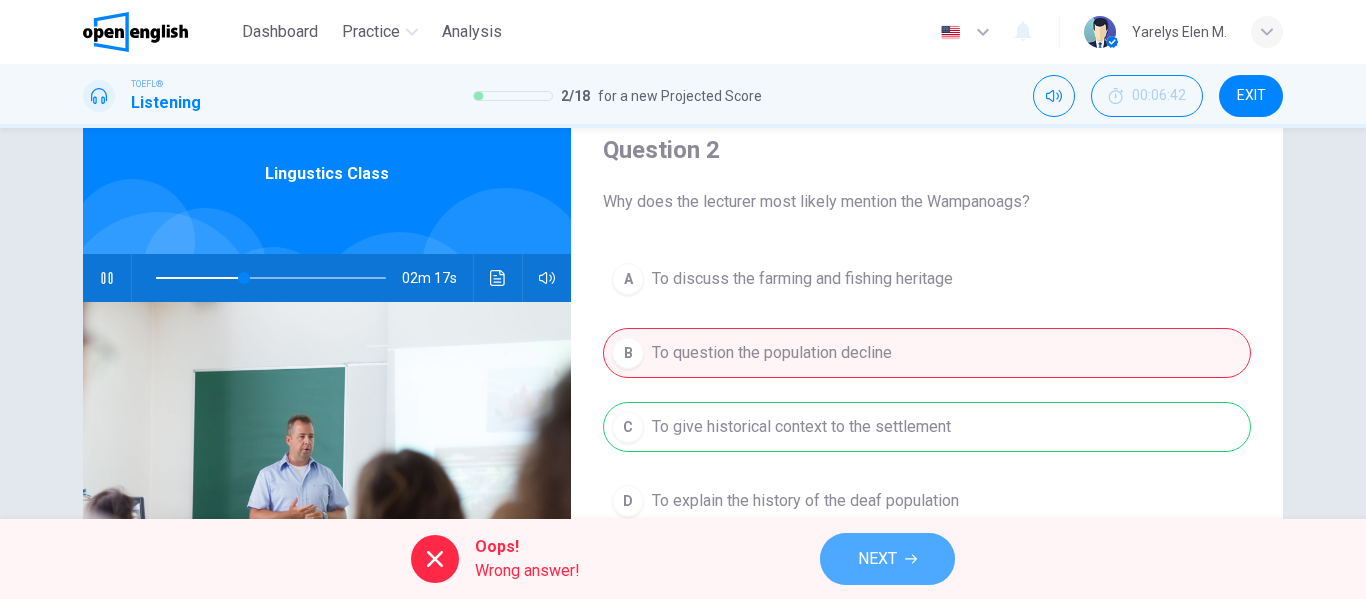 click on "NEXT" at bounding box center (887, 559) 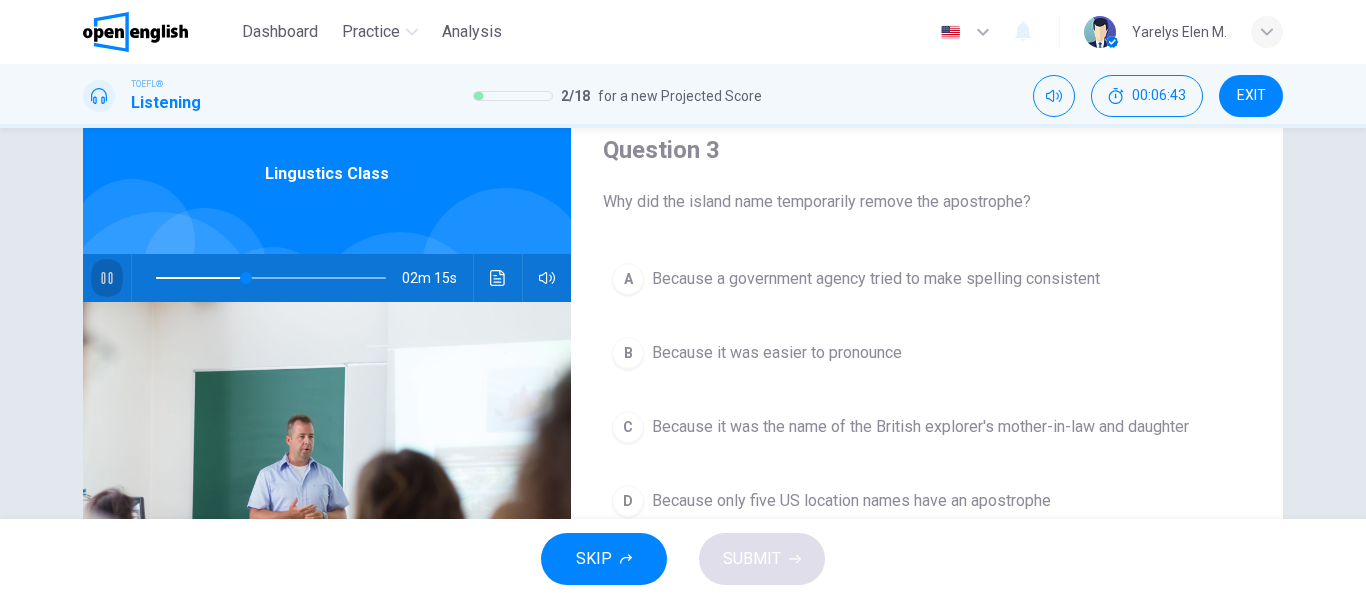 click 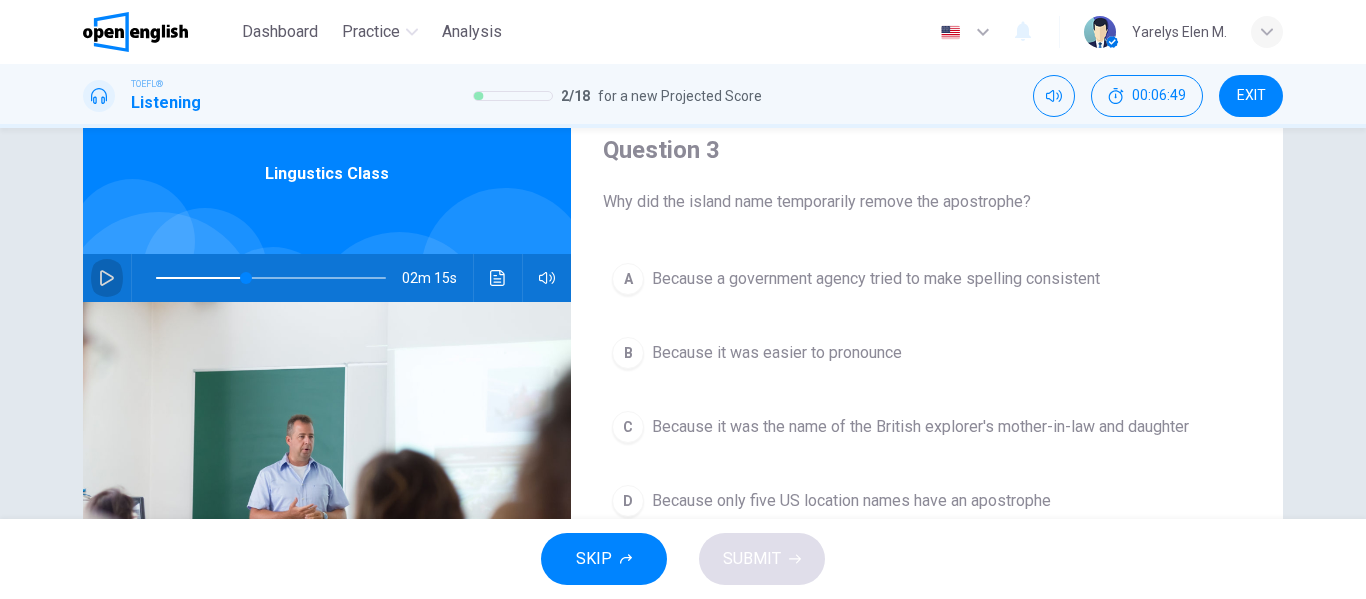 click 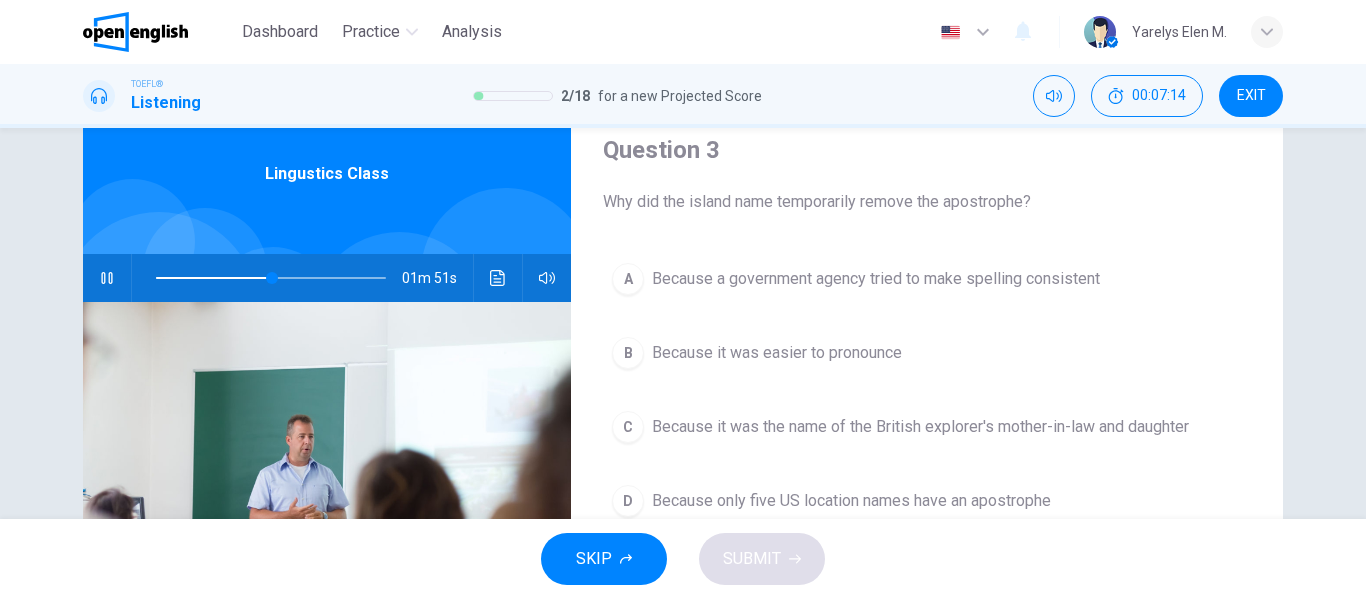 click 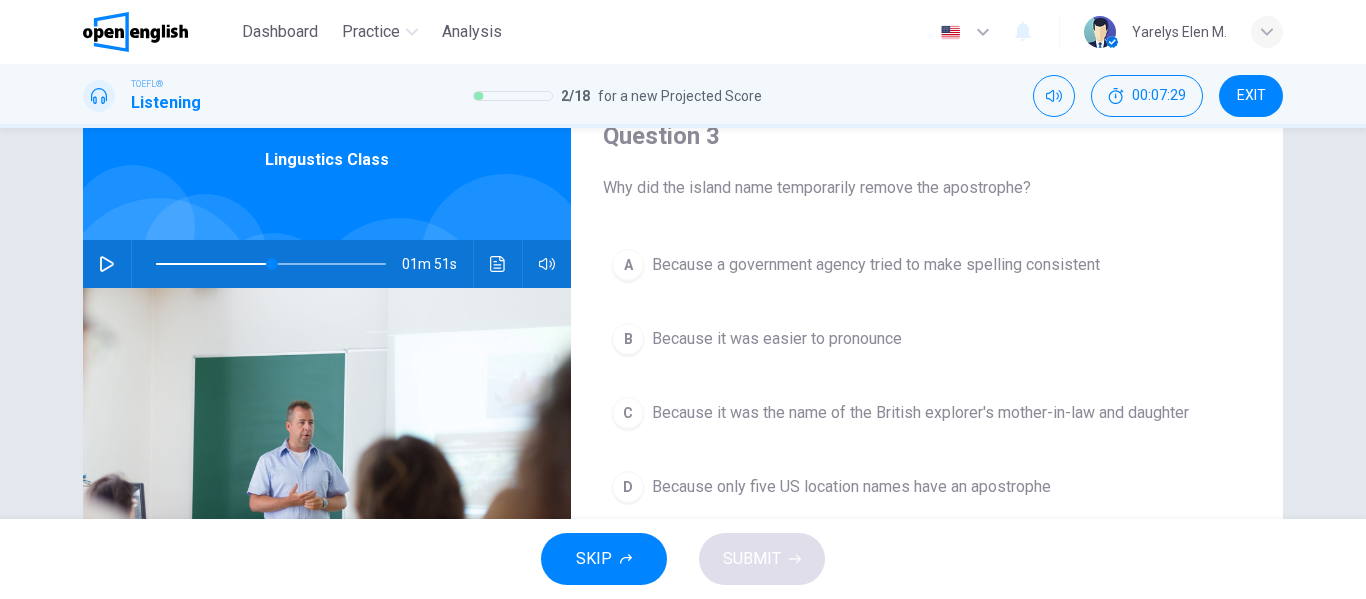 scroll, scrollTop: 87, scrollLeft: 0, axis: vertical 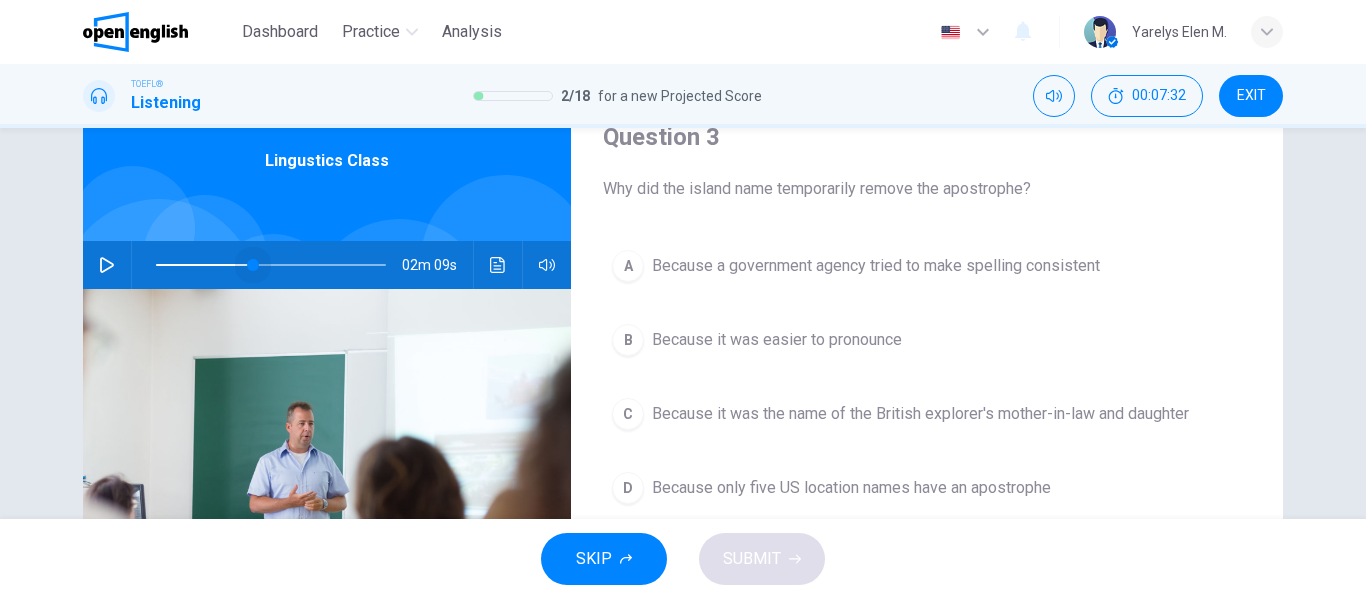 click at bounding box center (253, 265) 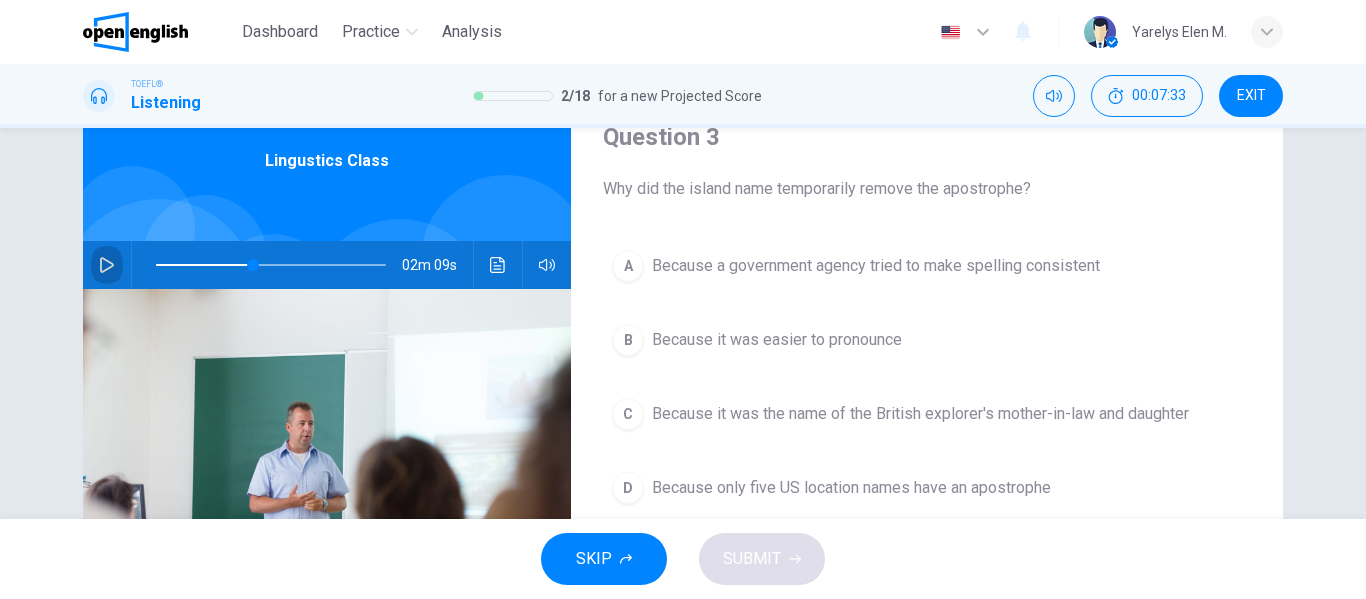 click 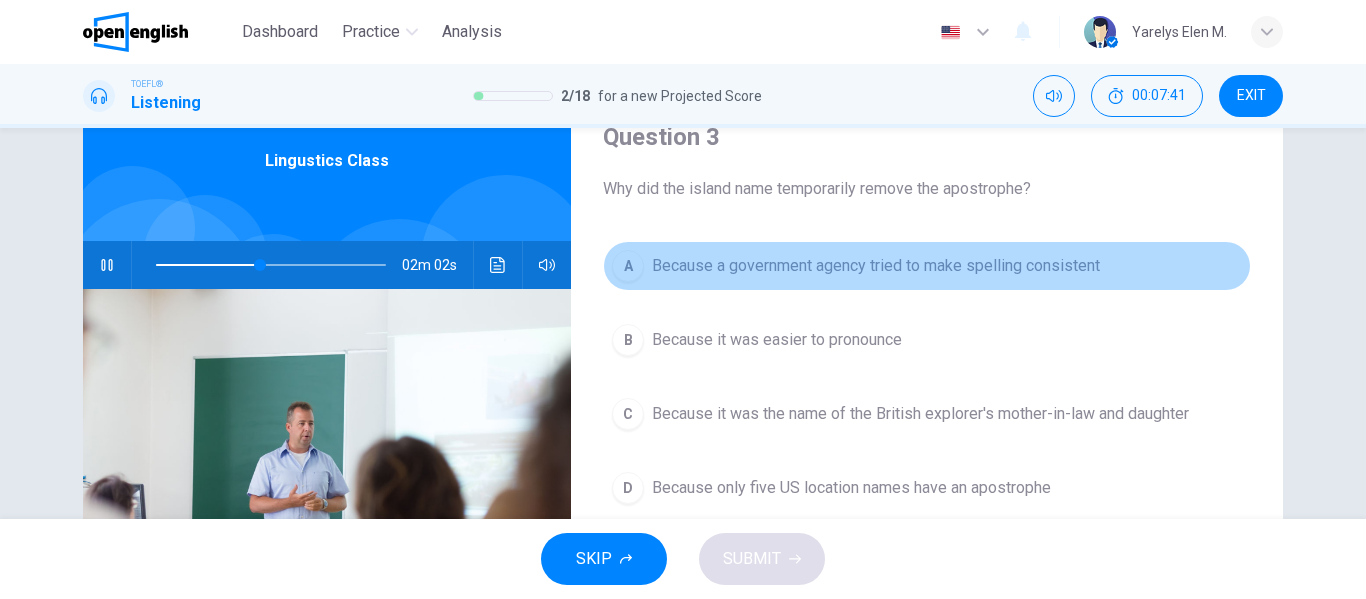 click on "Because a government agency tried to make spelling consistent" at bounding box center [876, 266] 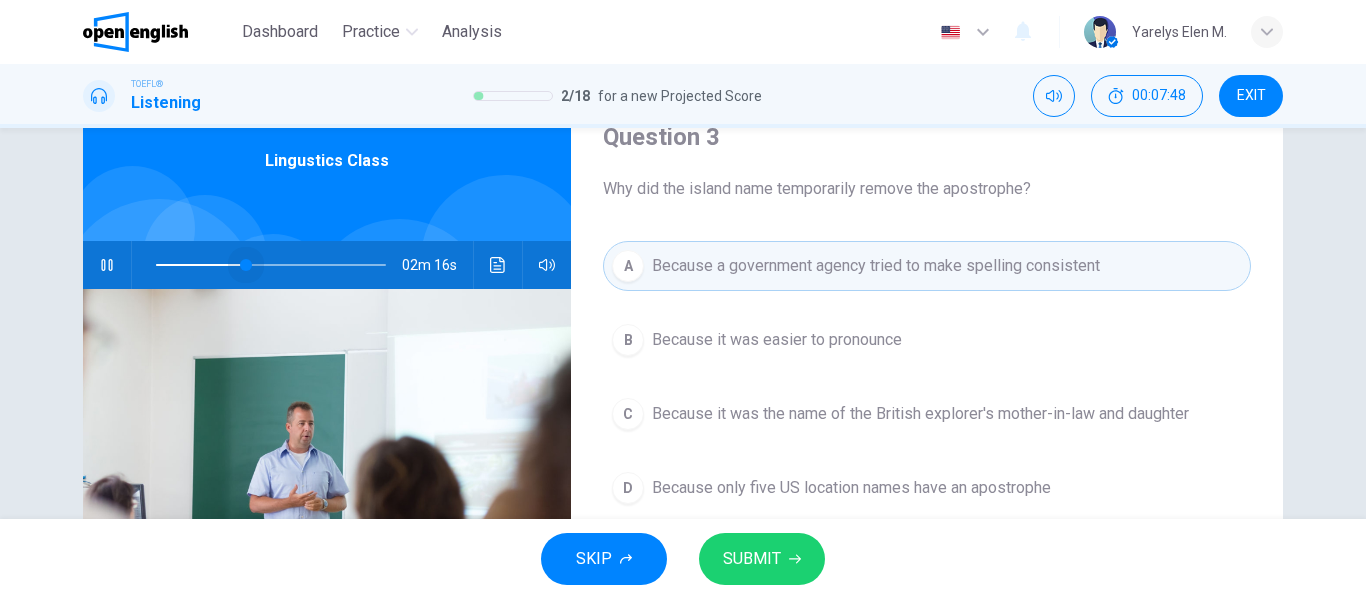 click at bounding box center [246, 265] 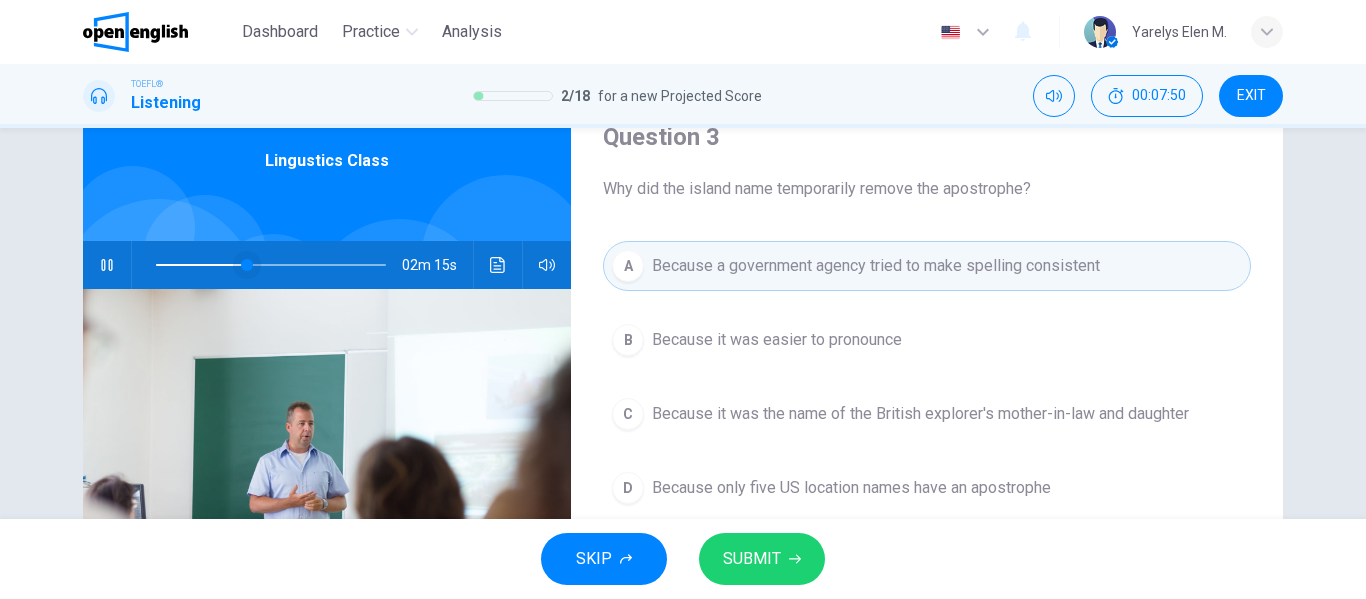 click at bounding box center [247, 265] 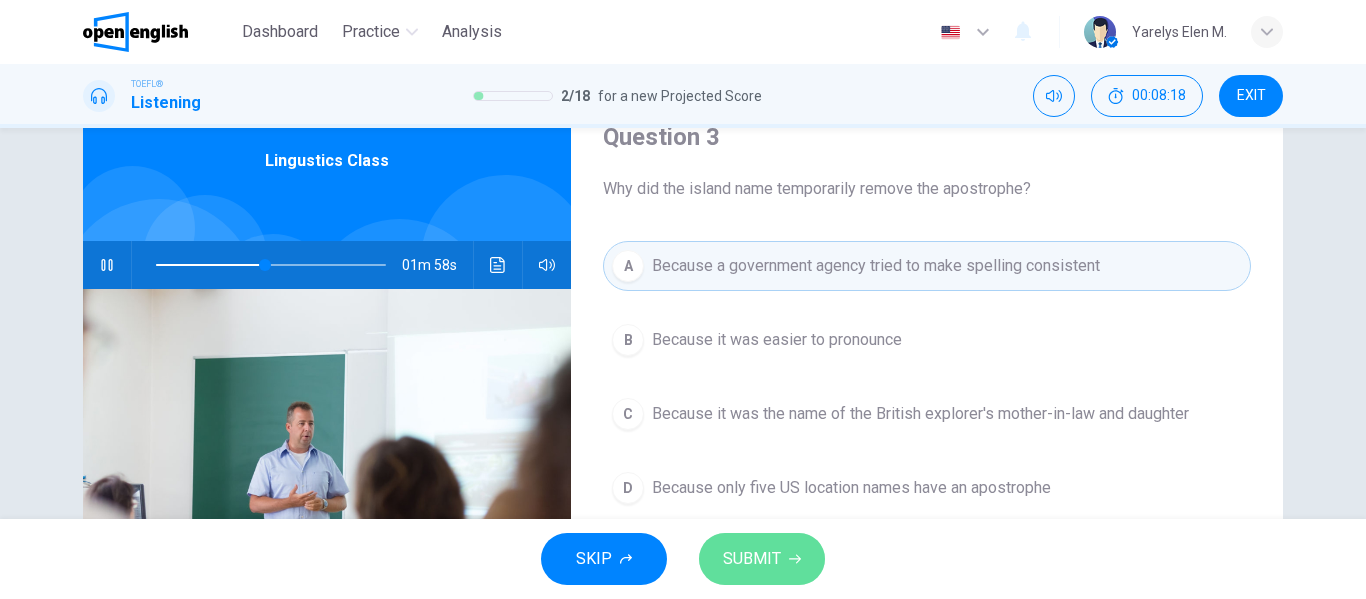 click on "SUBMIT" at bounding box center (762, 559) 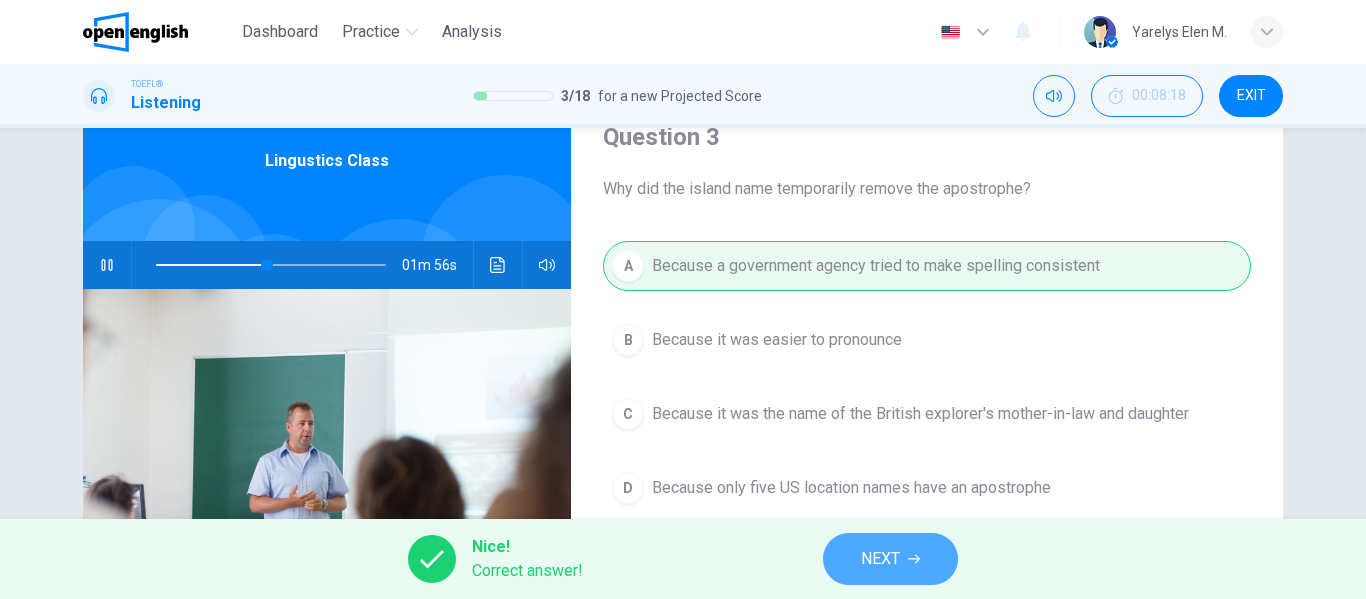 click on "NEXT" at bounding box center [890, 559] 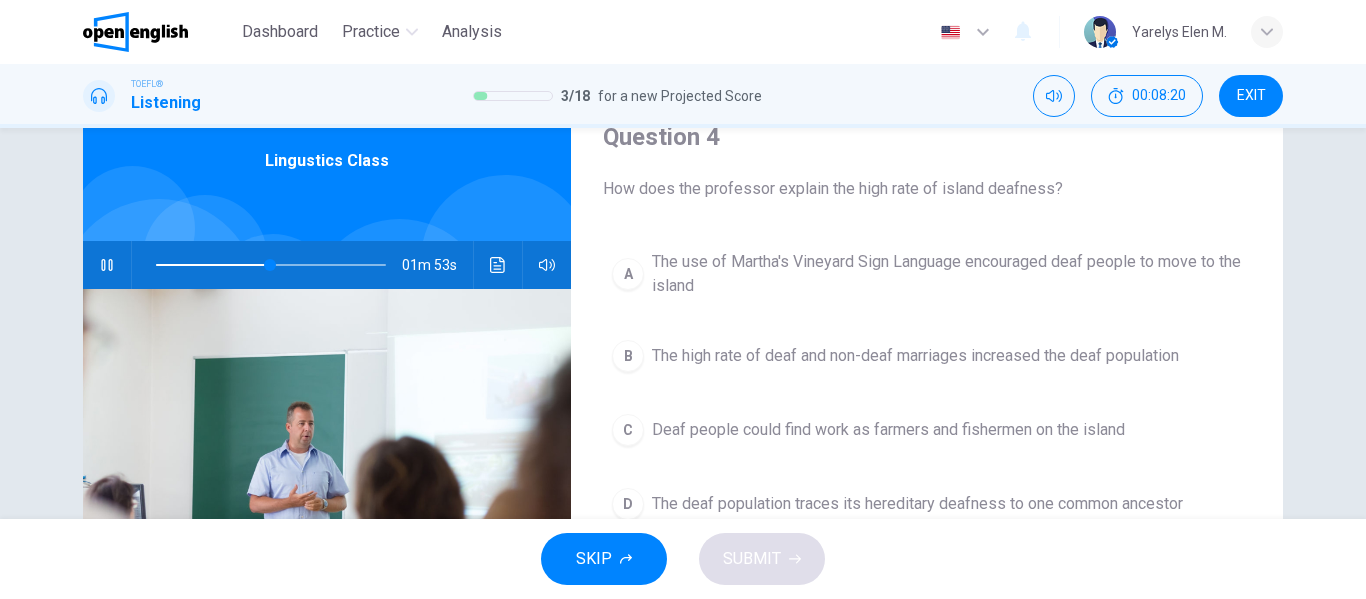 click at bounding box center (107, 265) 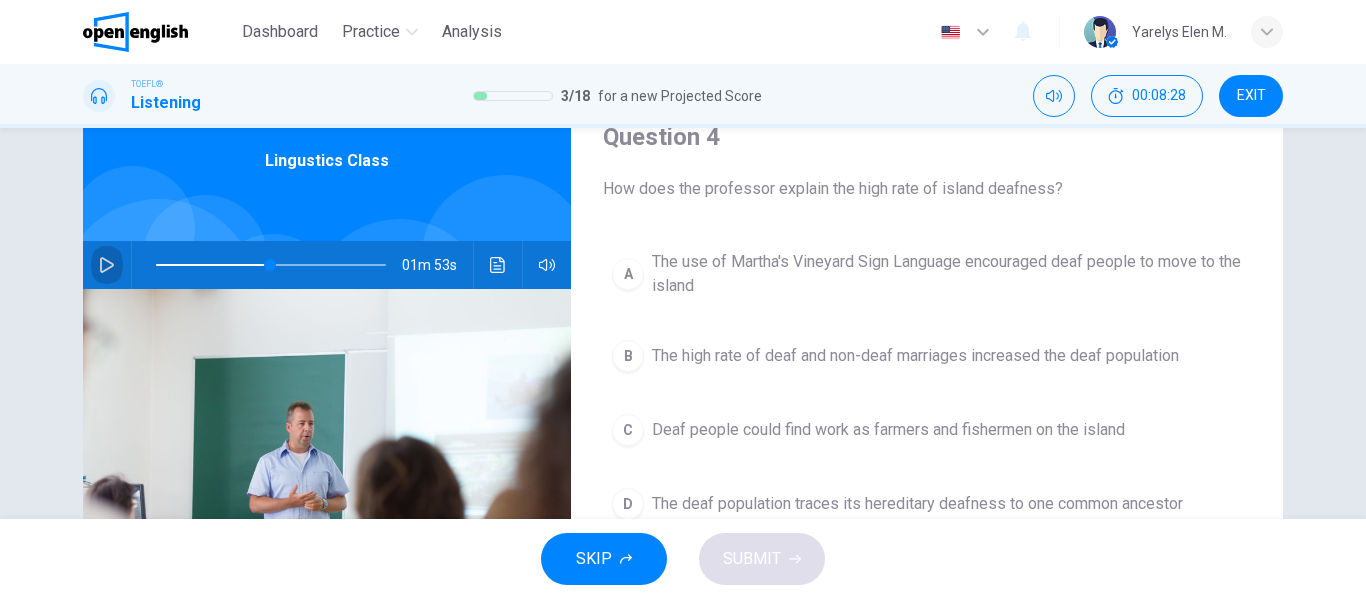 click at bounding box center (107, 265) 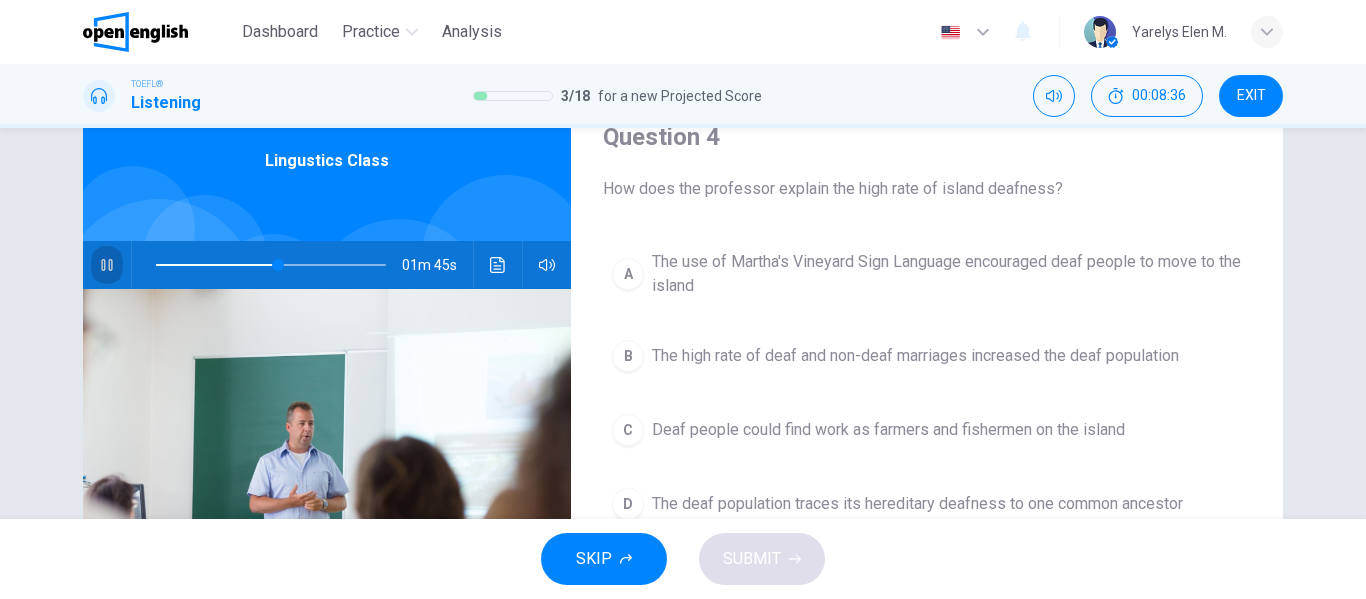 click at bounding box center [107, 265] 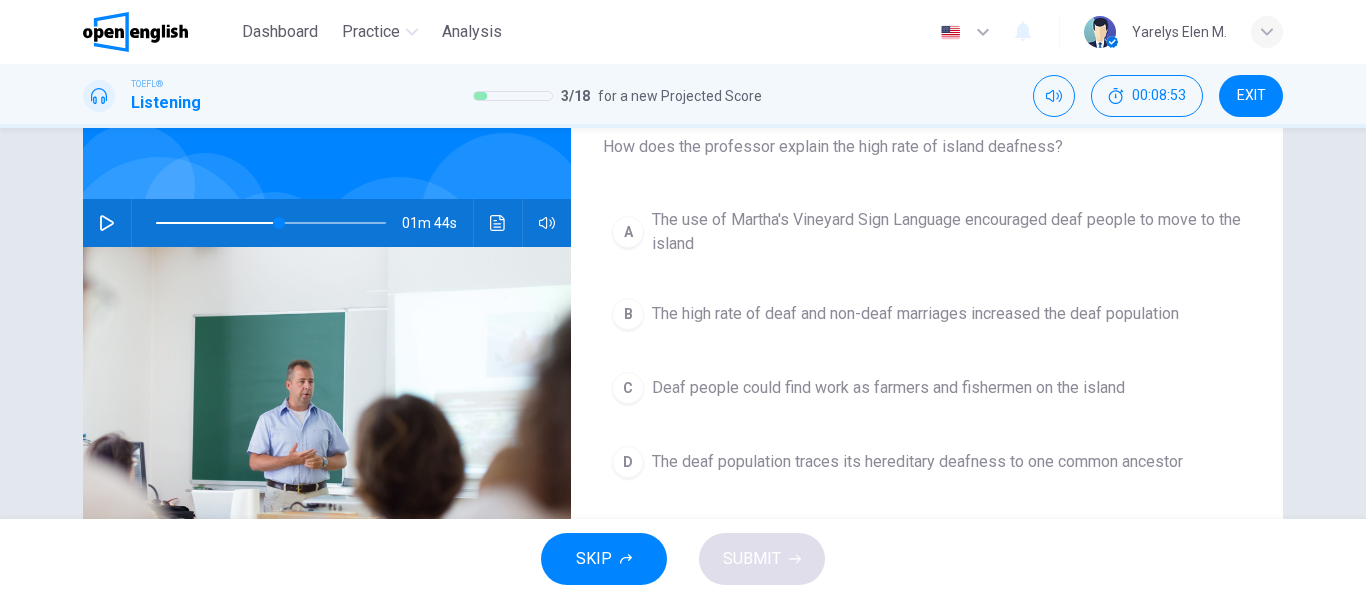 scroll, scrollTop: 86, scrollLeft: 0, axis: vertical 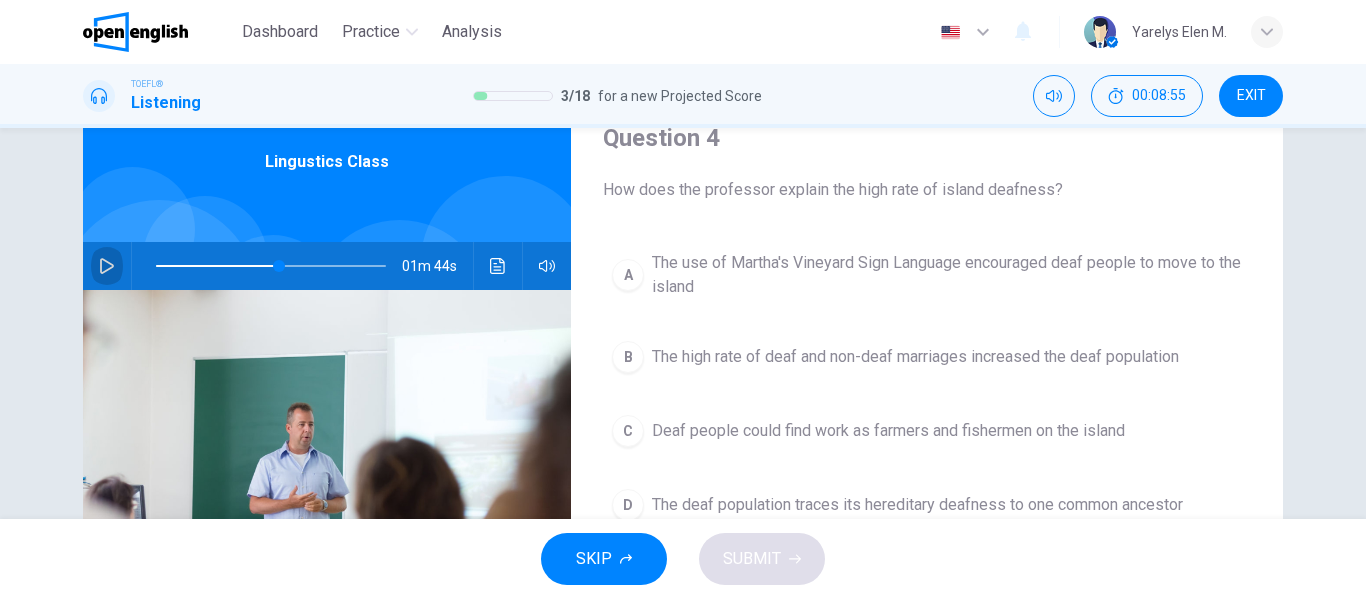 click 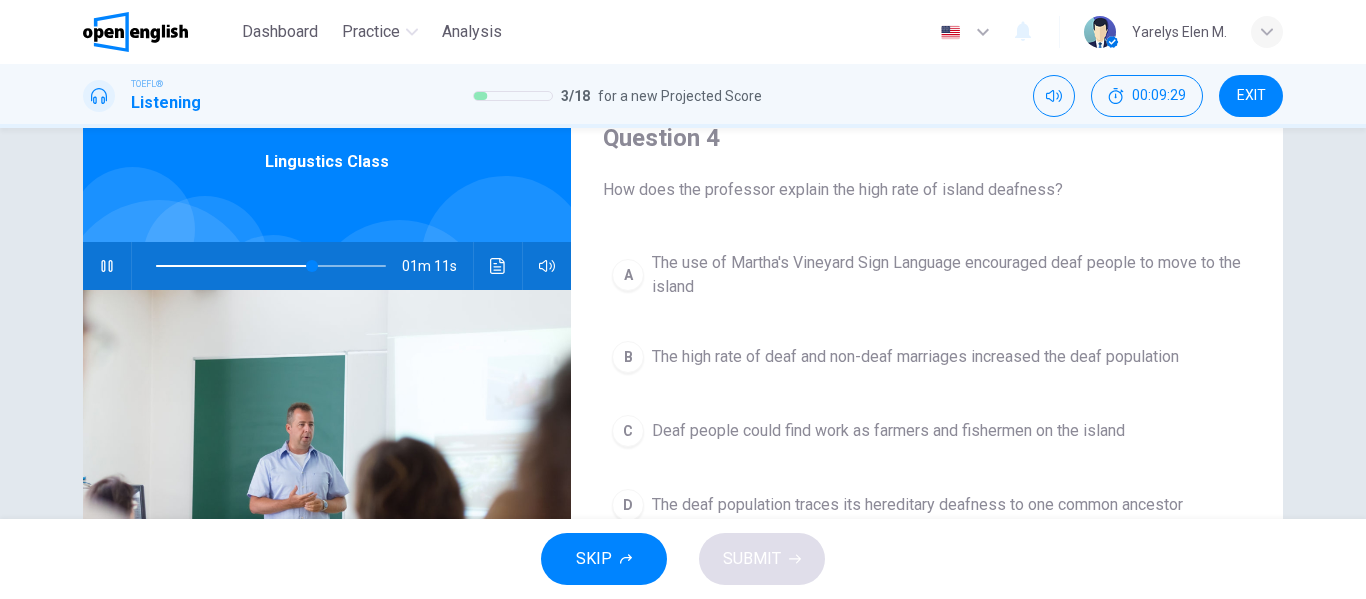 click 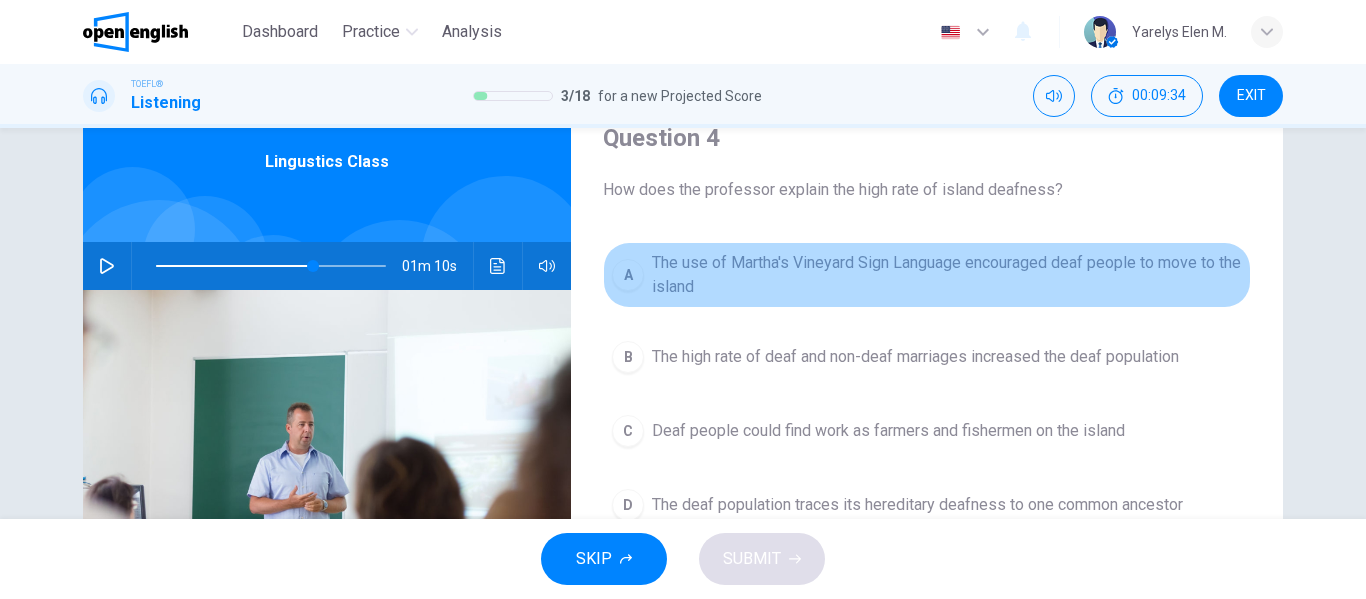 click on "The use of Martha's Vineyard Sign Language encouraged deaf people to move to the island" at bounding box center [947, 275] 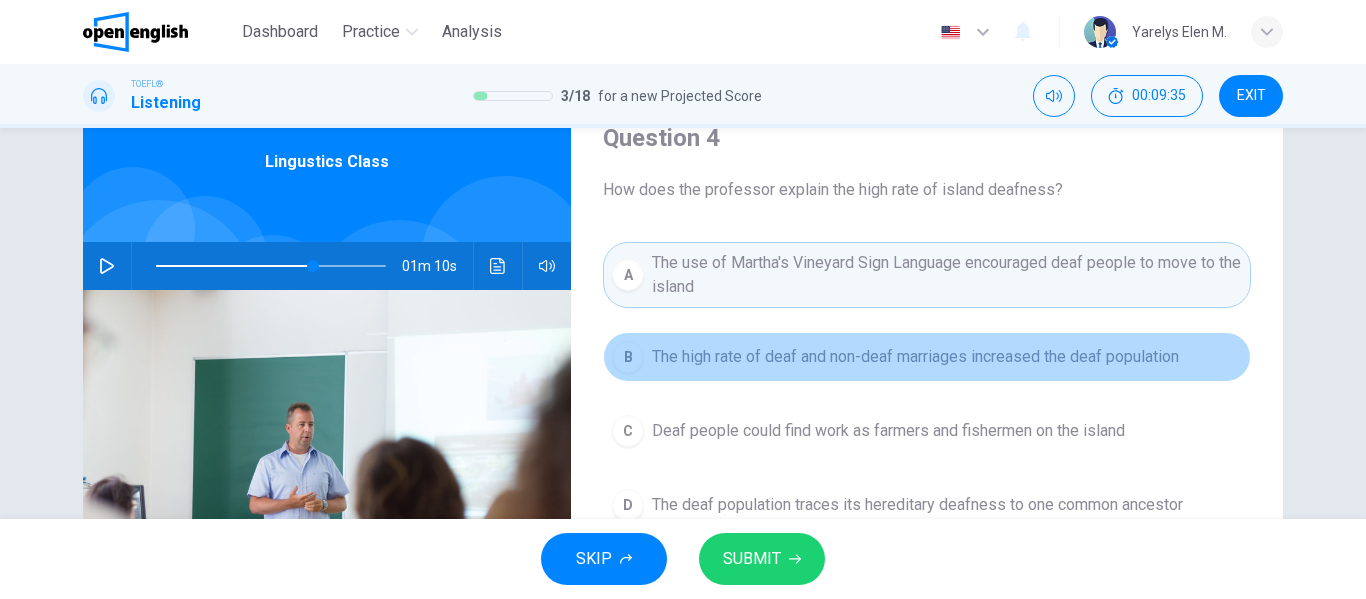 click on "B The high rate of deaf and non-deaf marriages increased the deaf population" at bounding box center [927, 357] 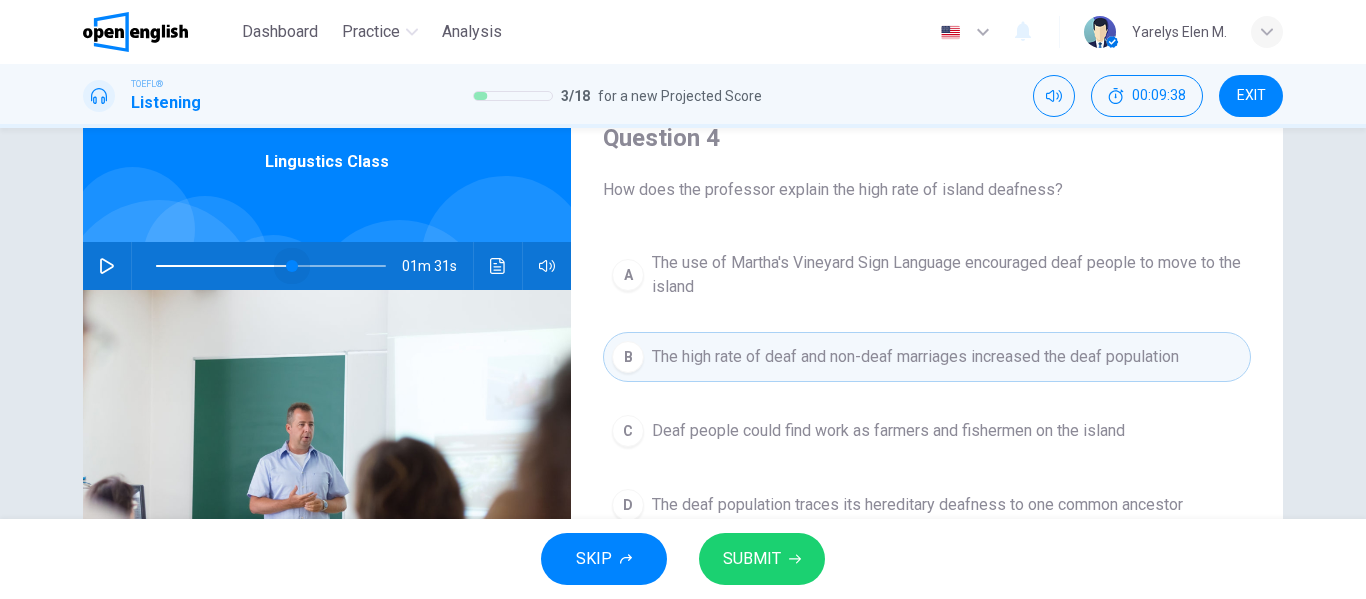 click at bounding box center [271, 266] 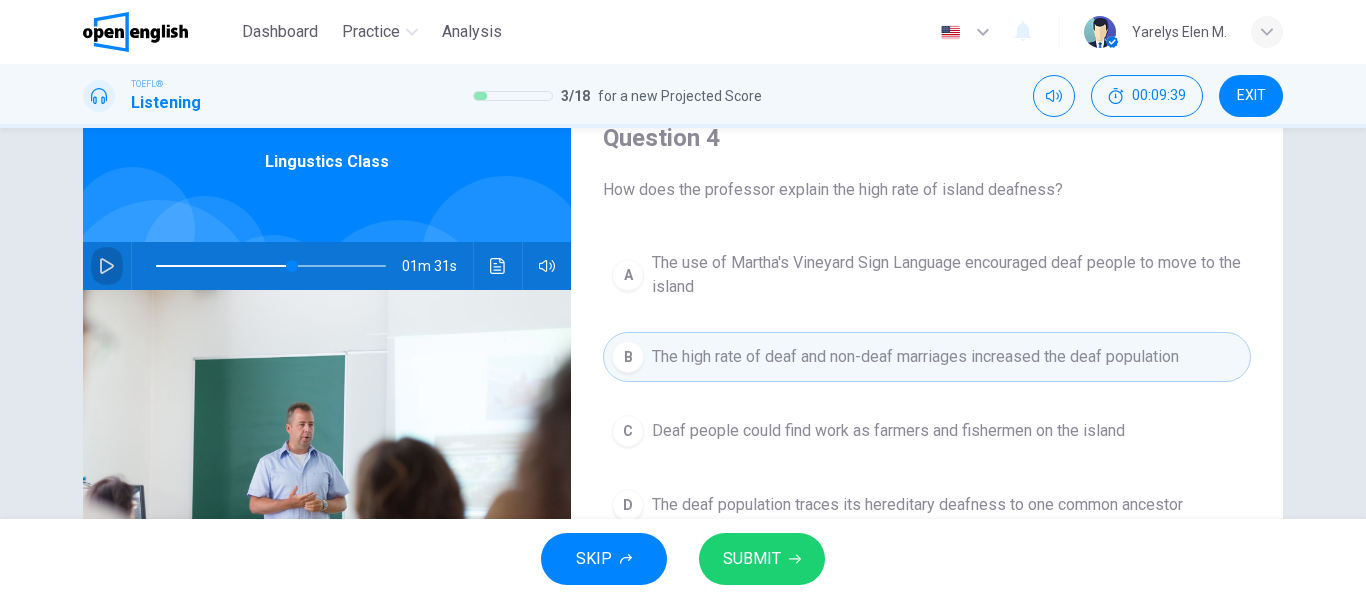 click 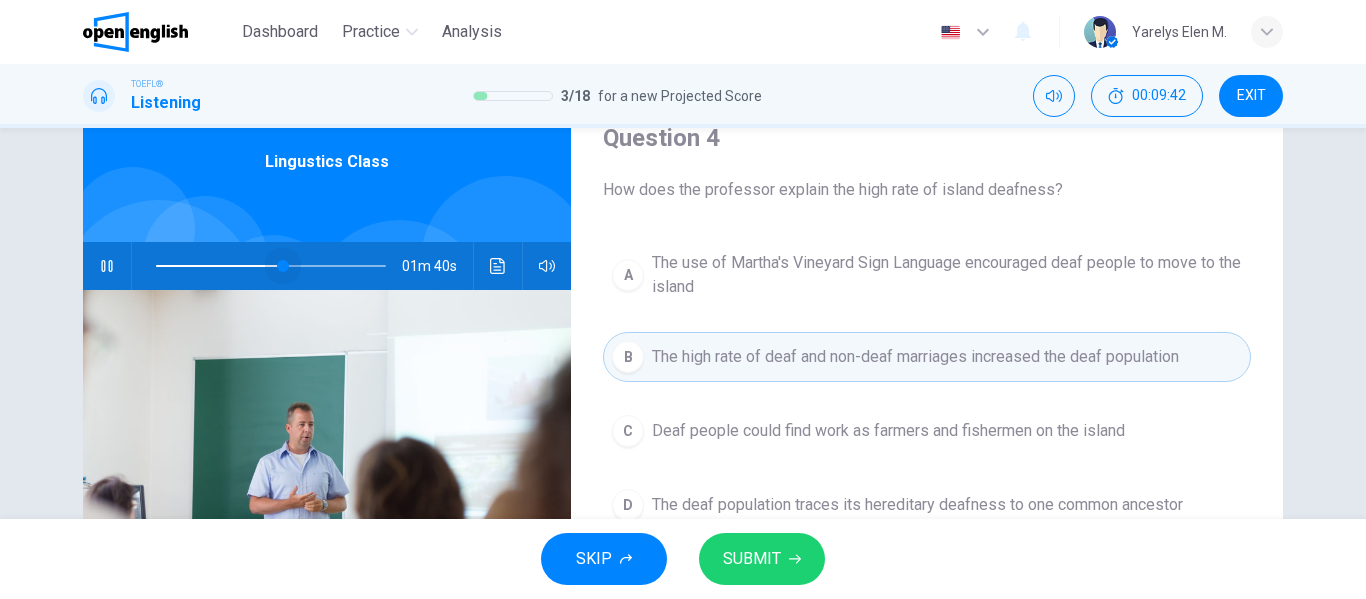 click at bounding box center (283, 266) 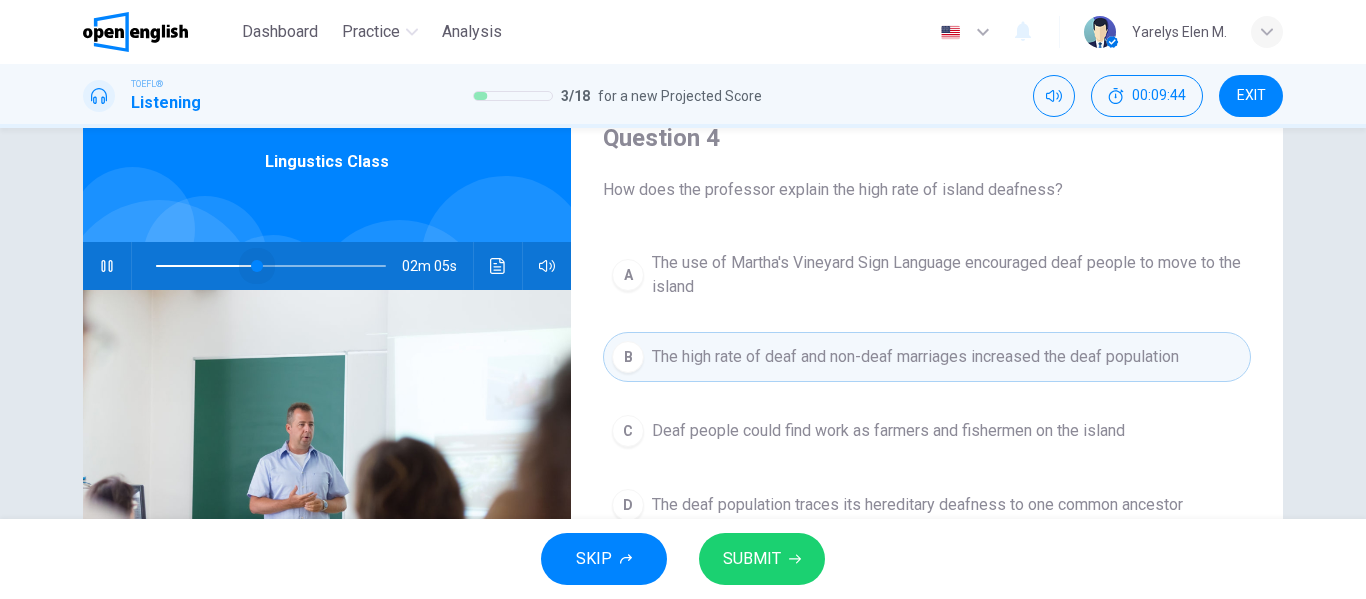 click at bounding box center [271, 266] 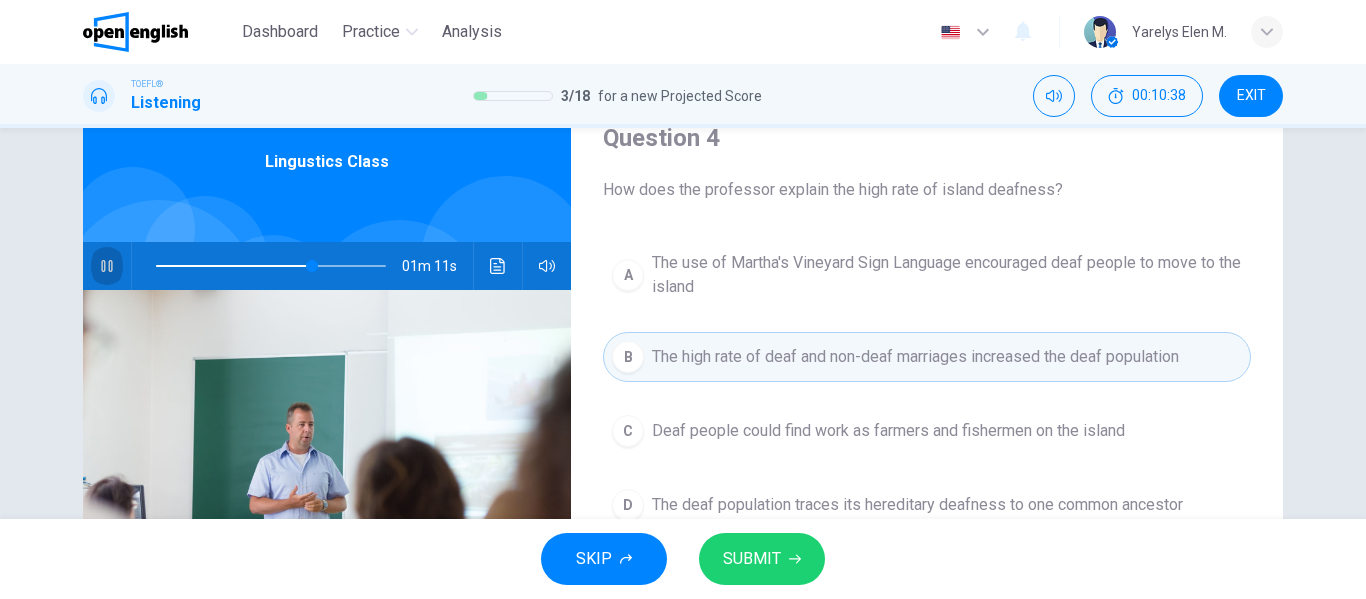 click 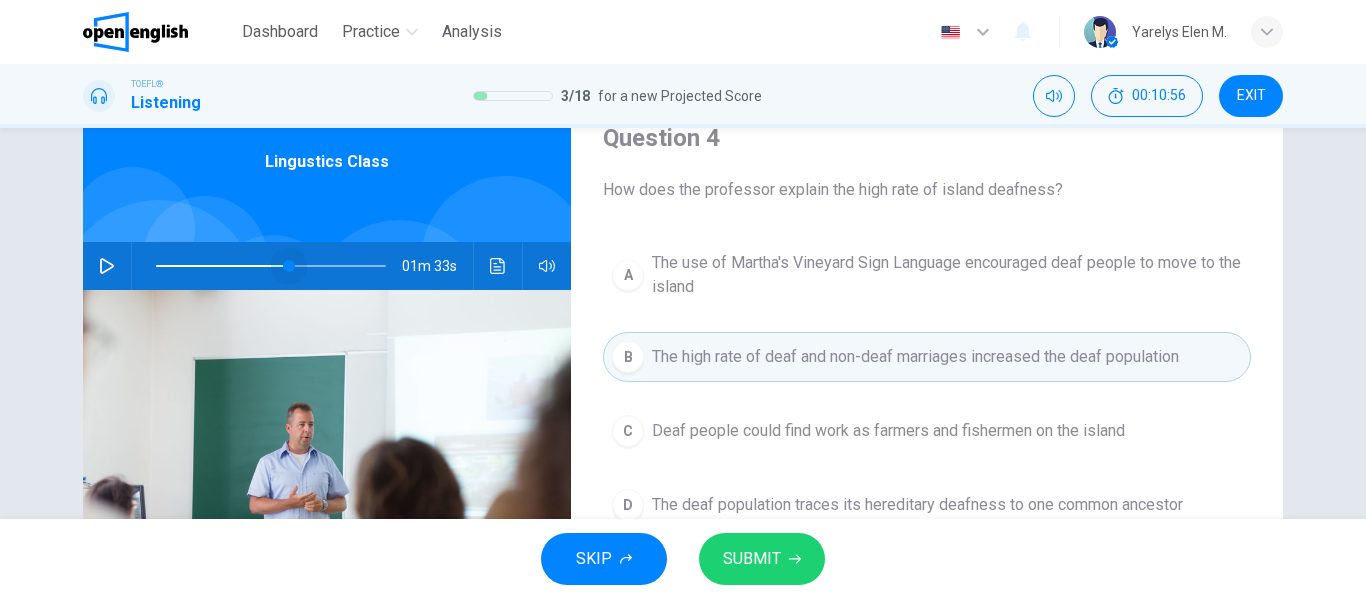 click at bounding box center (271, 266) 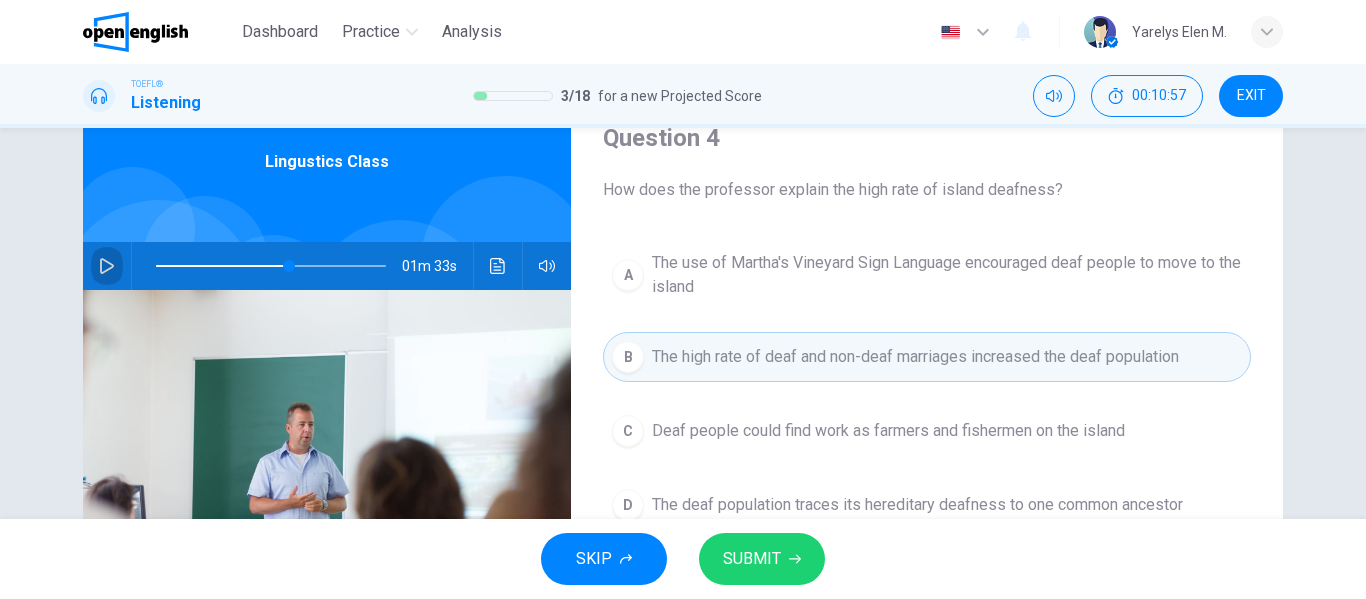 click at bounding box center (107, 266) 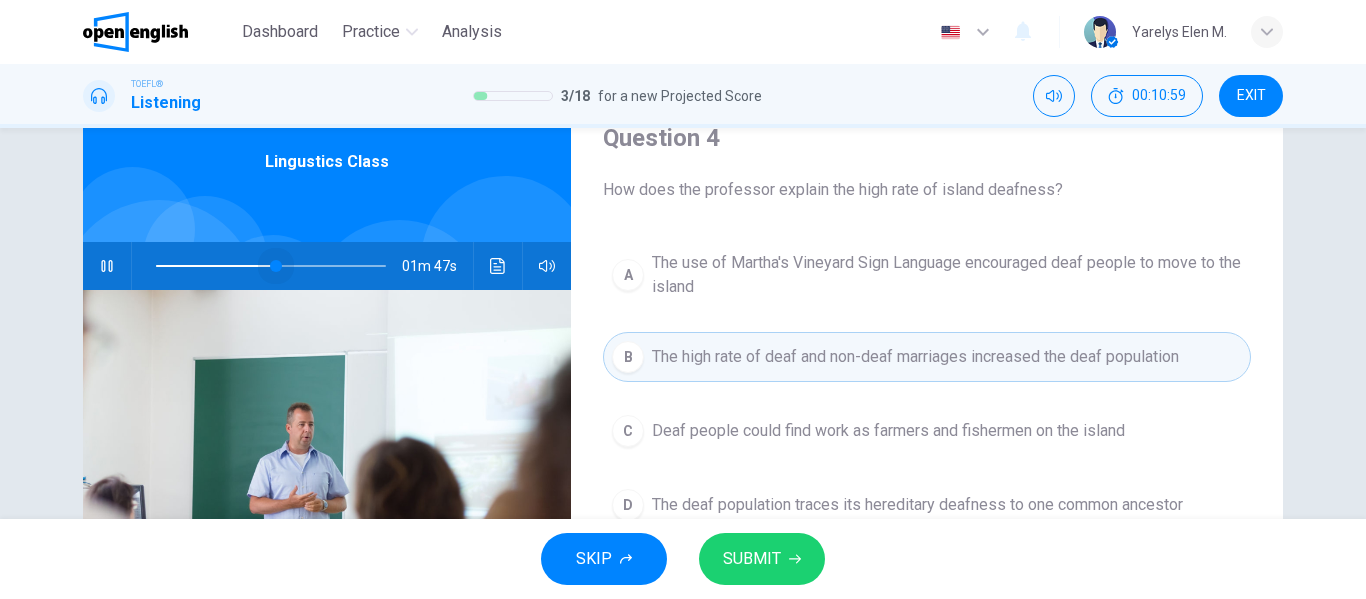 click at bounding box center [276, 266] 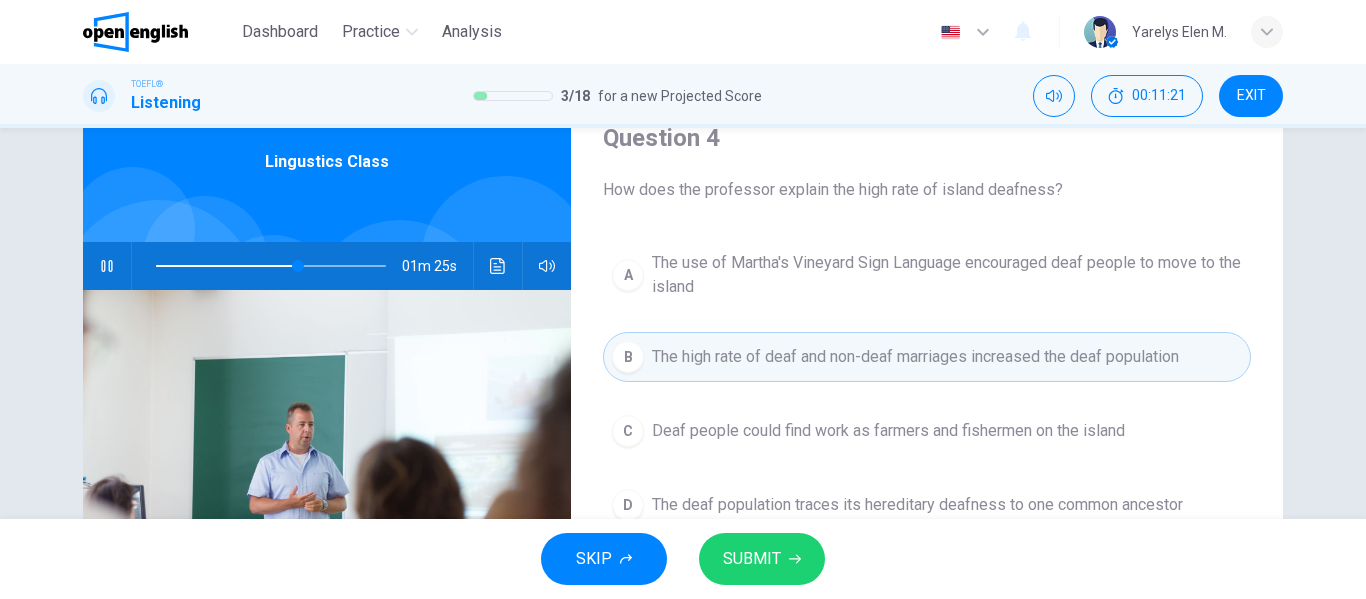 click 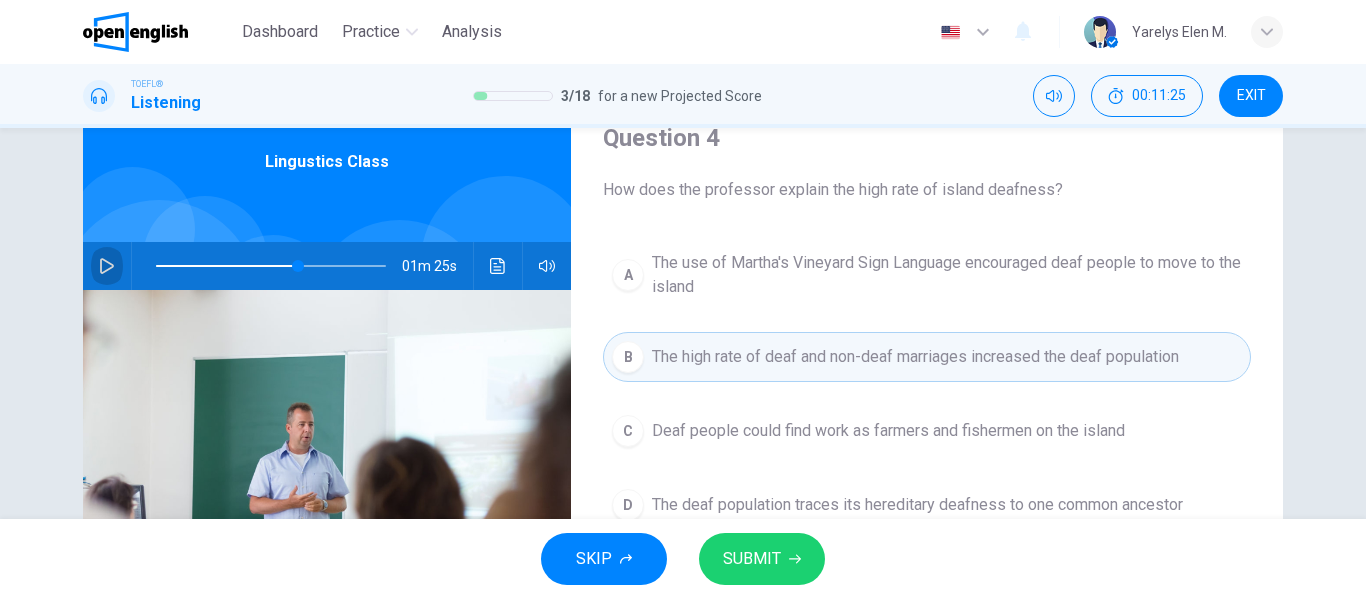 click 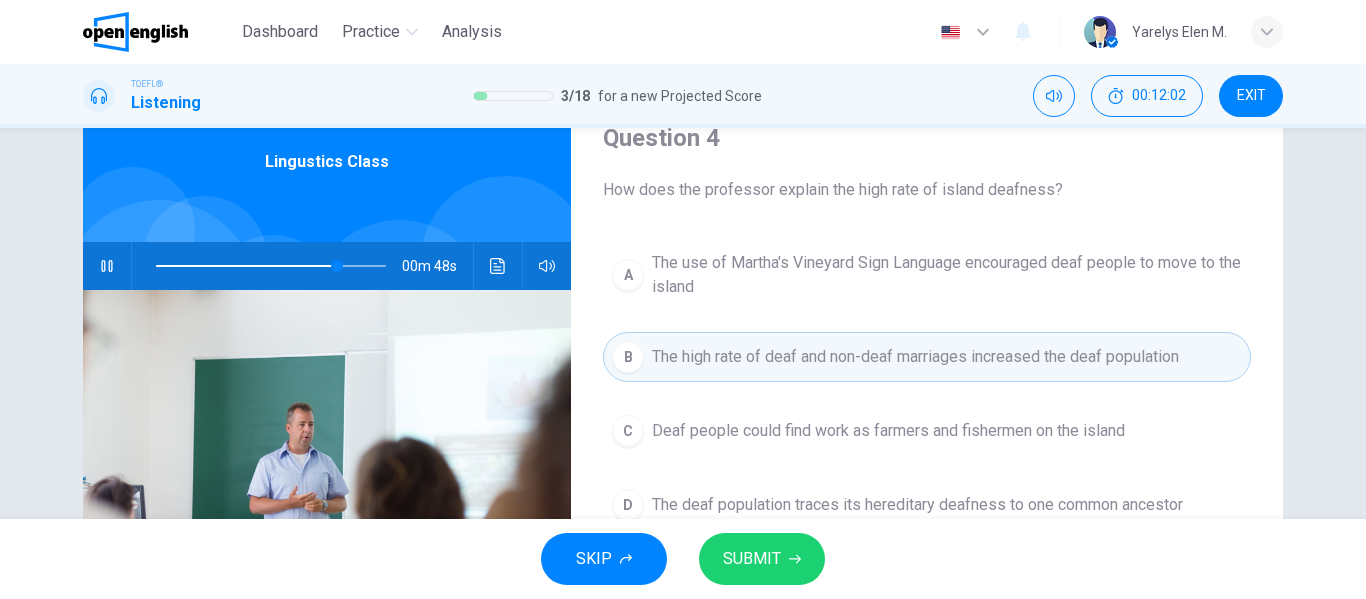 click 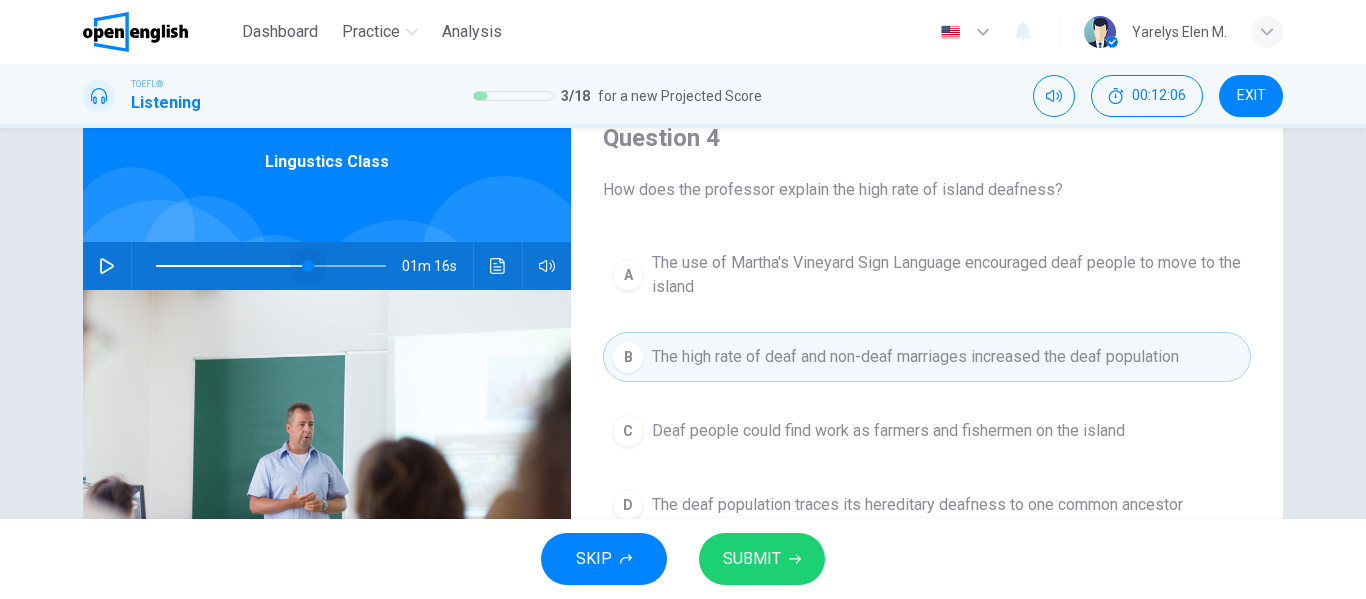 click at bounding box center (271, 266) 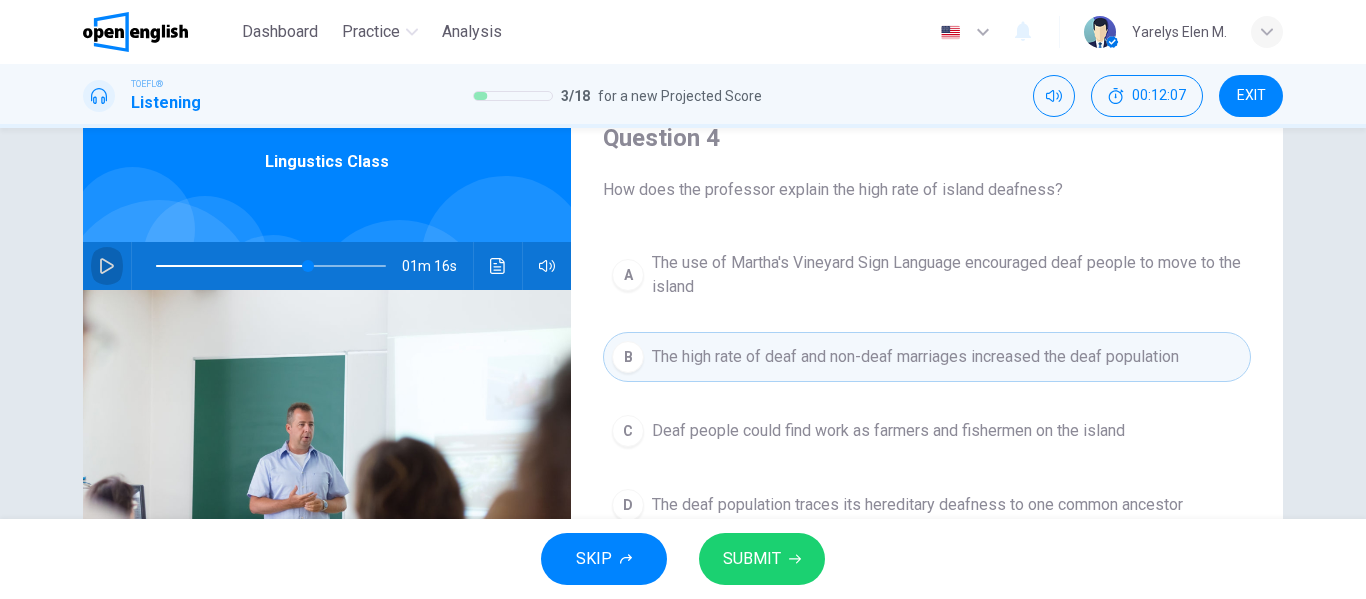 click at bounding box center [107, 266] 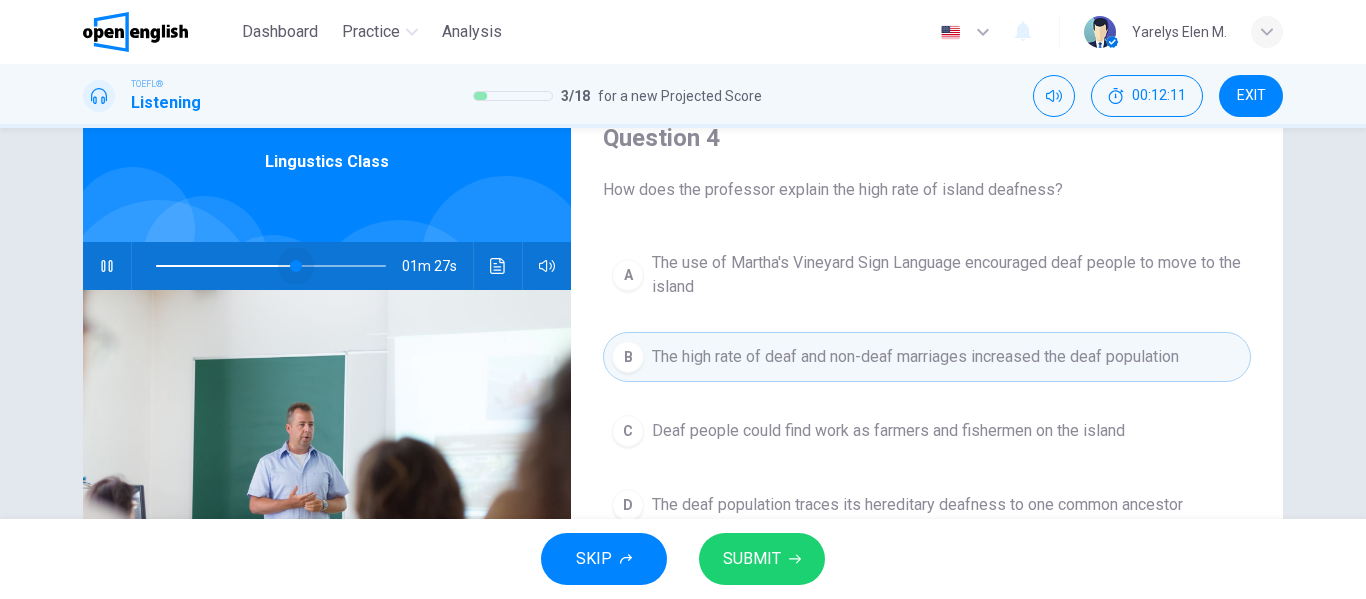 click at bounding box center [296, 266] 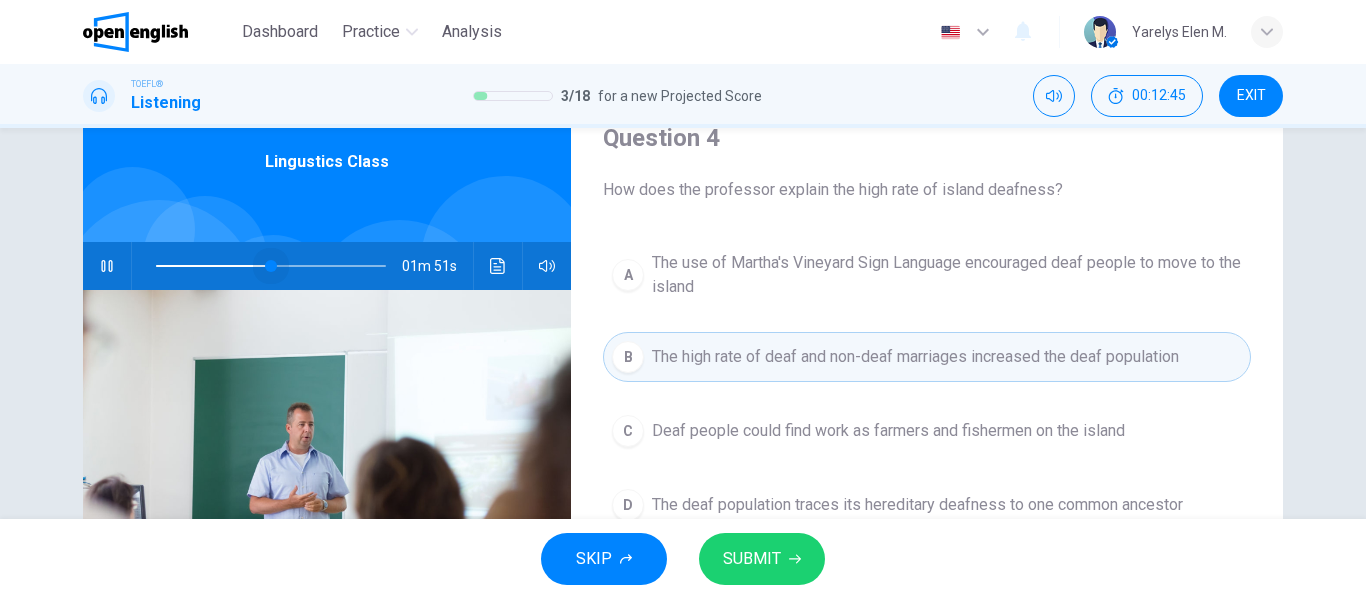 click at bounding box center (271, 266) 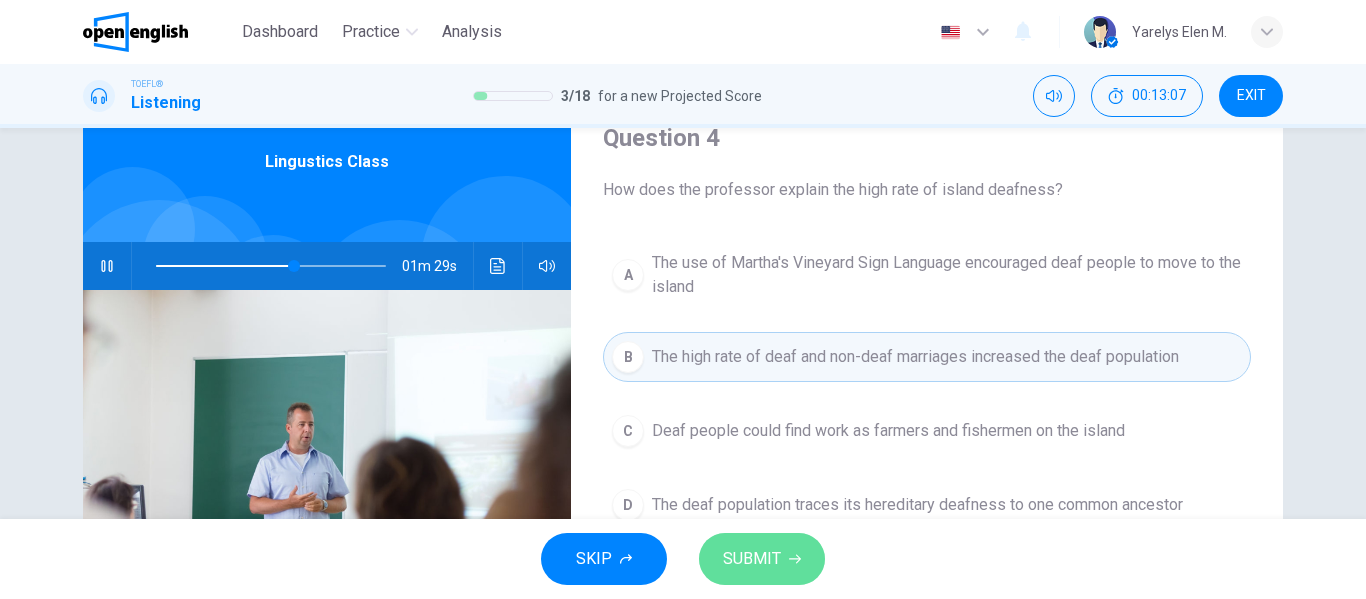 click on "SUBMIT" at bounding box center (762, 559) 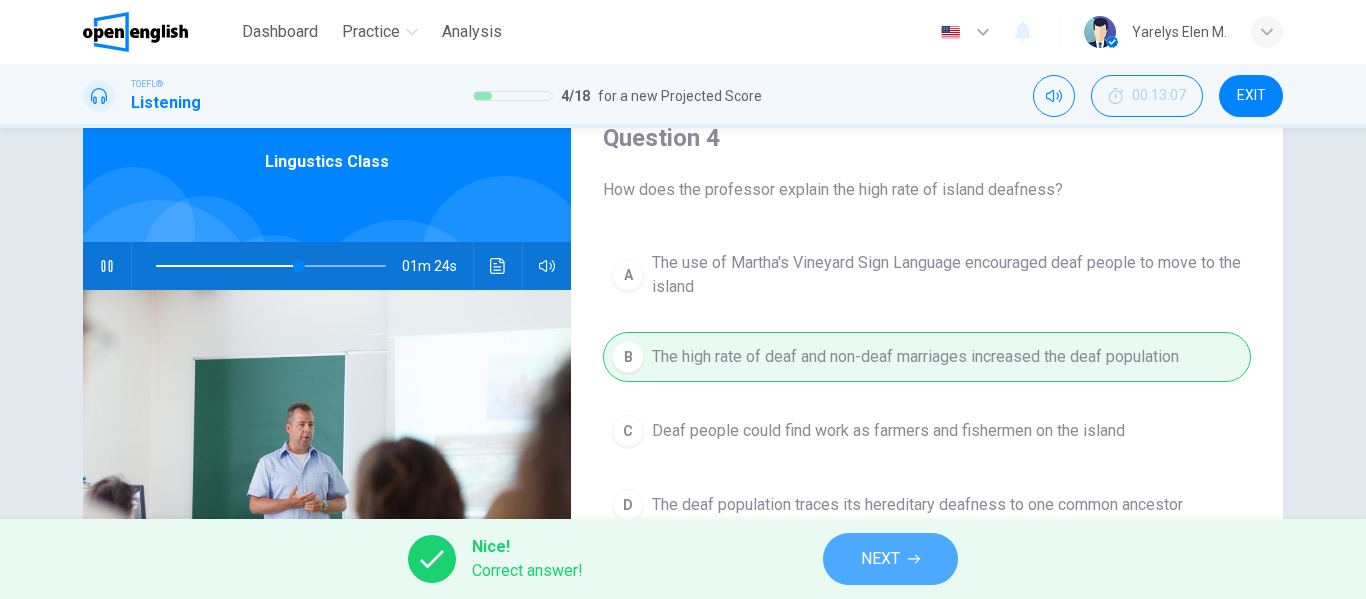 click on "NEXT" at bounding box center [880, 559] 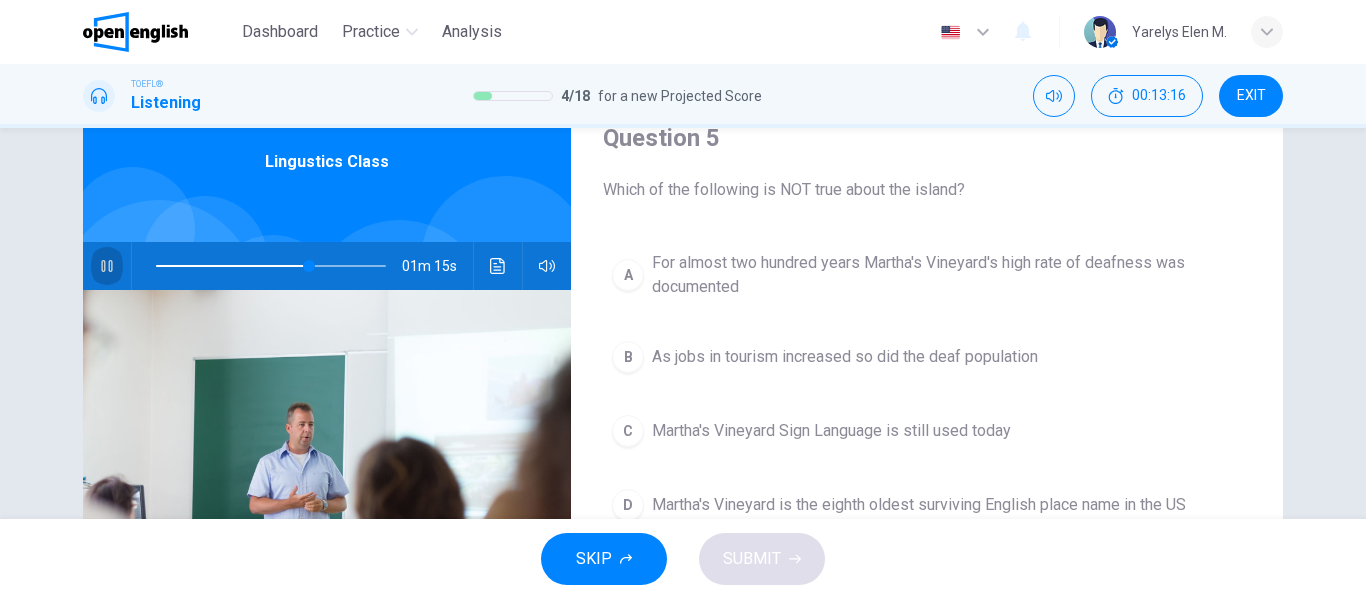 click at bounding box center [107, 266] 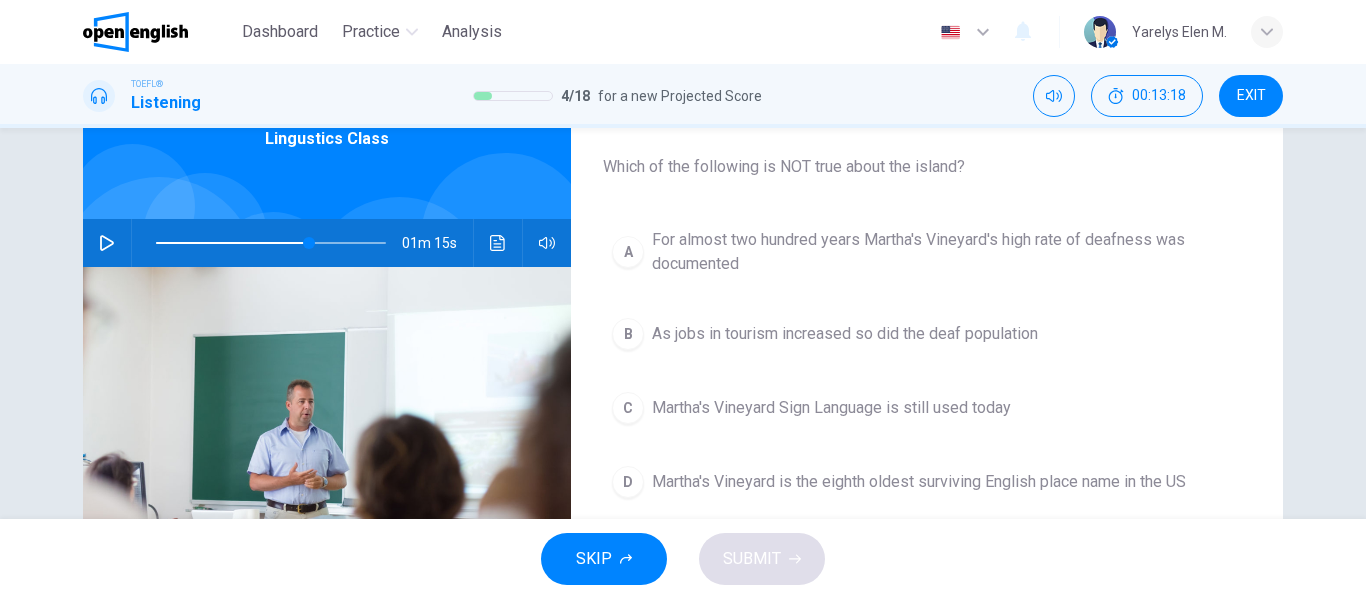 scroll, scrollTop: 110, scrollLeft: 0, axis: vertical 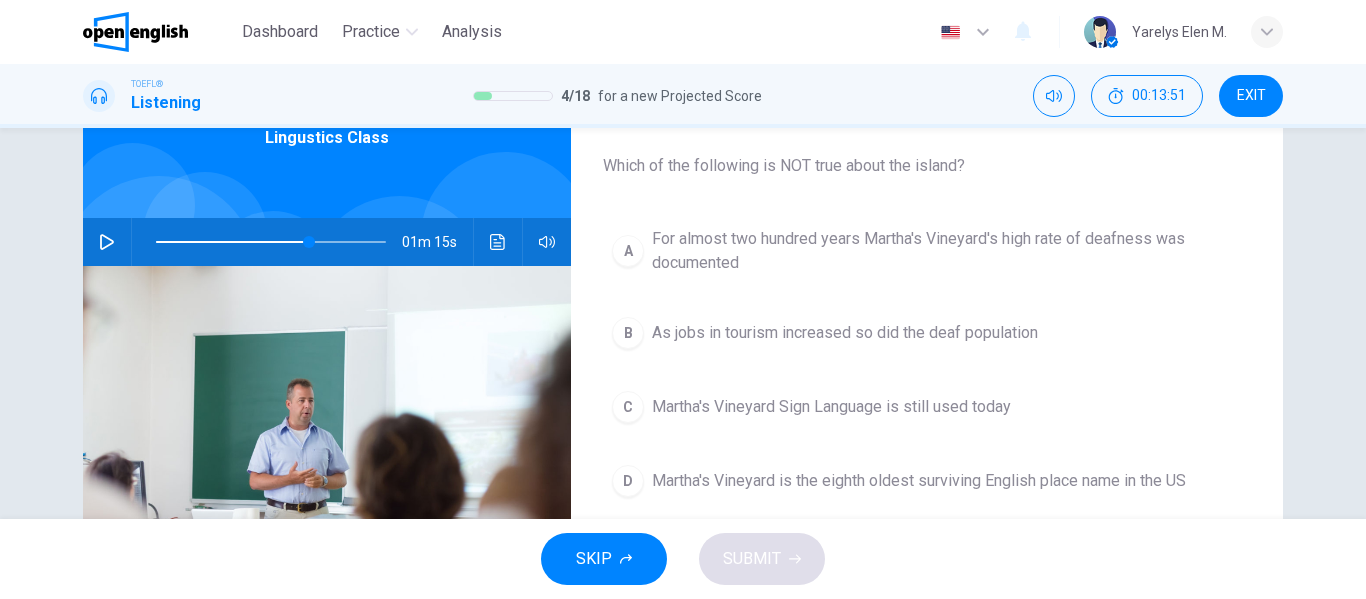 click at bounding box center (107, 242) 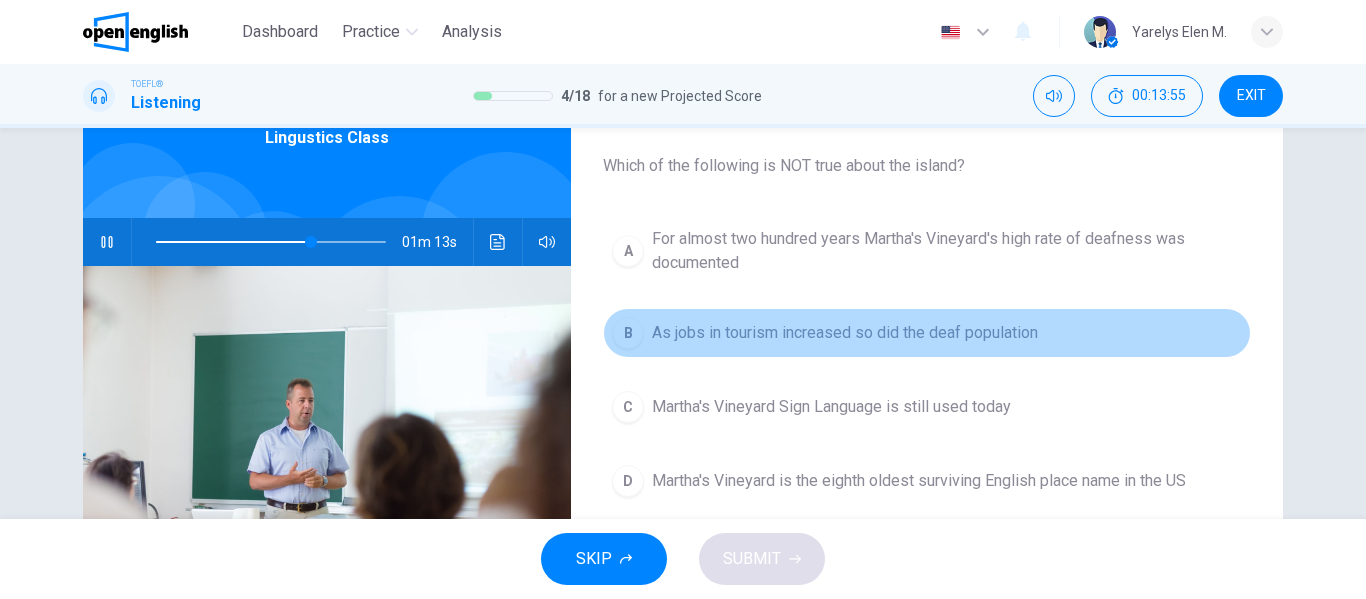 click on "As jobs in tourism increased so did the deaf population" at bounding box center (845, 333) 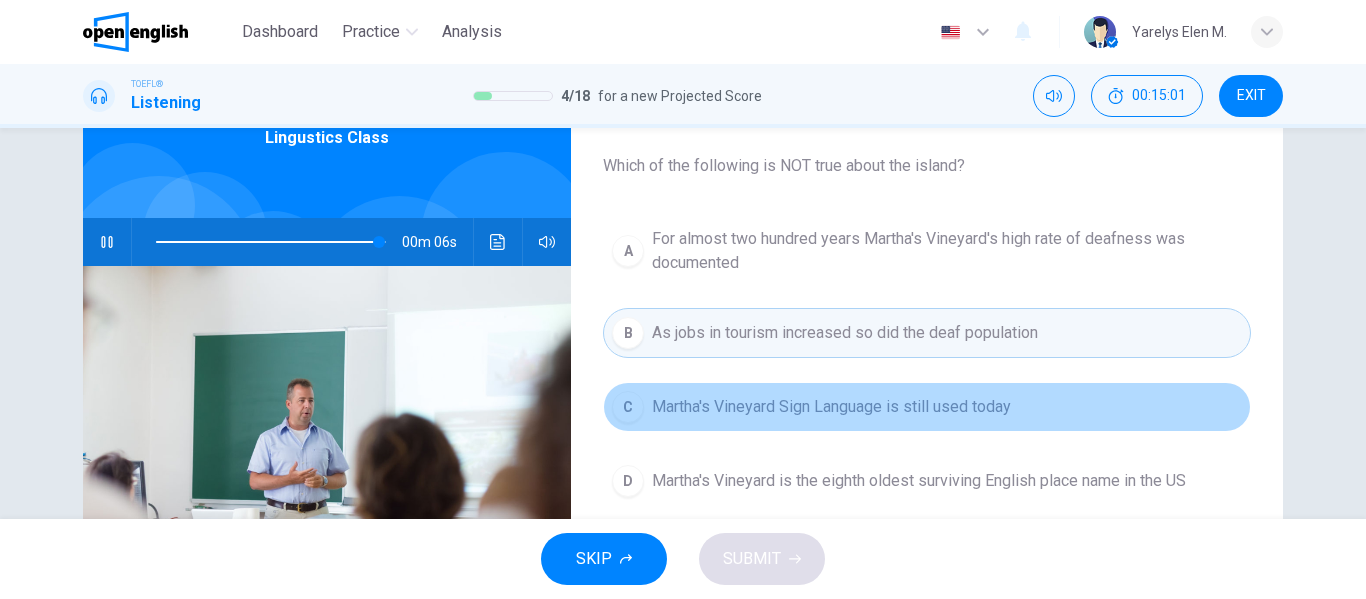 click on "Martha's Vineyard Sign Language is still used today" at bounding box center [831, 407] 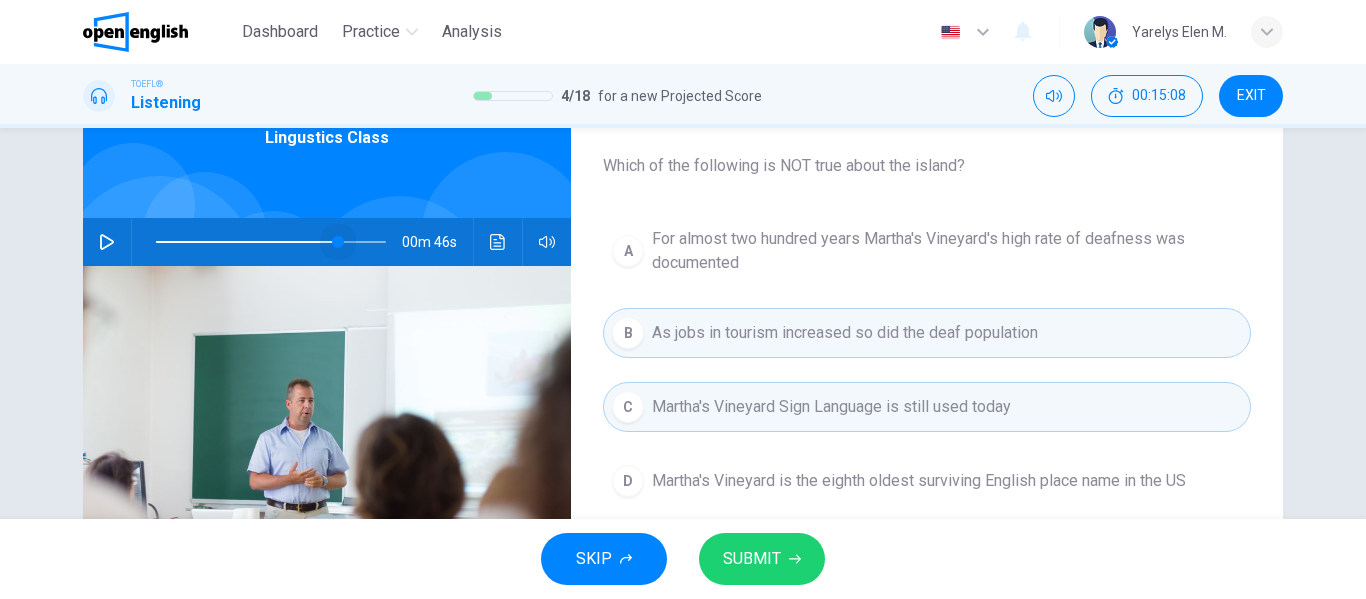 click at bounding box center (271, 242) 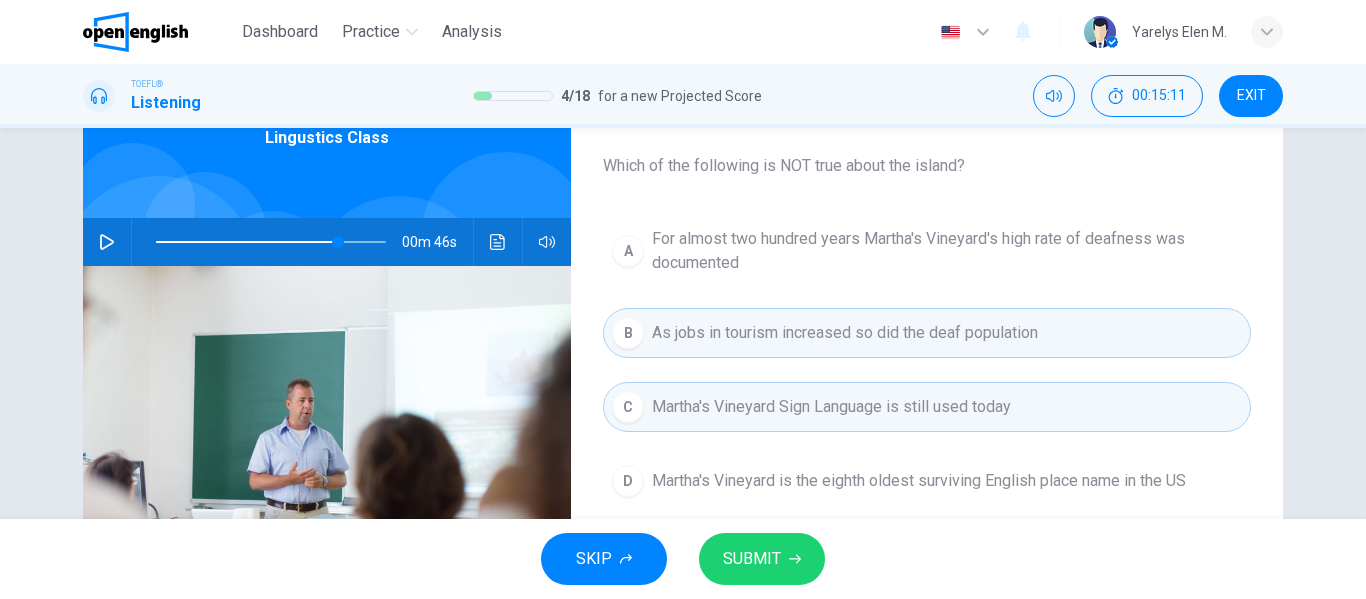 click at bounding box center (131, 242) 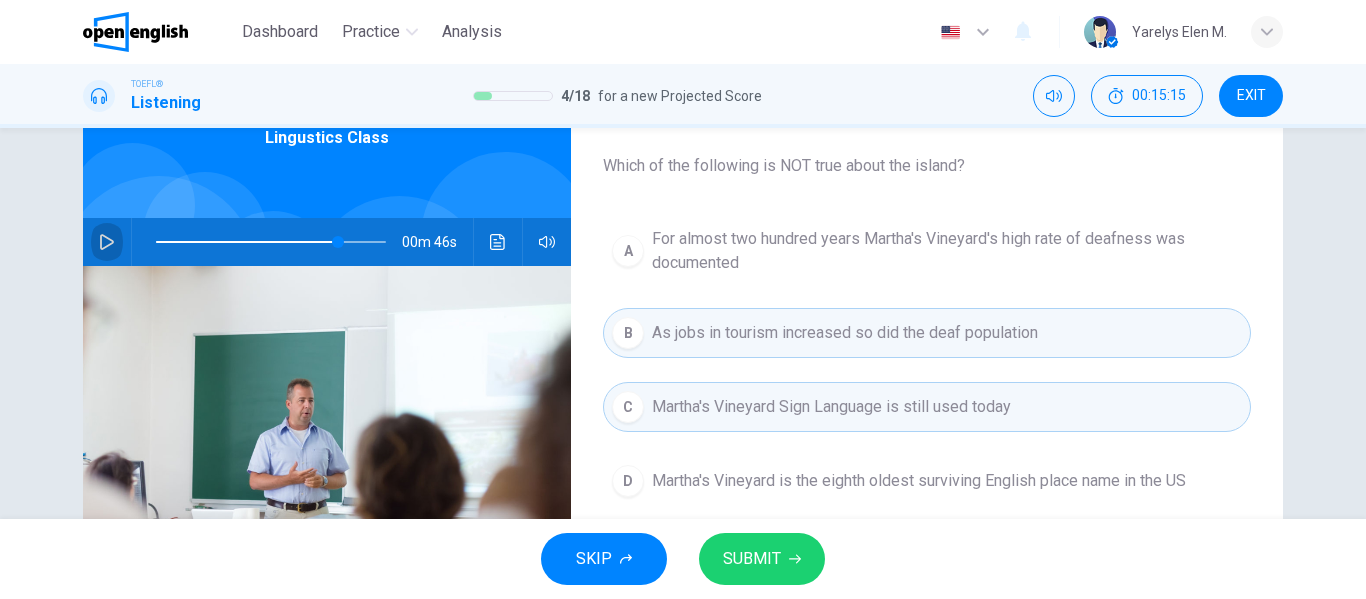 click at bounding box center (107, 242) 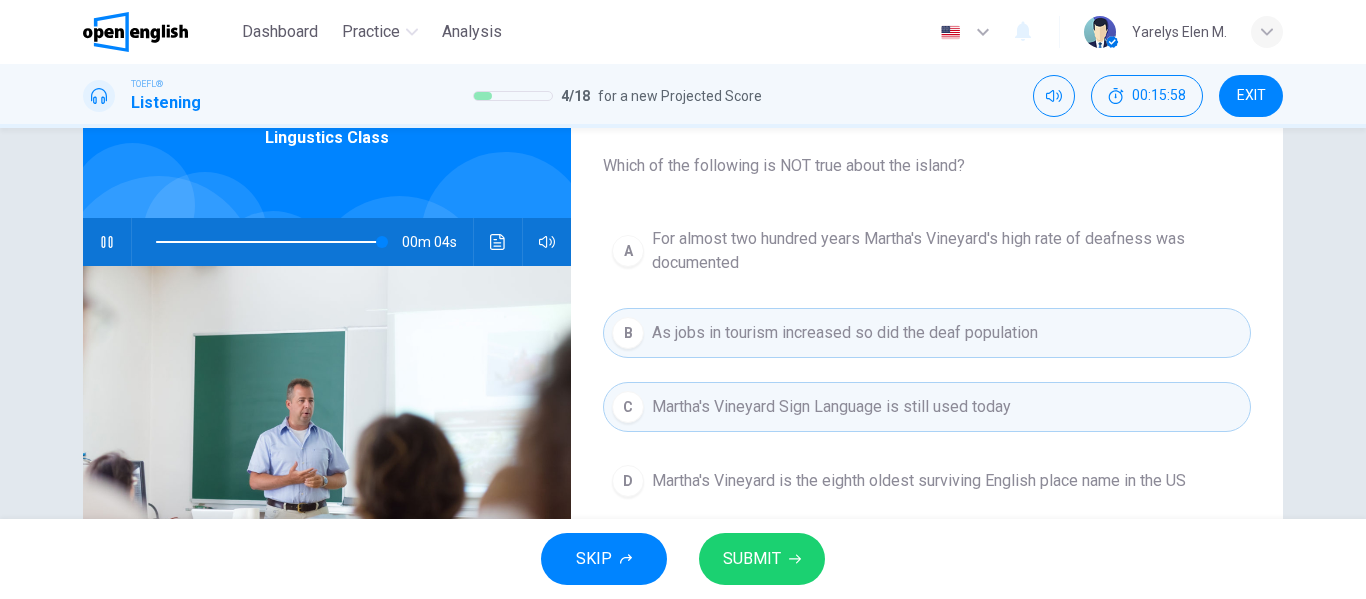 click on "SUBMIT" at bounding box center (762, 559) 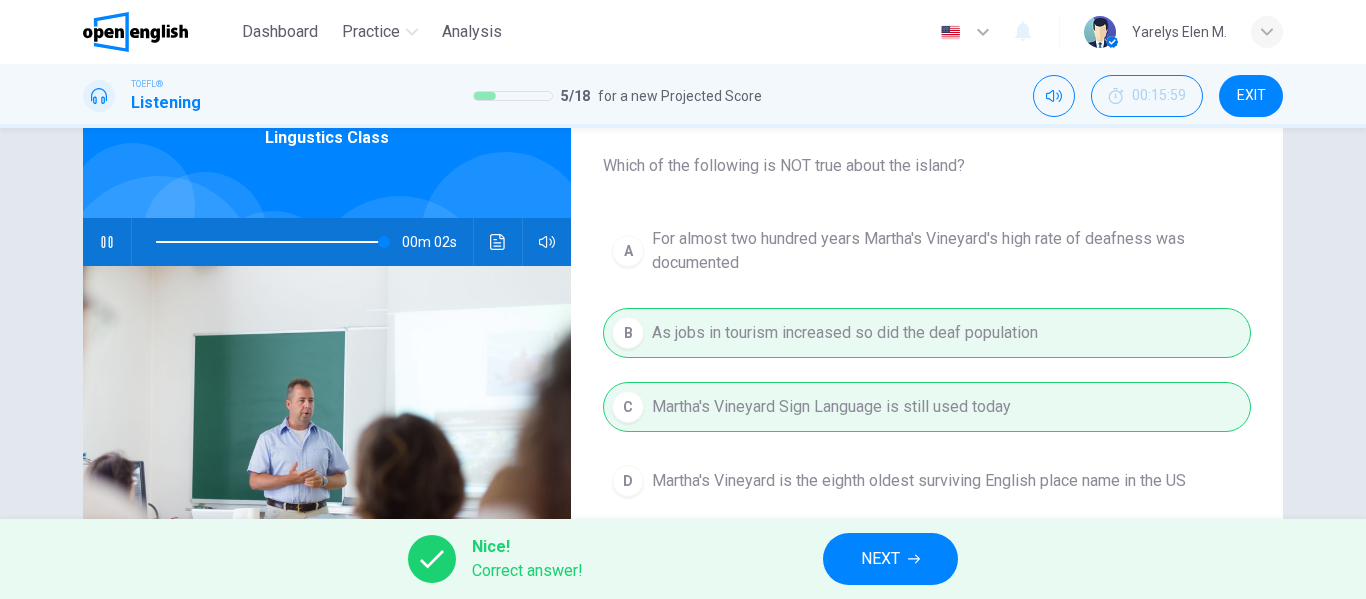 type on "***" 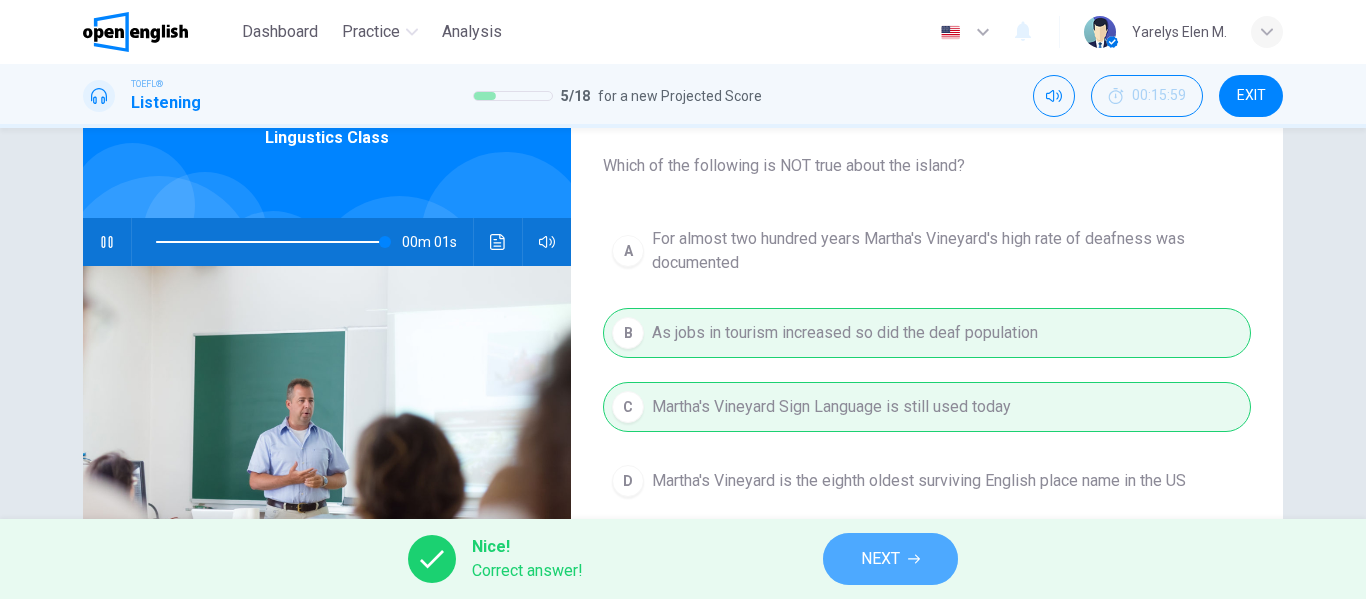 click on "NEXT" at bounding box center (880, 559) 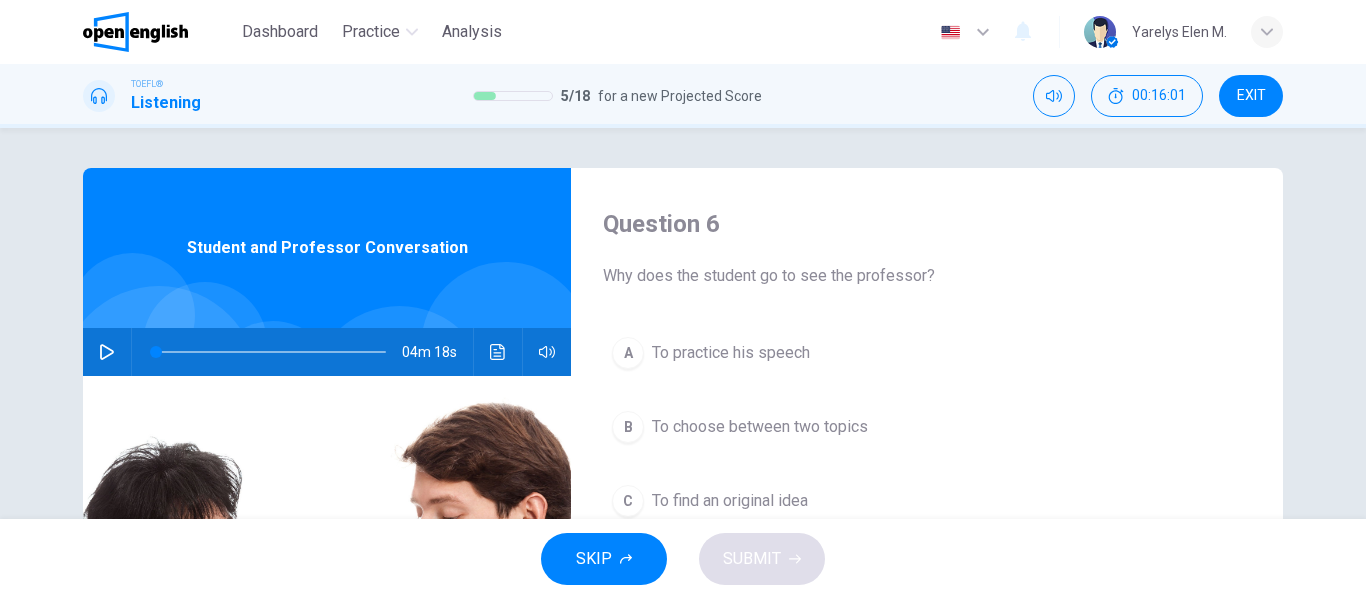 click on "SKIP SUBMIT" at bounding box center (683, 559) 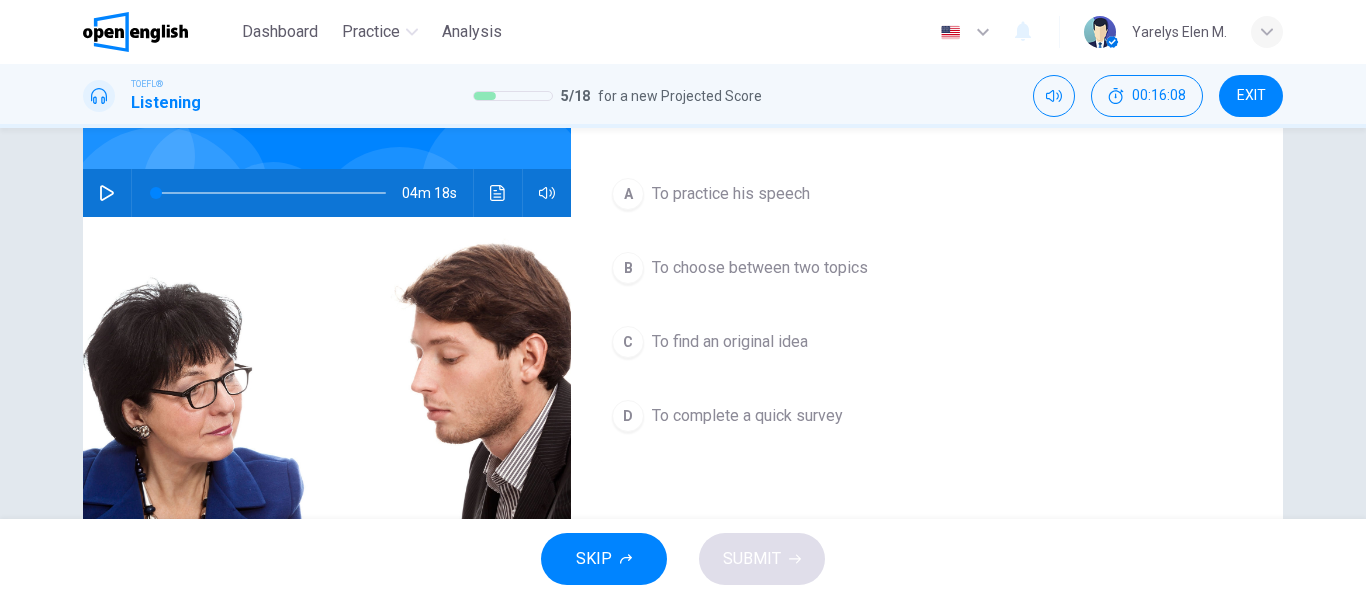 scroll, scrollTop: 162, scrollLeft: 0, axis: vertical 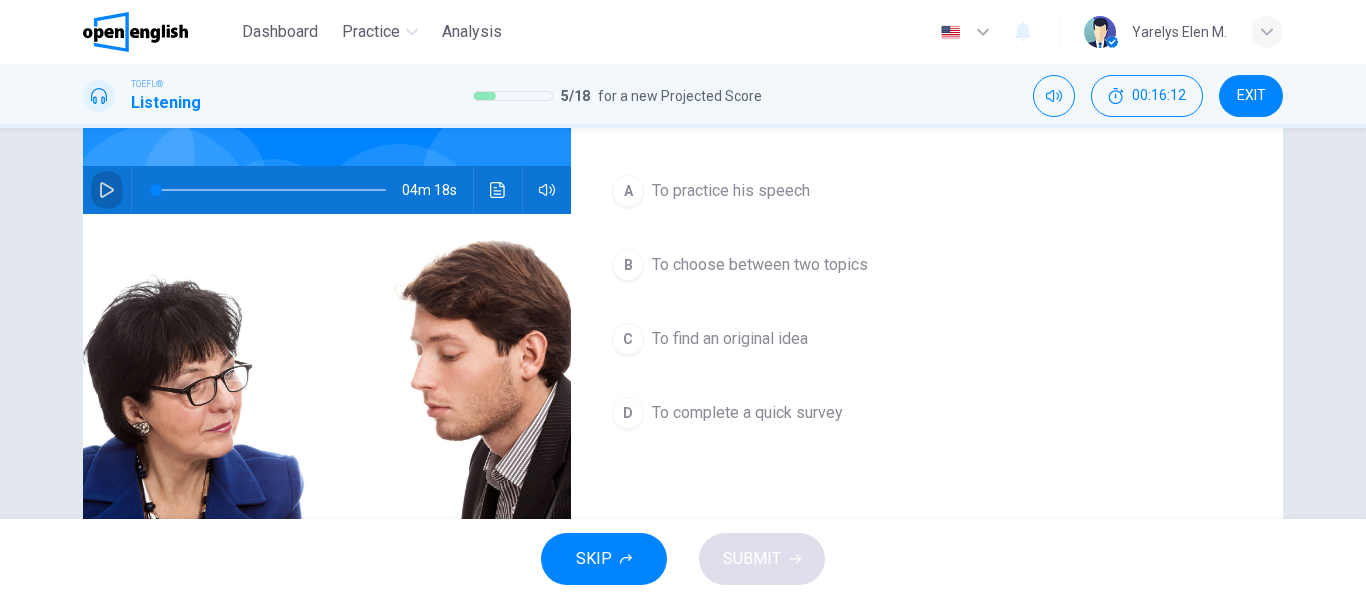 click 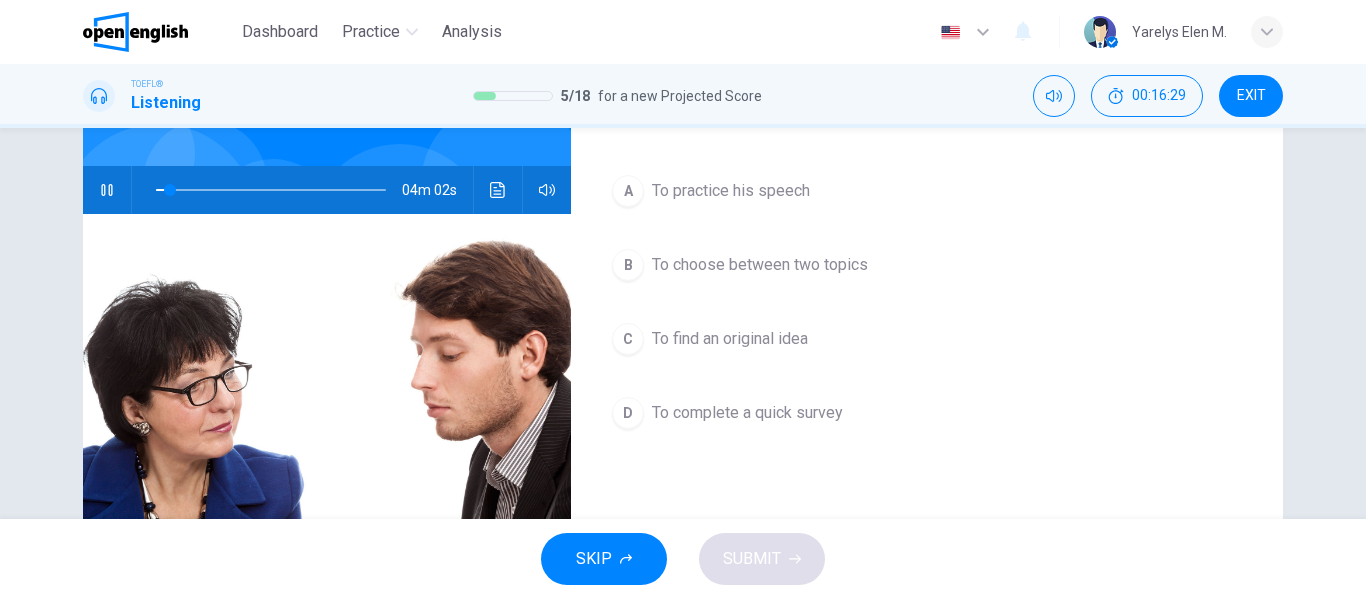 type on "*" 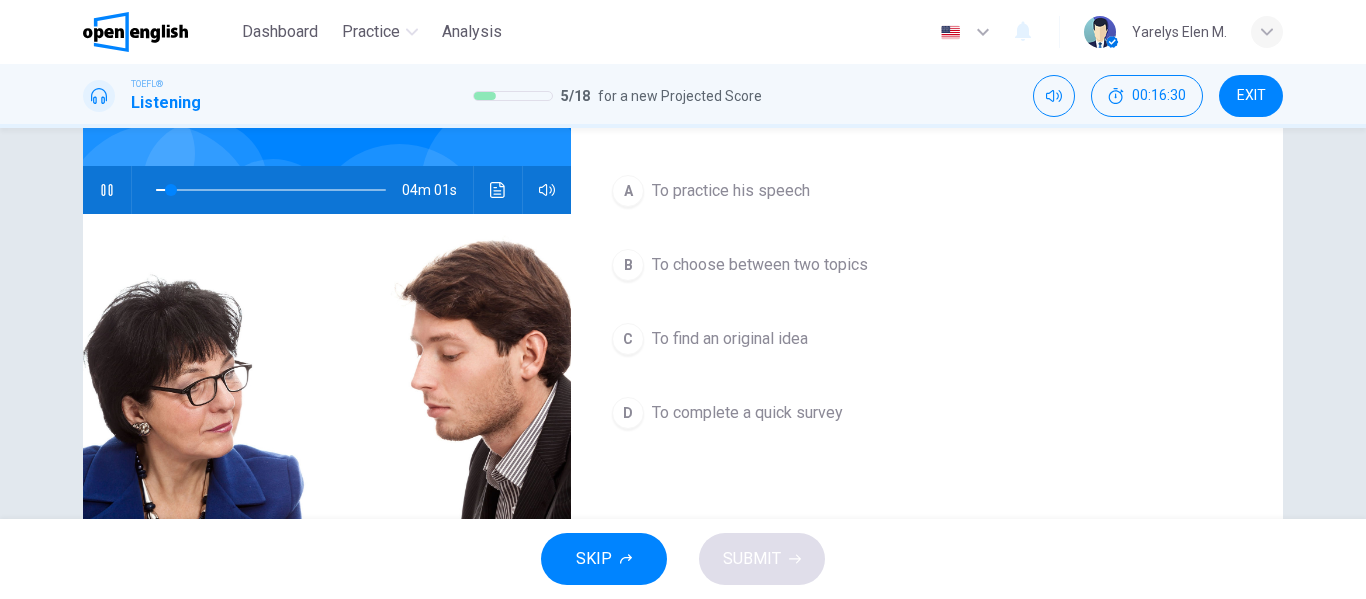 type 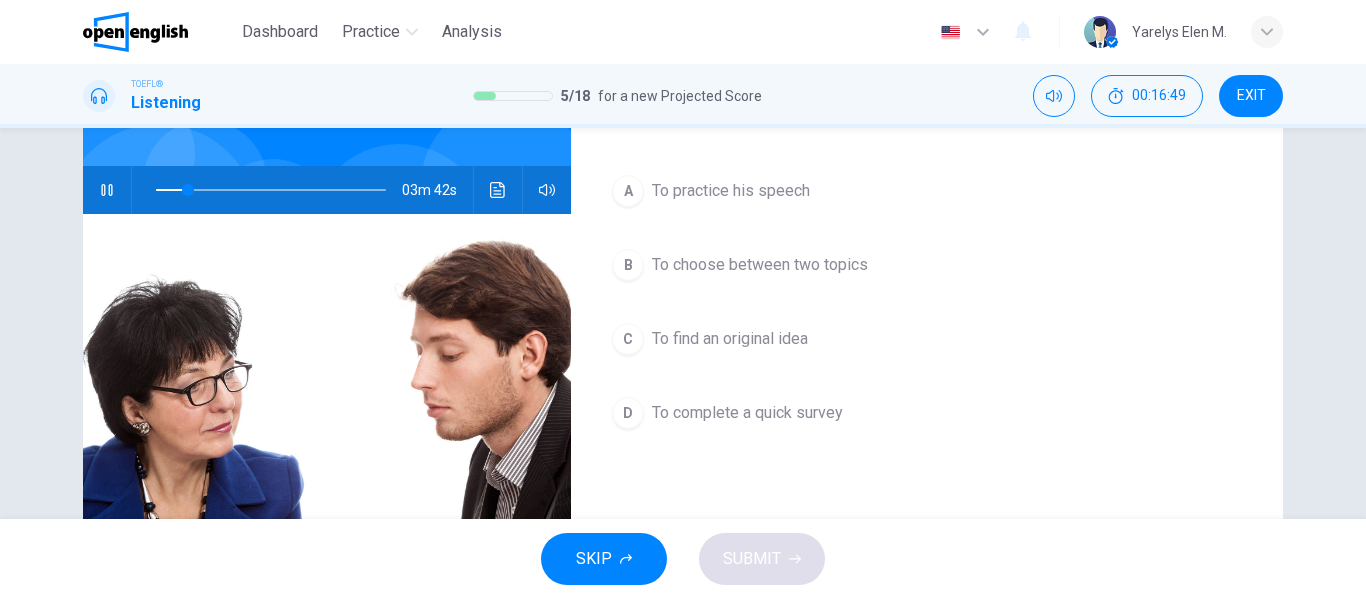 click on "To choose between two topics" at bounding box center (760, 265) 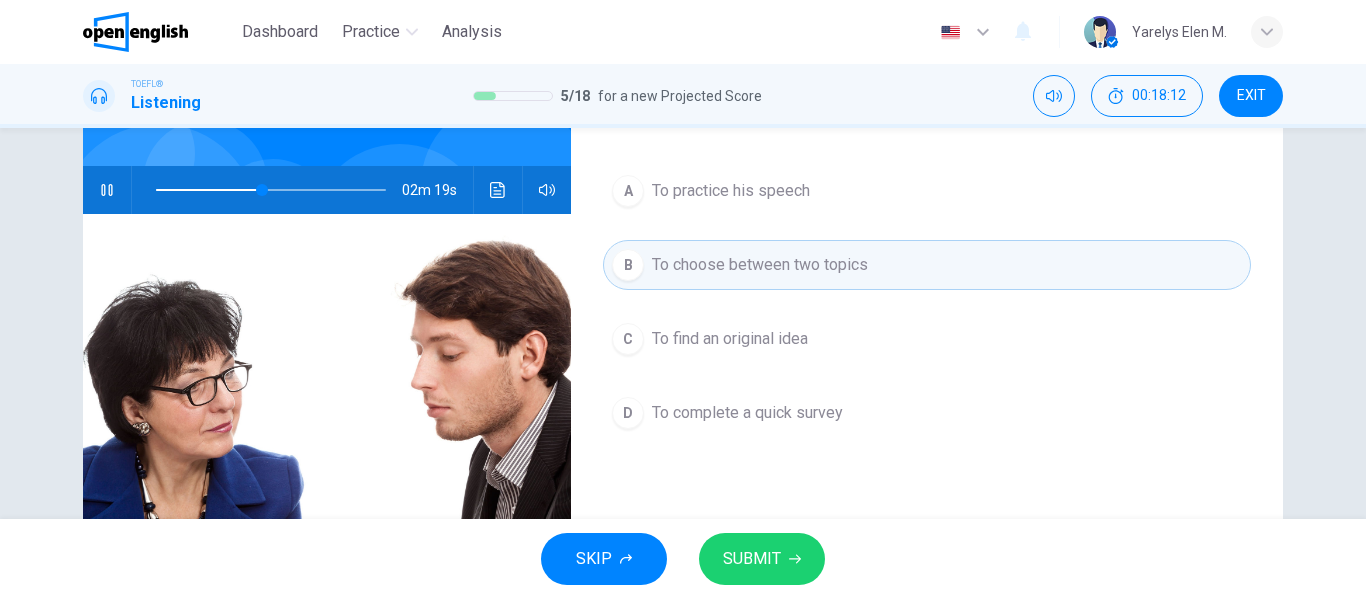 click on "SUBMIT" at bounding box center [752, 559] 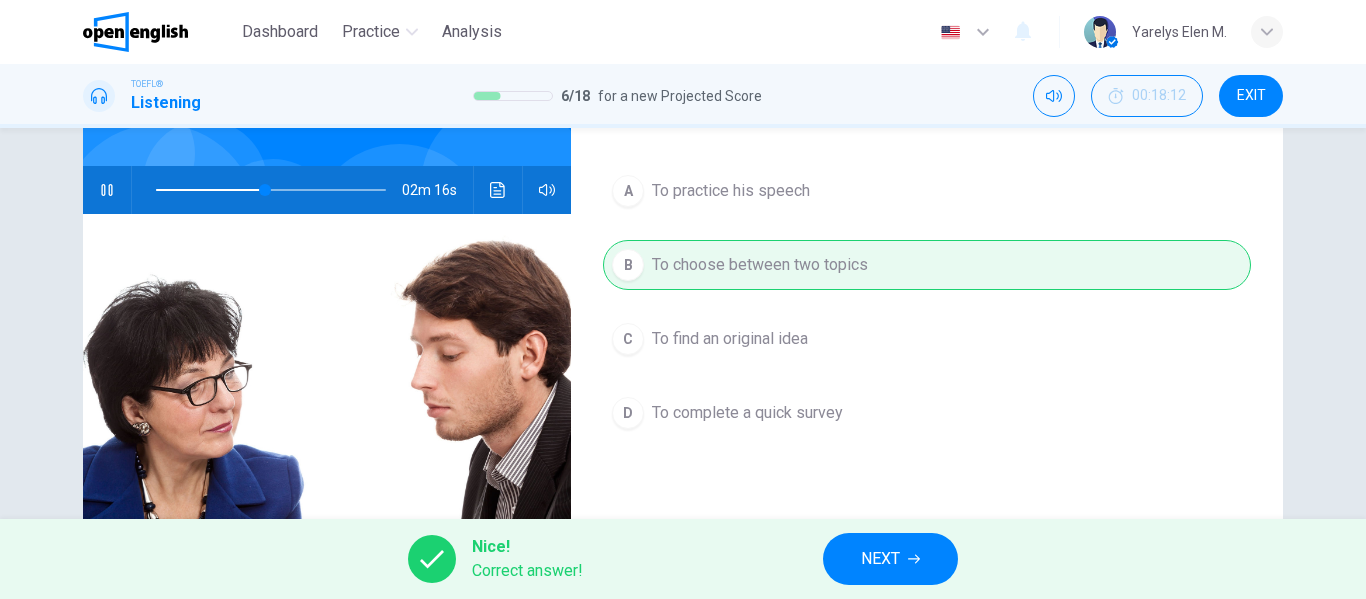click on "NEXT" at bounding box center (880, 559) 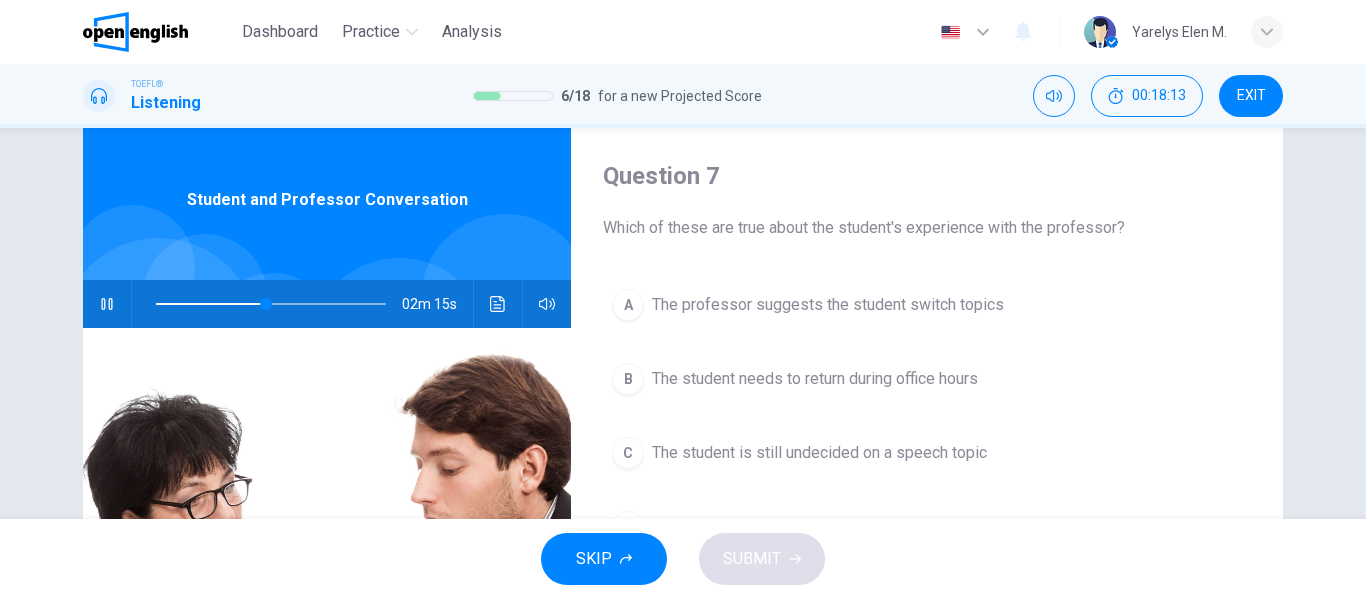 scroll, scrollTop: 47, scrollLeft: 0, axis: vertical 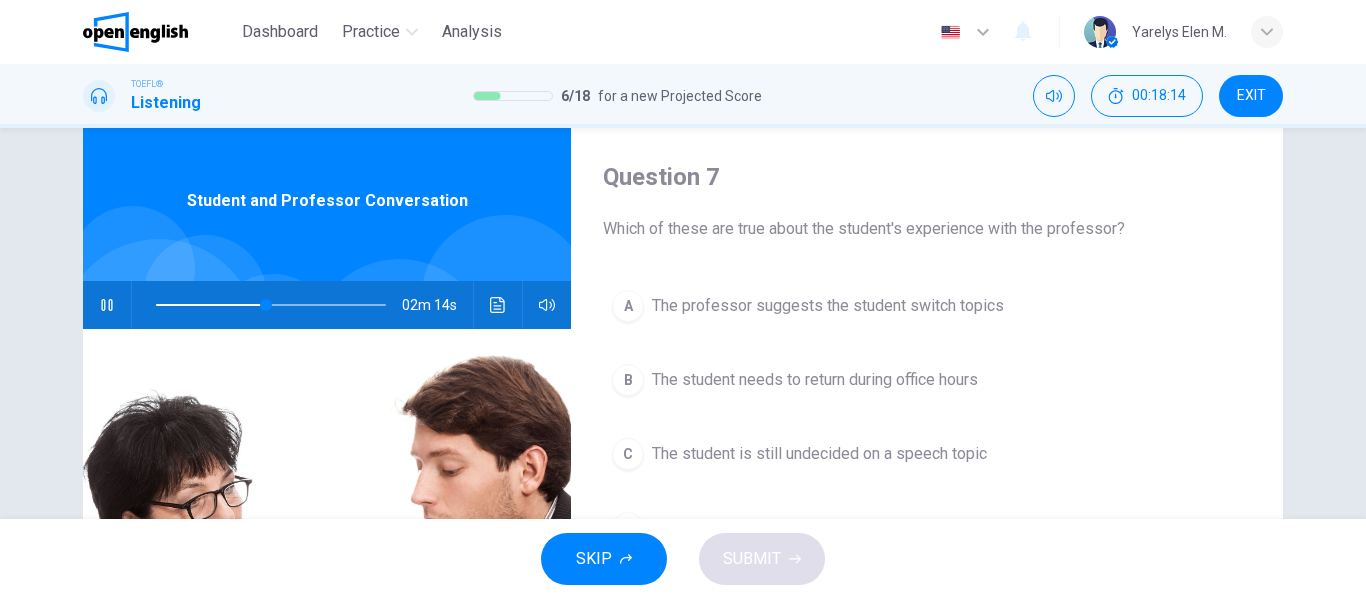 click at bounding box center [107, 305] 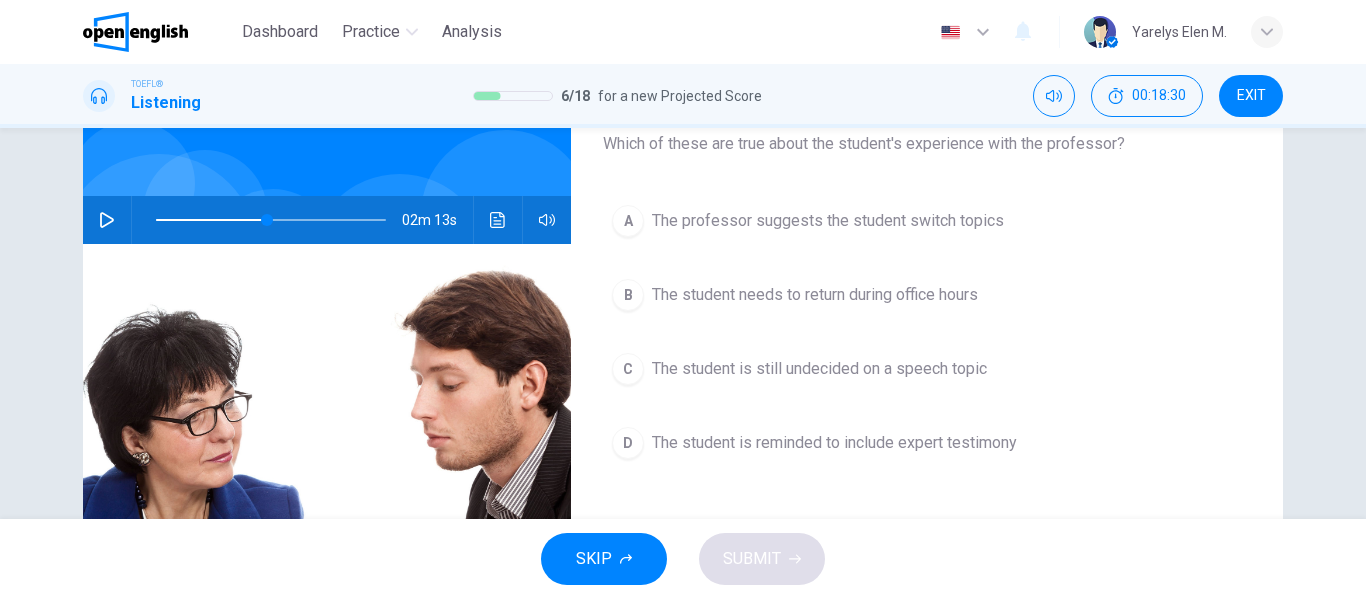 scroll, scrollTop: 149, scrollLeft: 0, axis: vertical 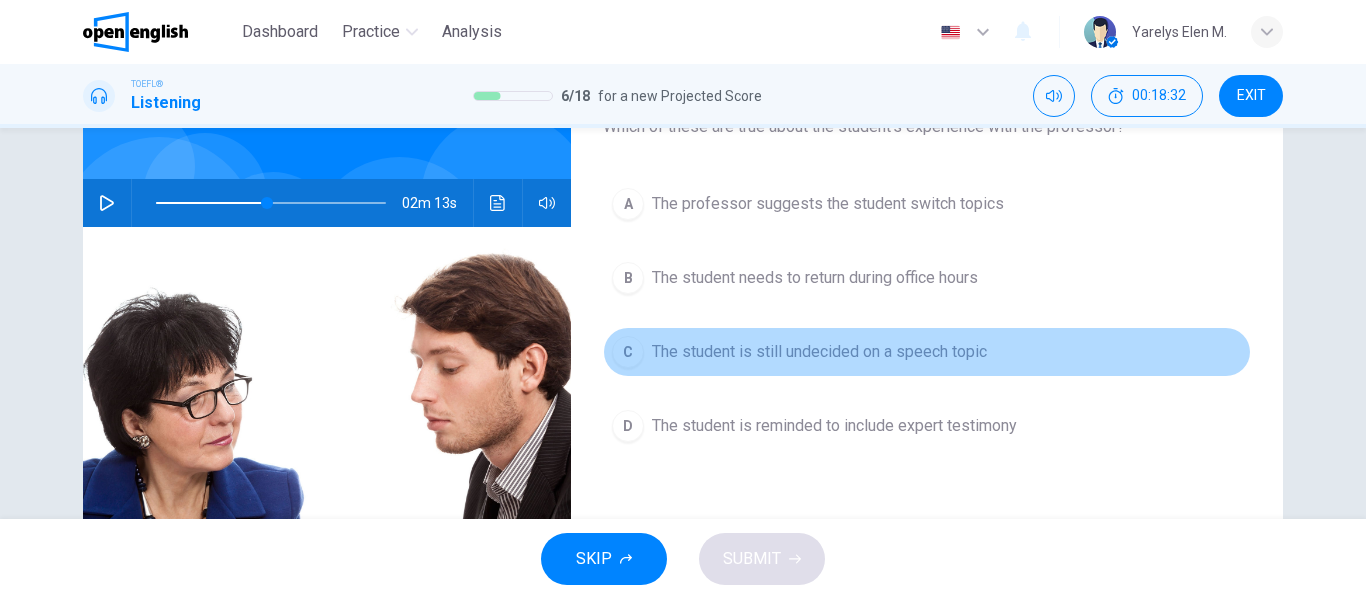 click on "The student is still undecided on a speech topic" at bounding box center [819, 352] 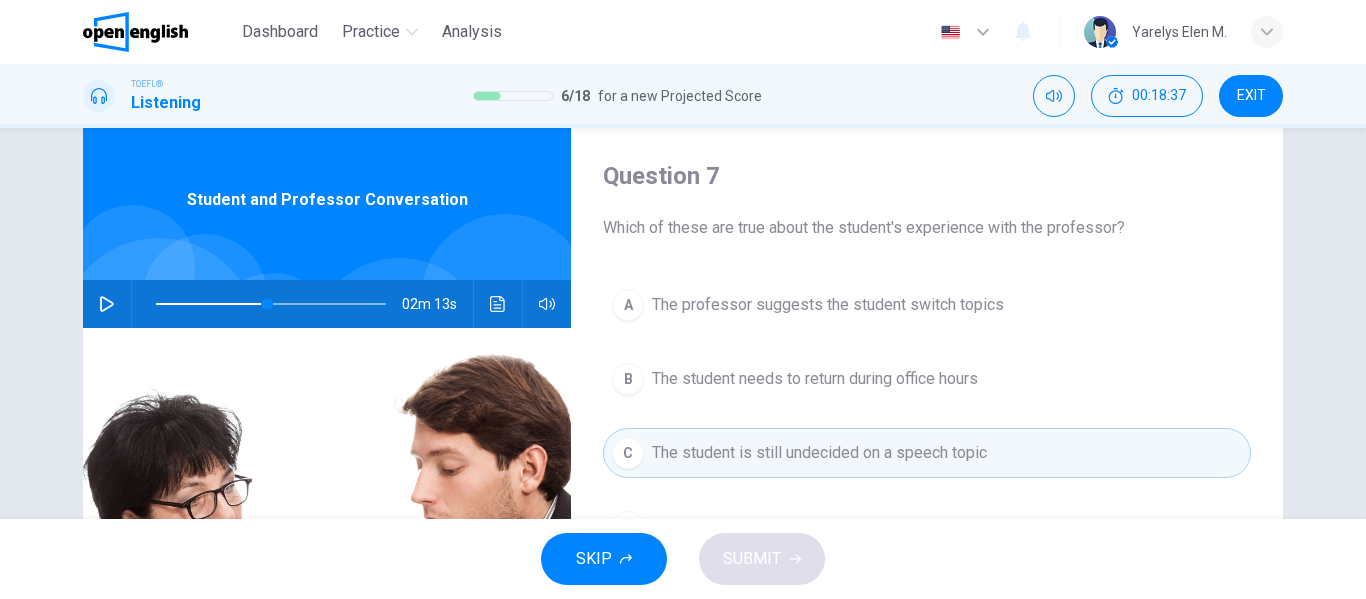 scroll, scrollTop: 21, scrollLeft: 0, axis: vertical 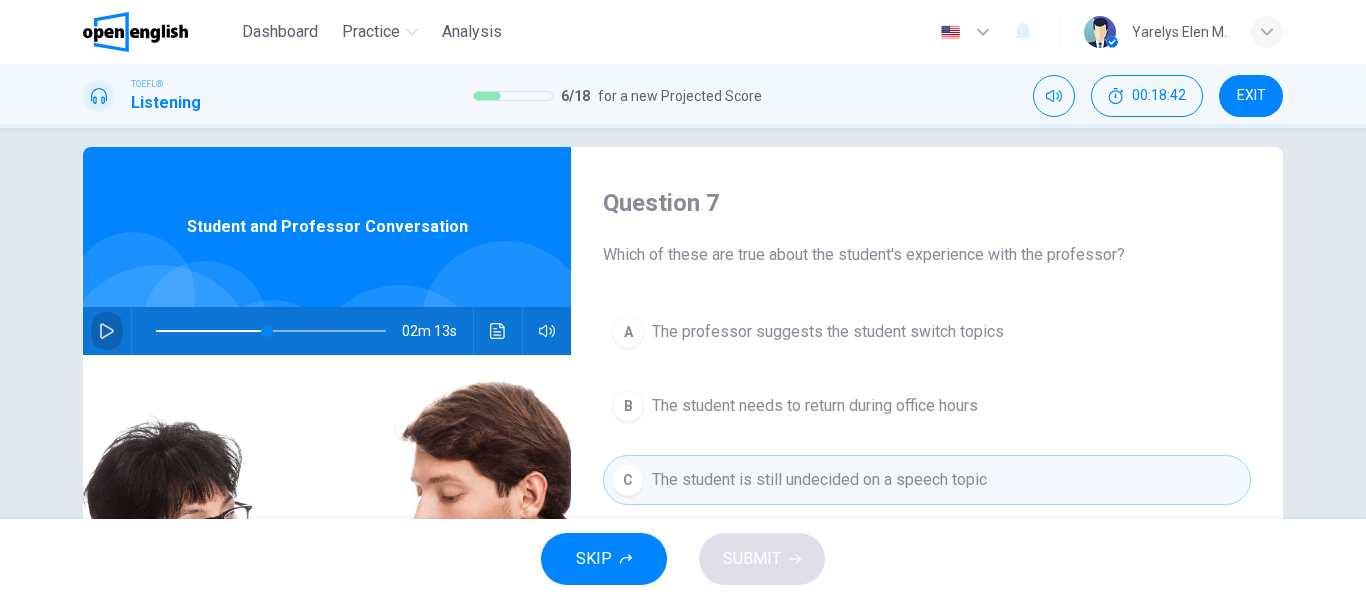click 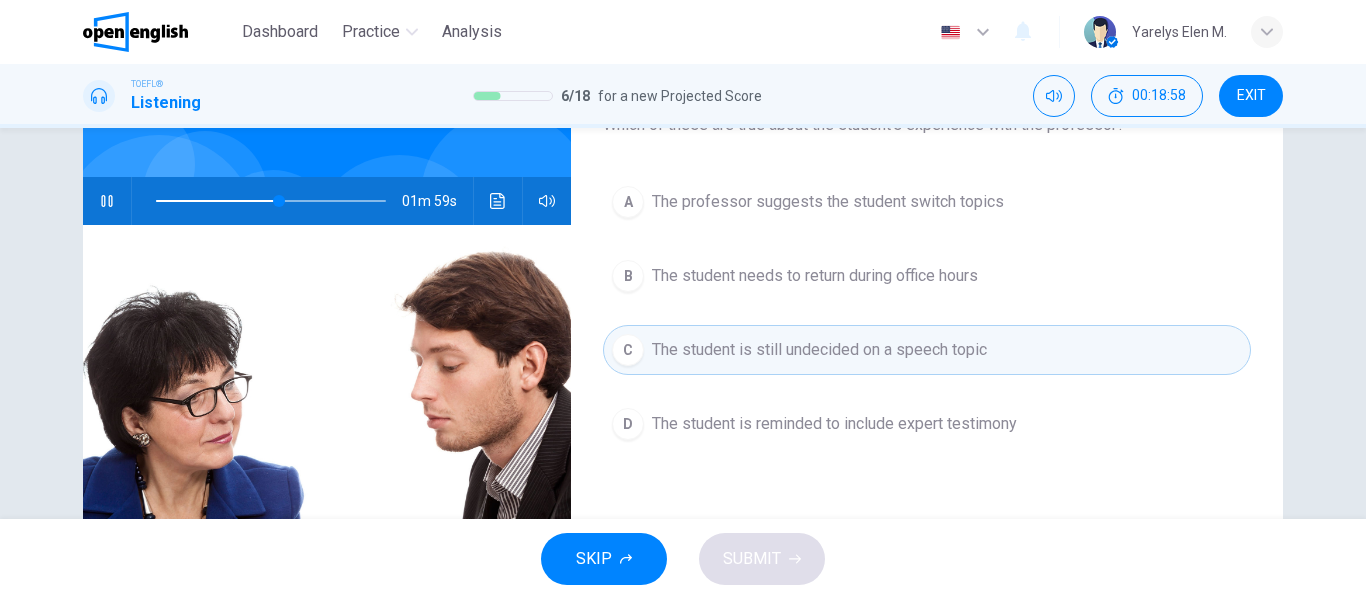 scroll, scrollTop: 148, scrollLeft: 0, axis: vertical 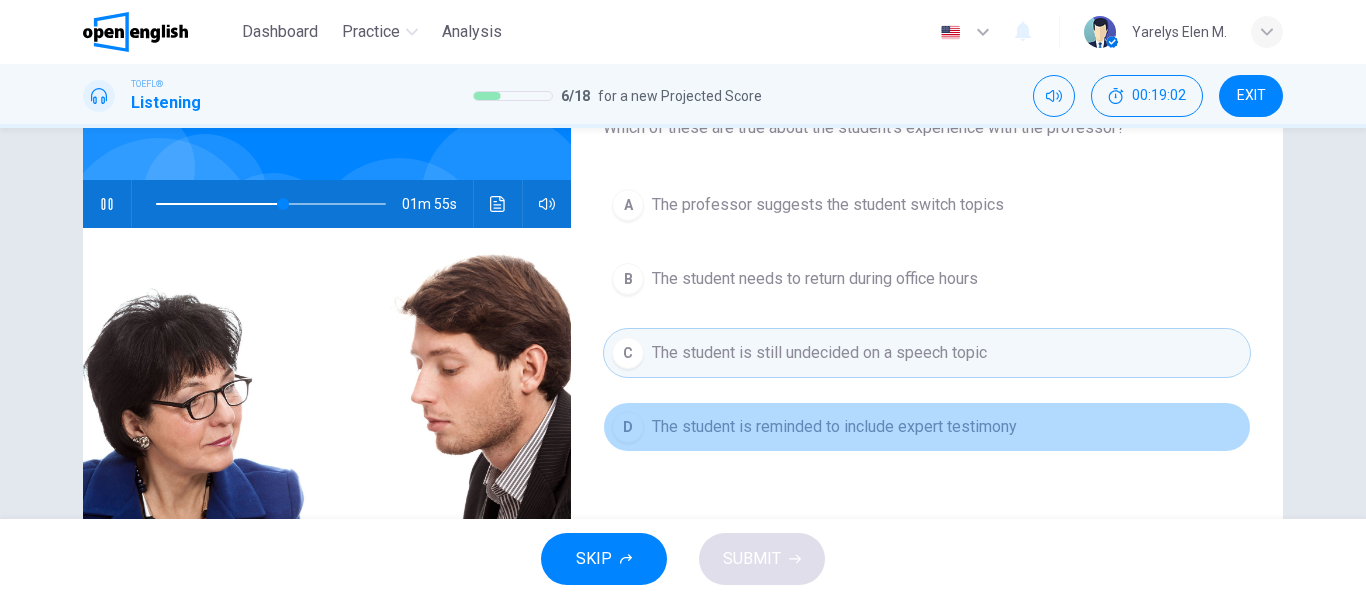 click on "The student is reminded to include expert testimony" at bounding box center (834, 427) 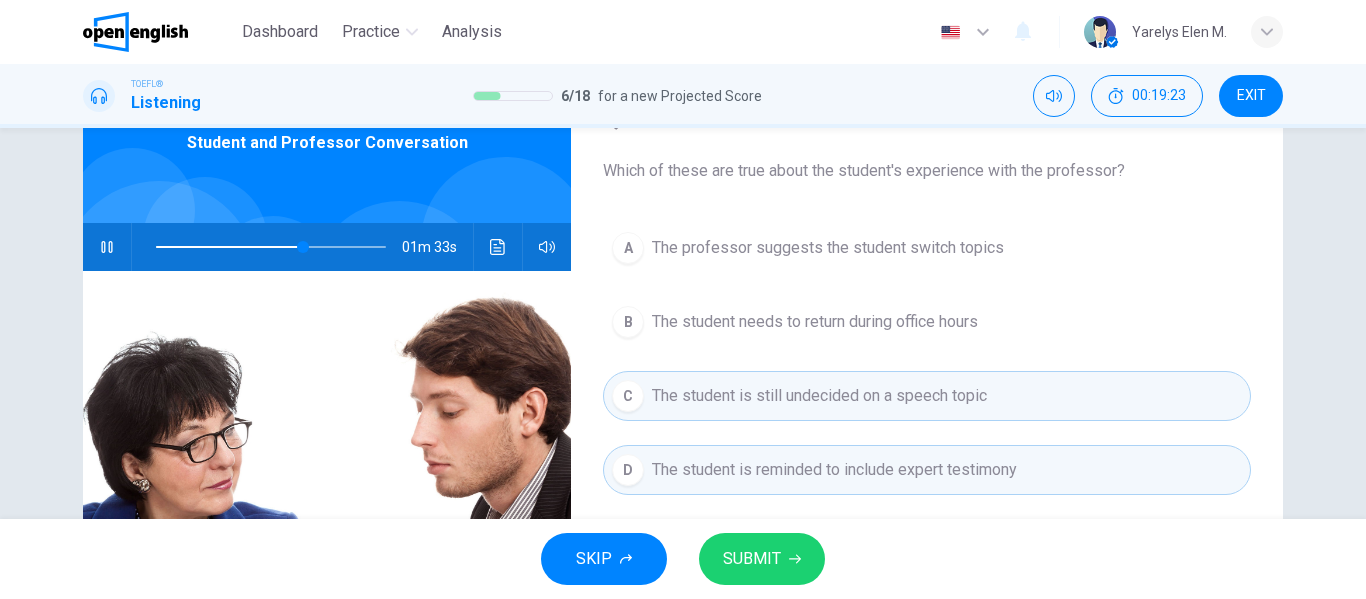 scroll, scrollTop: 120, scrollLeft: 0, axis: vertical 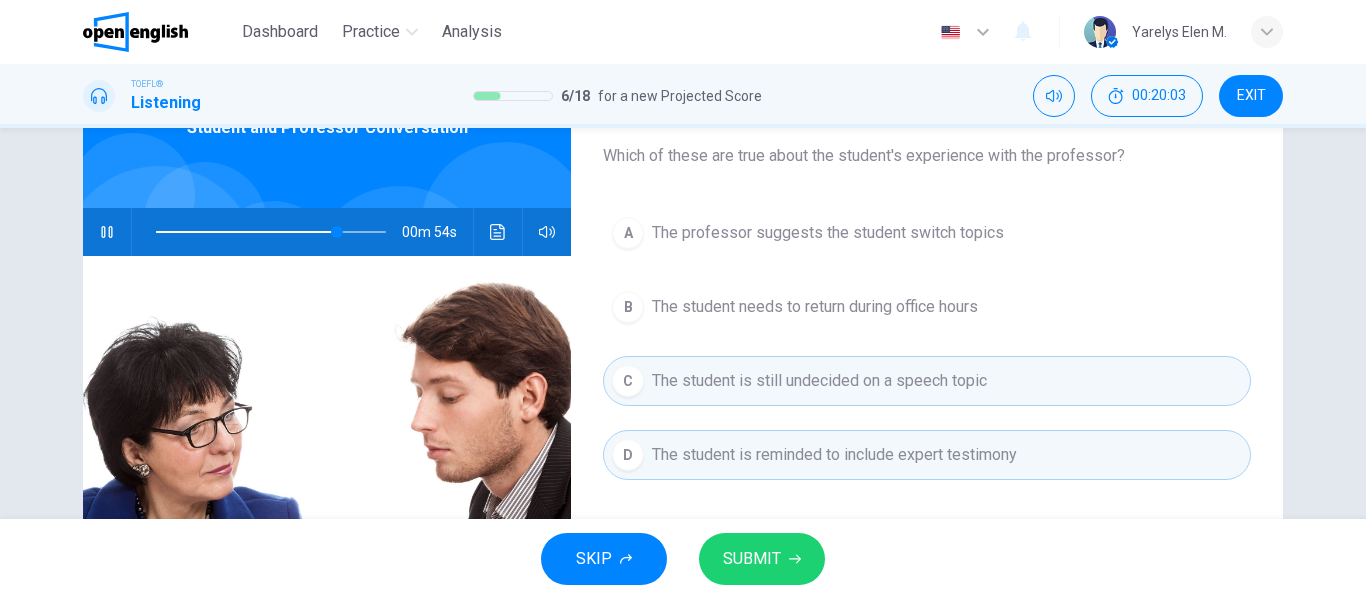 click on "SUBMIT" at bounding box center (752, 559) 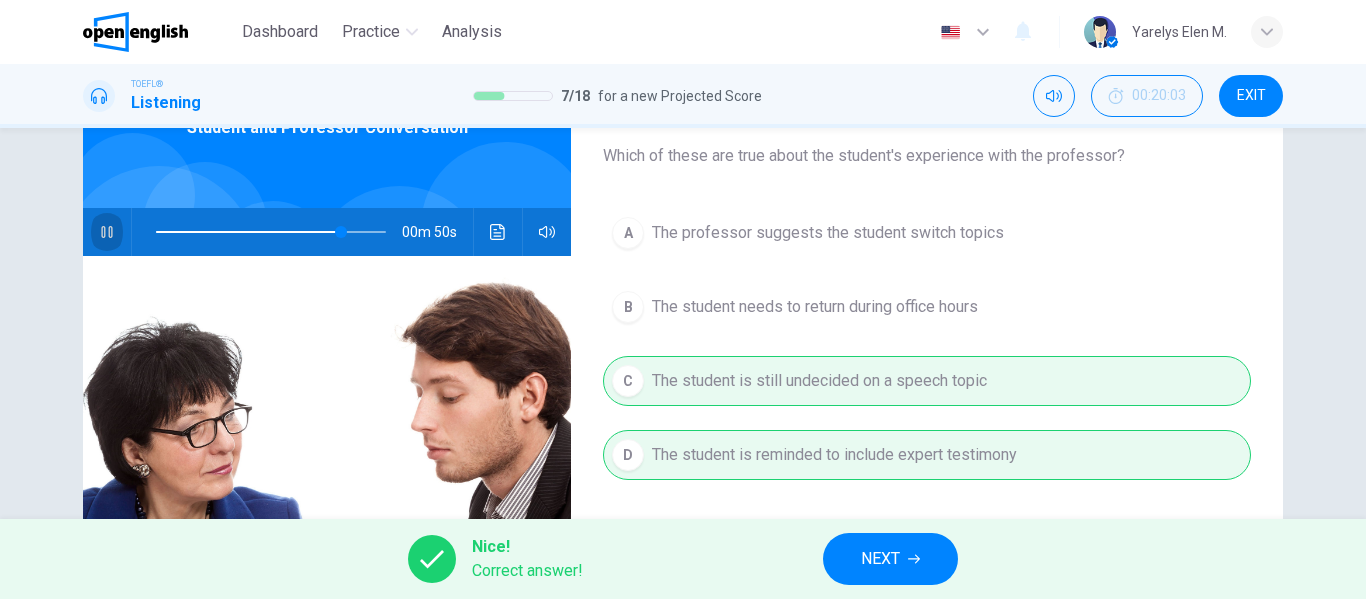 click at bounding box center [107, 232] 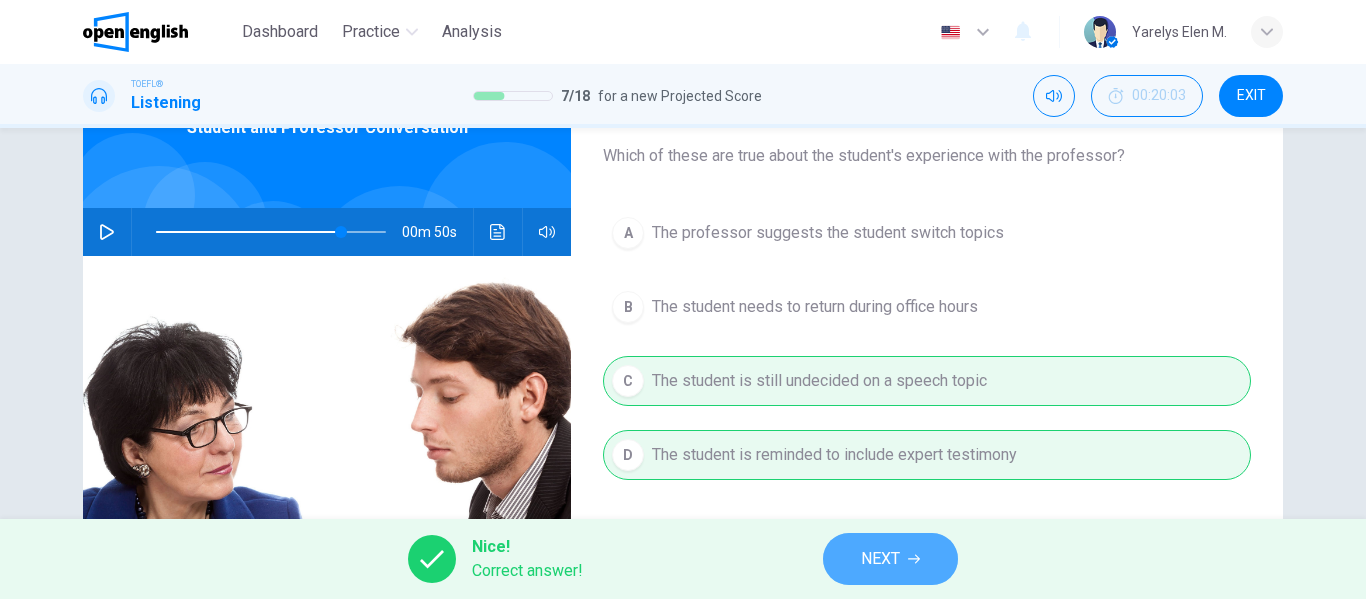 click on "NEXT" at bounding box center (890, 559) 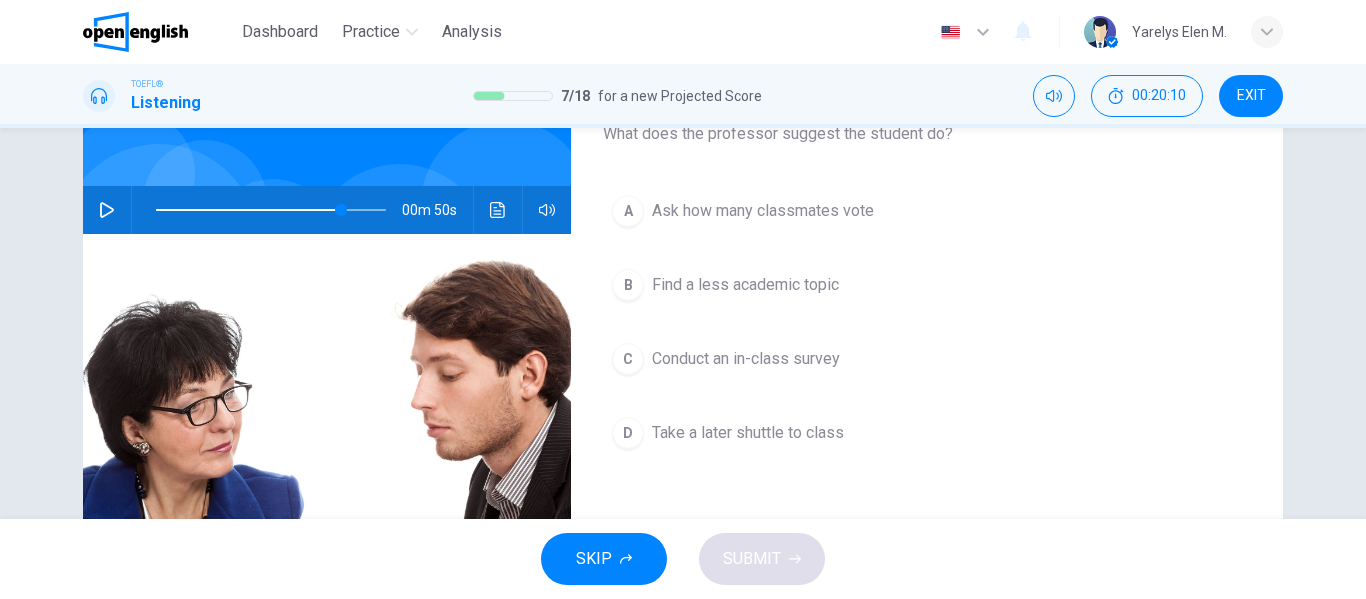 scroll, scrollTop: 143, scrollLeft: 0, axis: vertical 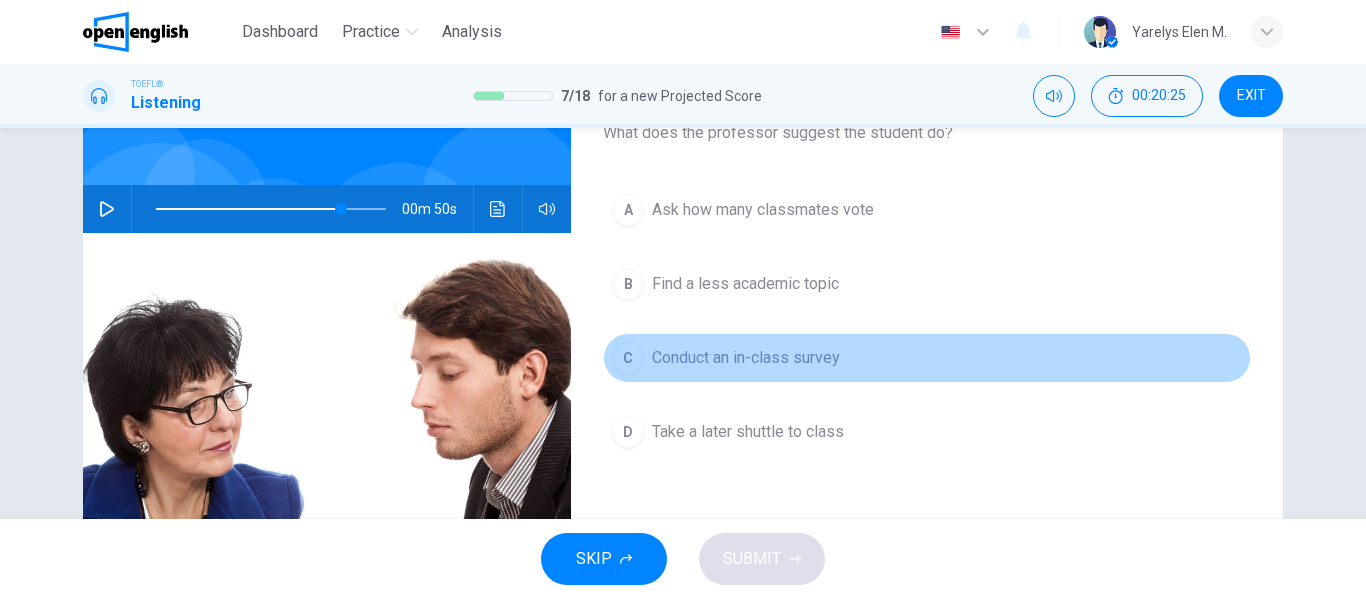 click on "Conduct an in-class survey" at bounding box center [746, 358] 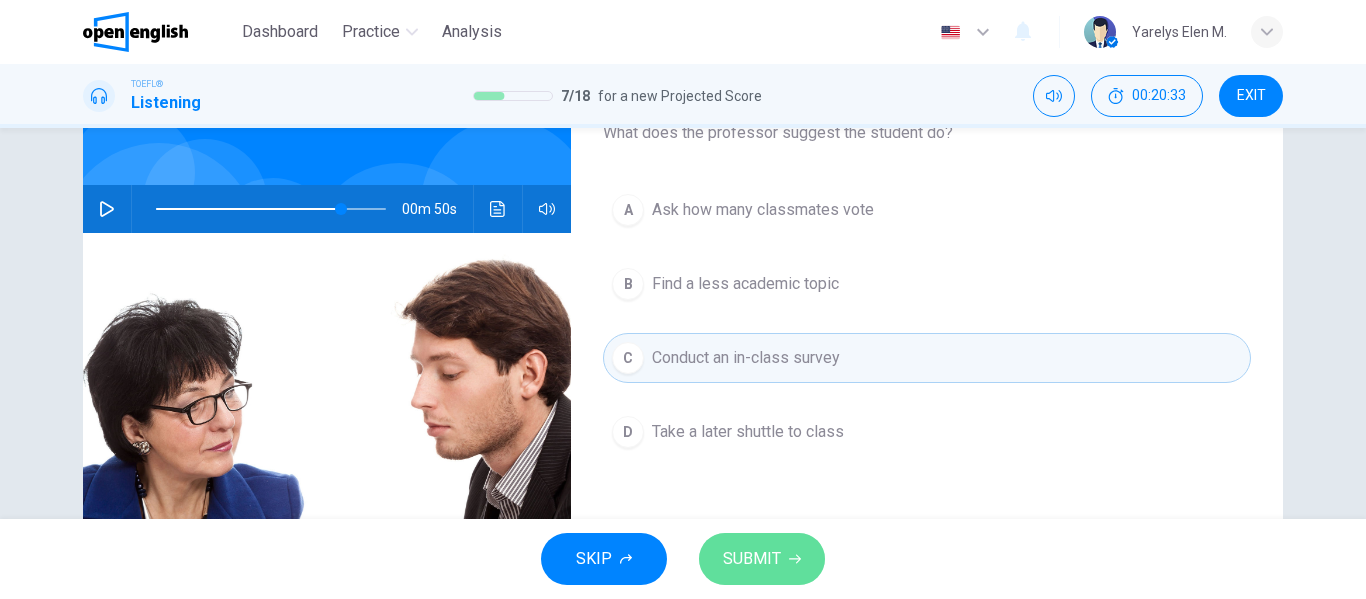 click on "SUBMIT" at bounding box center [752, 559] 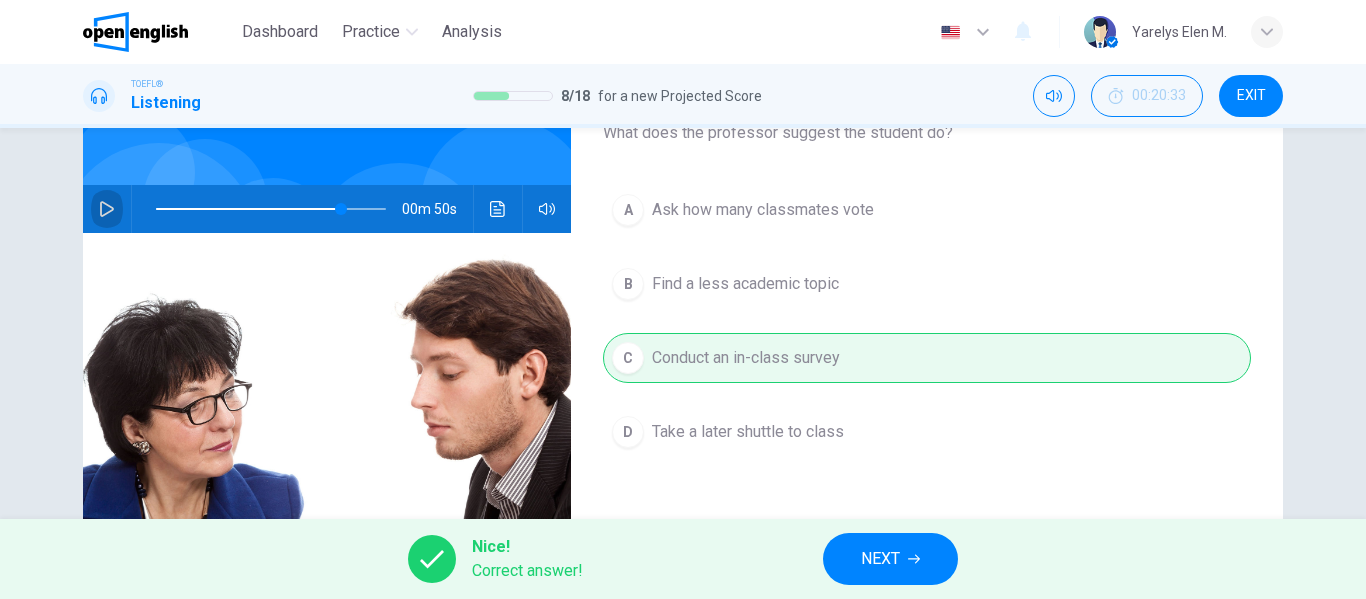 click 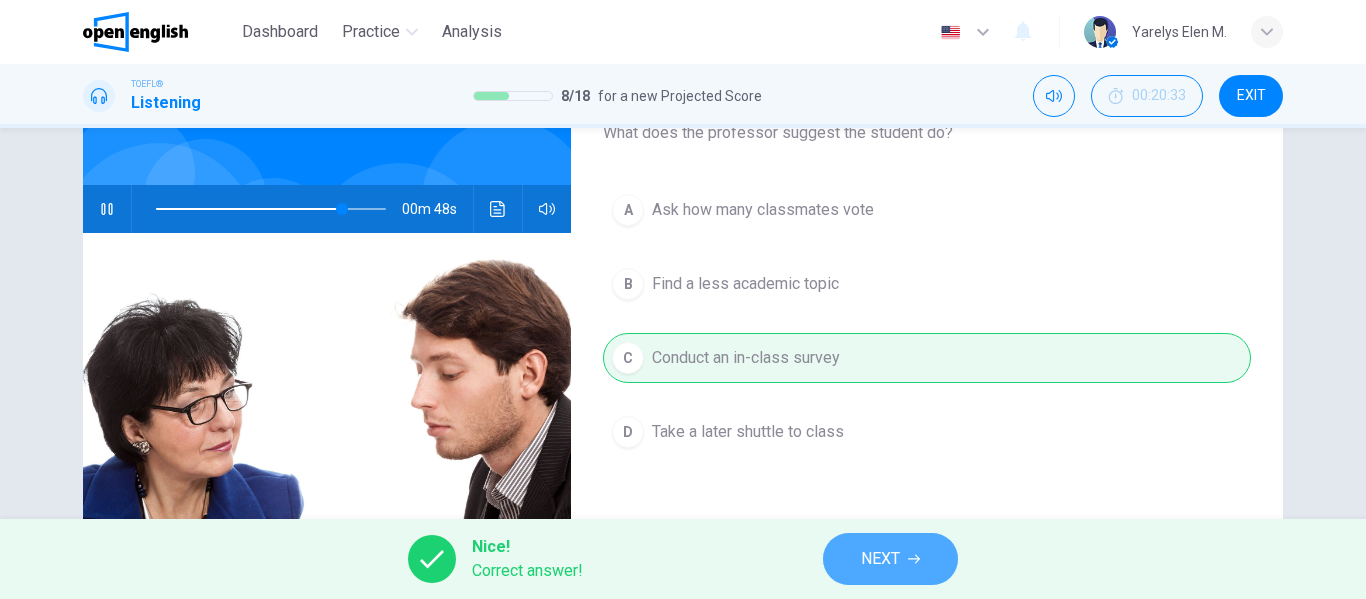 click on "NEXT" at bounding box center (890, 559) 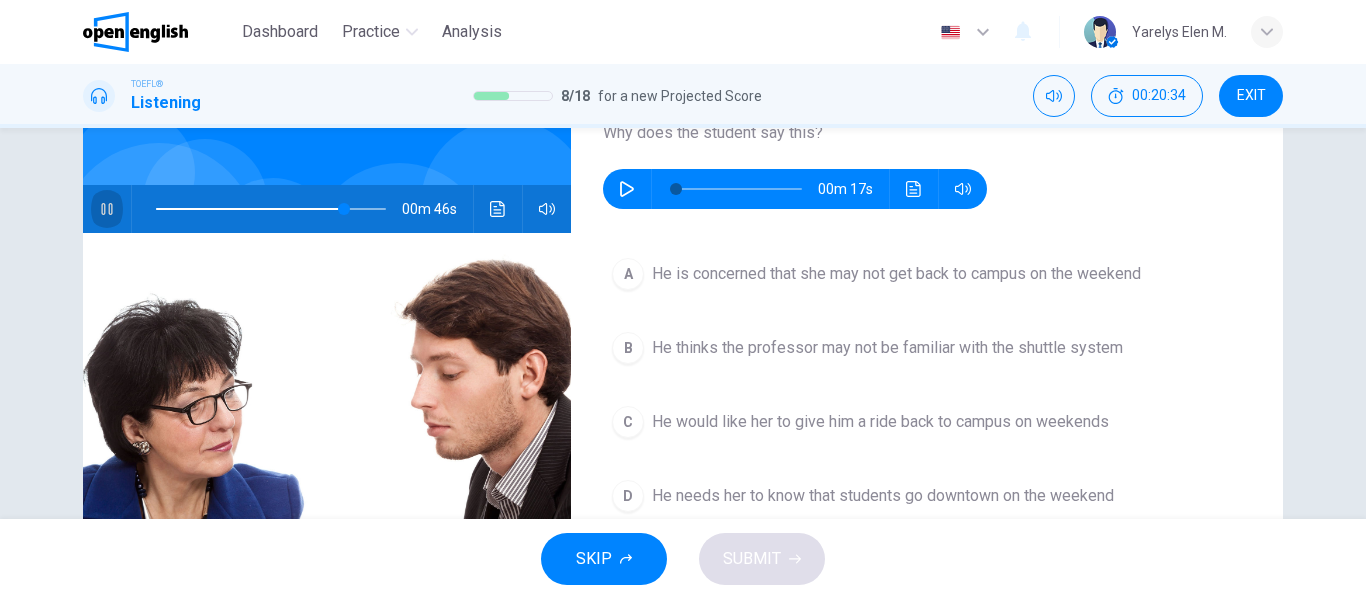 click 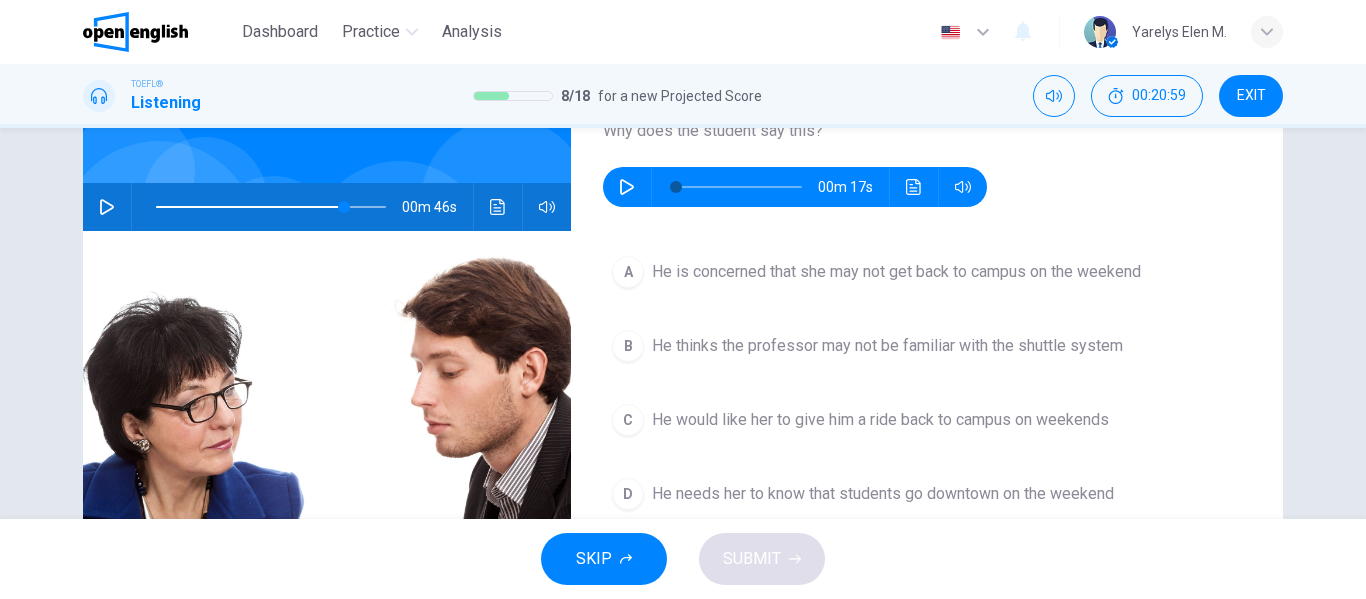 scroll, scrollTop: 143, scrollLeft: 0, axis: vertical 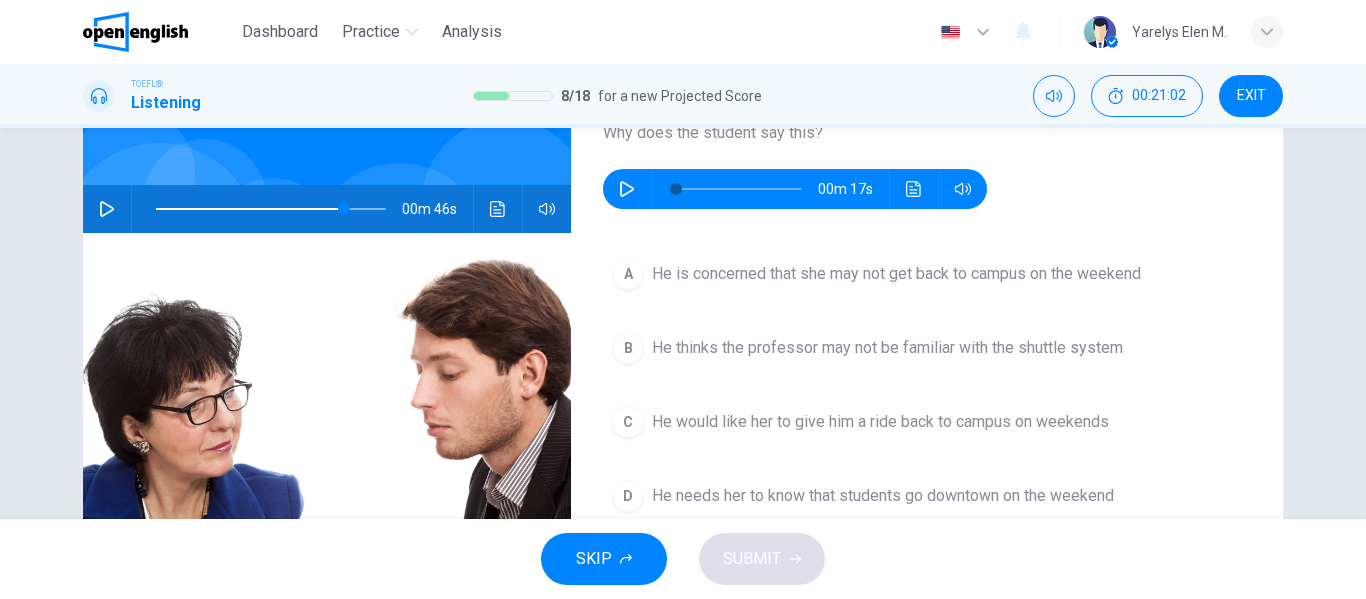 click at bounding box center (627, 189) 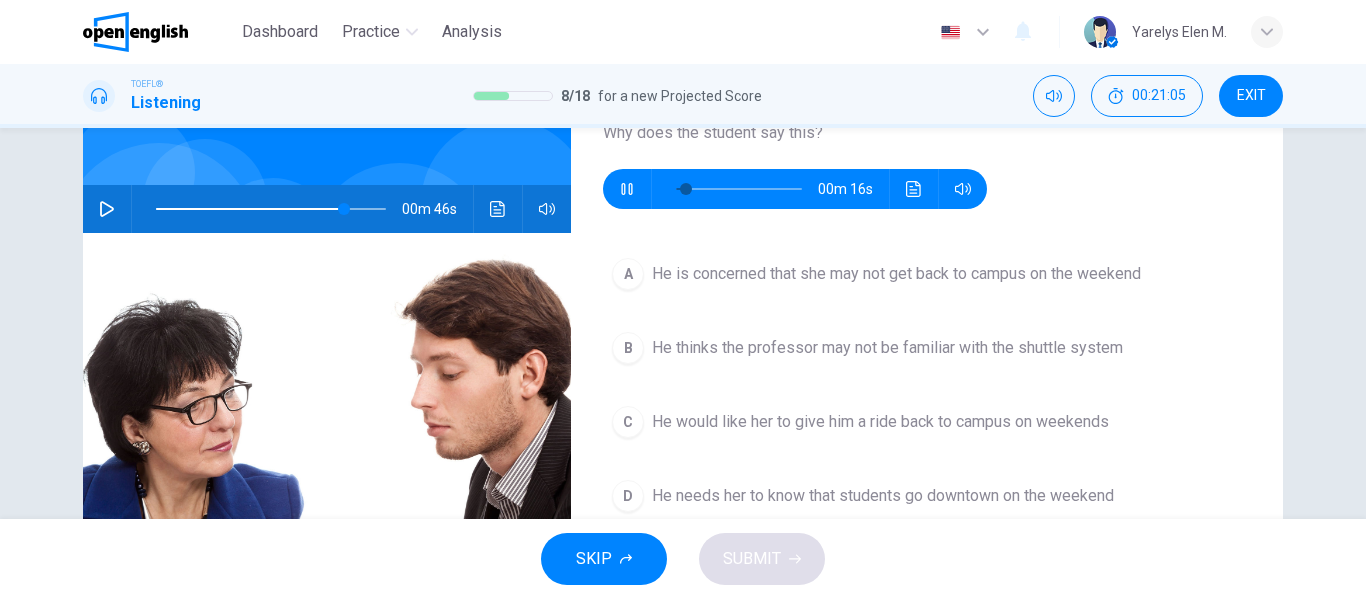 type on "**" 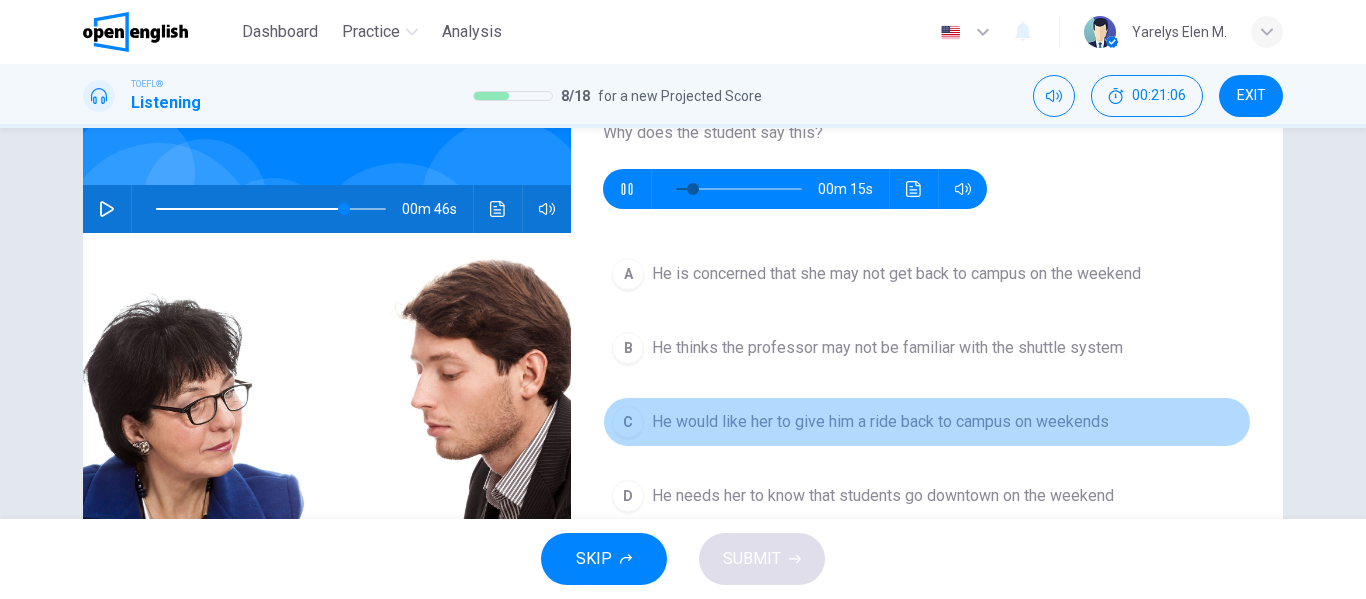 click on "C He would like her to give him a ride back to campus on weekends" at bounding box center (927, 422) 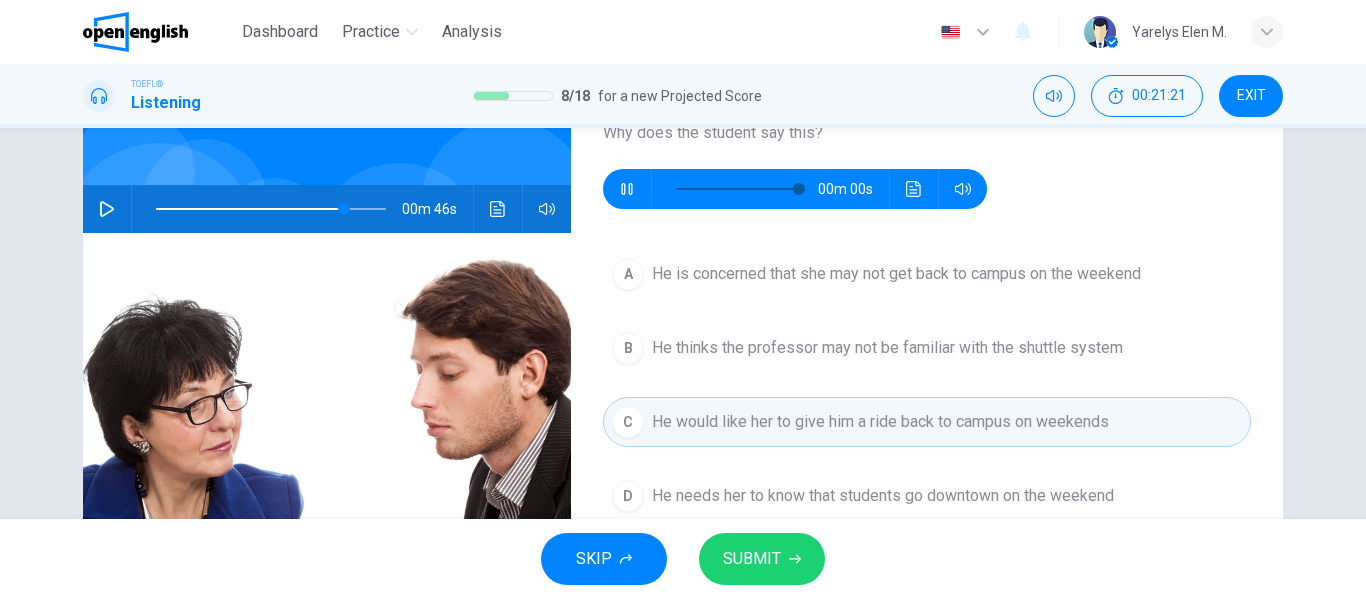 type on "*" 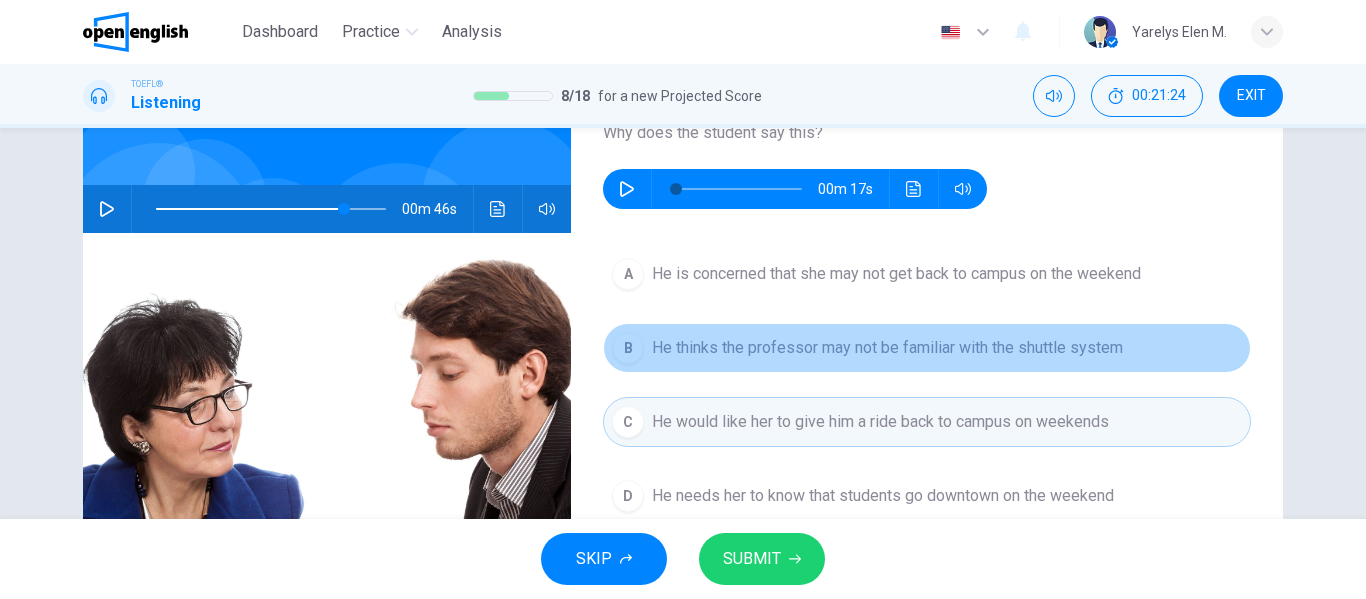 click on "He thinks the professor may not be familiar with the shuttle system" at bounding box center (887, 348) 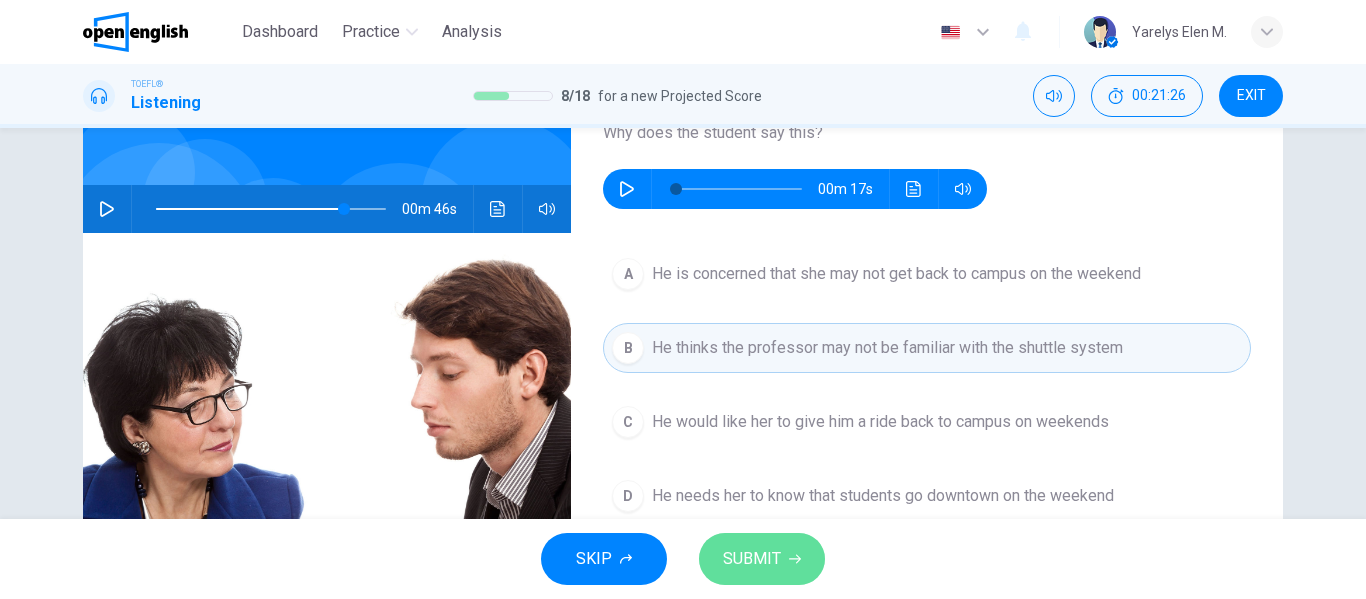 click on "SUBMIT" at bounding box center (762, 559) 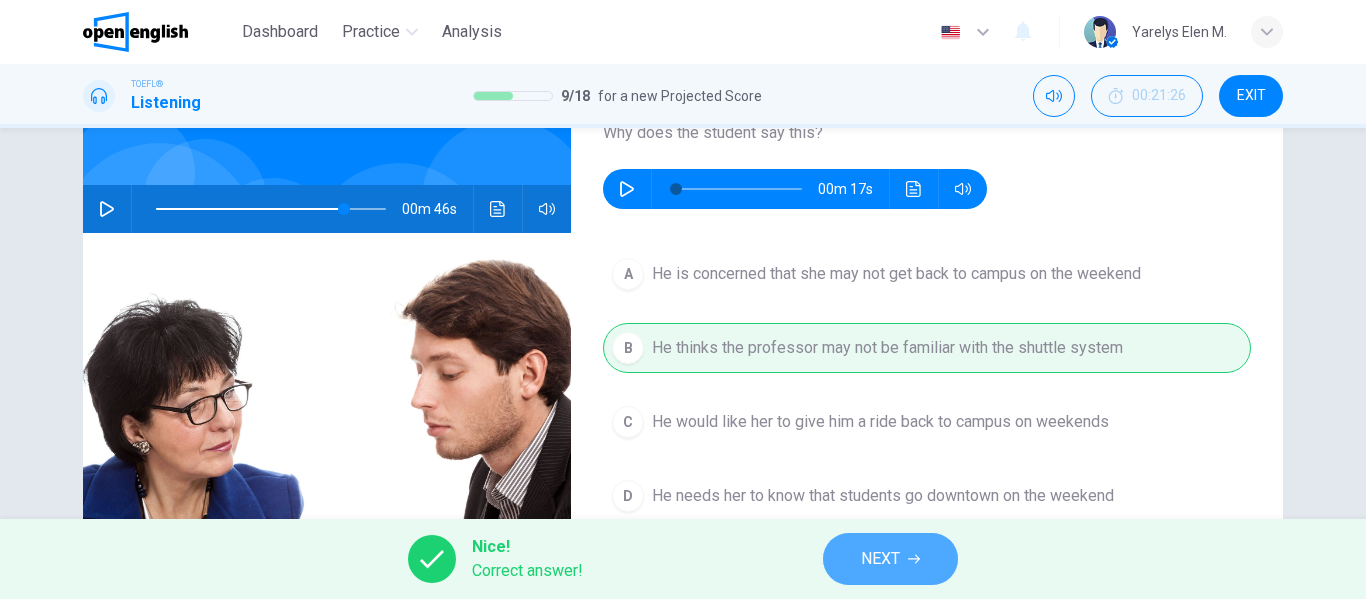 click on "NEXT" at bounding box center (880, 559) 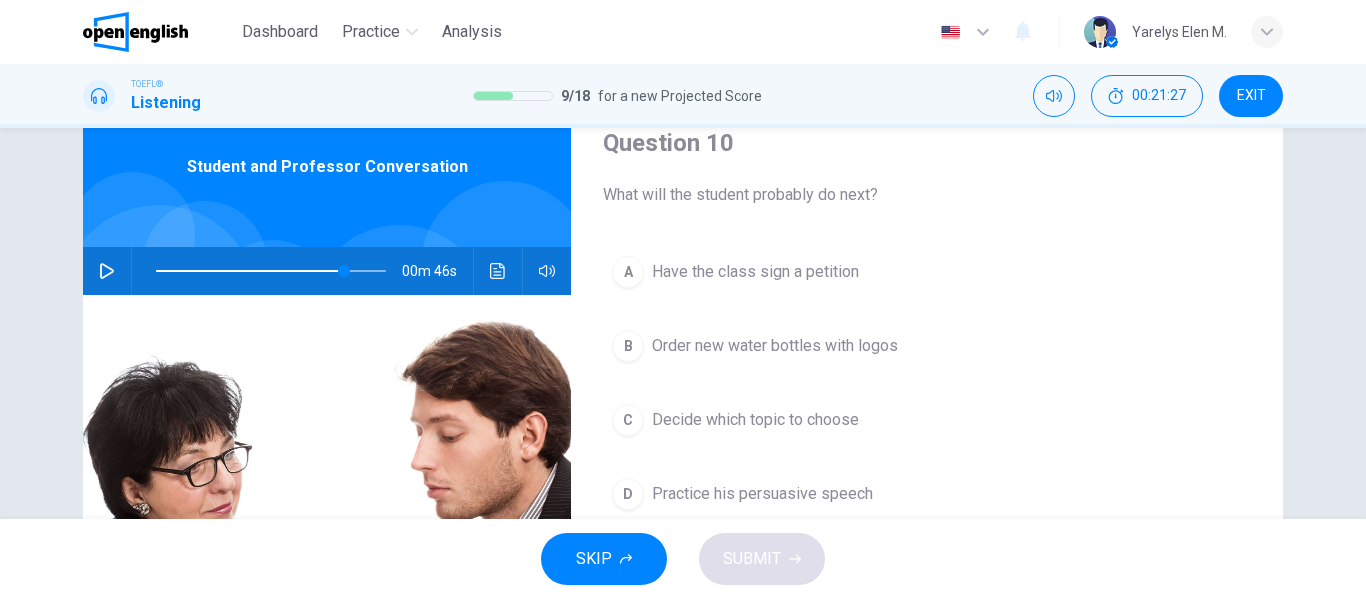 scroll, scrollTop: 80, scrollLeft: 0, axis: vertical 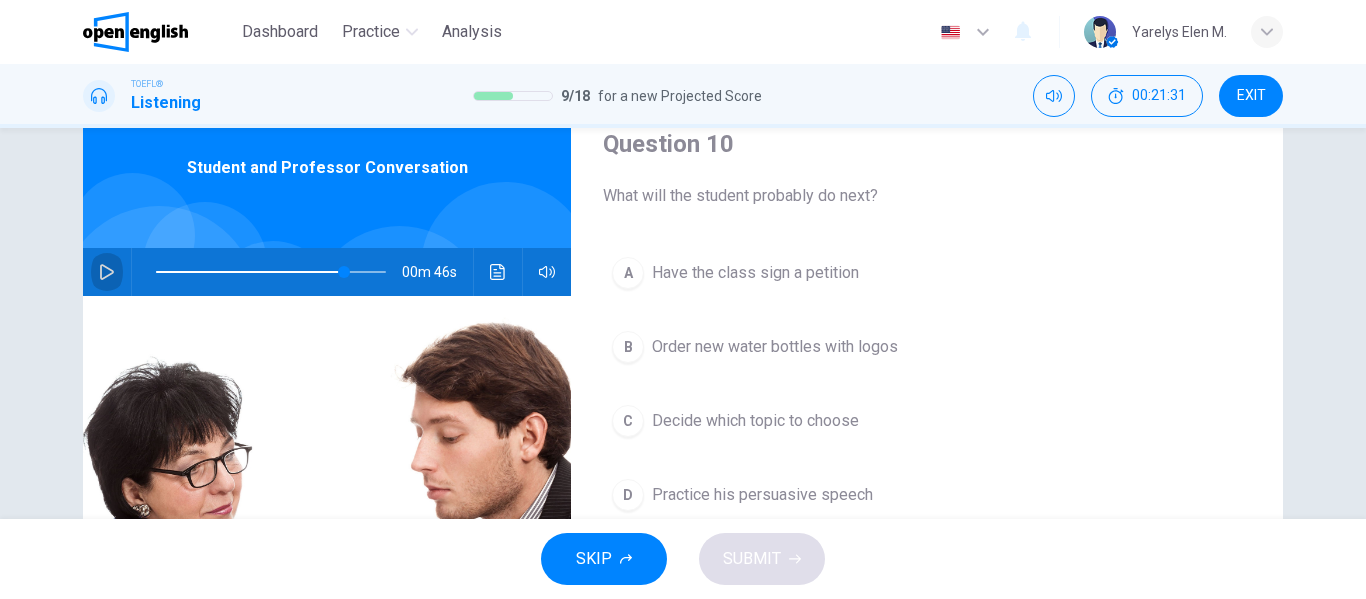 click at bounding box center (107, 272) 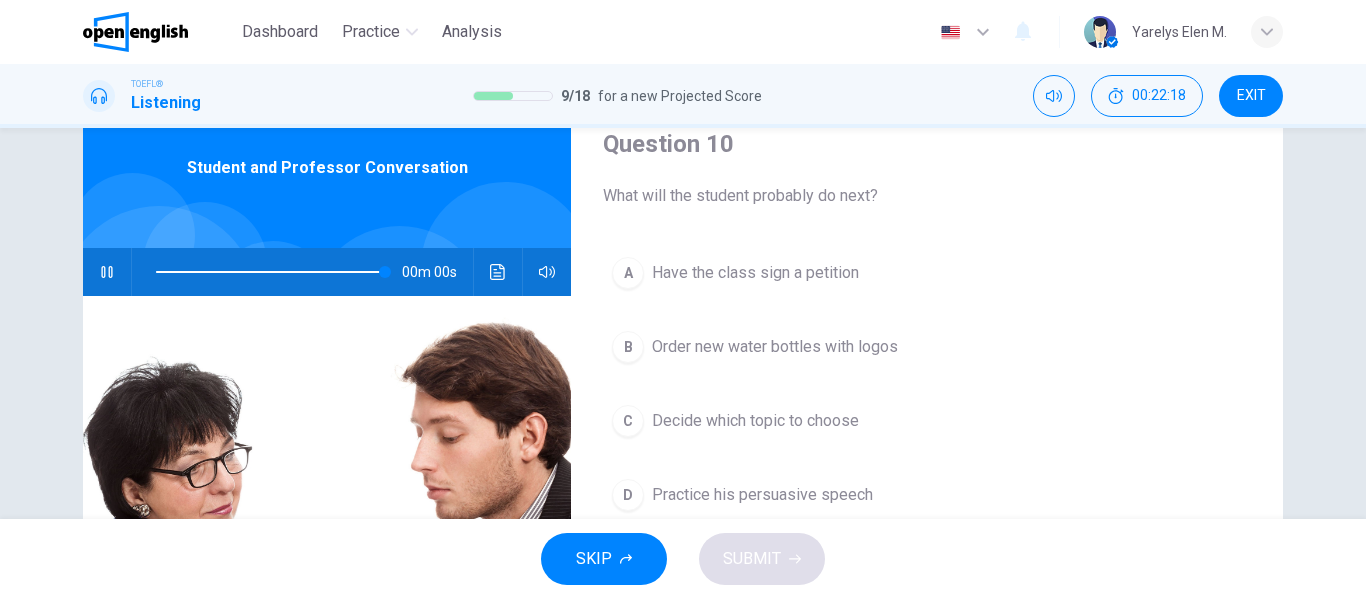 type on "*" 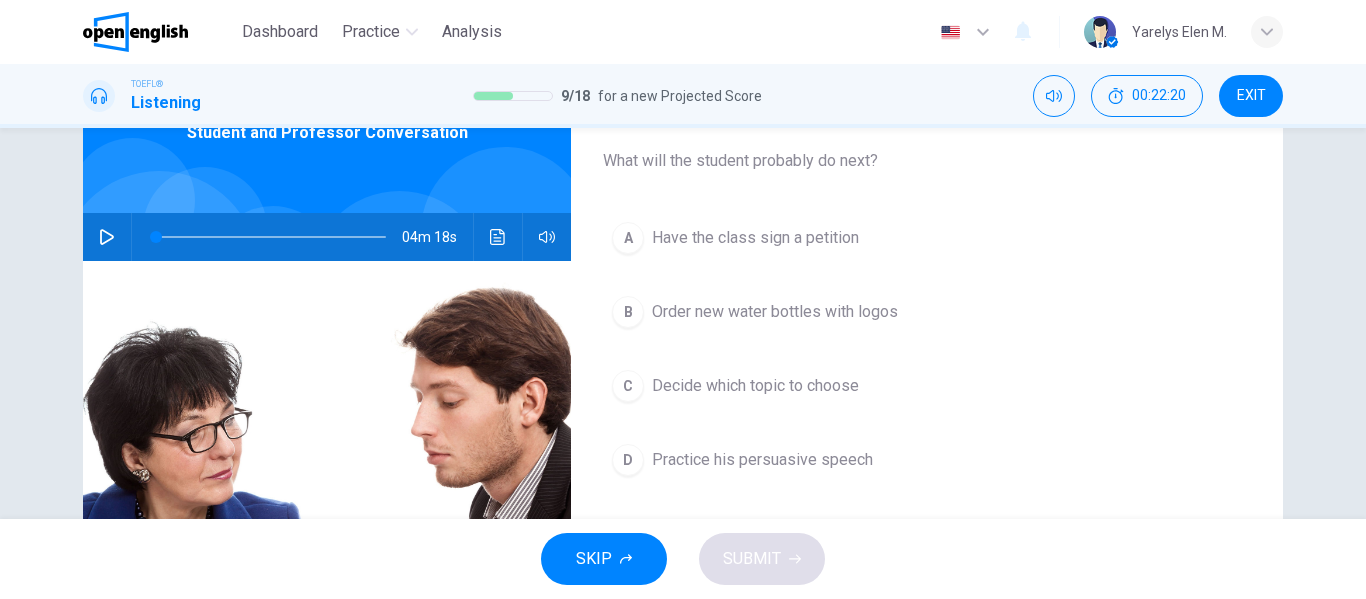 scroll, scrollTop: 116, scrollLeft: 0, axis: vertical 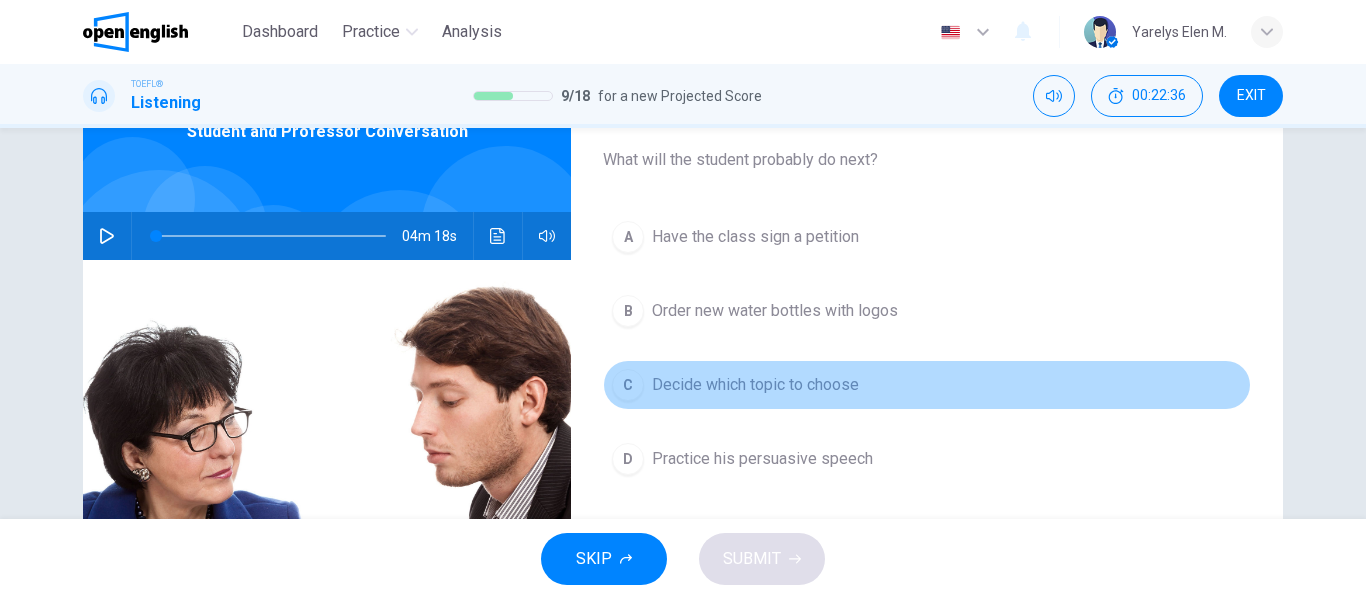 click on "Decide which topic to choose" at bounding box center (755, 385) 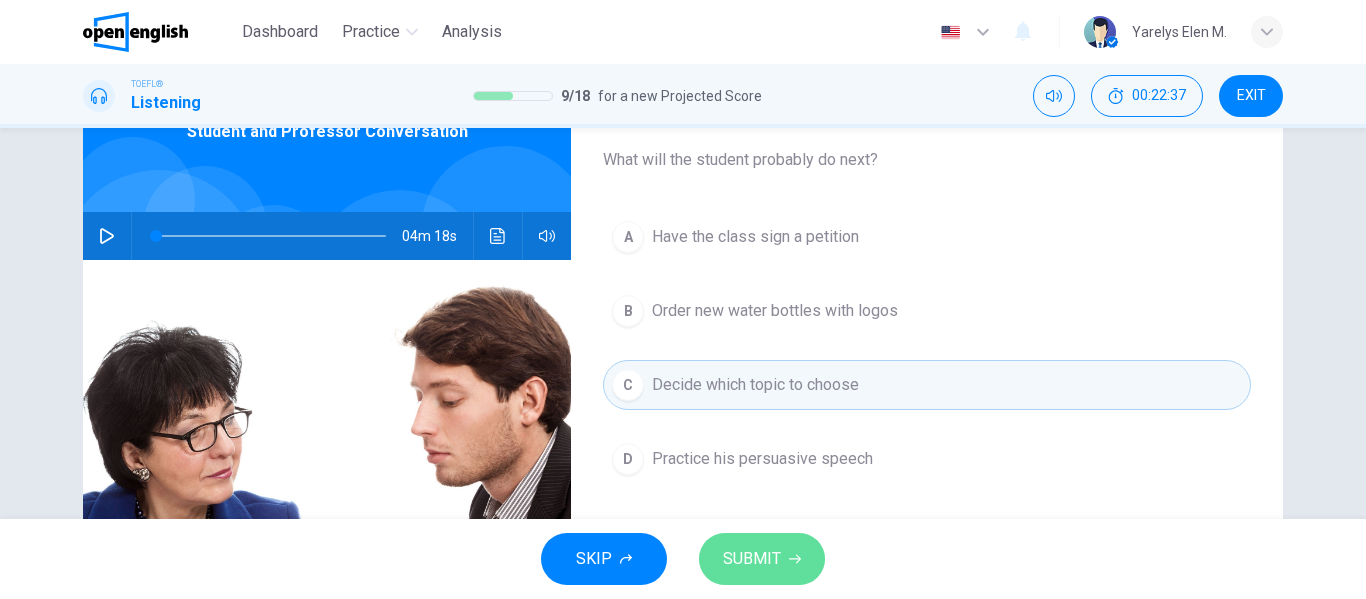 click 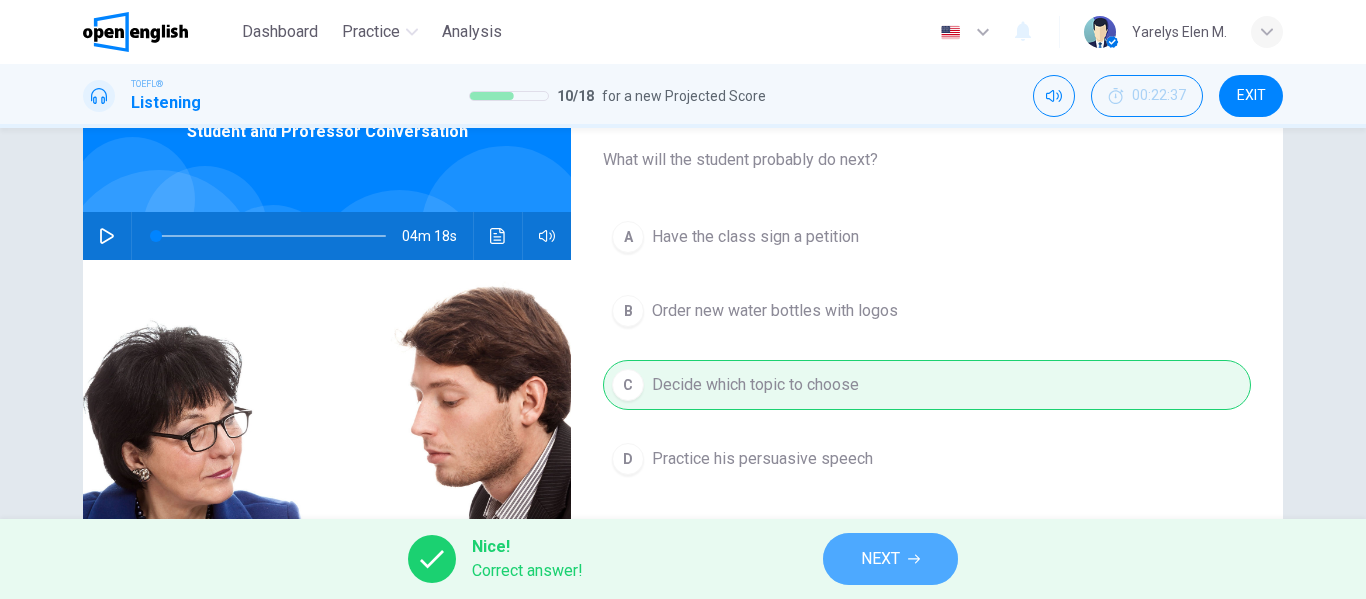 click on "NEXT" at bounding box center (890, 559) 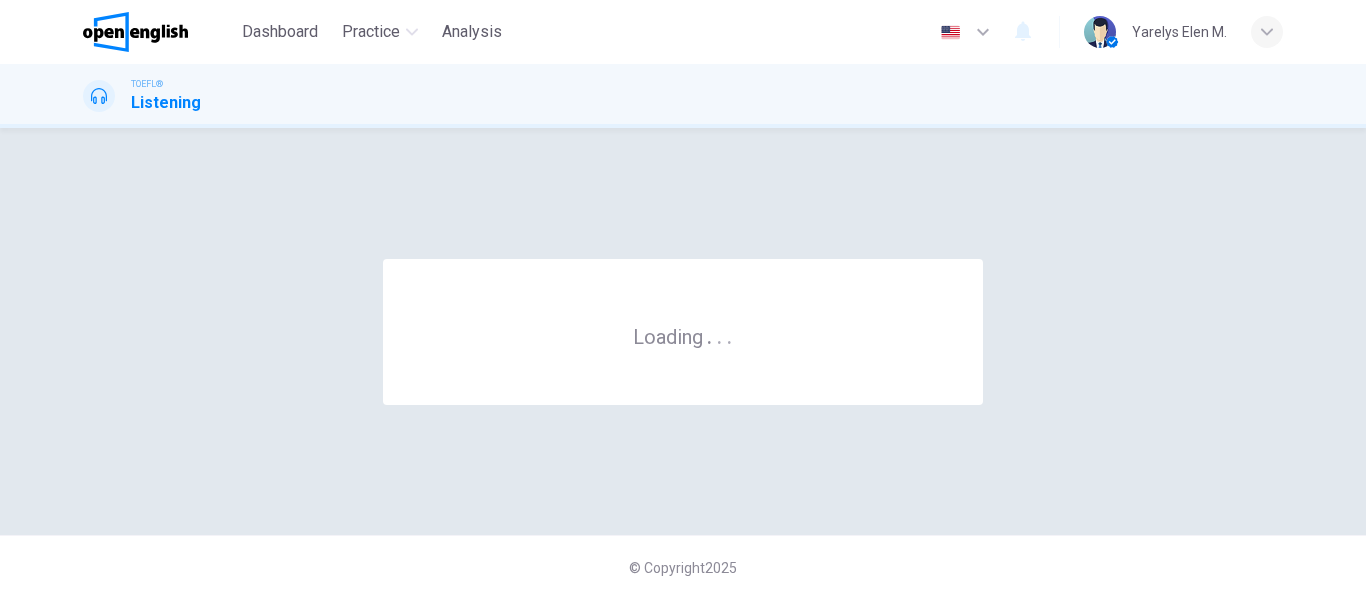 scroll, scrollTop: 0, scrollLeft: 0, axis: both 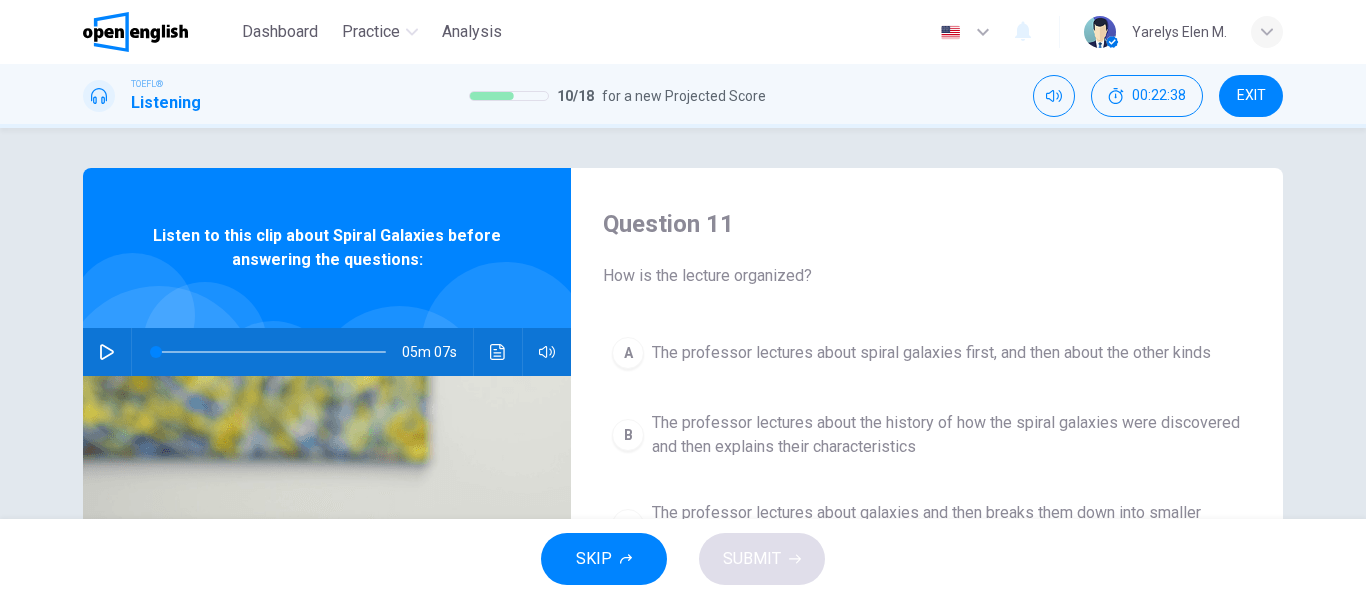 click on "SKIP SUBMIT" at bounding box center [683, 559] 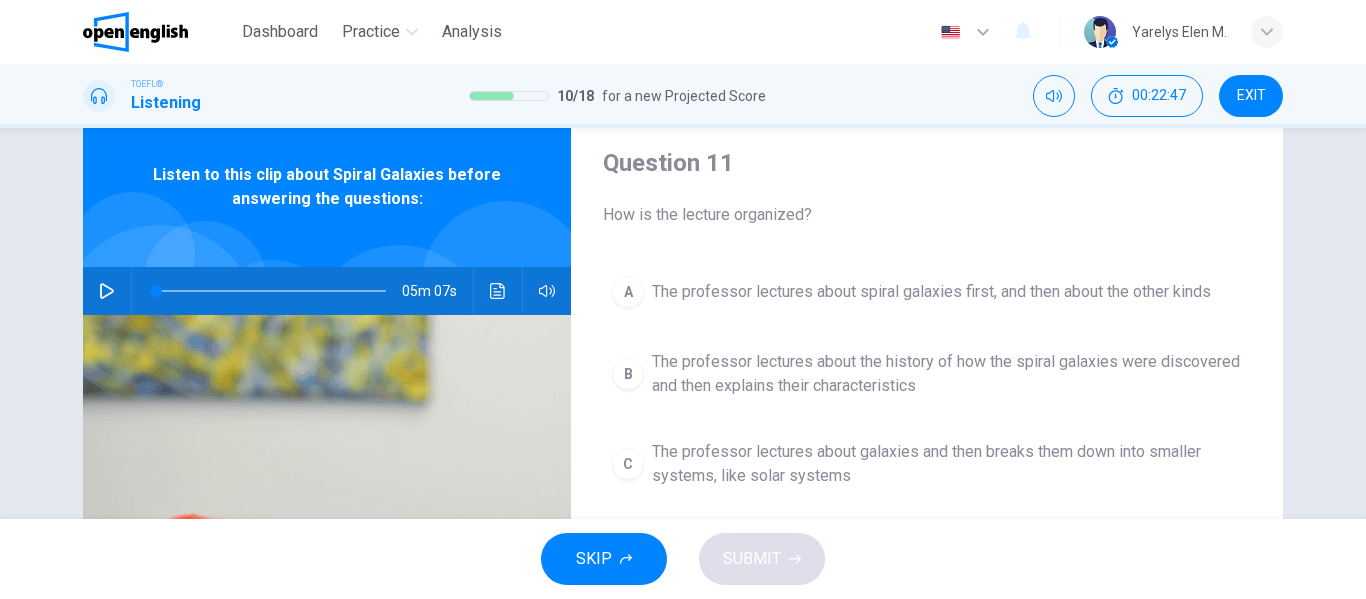 scroll, scrollTop: 39, scrollLeft: 0, axis: vertical 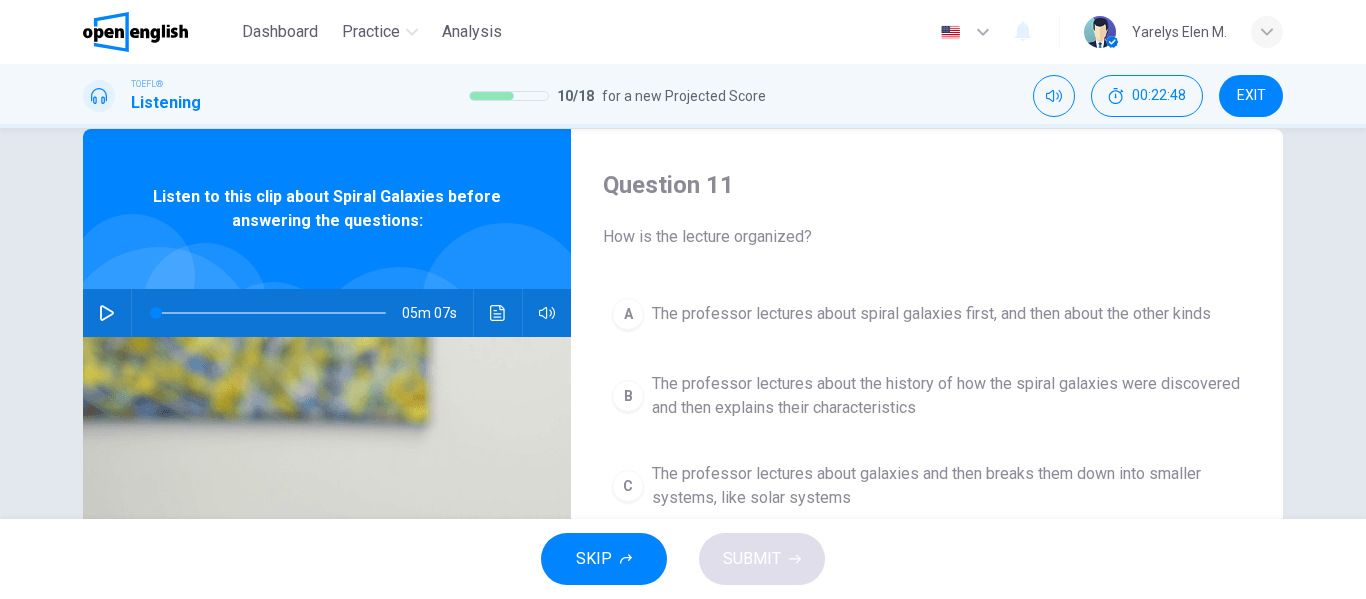 click on "Question 11 How is the lecture organized?" at bounding box center [927, 209] 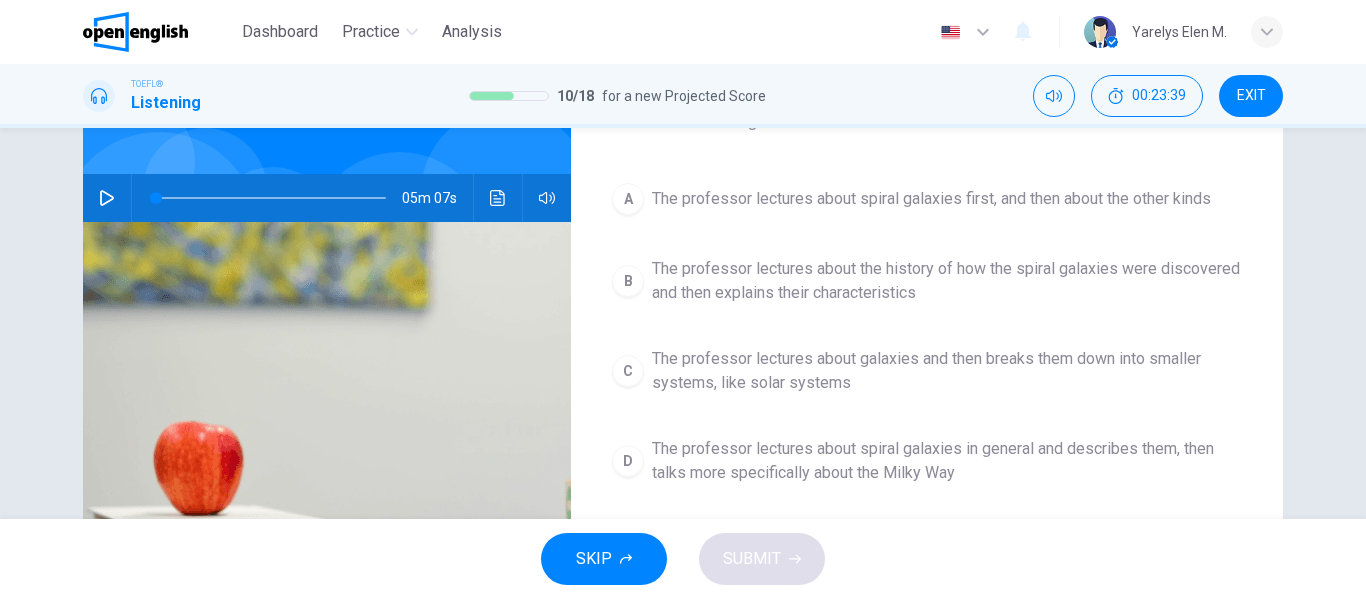 scroll, scrollTop: 164, scrollLeft: 0, axis: vertical 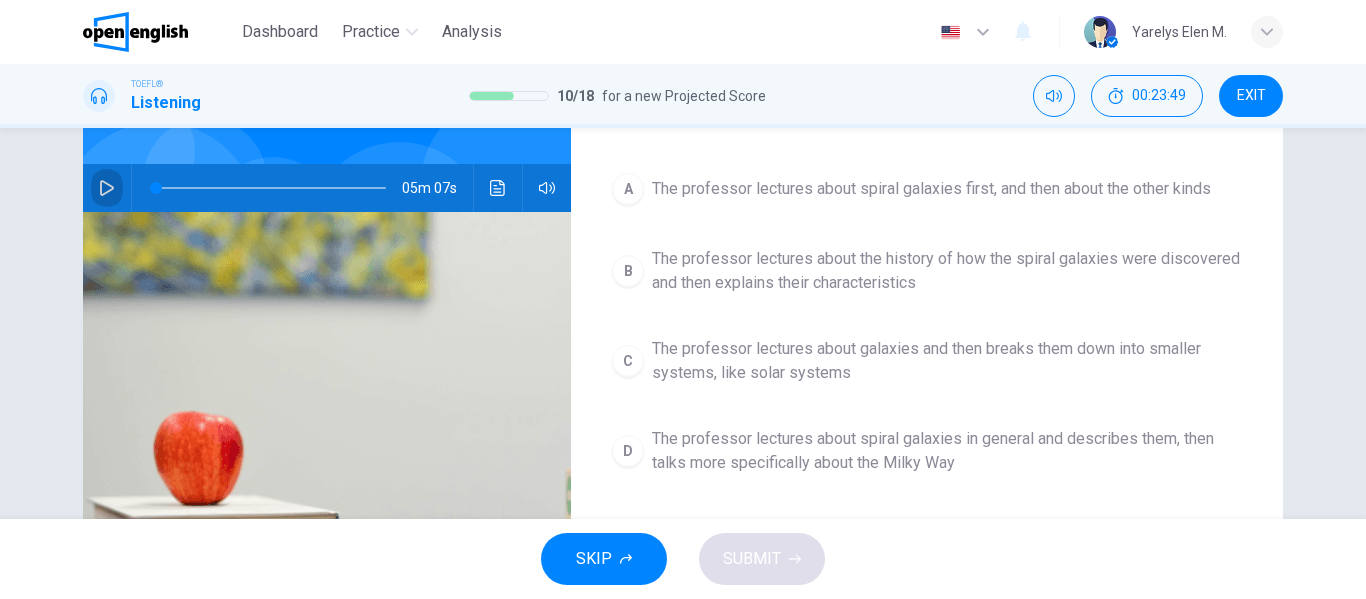 click at bounding box center (107, 188) 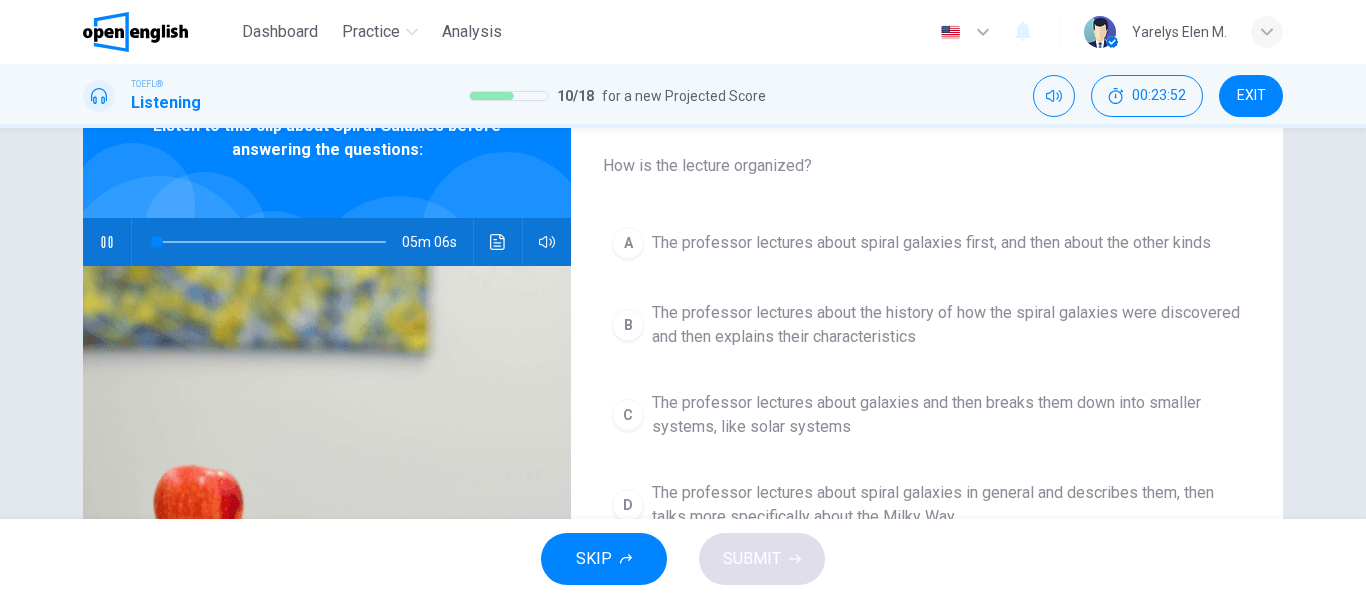 scroll, scrollTop: 114, scrollLeft: 0, axis: vertical 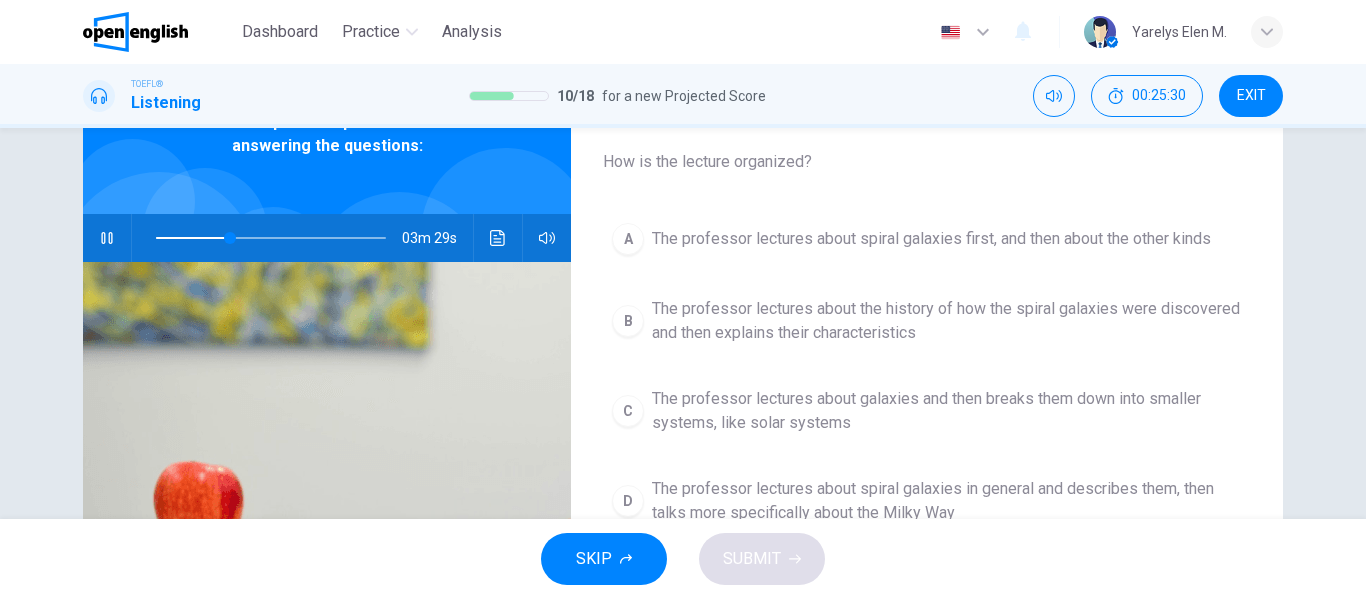 type on "**" 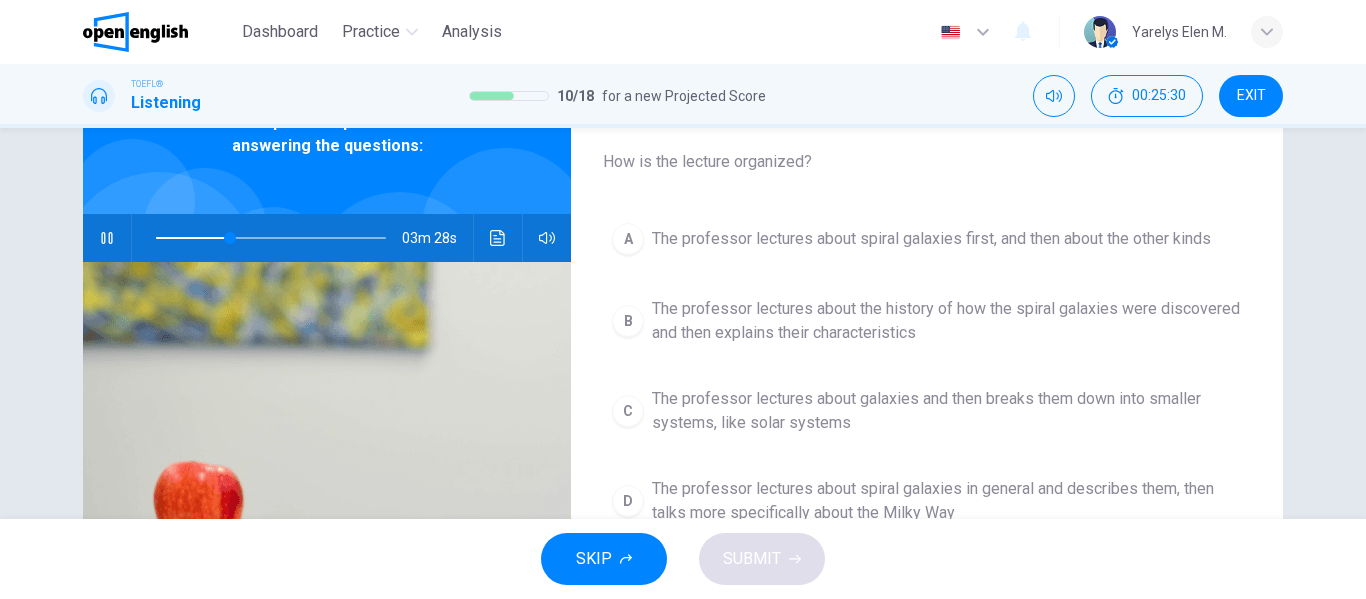 type 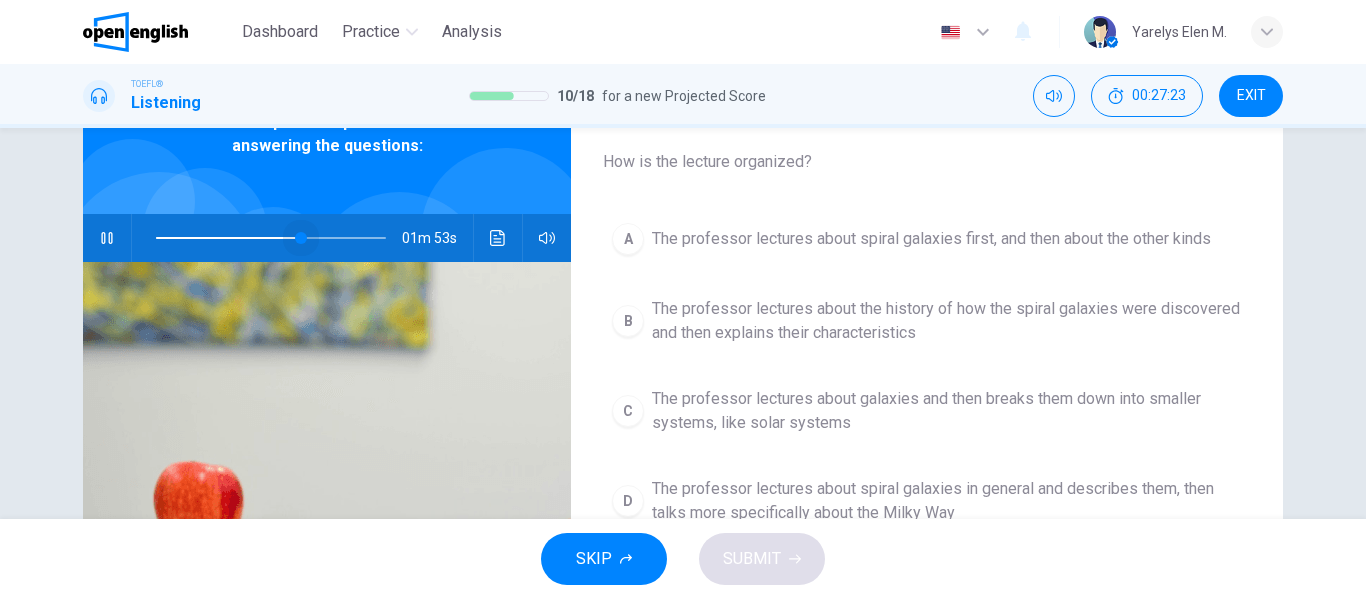 click at bounding box center [301, 238] 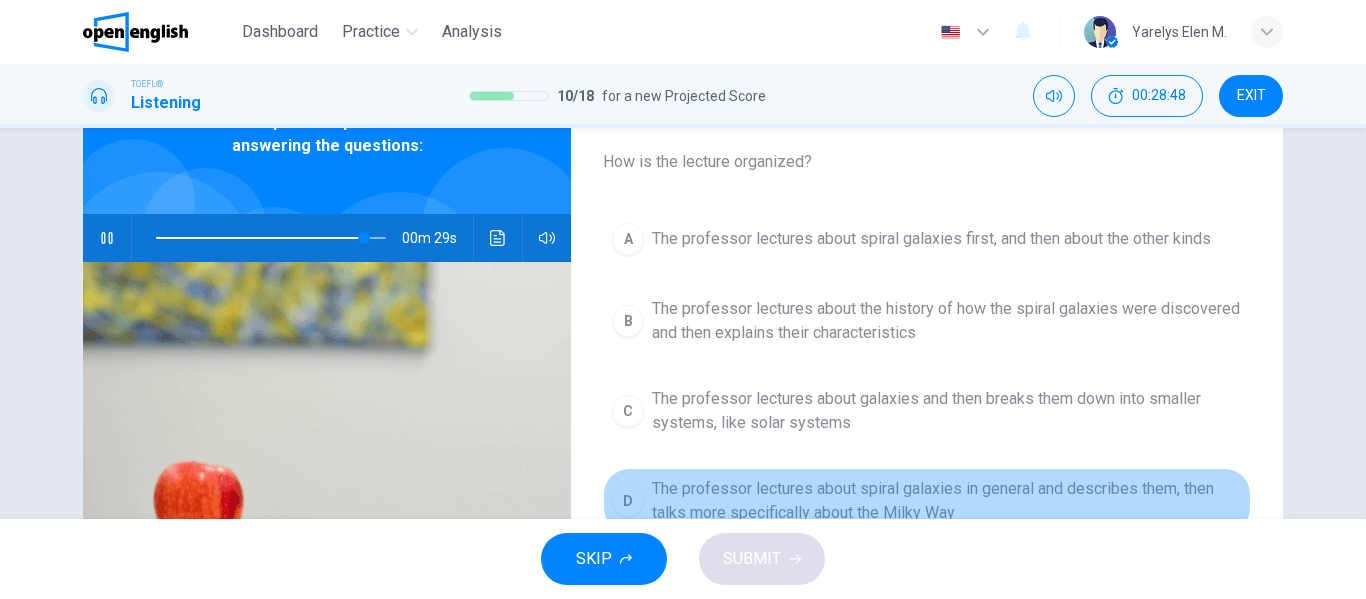 click on "The professor lectures about spiral galaxies in general and describes them, then talks more specifically about the Milky Way" at bounding box center (947, 501) 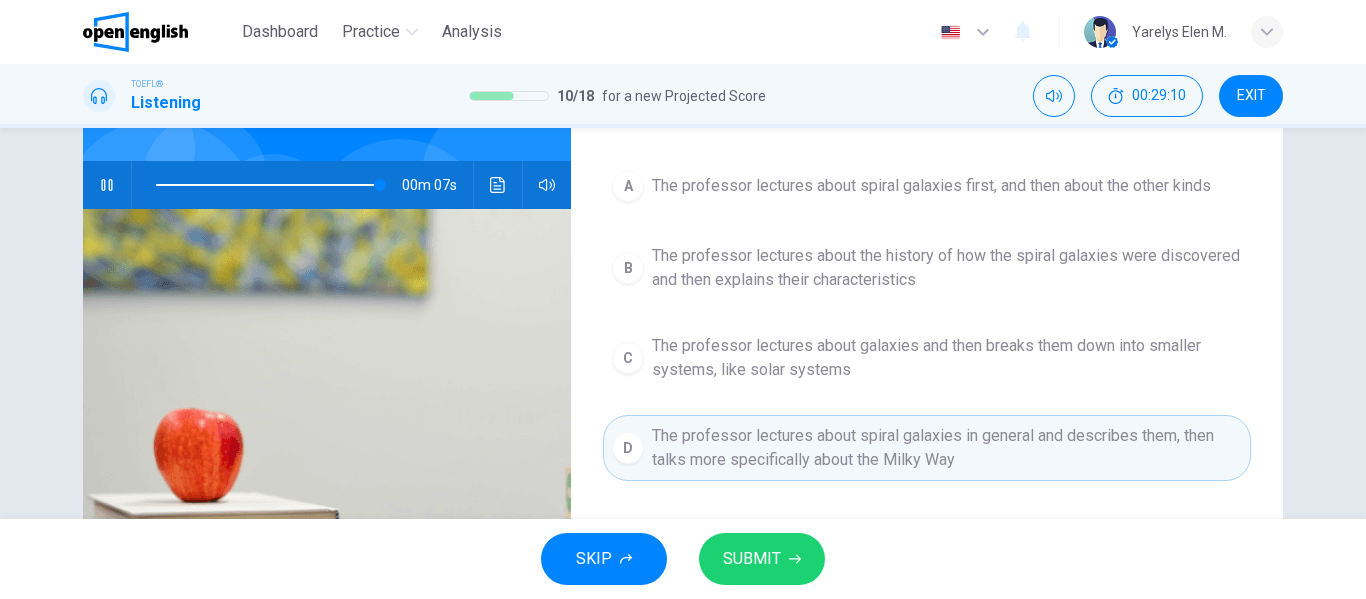 scroll, scrollTop: 168, scrollLeft: 0, axis: vertical 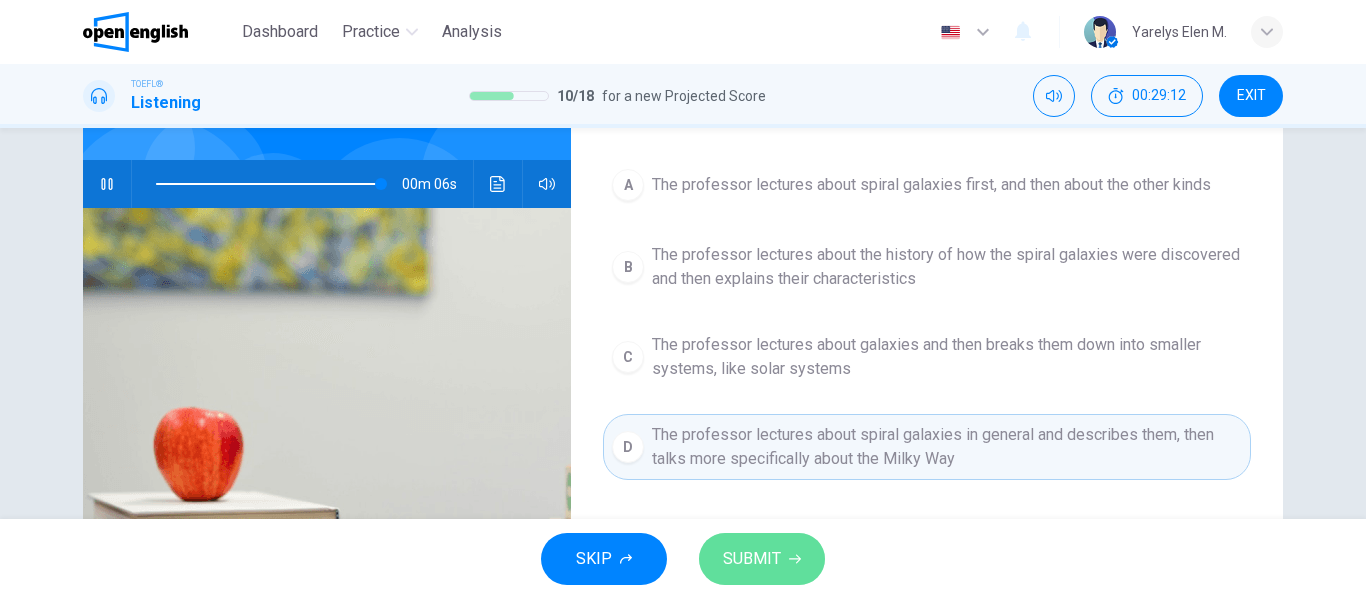 click on "SUBMIT" at bounding box center [752, 559] 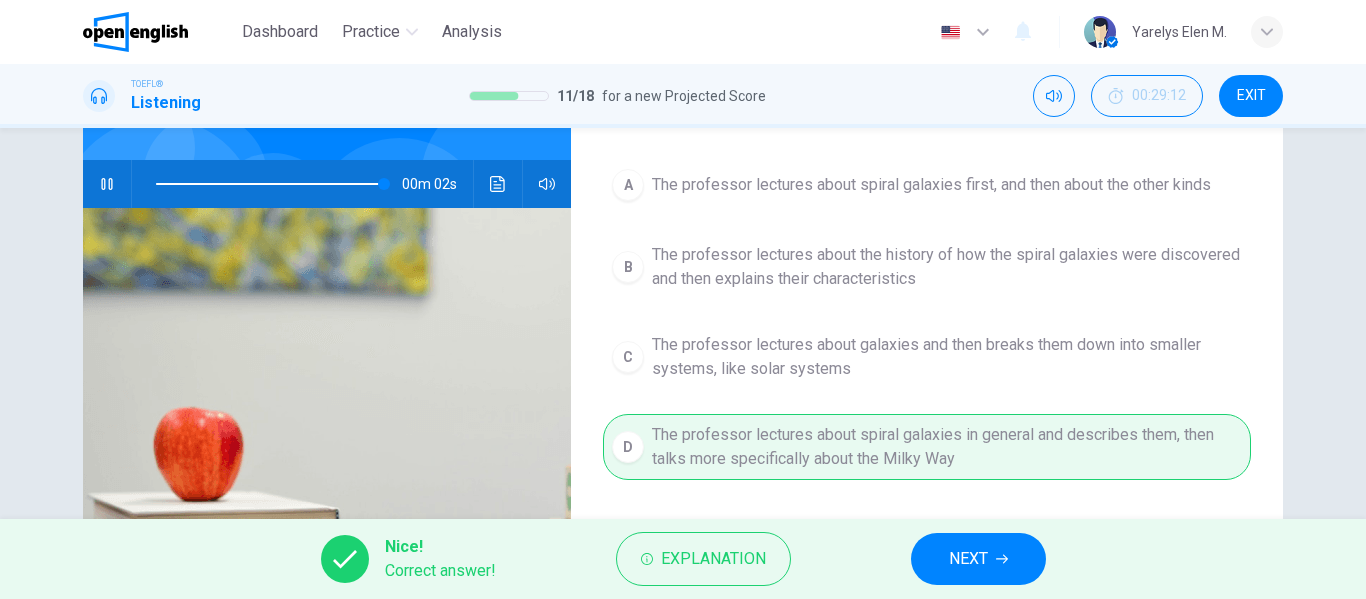 click on "NEXT" at bounding box center (968, 559) 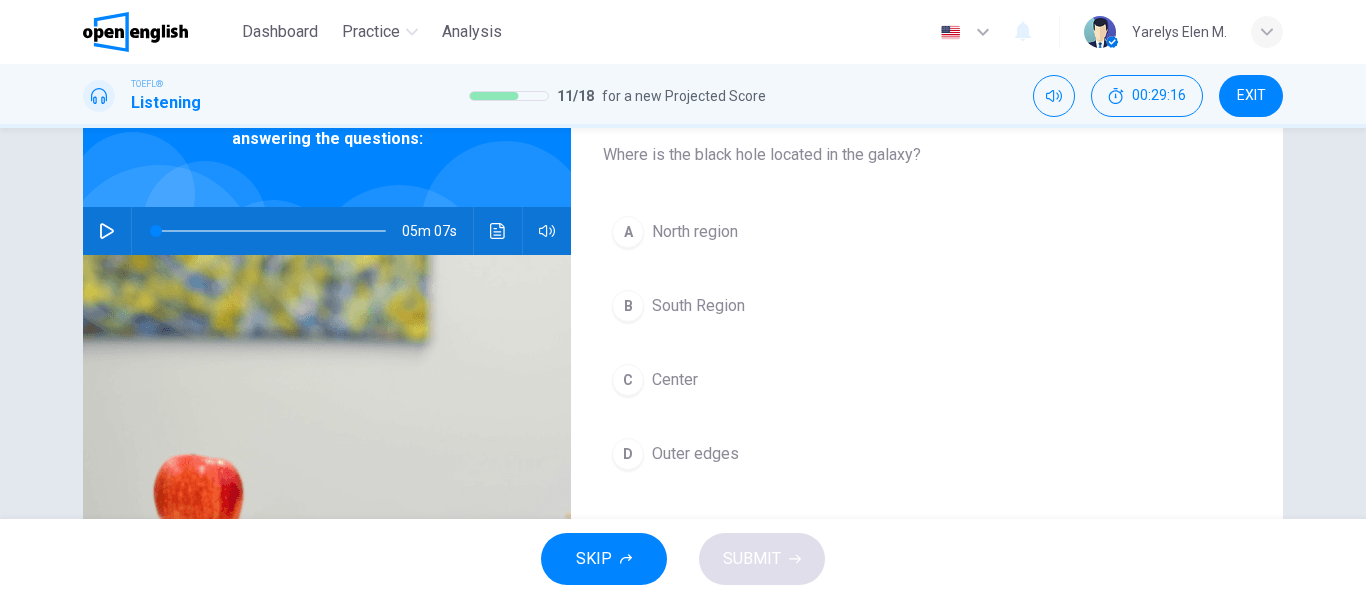 scroll, scrollTop: 123, scrollLeft: 0, axis: vertical 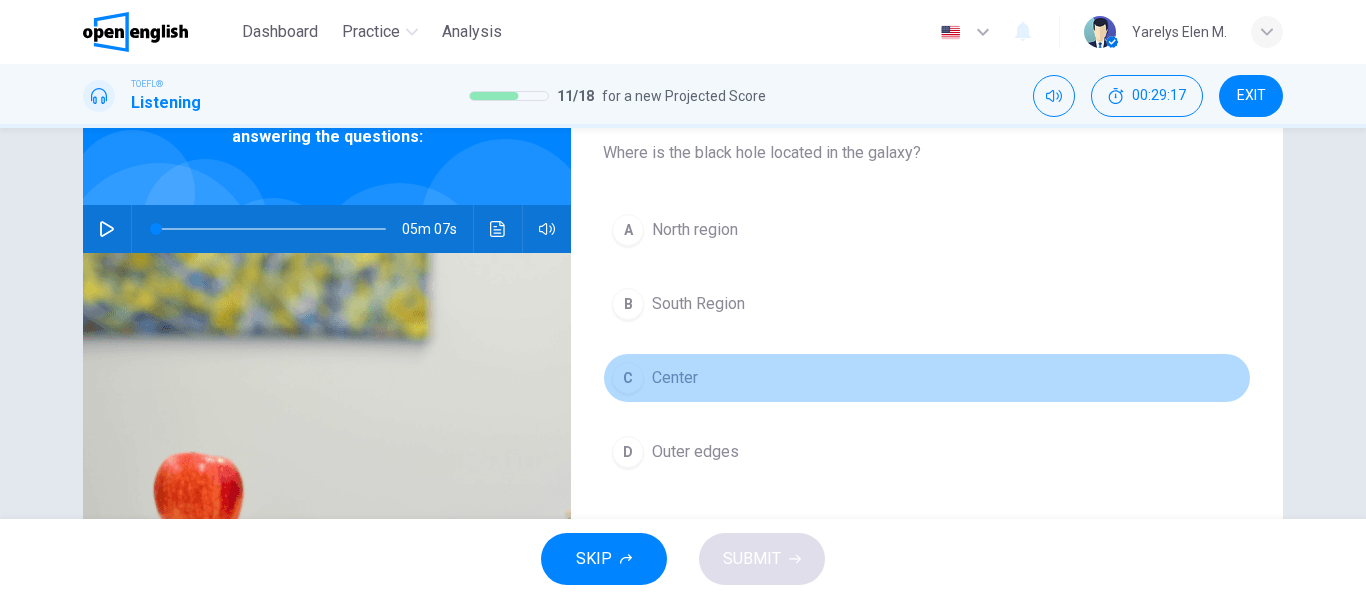 click on "Center" at bounding box center [675, 378] 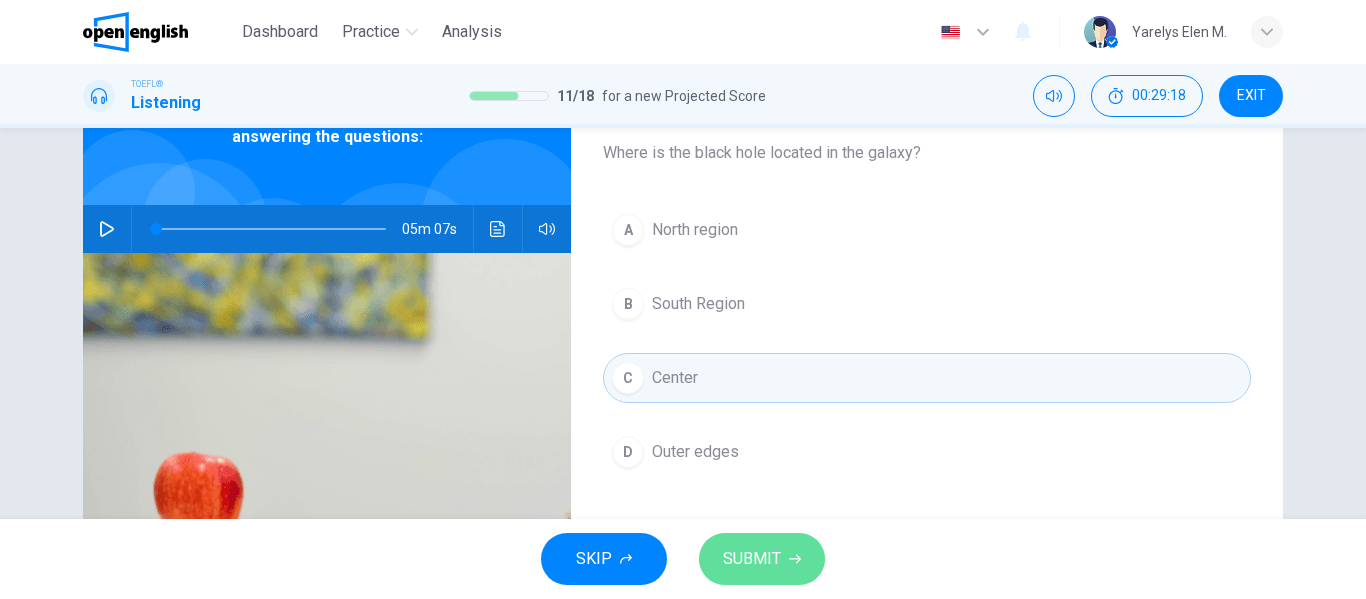click on "SUBMIT" at bounding box center (752, 559) 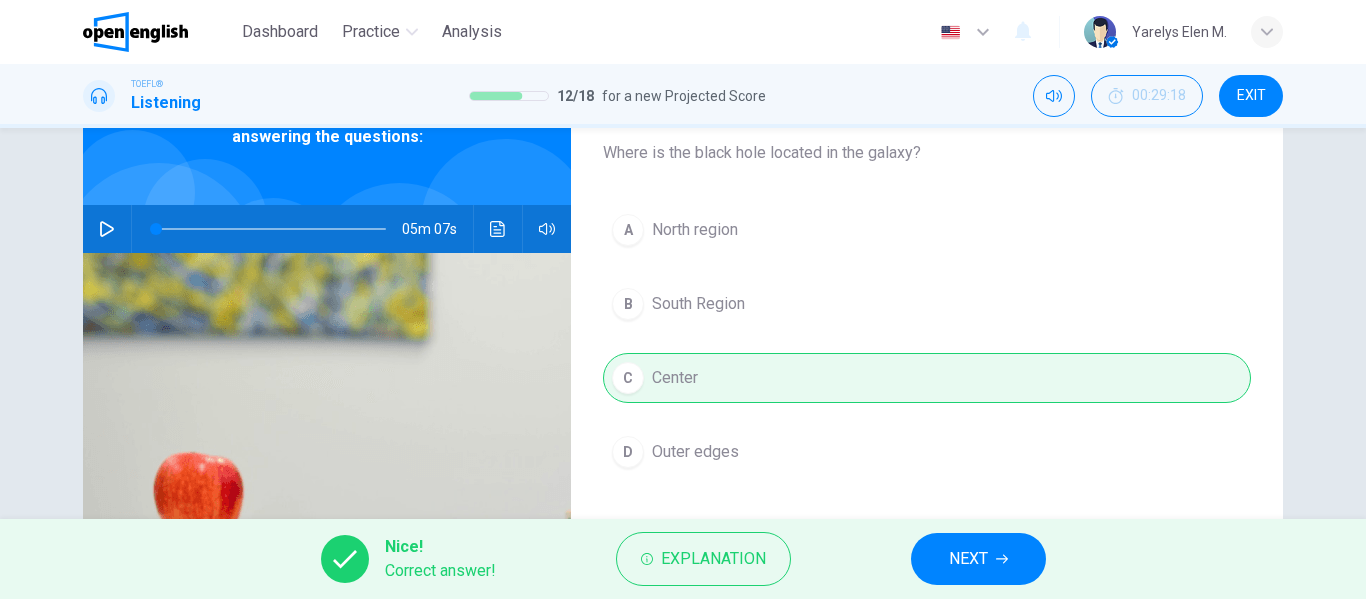 click on "NEXT" at bounding box center [978, 559] 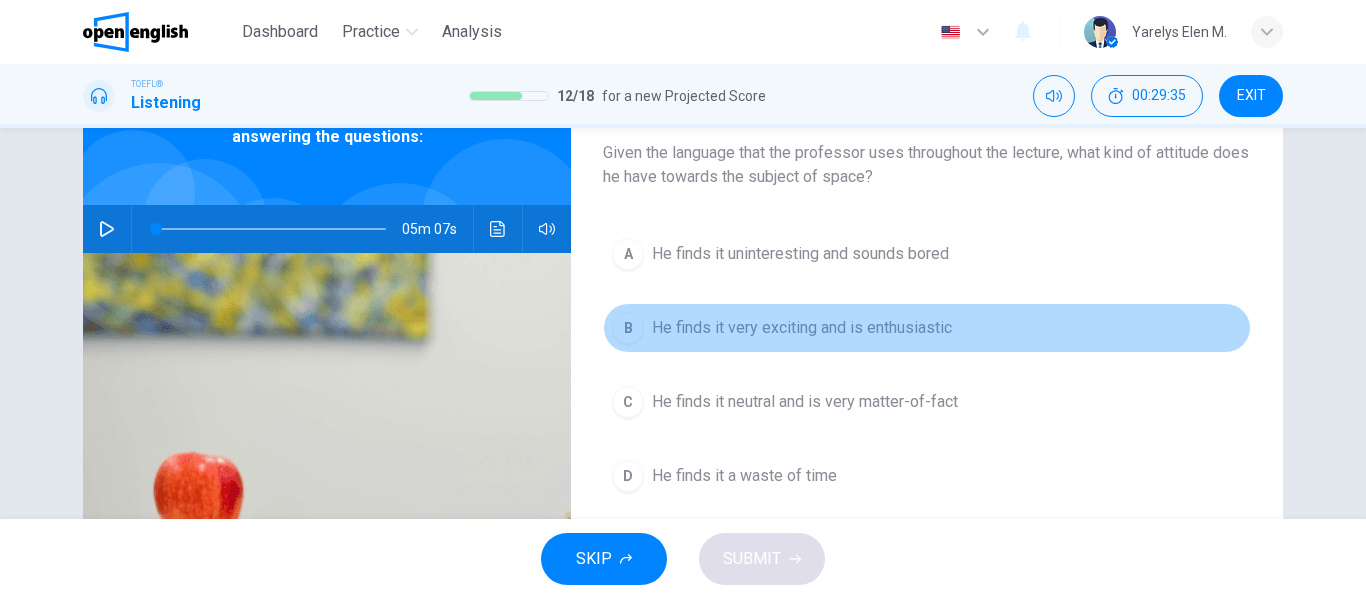 click on "B He finds it very exciting and is enthusiastic" at bounding box center (927, 328) 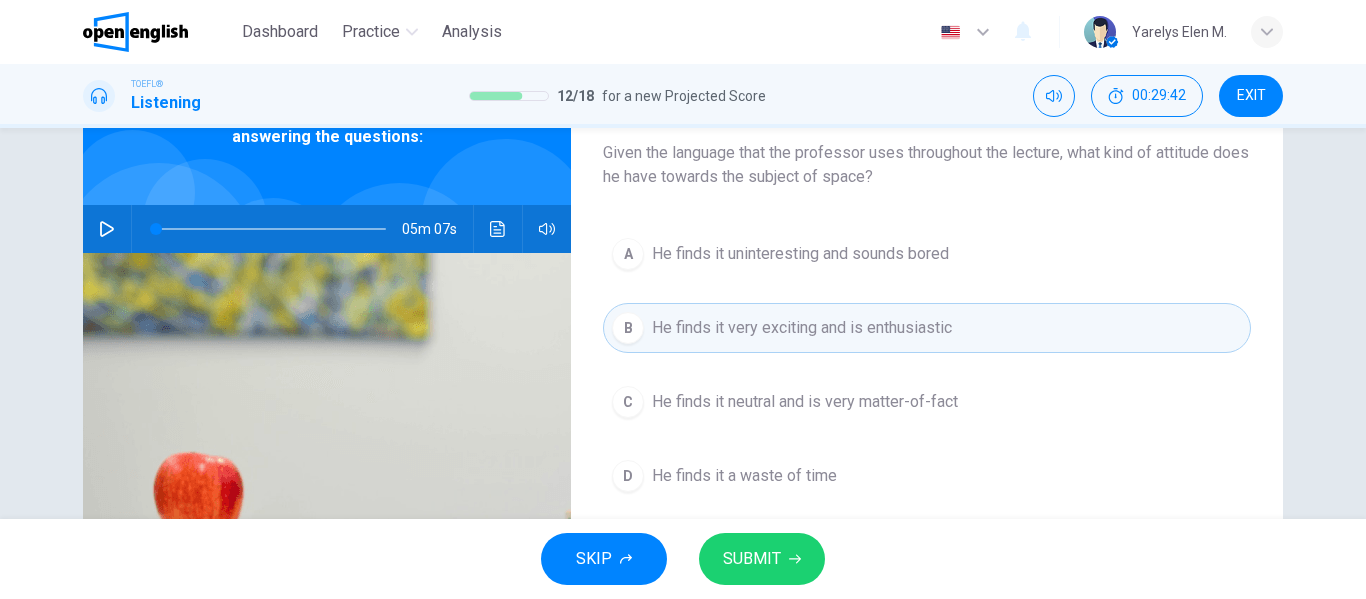 click on "SUBMIT" at bounding box center (752, 559) 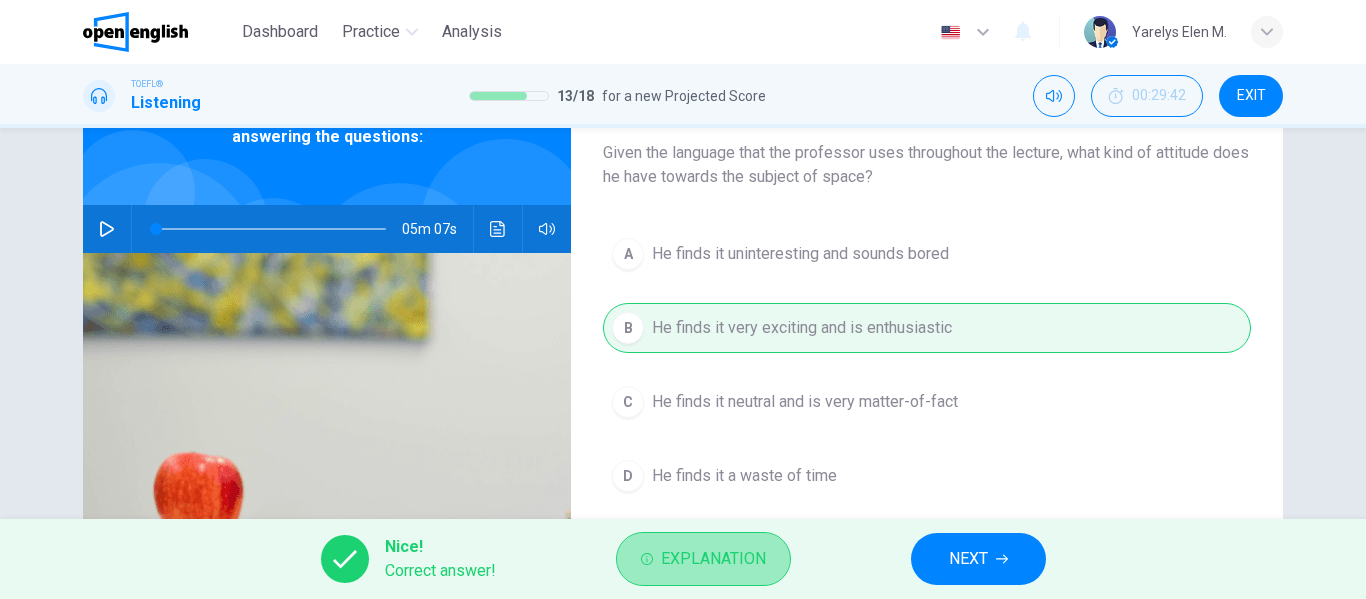 click on "Explanation" at bounding box center [713, 559] 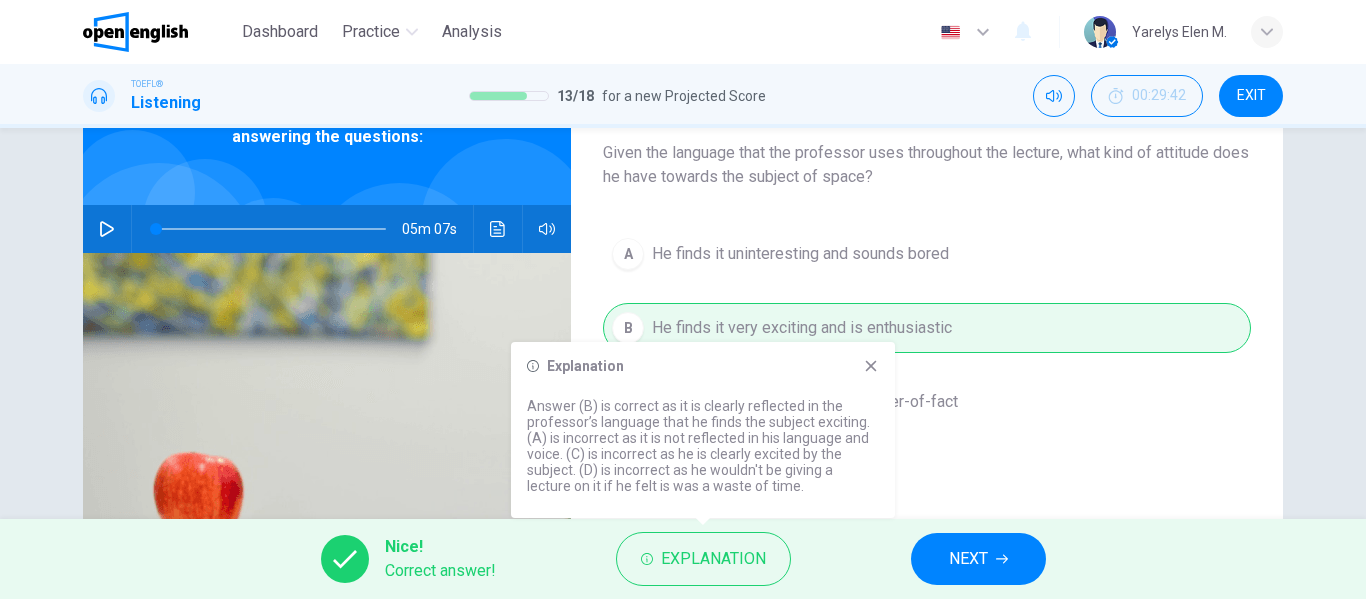click 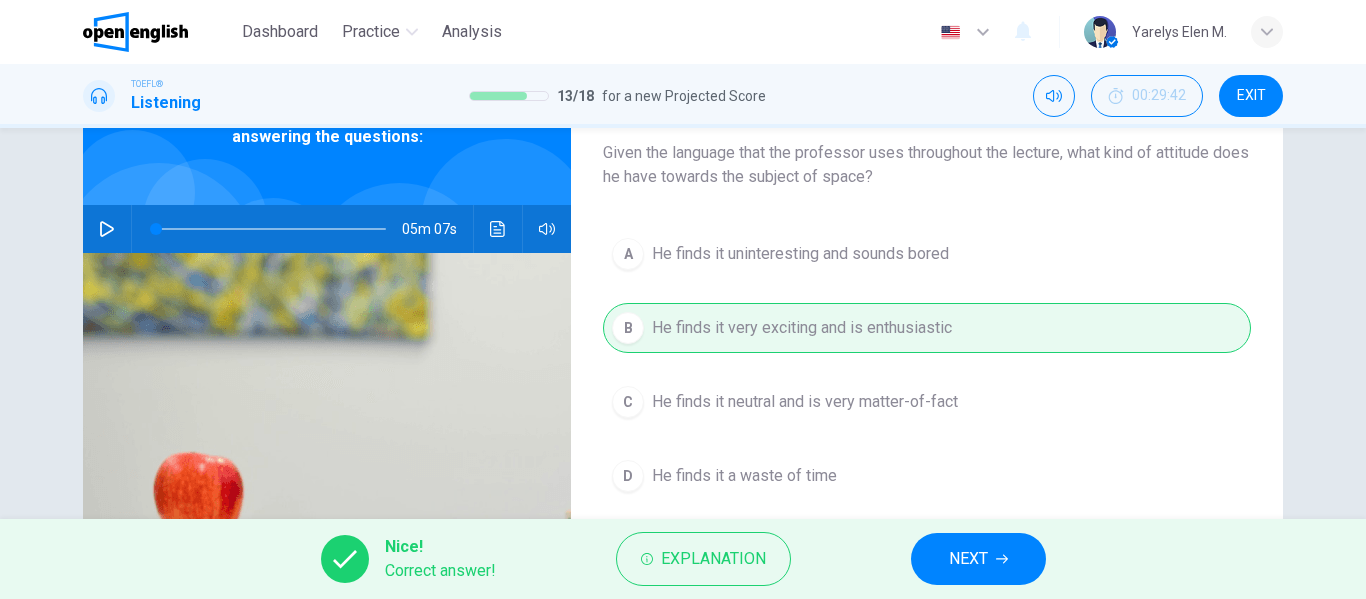 click on "NEXT" at bounding box center [968, 559] 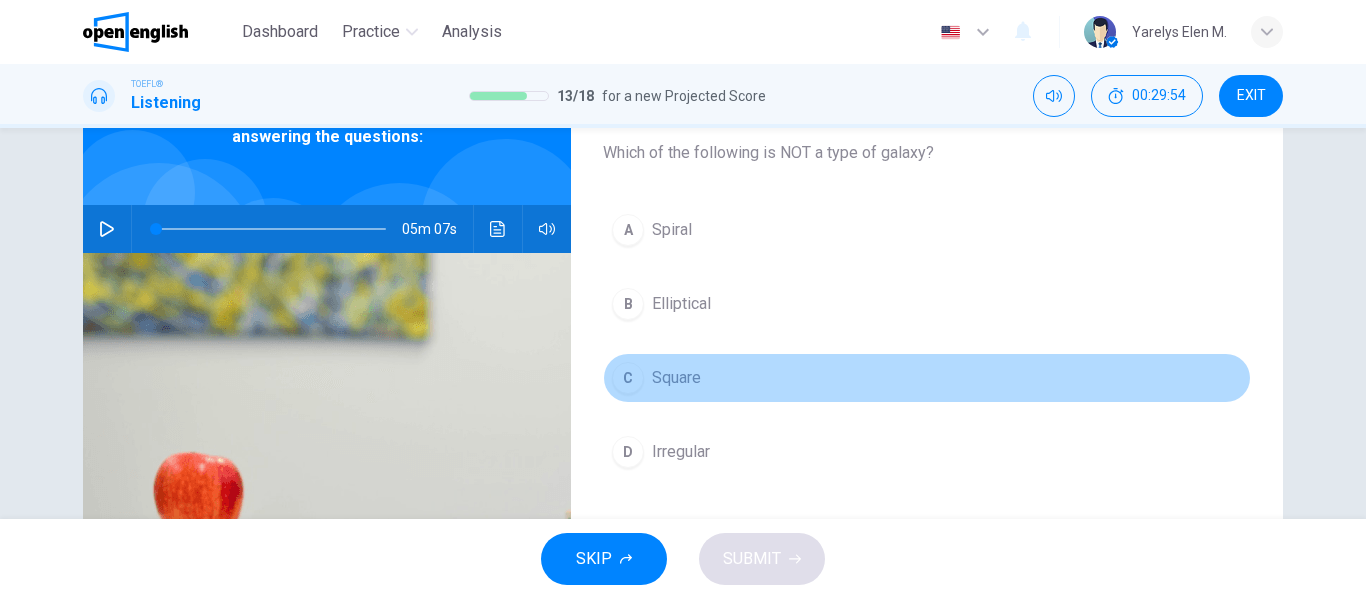 click on "Square" at bounding box center [676, 378] 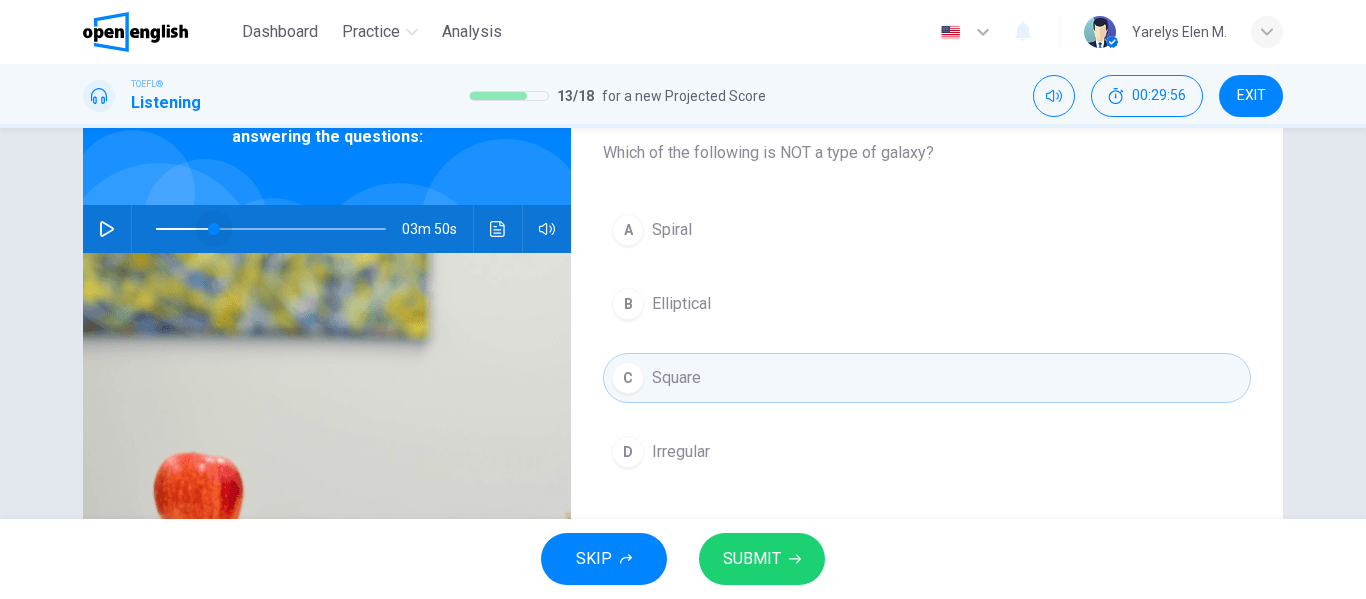 click at bounding box center (271, 229) 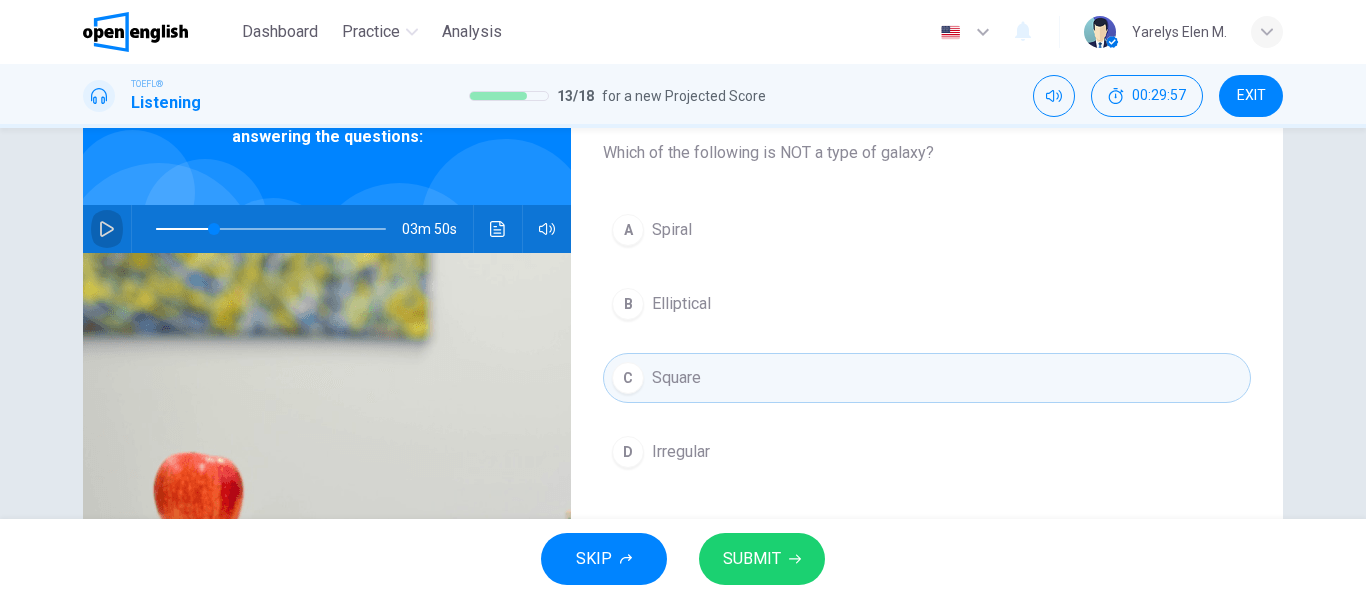 click 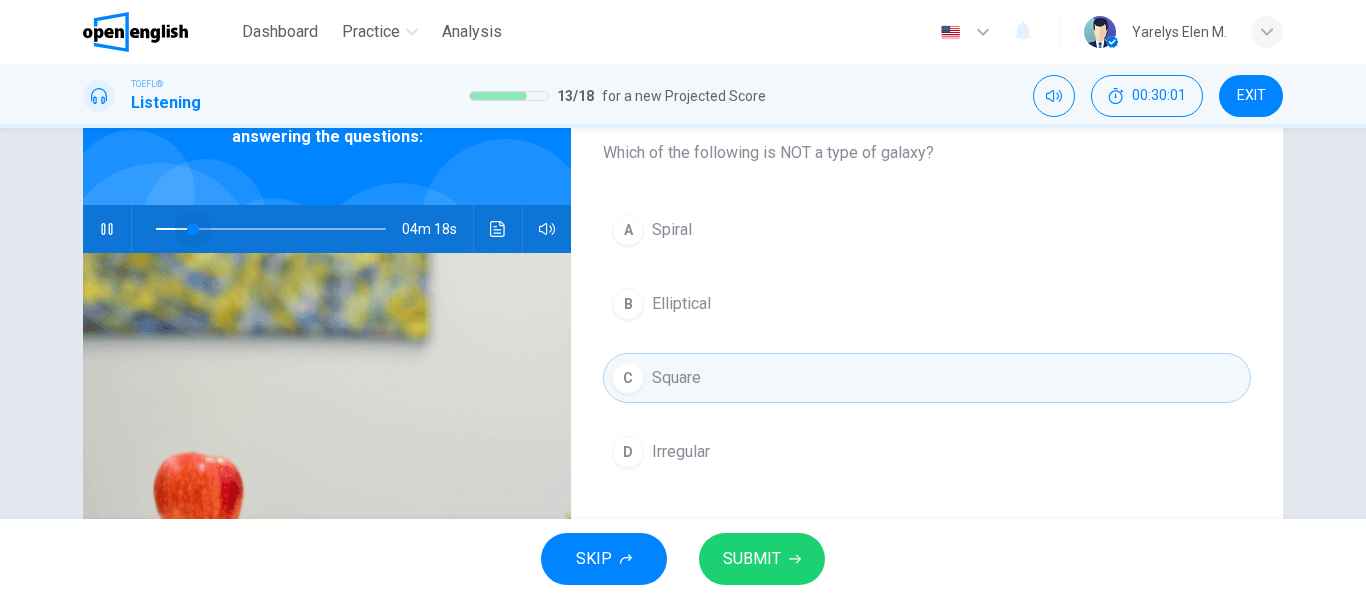 click at bounding box center (271, 229) 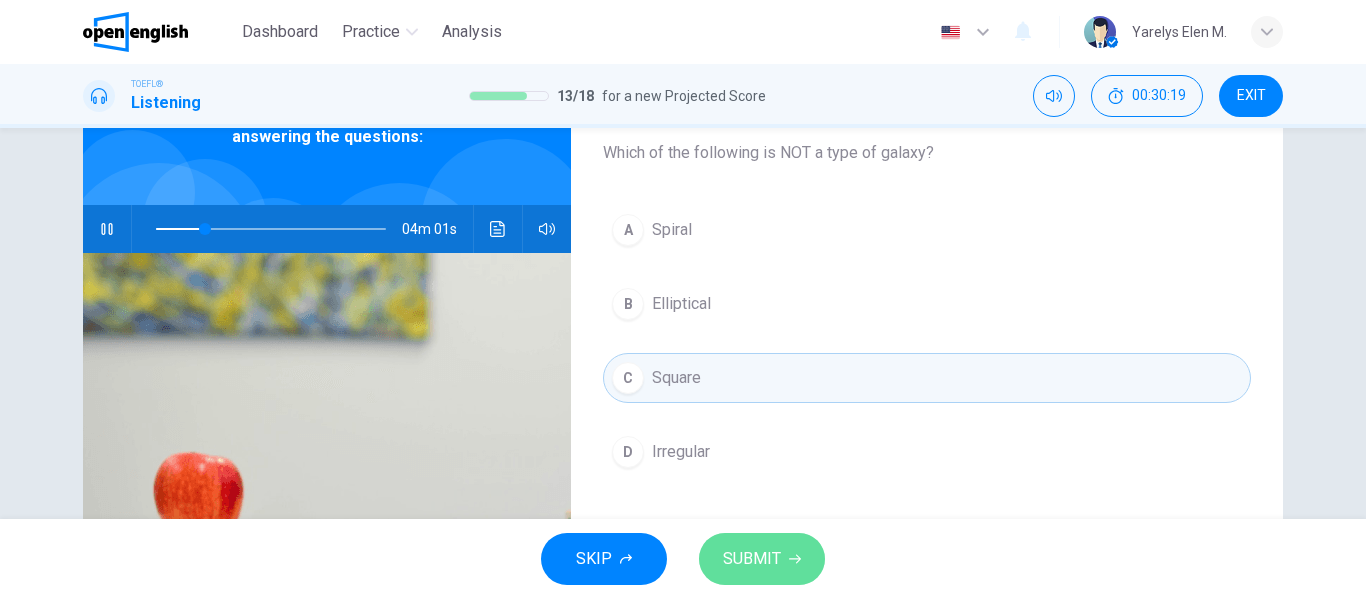 click on "SUBMIT" at bounding box center (752, 559) 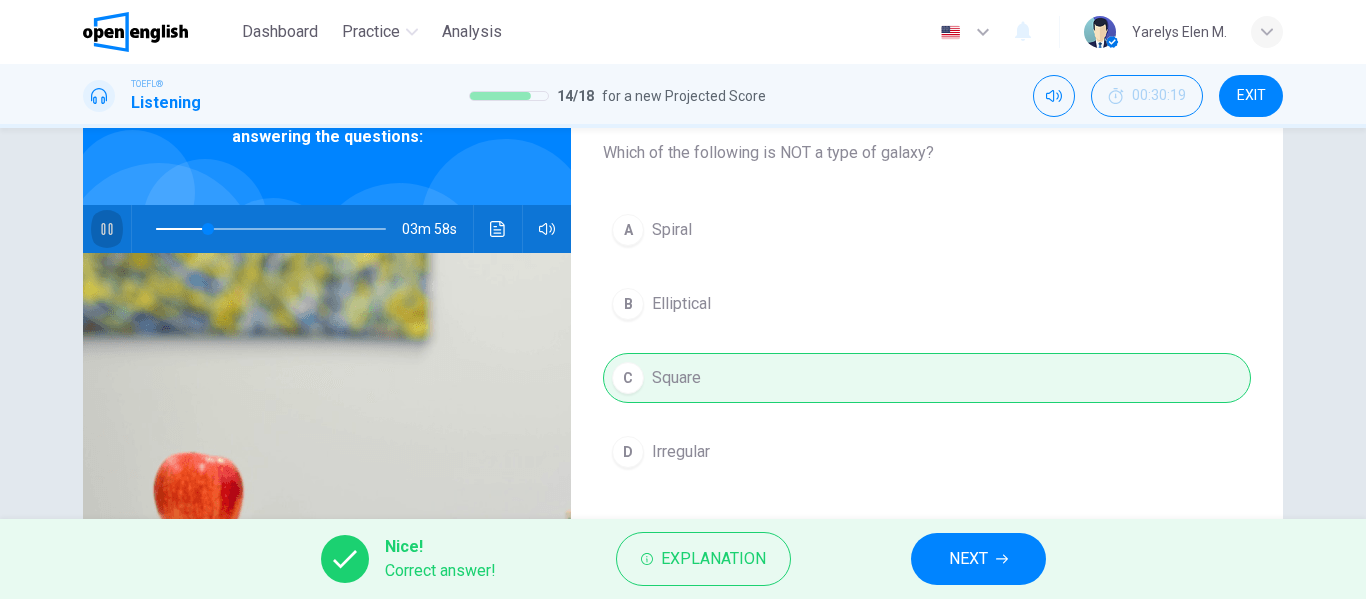 click at bounding box center [107, 229] 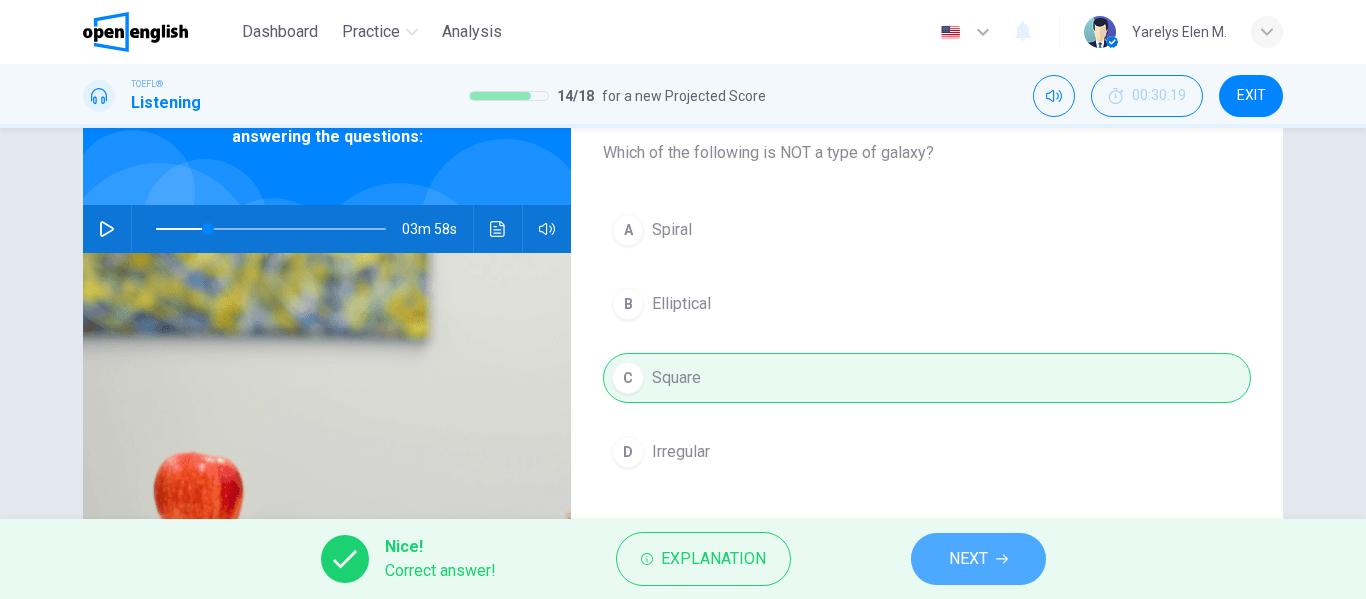click on "NEXT" at bounding box center (978, 559) 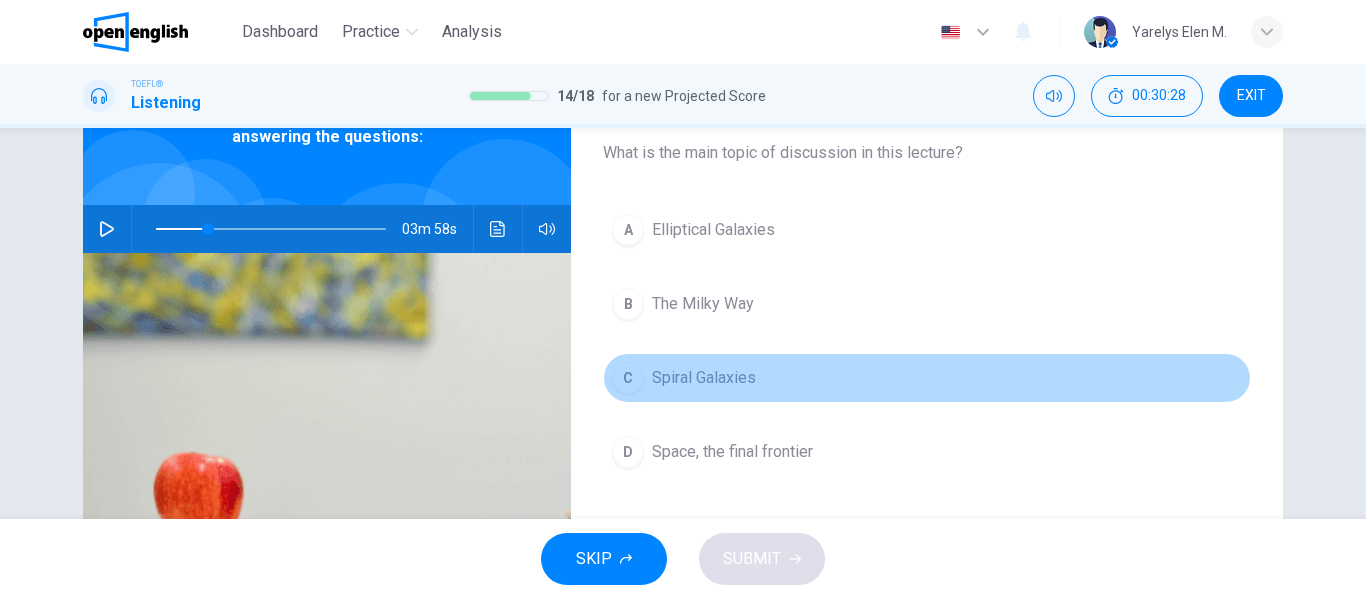 click on "C Spiral Galaxies" at bounding box center (927, 378) 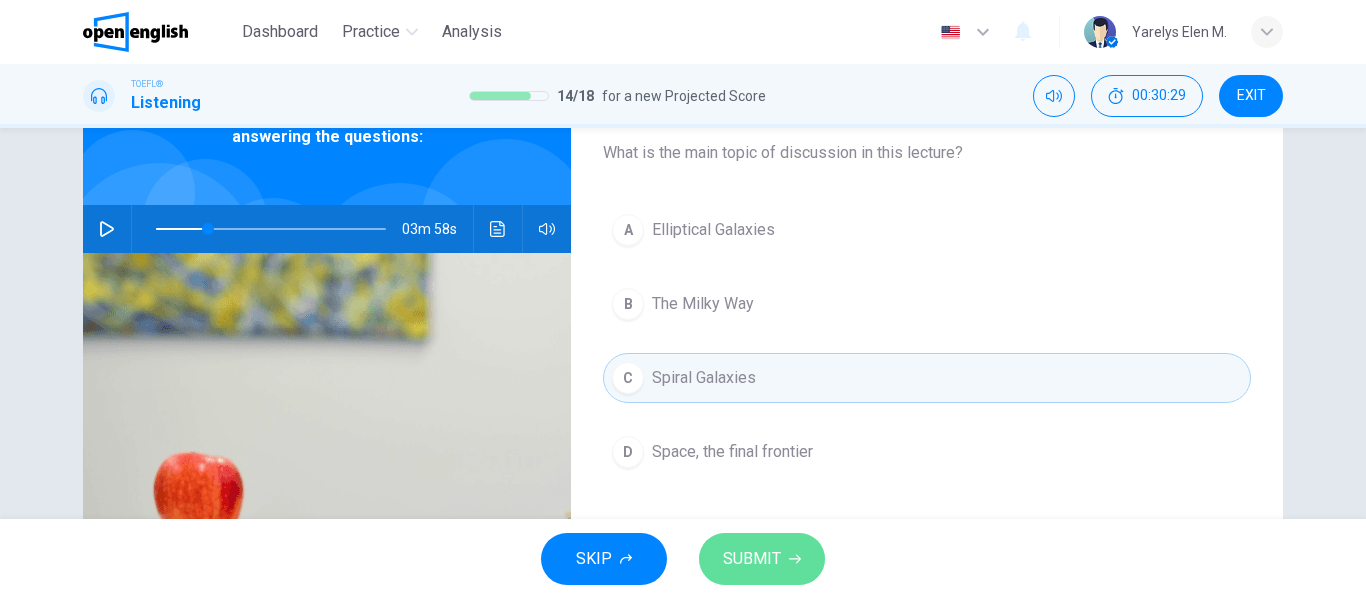 click on "SUBMIT" at bounding box center [752, 559] 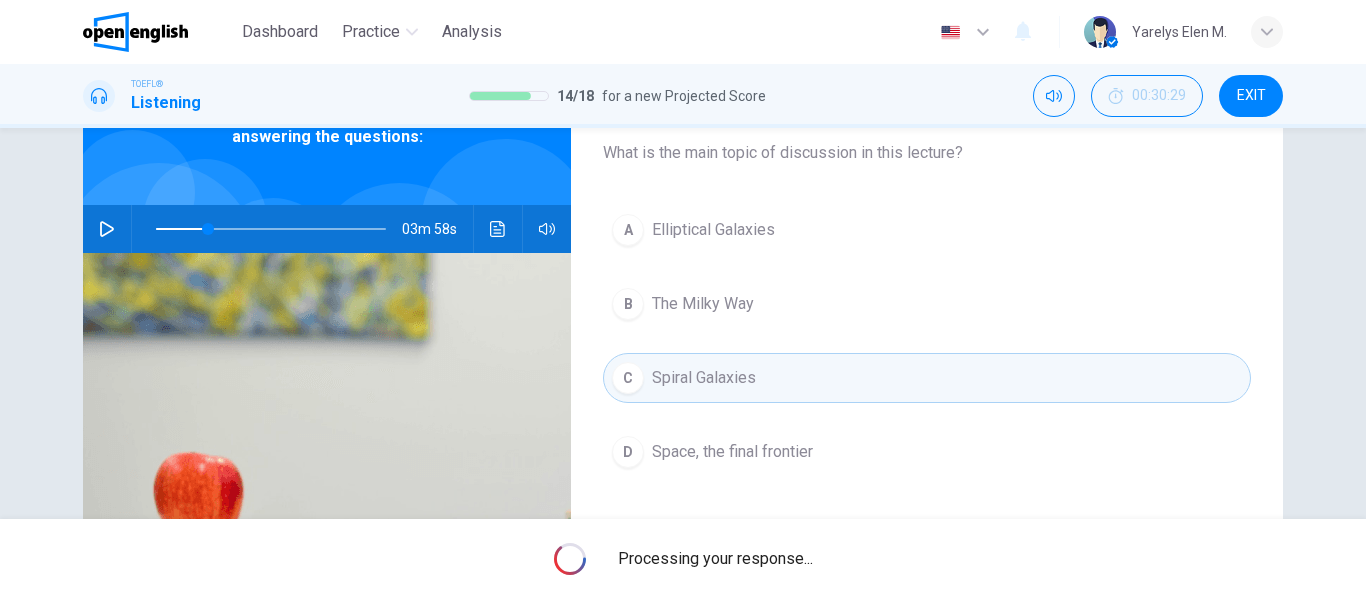 type on "**" 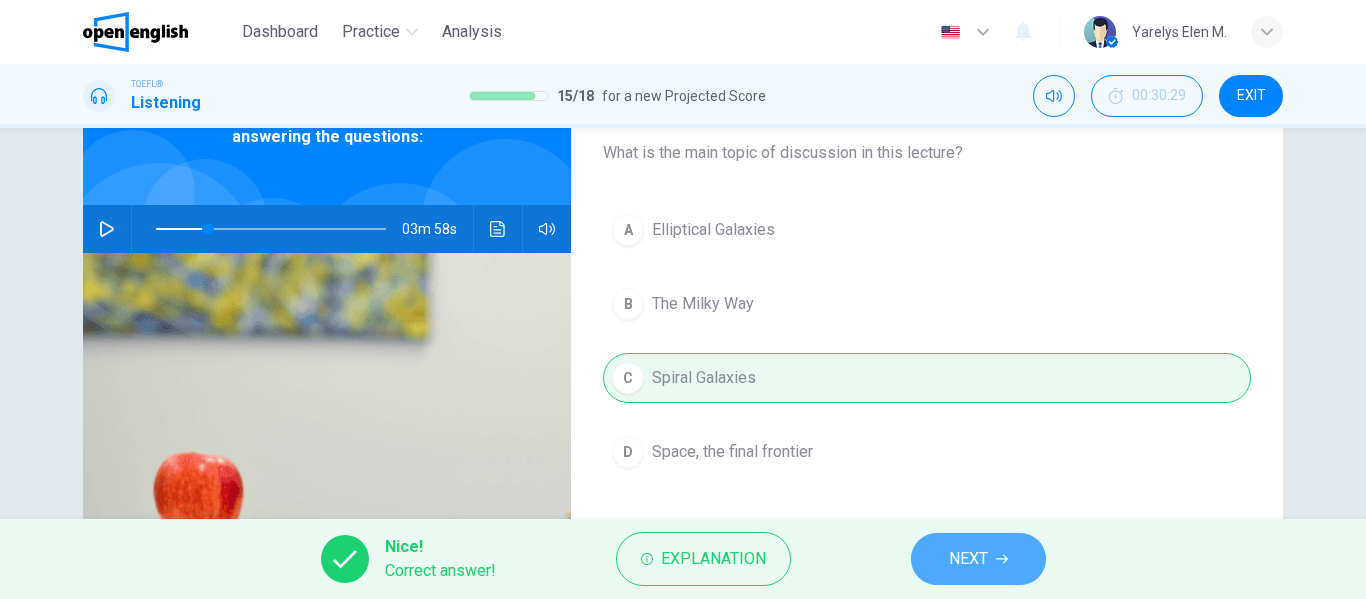 click on "NEXT" at bounding box center [968, 559] 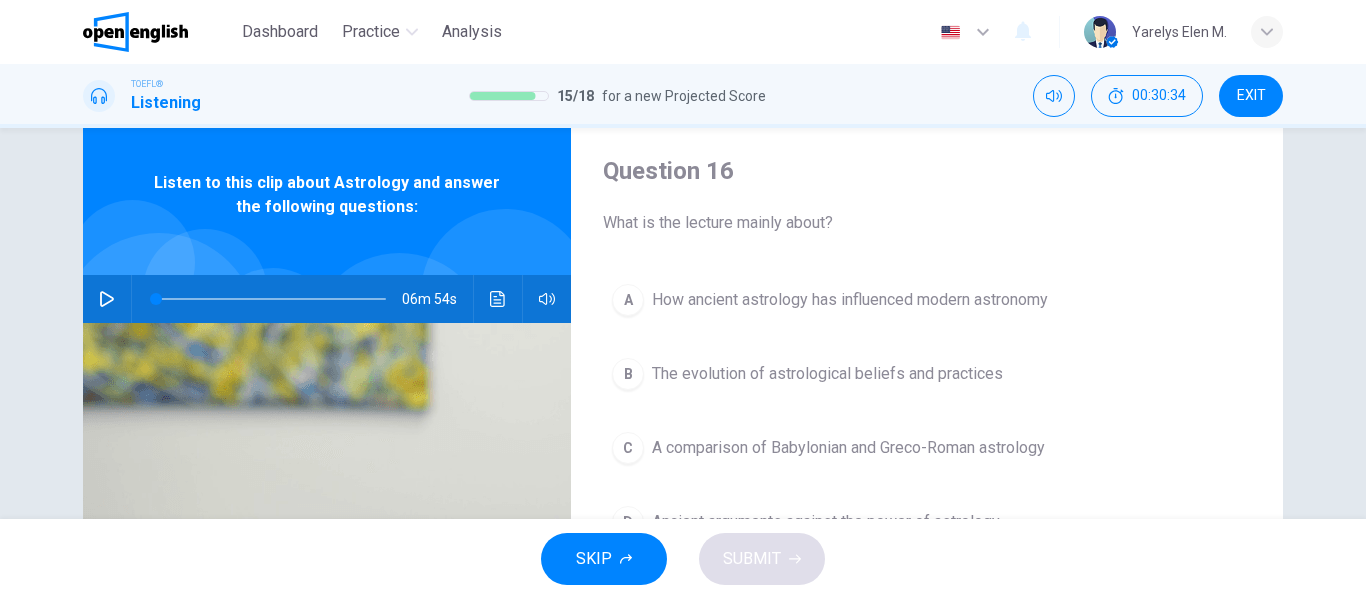 scroll, scrollTop: 57, scrollLeft: 0, axis: vertical 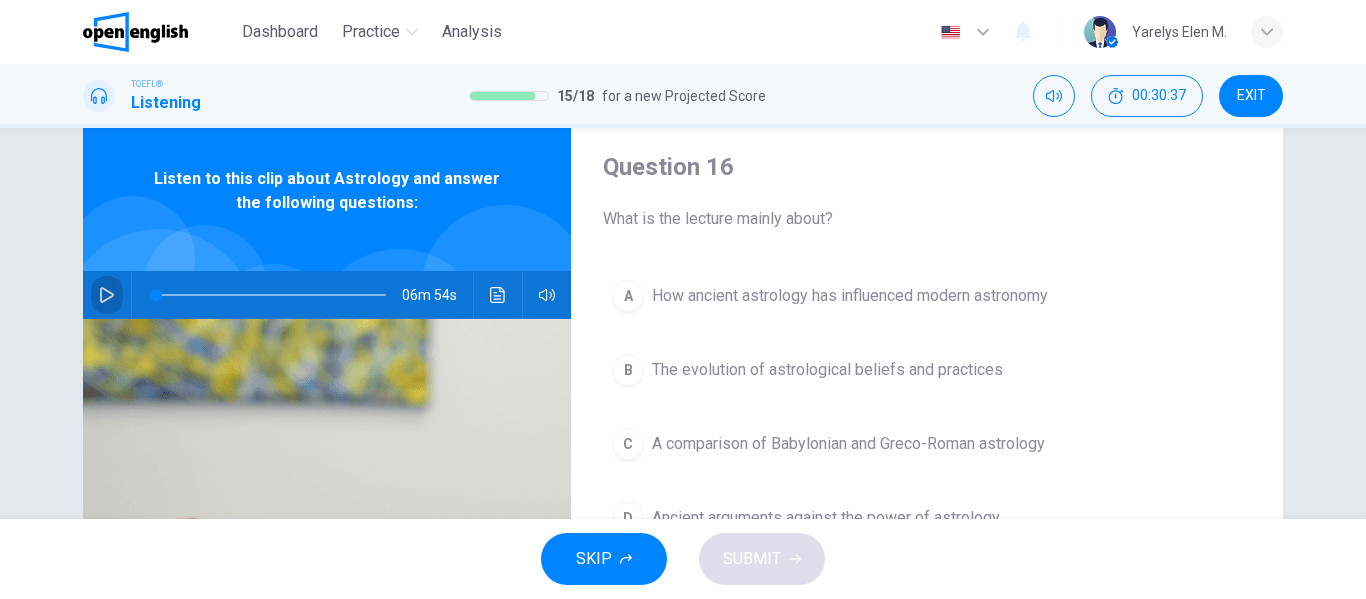 click at bounding box center [107, 295] 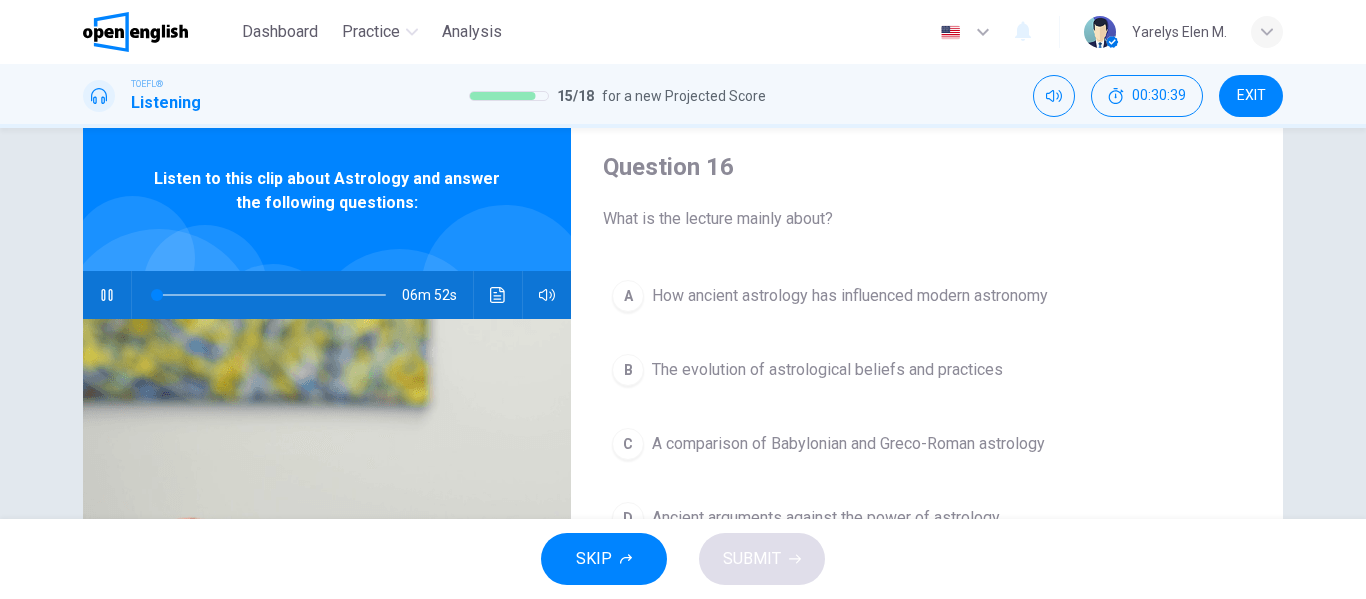 click at bounding box center [107, 295] 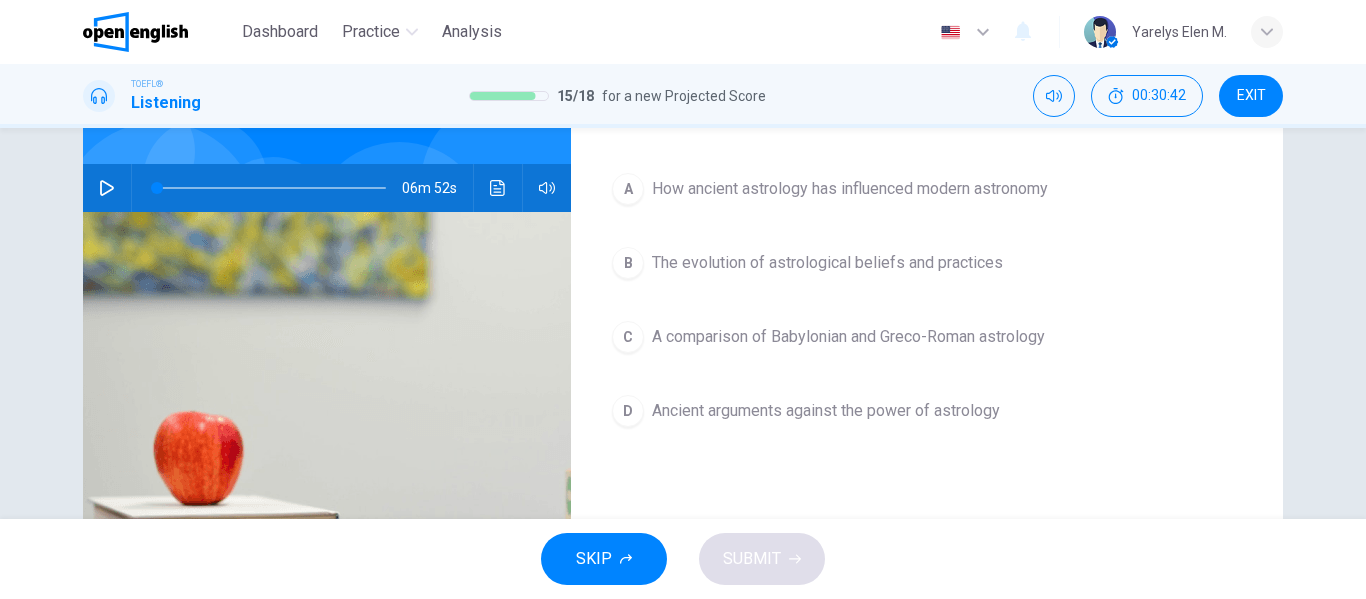 scroll, scrollTop: 167, scrollLeft: 0, axis: vertical 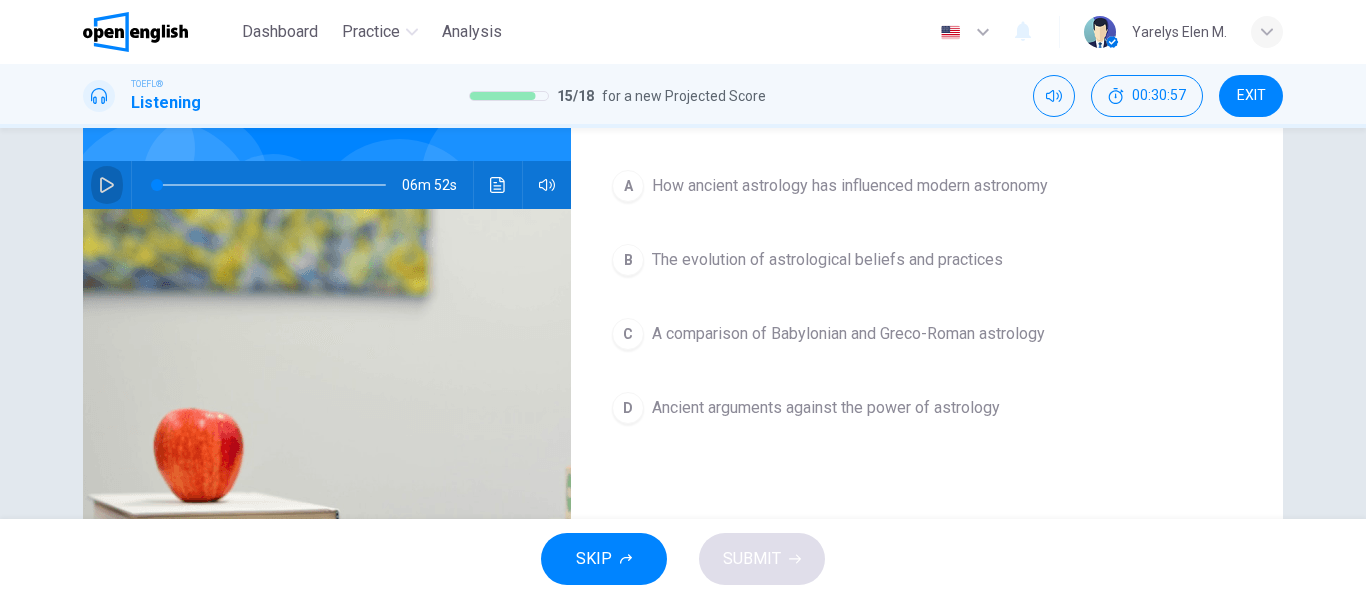 click 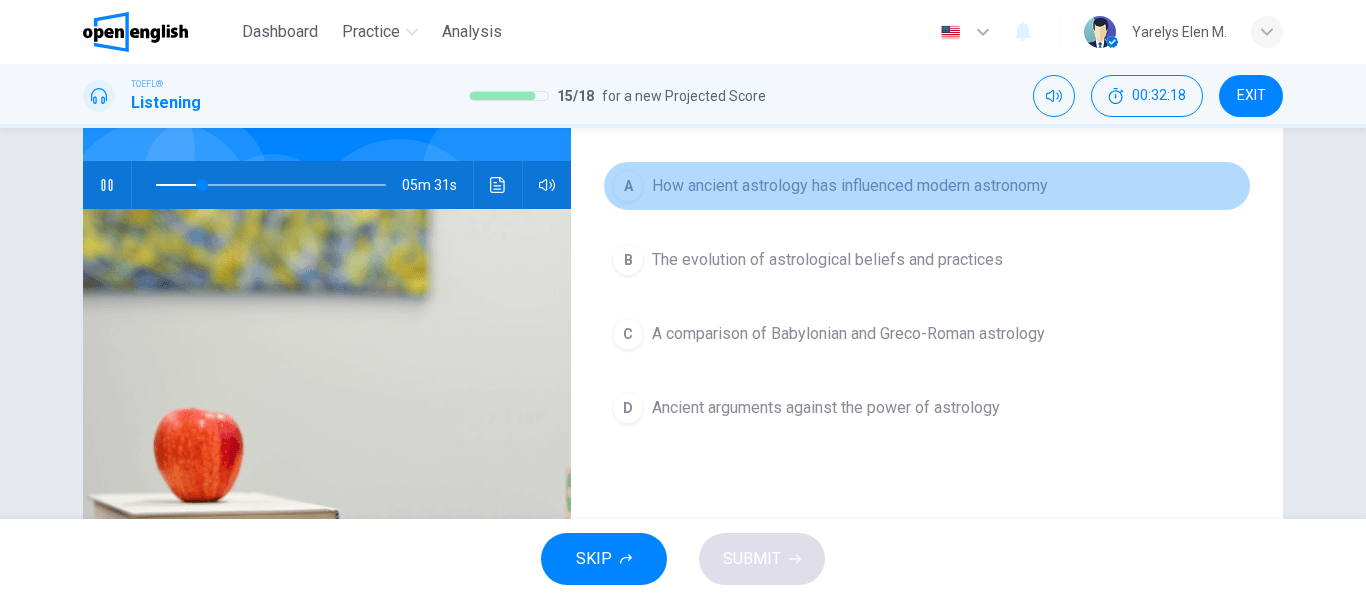 click on "How ancient astrology has influenced modern astronomy" at bounding box center [850, 186] 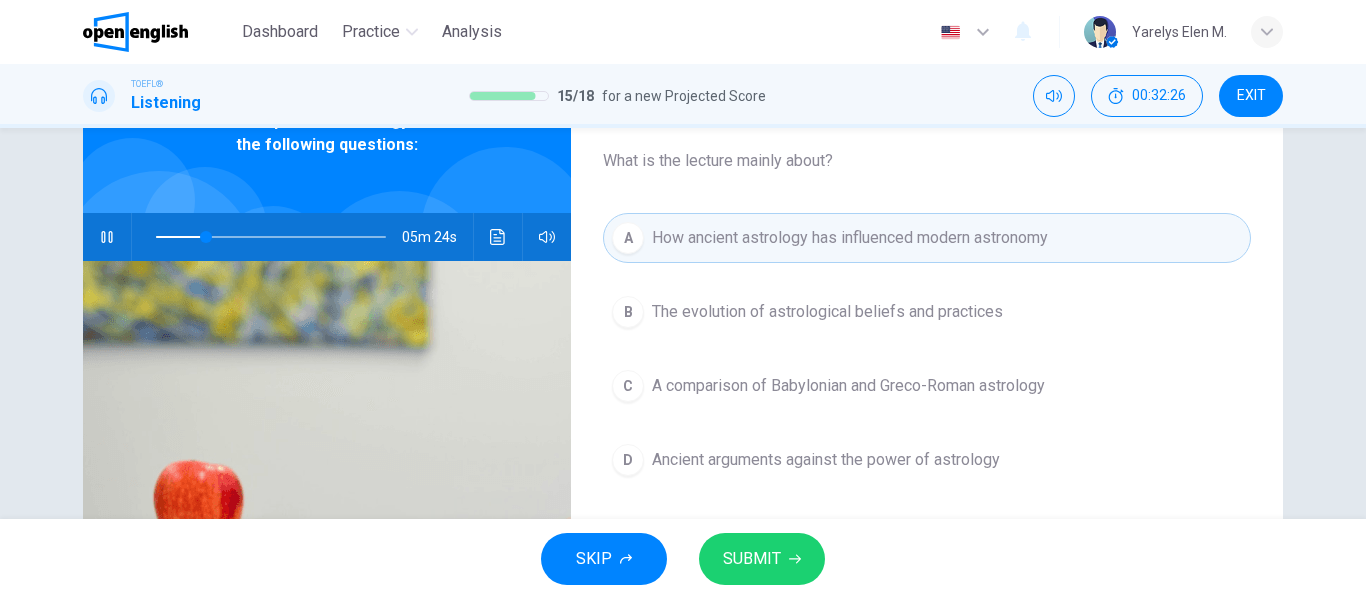 scroll, scrollTop: 113, scrollLeft: 0, axis: vertical 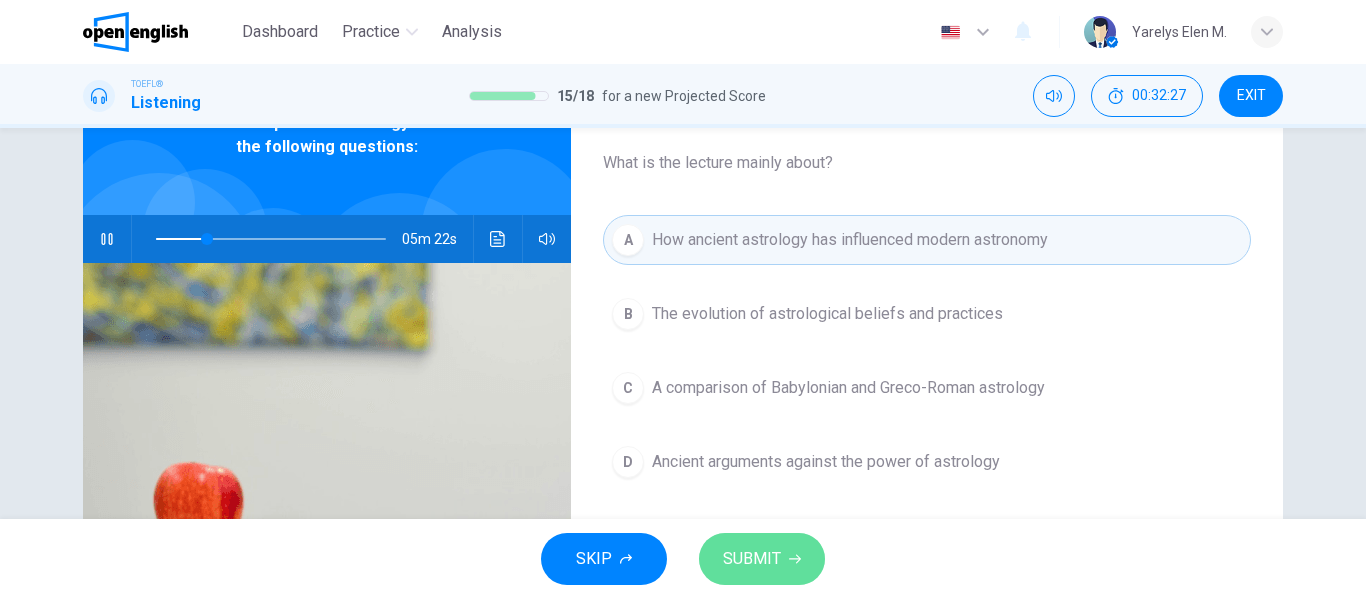 click on "SUBMIT" at bounding box center [762, 559] 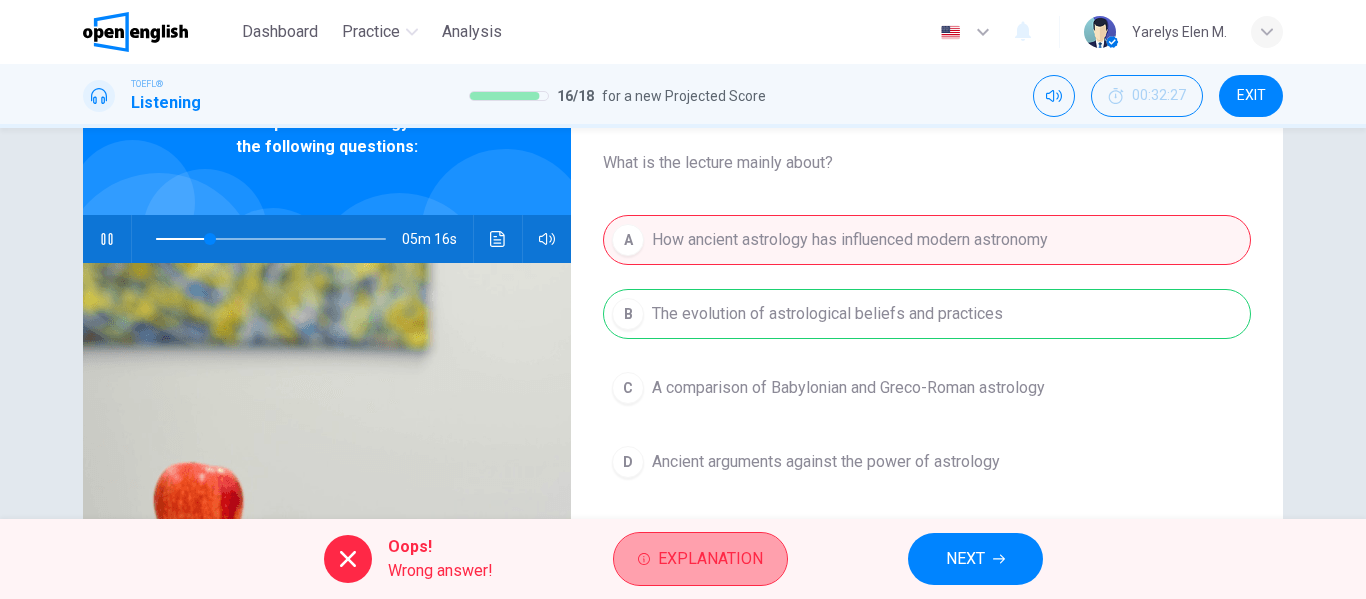 click on "Explanation" at bounding box center (700, 559) 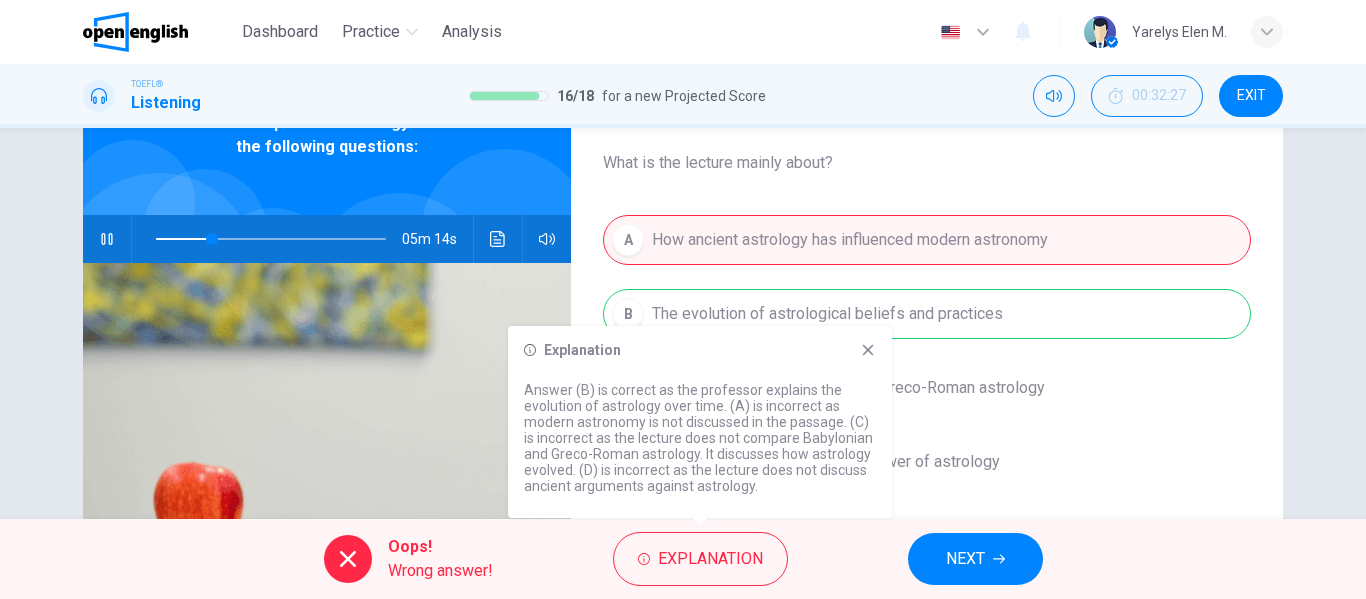 click 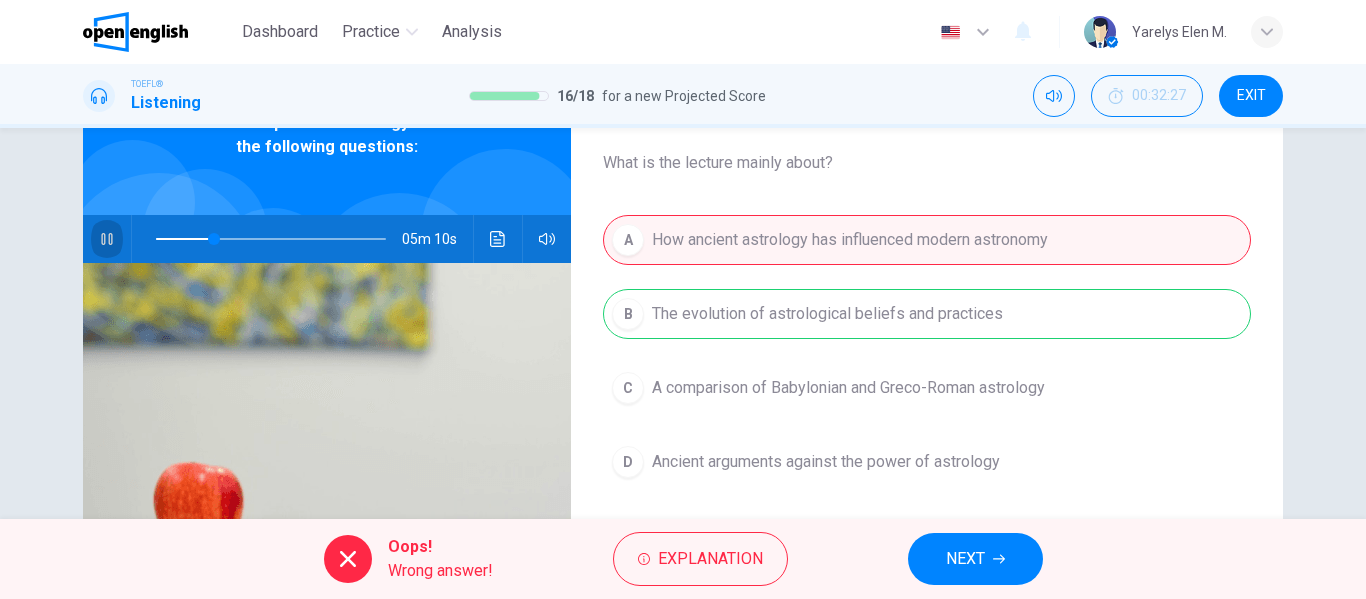 click 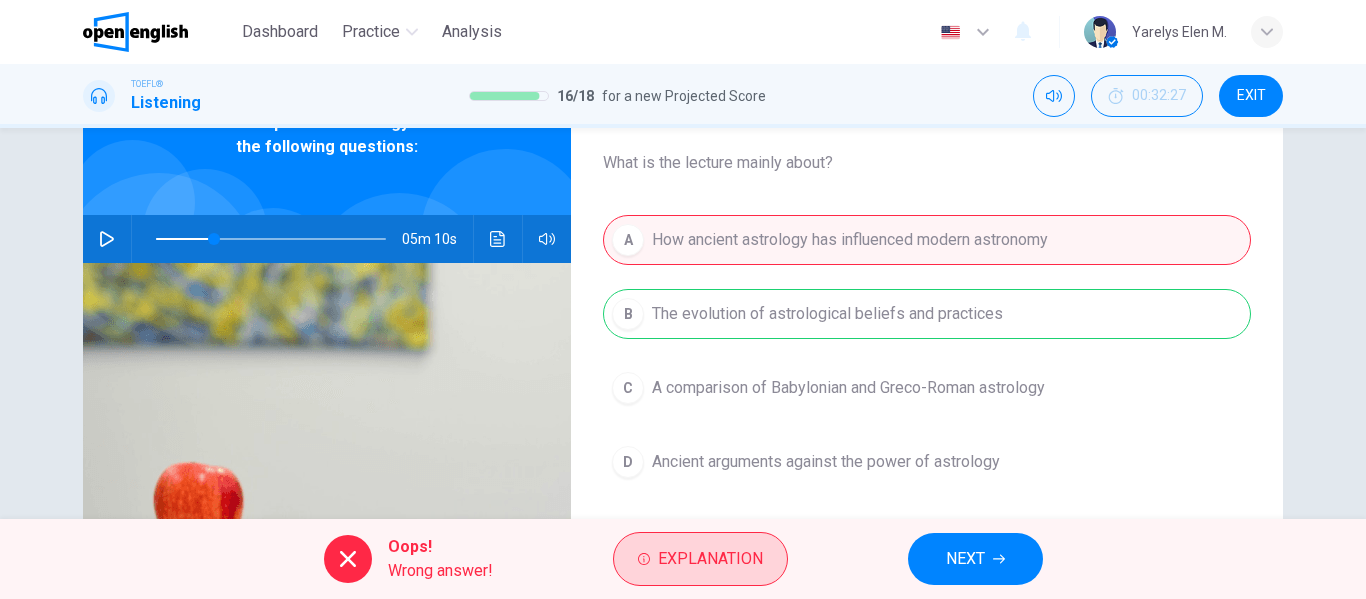 click on "Explanation" at bounding box center [710, 559] 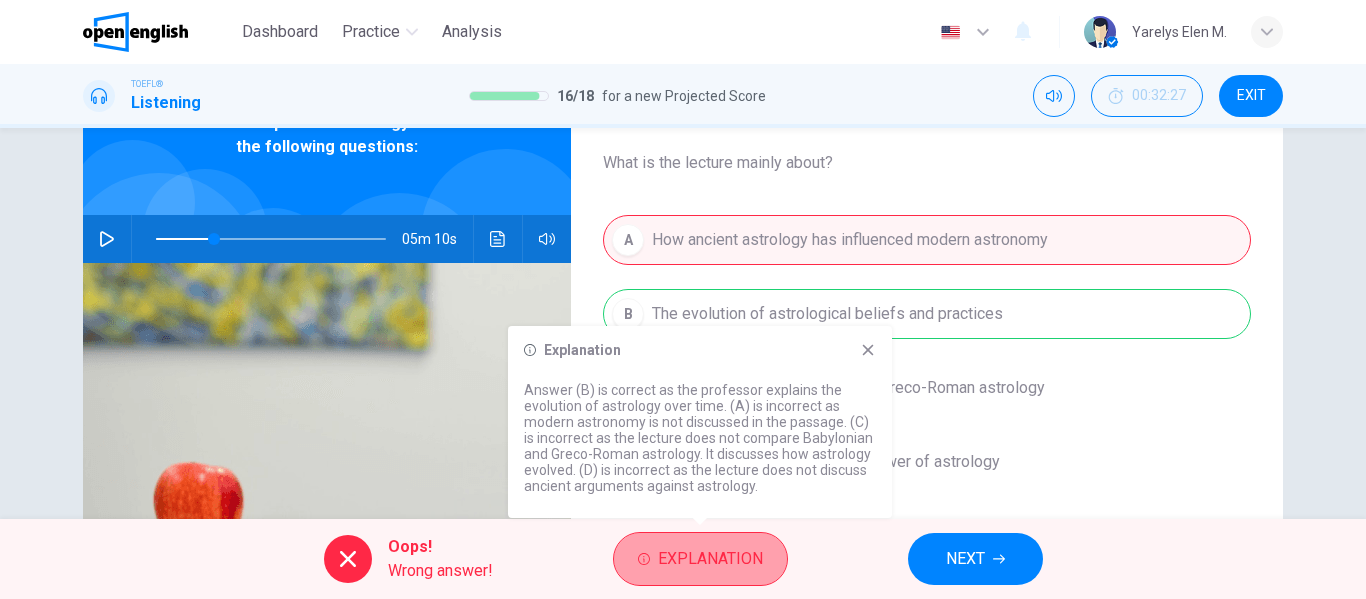 click on "Explanation" at bounding box center [710, 559] 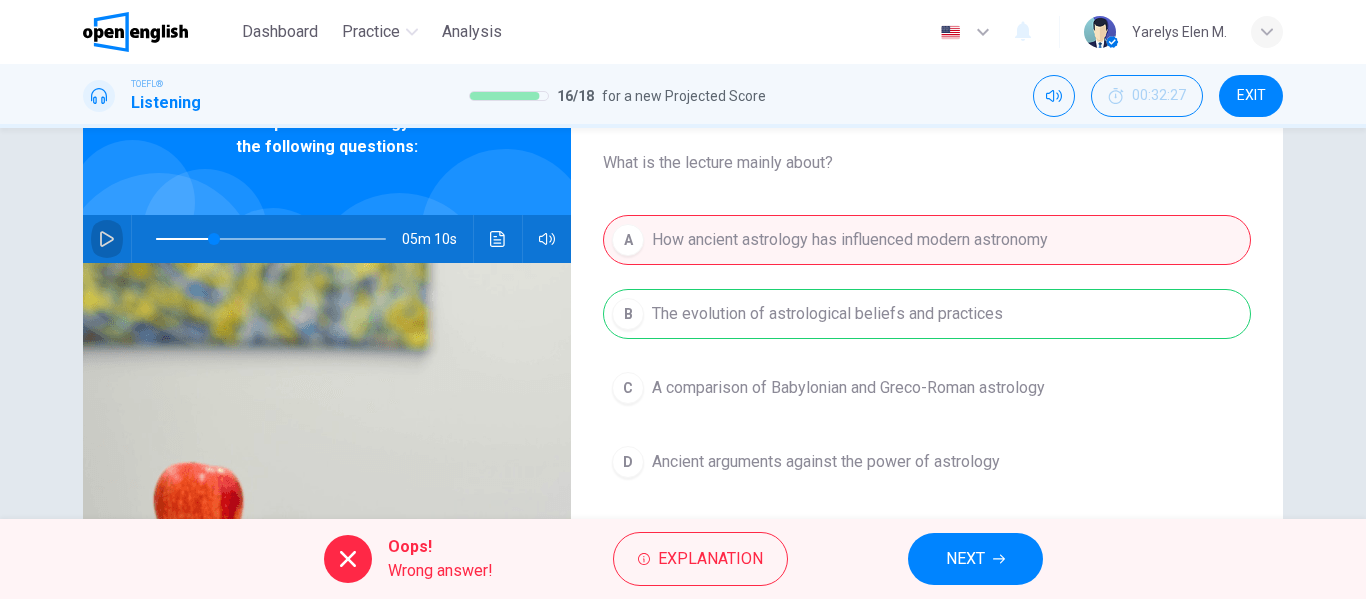 click at bounding box center [107, 239] 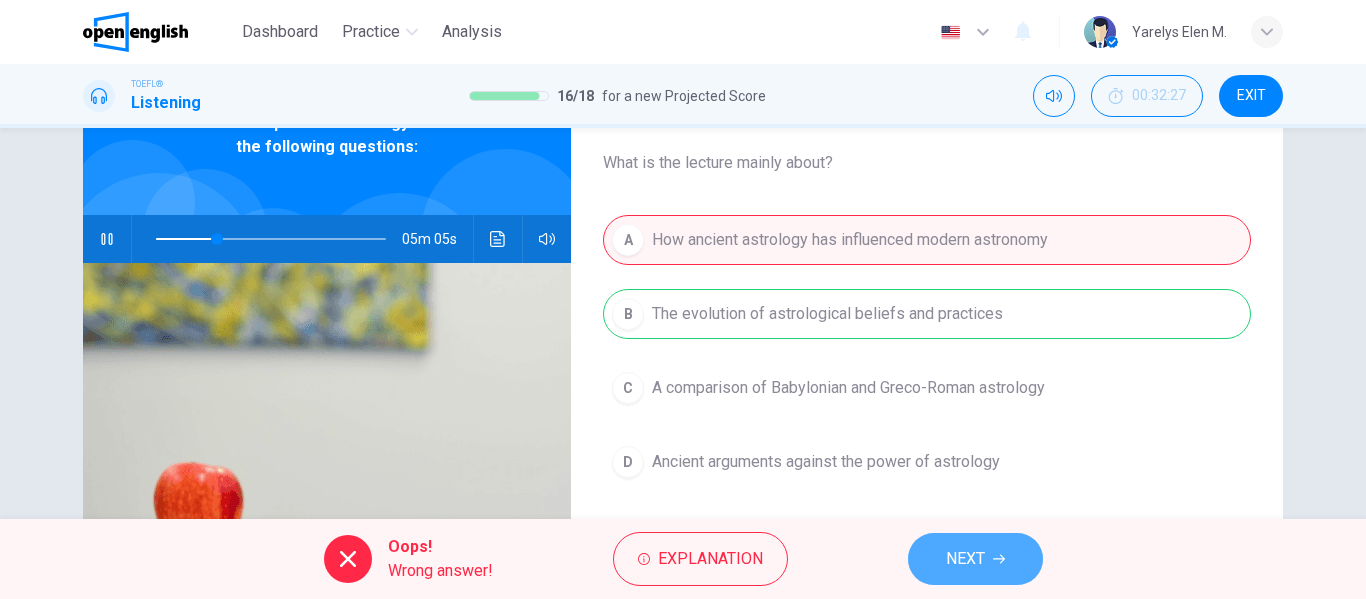 click on "NEXT" at bounding box center [965, 559] 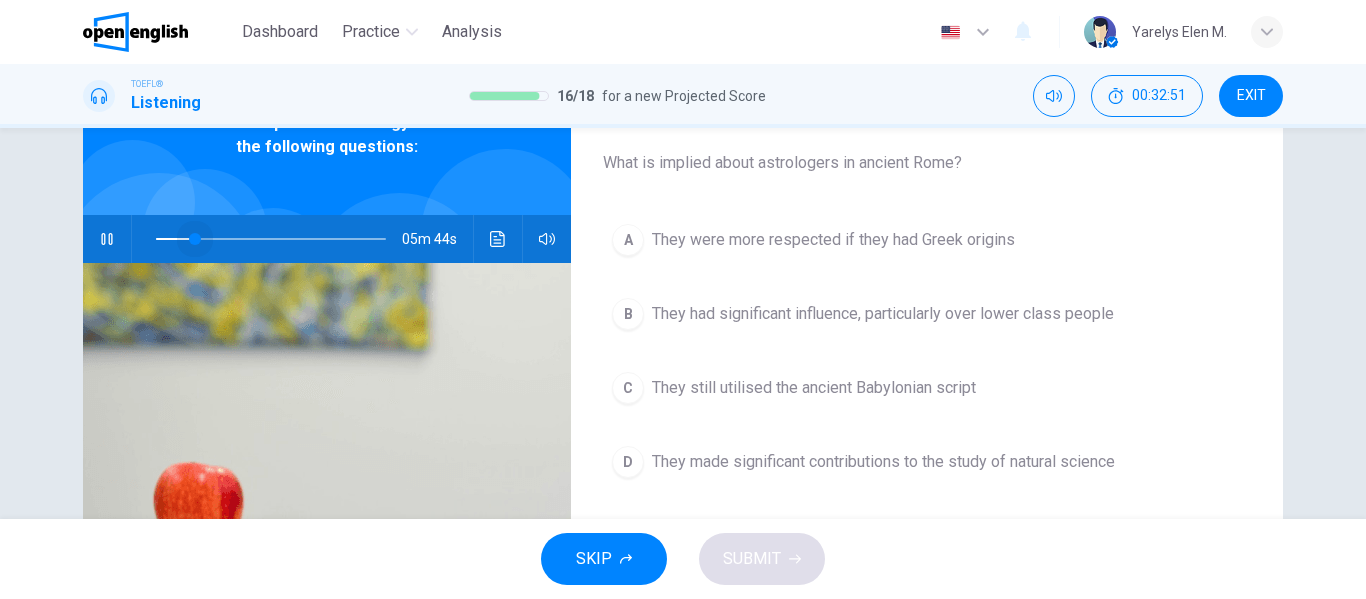 click at bounding box center [271, 239] 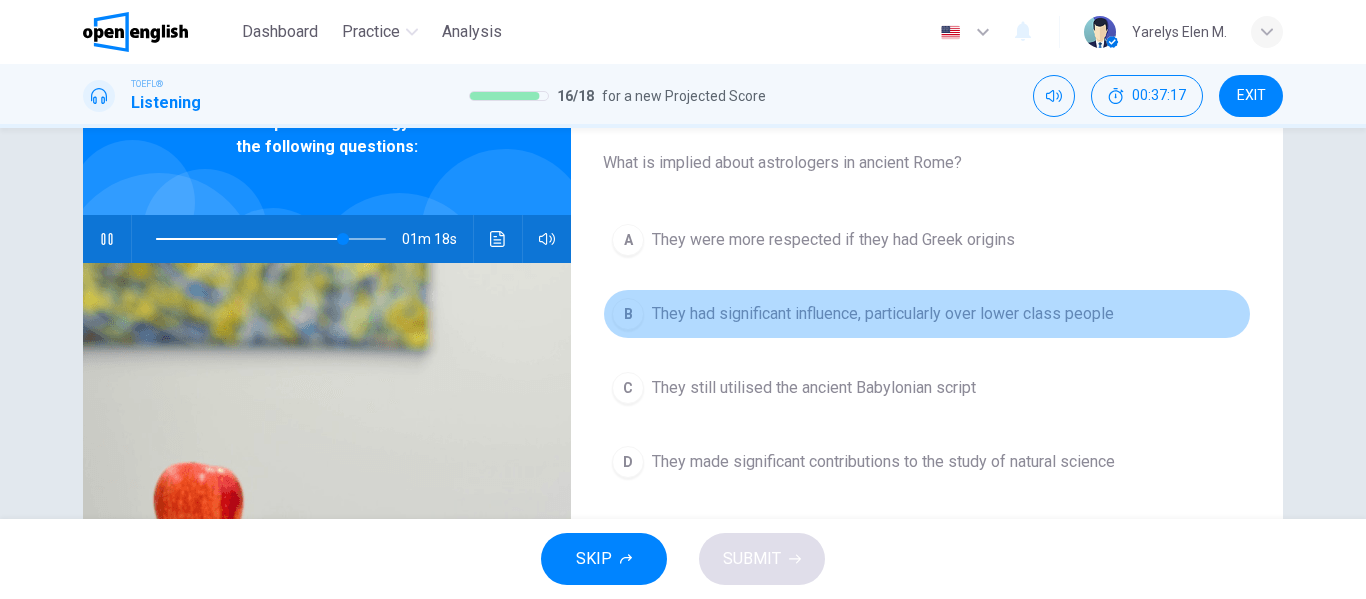 click on "B They had significant influence, particularly over lower class people" at bounding box center (927, 314) 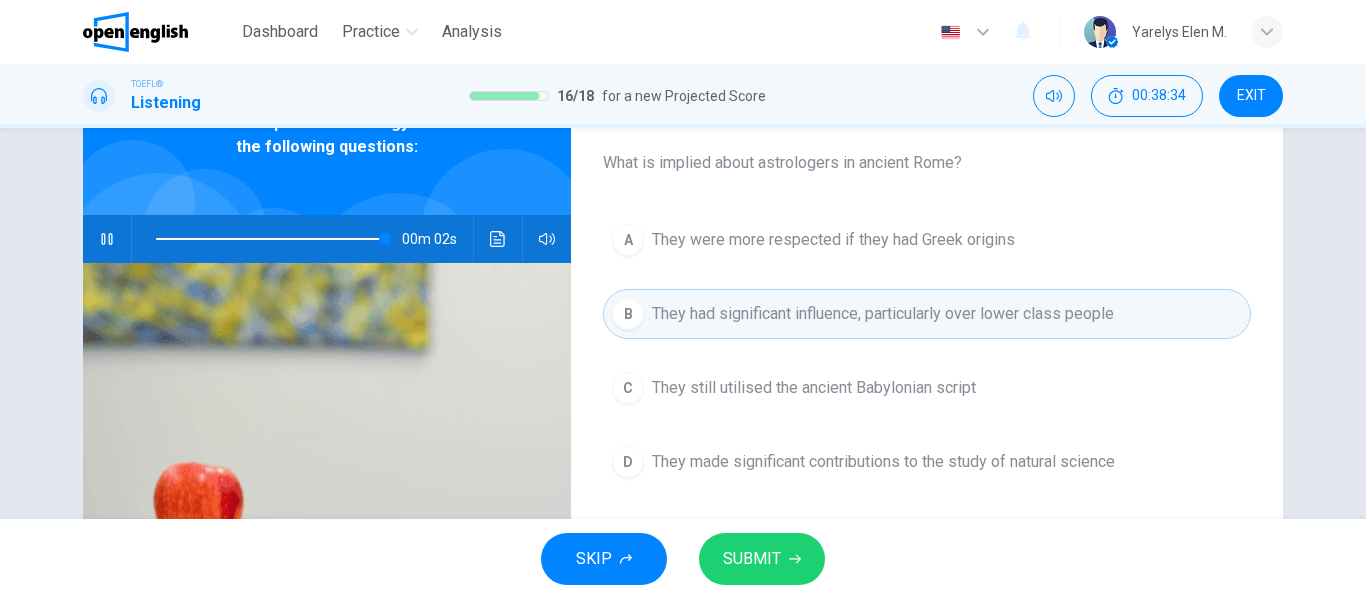 click at bounding box center [271, 239] 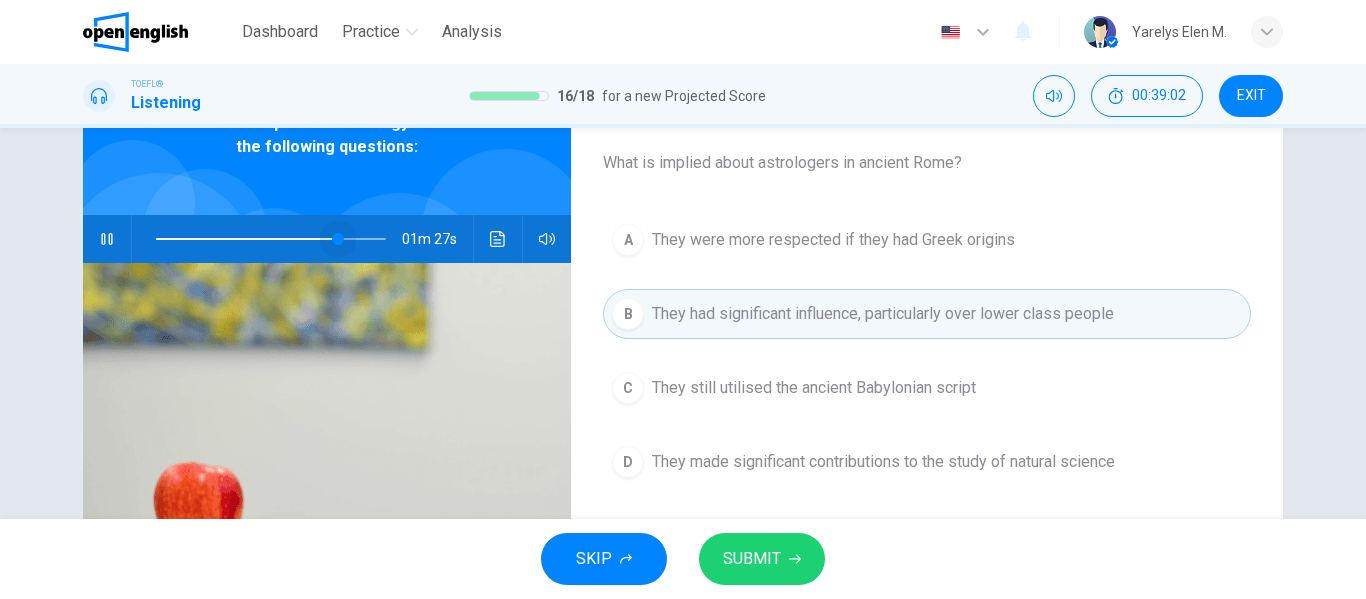 click at bounding box center (338, 239) 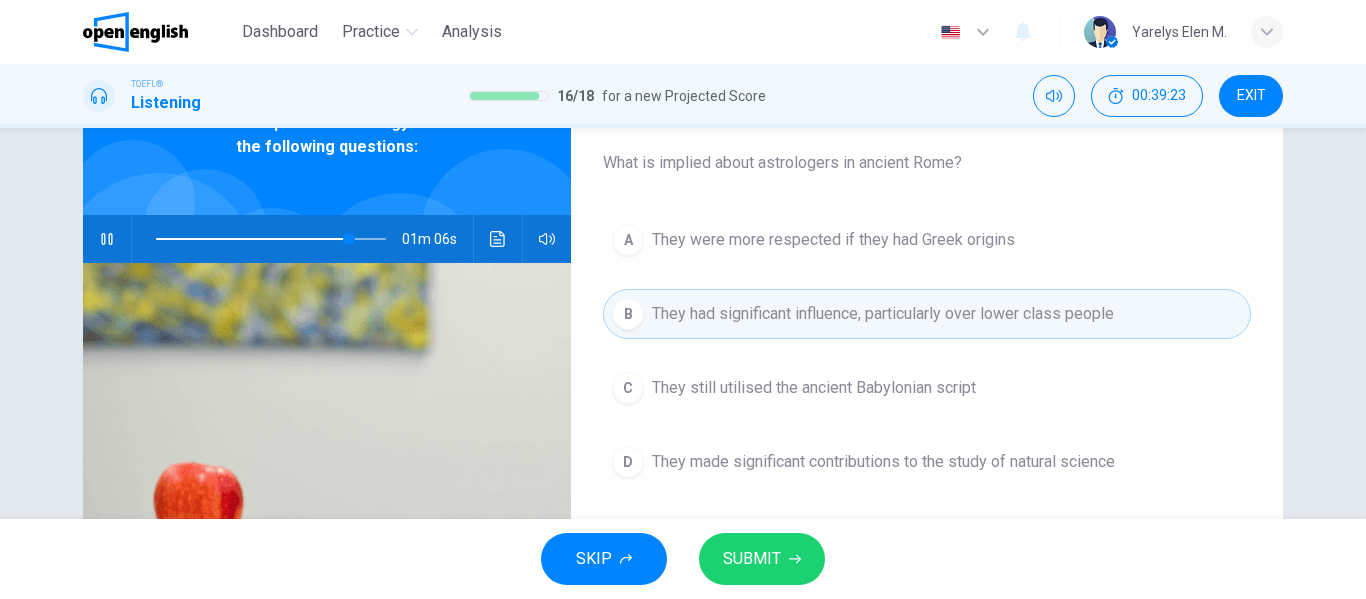 click on "SUBMIT" at bounding box center [752, 559] 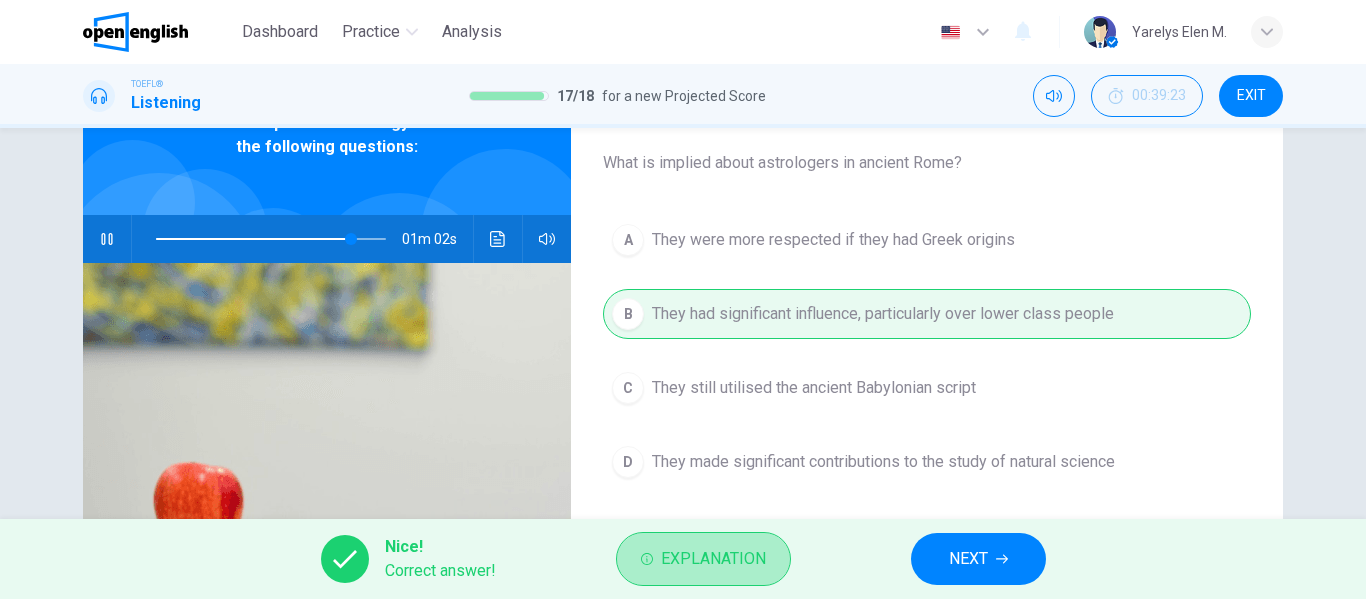 click on "Explanation" at bounding box center [713, 559] 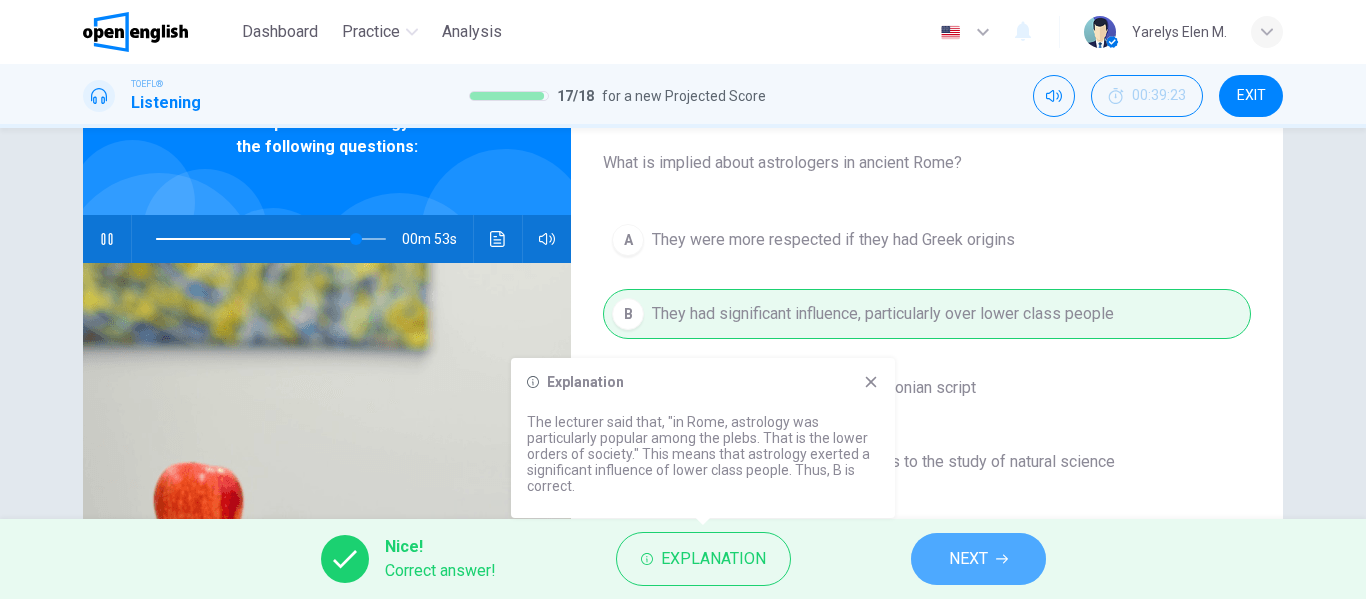 click on "NEXT" at bounding box center [978, 559] 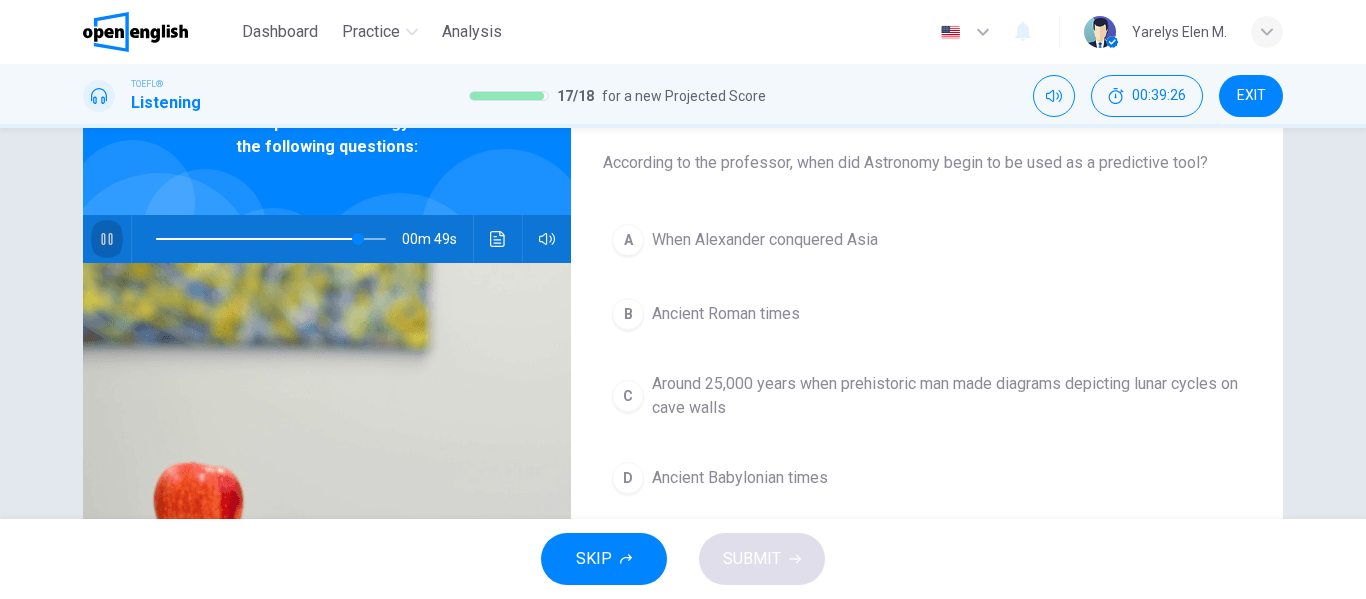 click at bounding box center (107, 239) 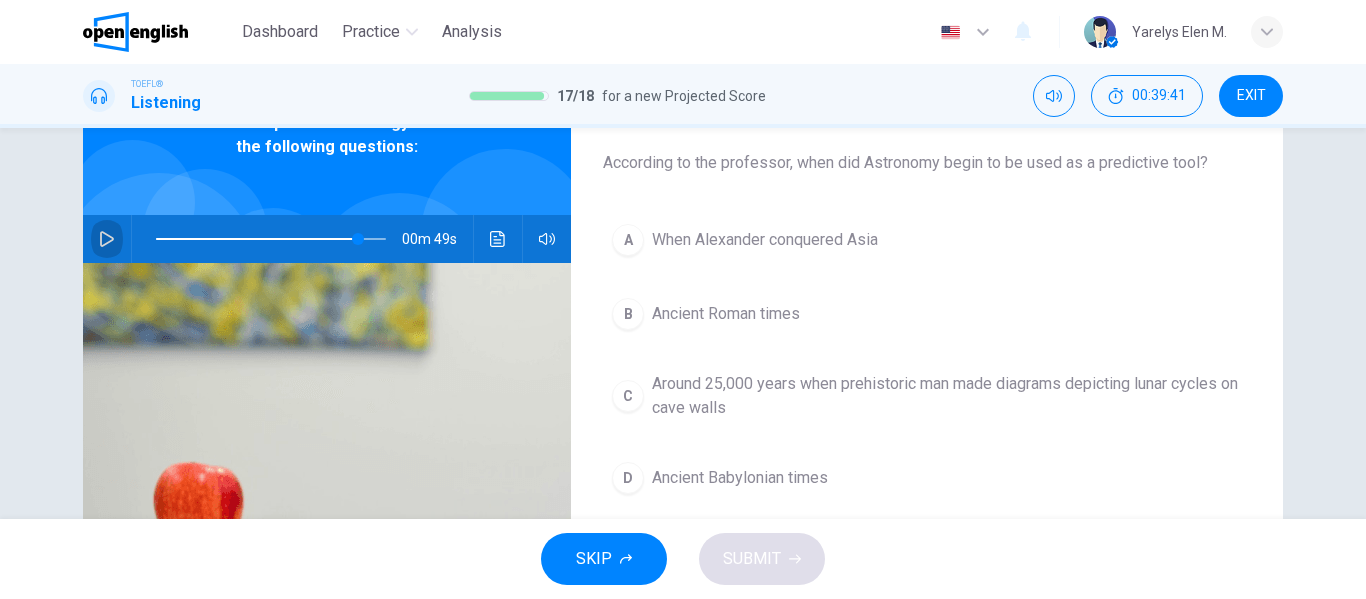 click at bounding box center [107, 239] 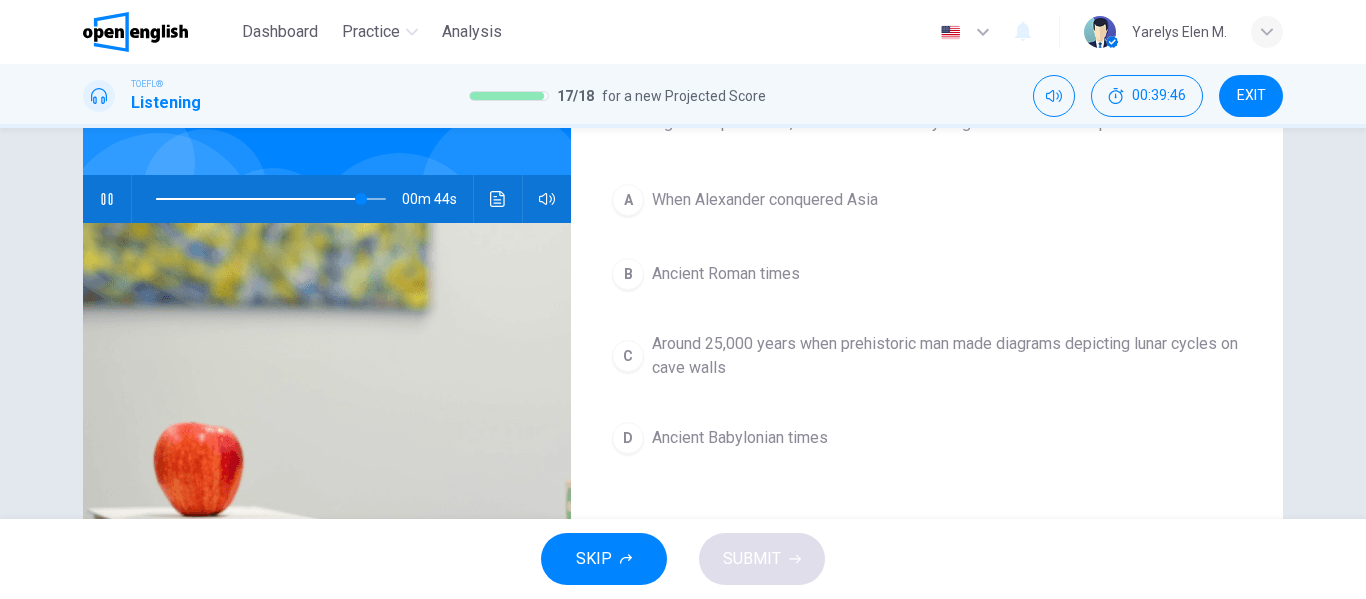 scroll, scrollTop: 150, scrollLeft: 0, axis: vertical 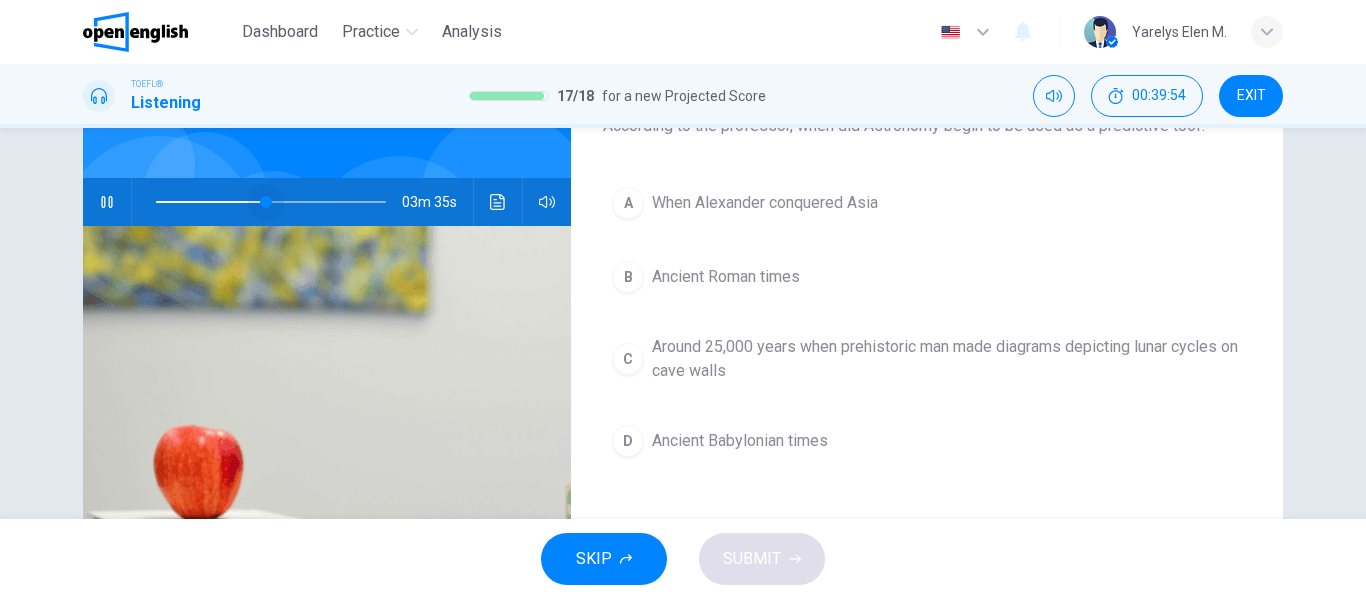 click at bounding box center [271, 202] 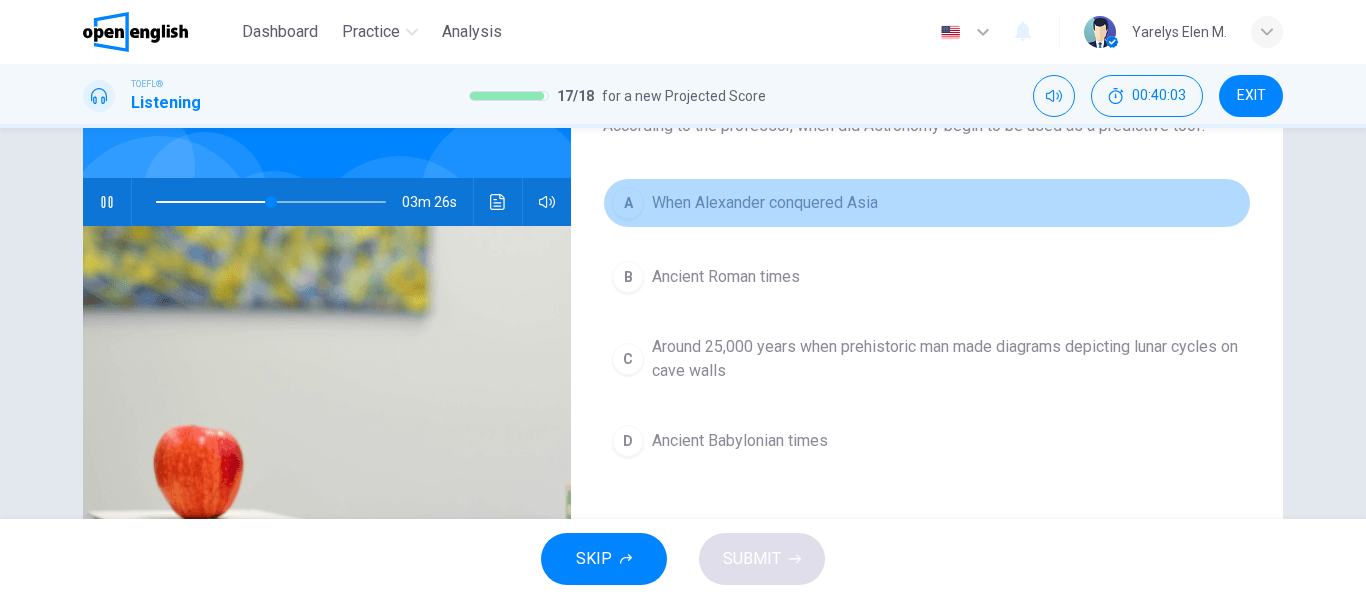click on "When Alexander conquered Asia" at bounding box center [765, 203] 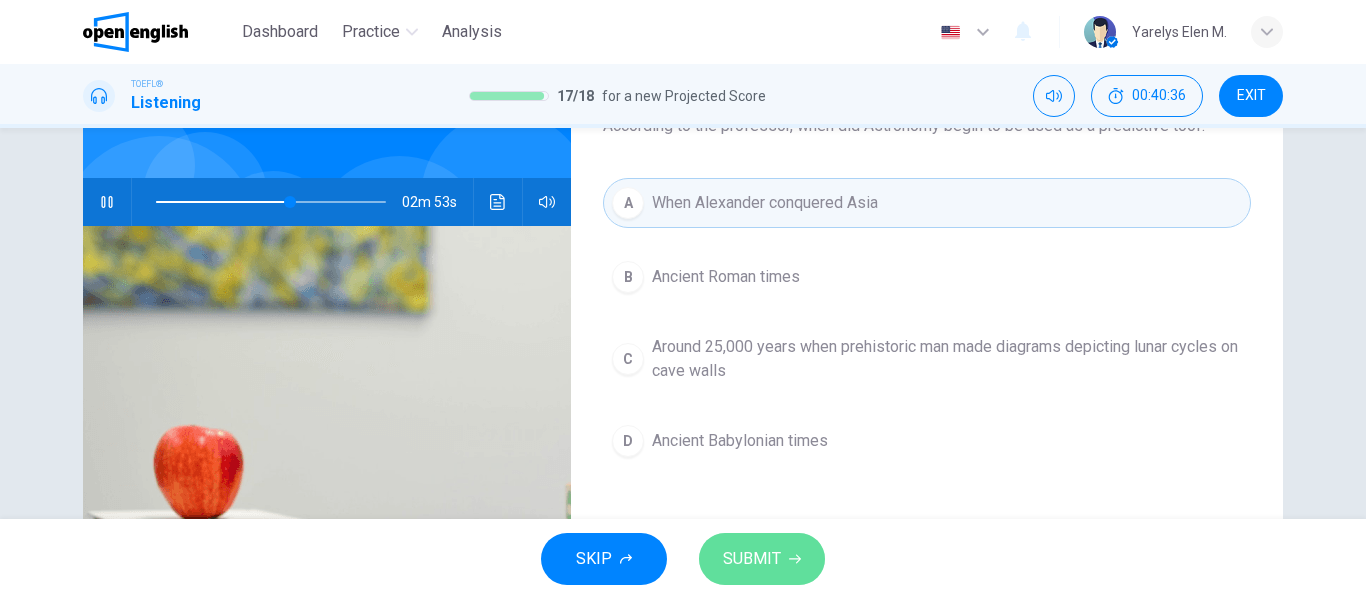 click on "SUBMIT" at bounding box center (752, 559) 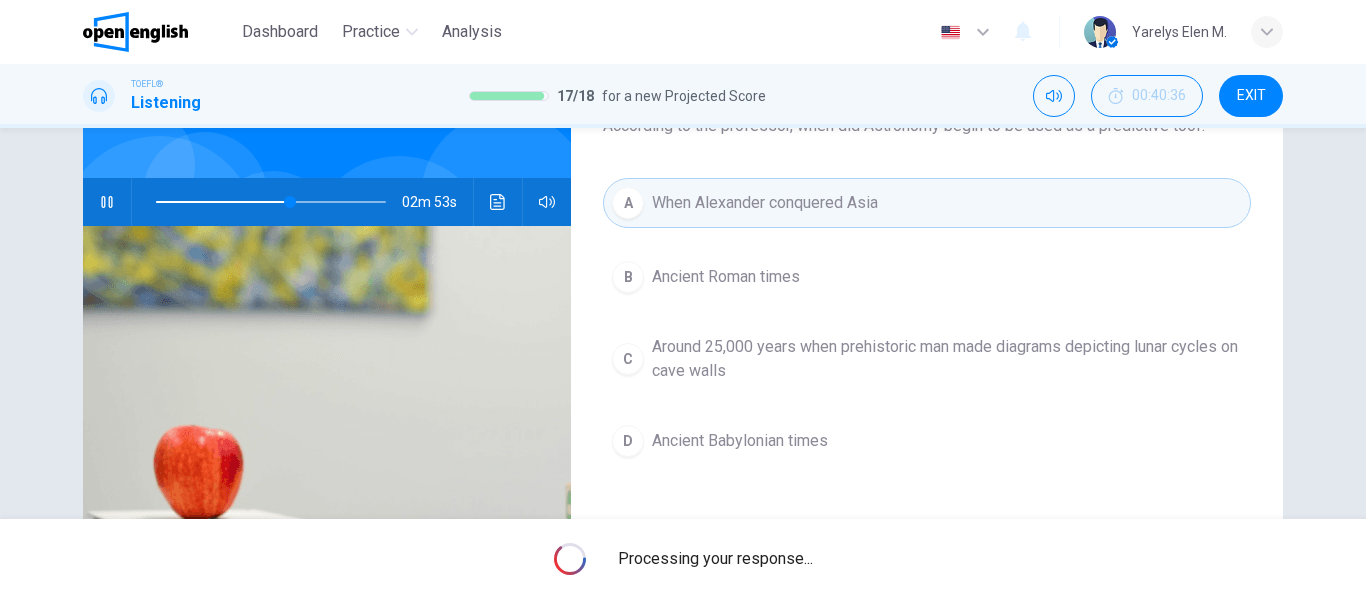 type on "**" 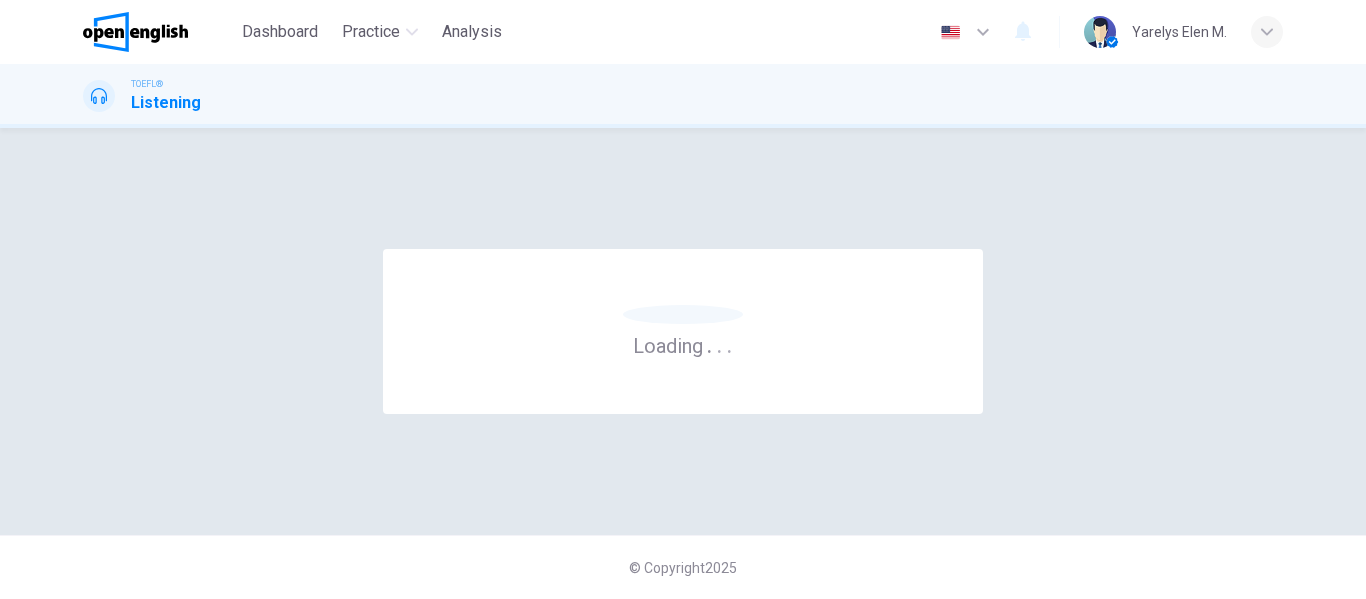 scroll, scrollTop: 0, scrollLeft: 0, axis: both 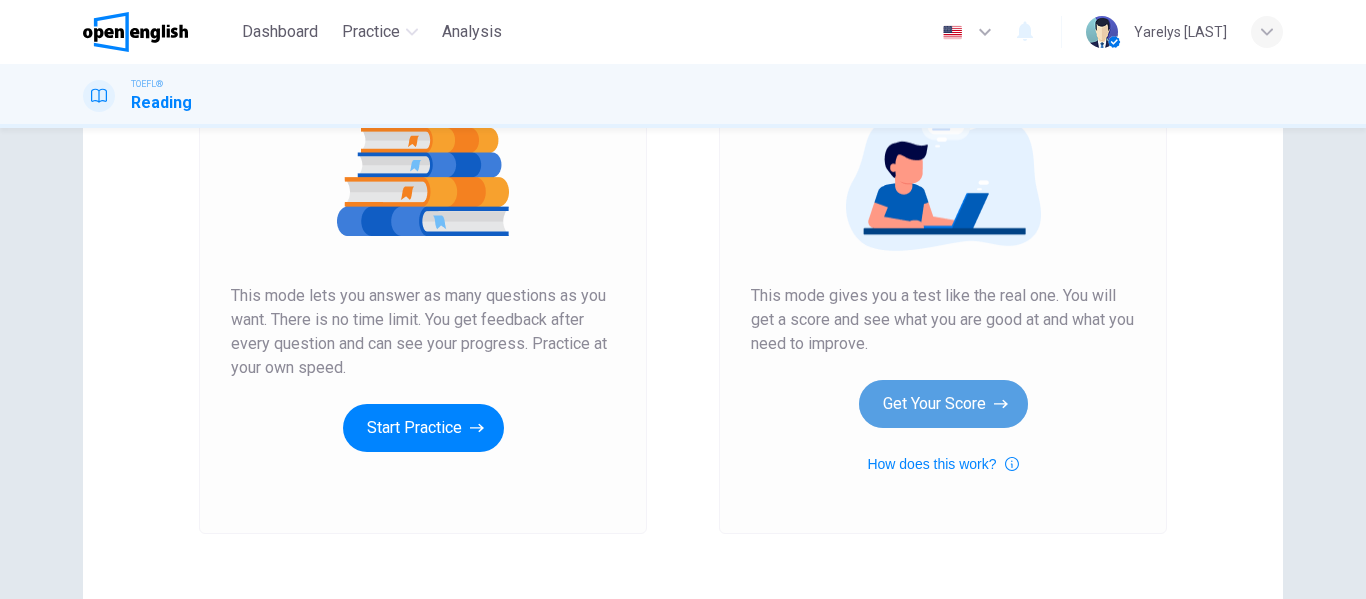 click on "Get Your Score" at bounding box center (943, 404) 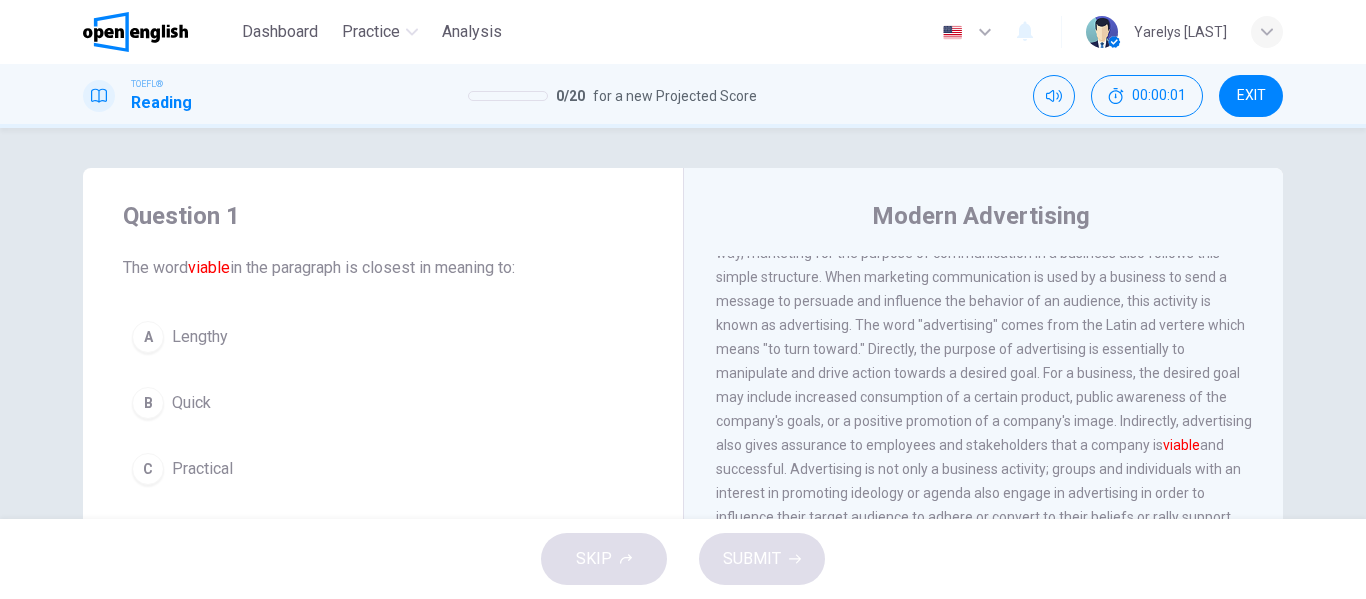 scroll, scrollTop: 0, scrollLeft: 0, axis: both 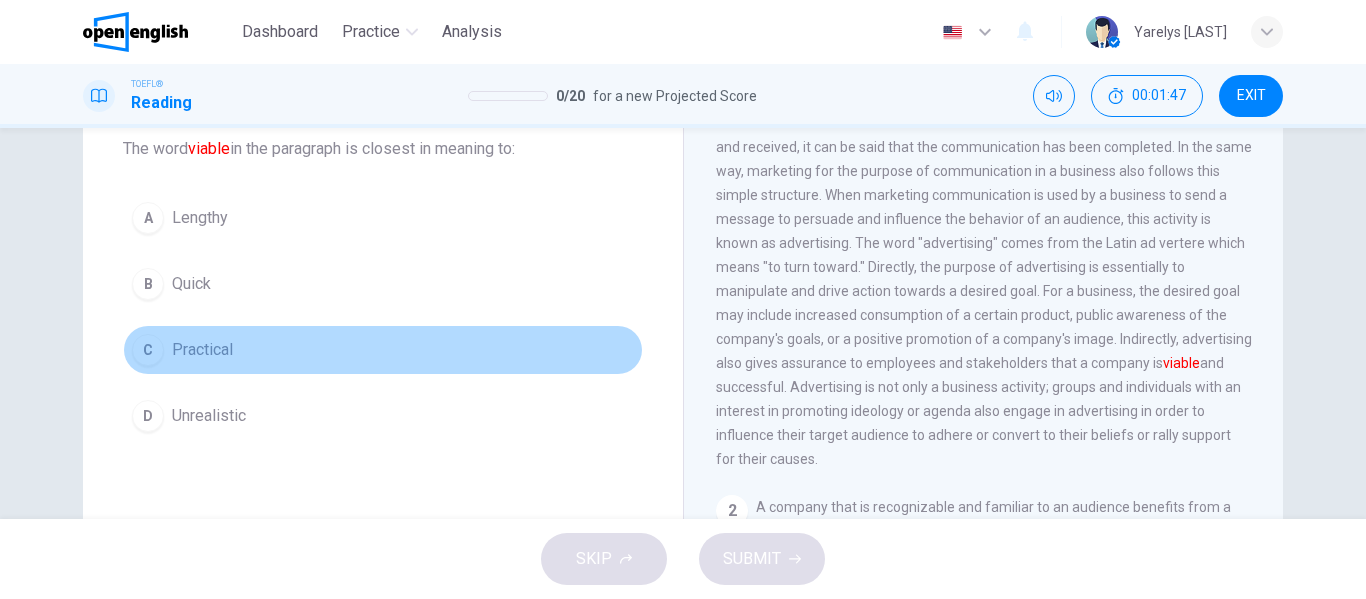 click on "C Practical" at bounding box center [383, 350] 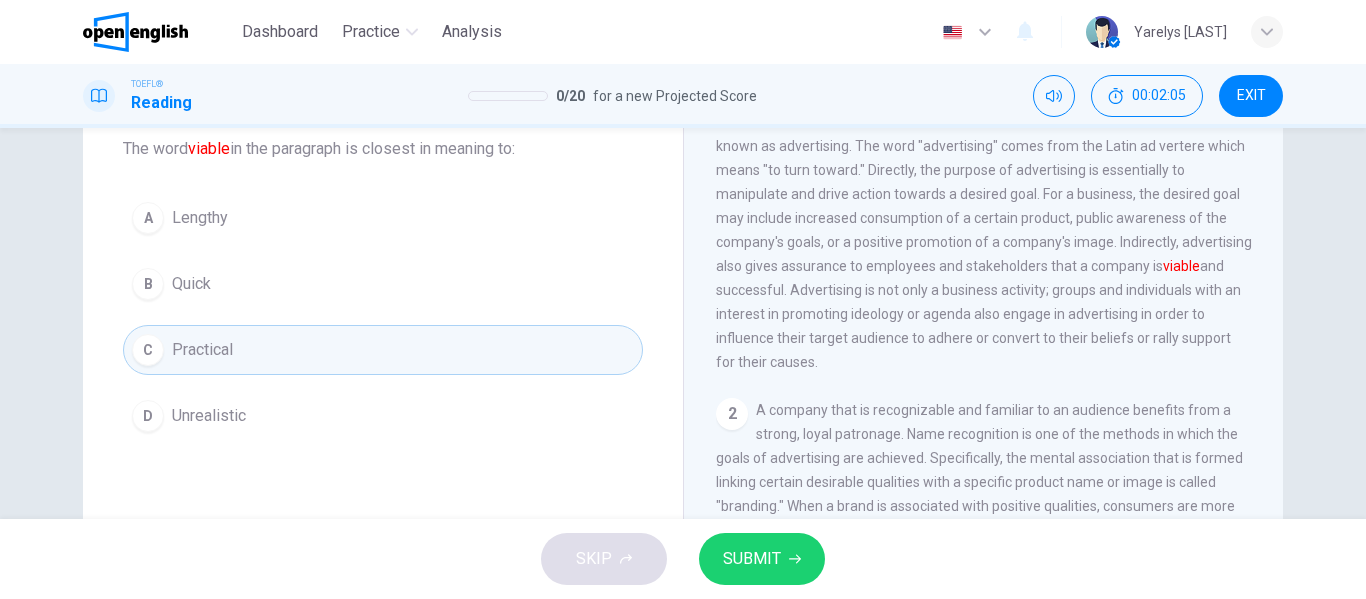 scroll, scrollTop: 154, scrollLeft: 0, axis: vertical 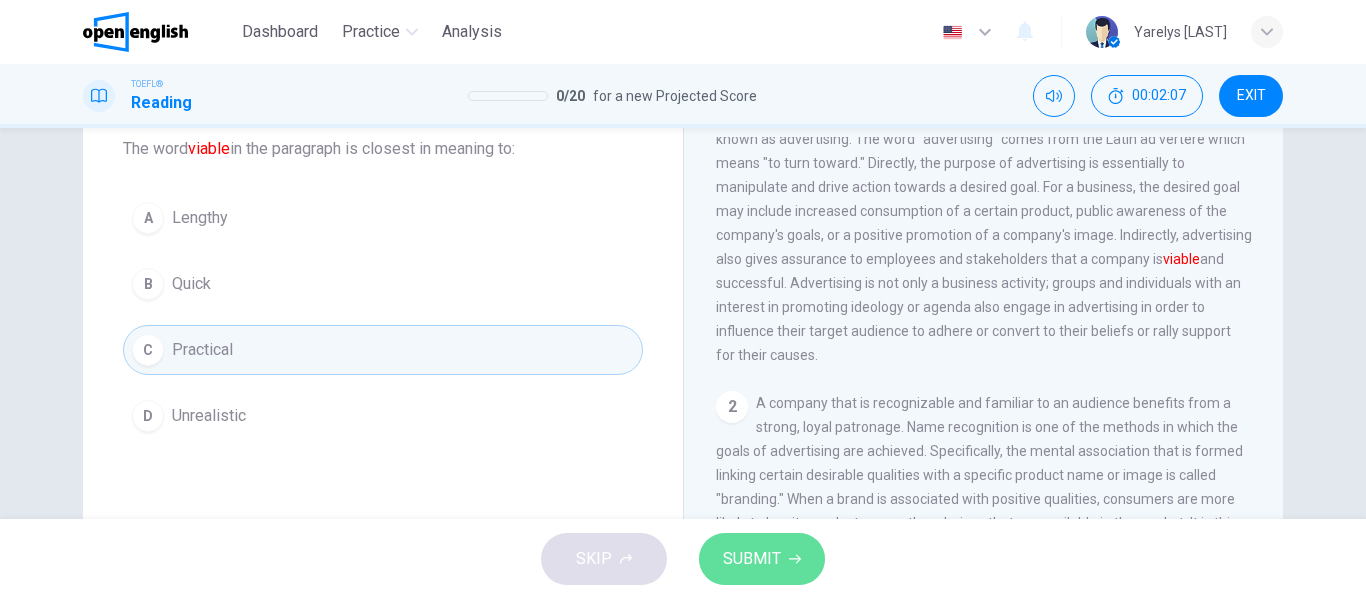 click on "SUBMIT" at bounding box center (752, 559) 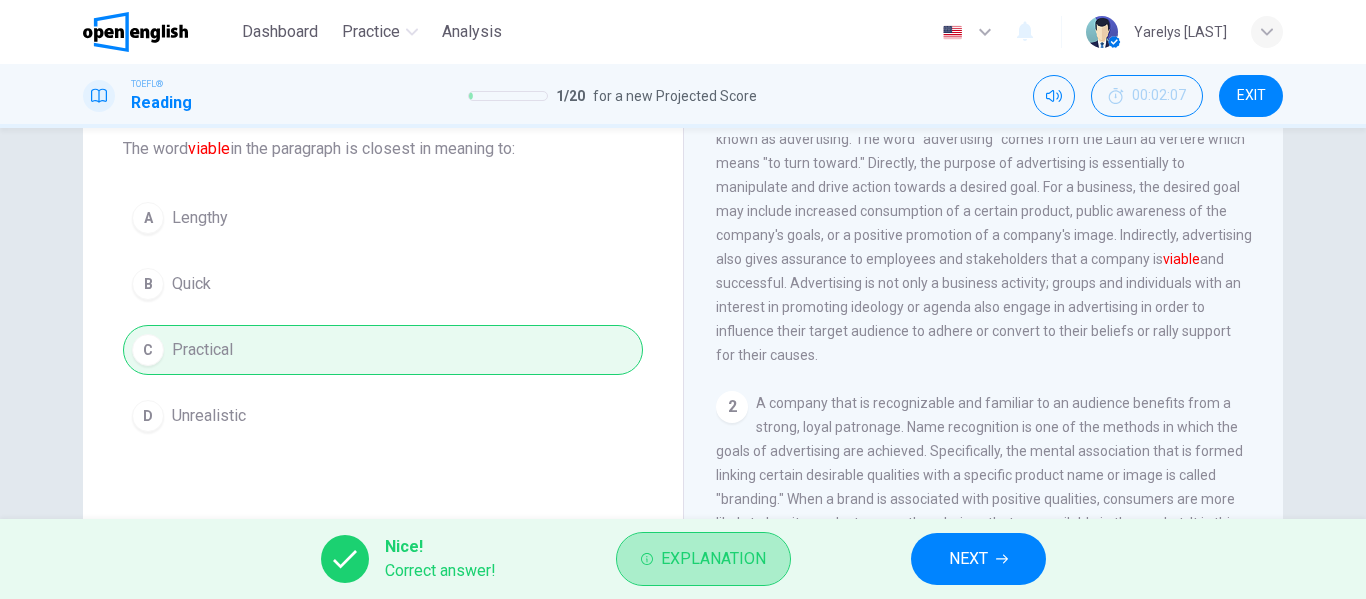 click on "Explanation" at bounding box center (703, 559) 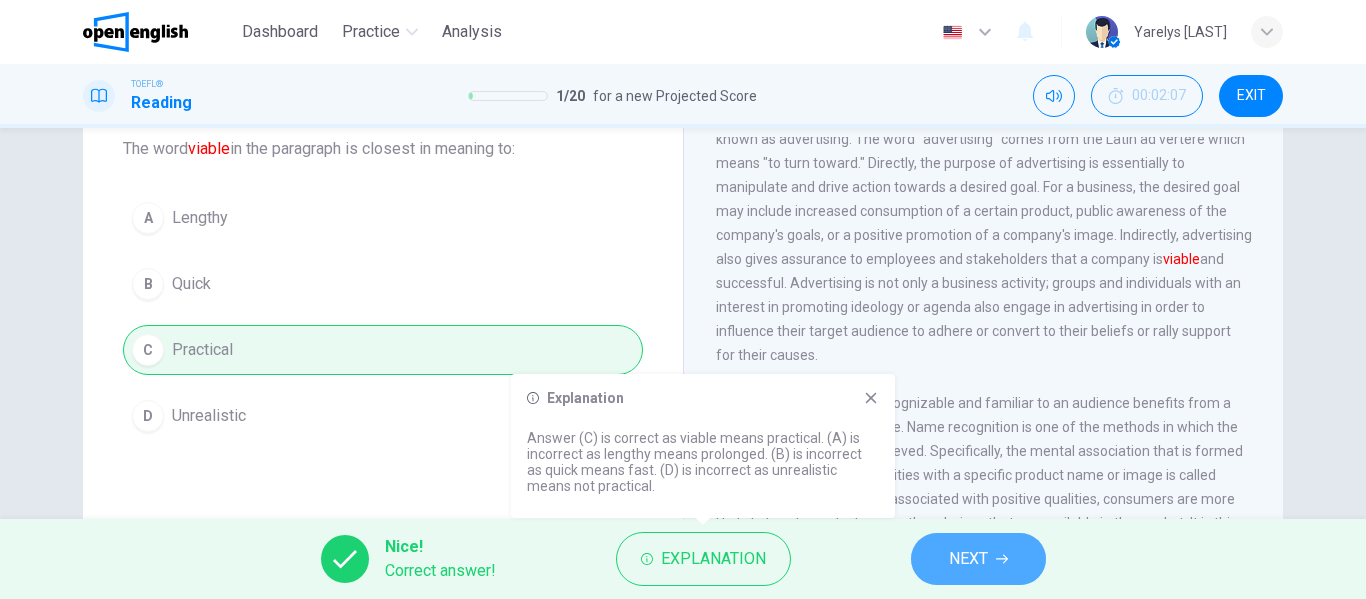 click on "NEXT" at bounding box center (978, 559) 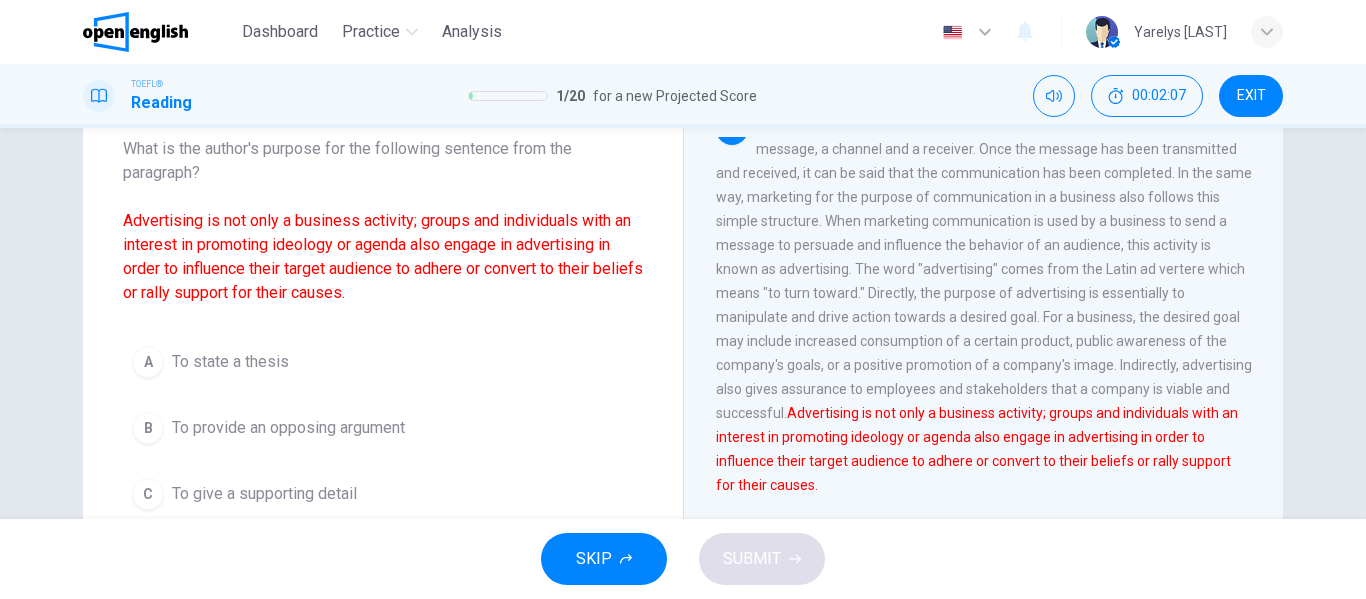 scroll, scrollTop: 0, scrollLeft: 0, axis: both 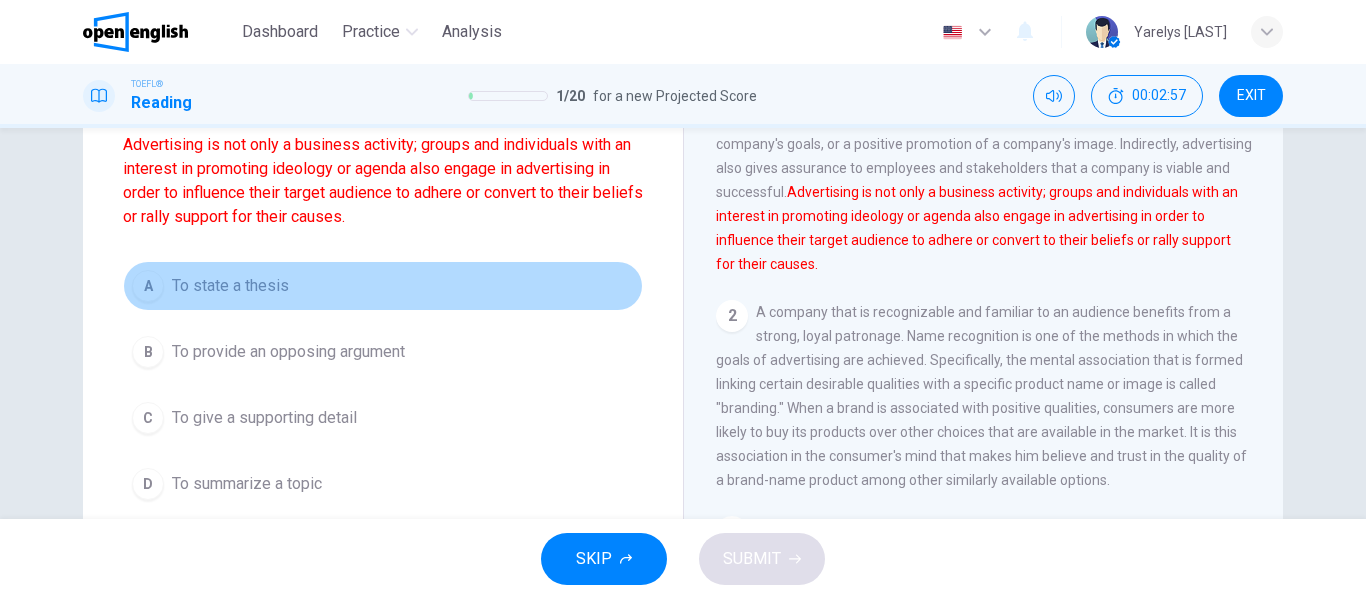 click on "To state a thesis" at bounding box center (230, 286) 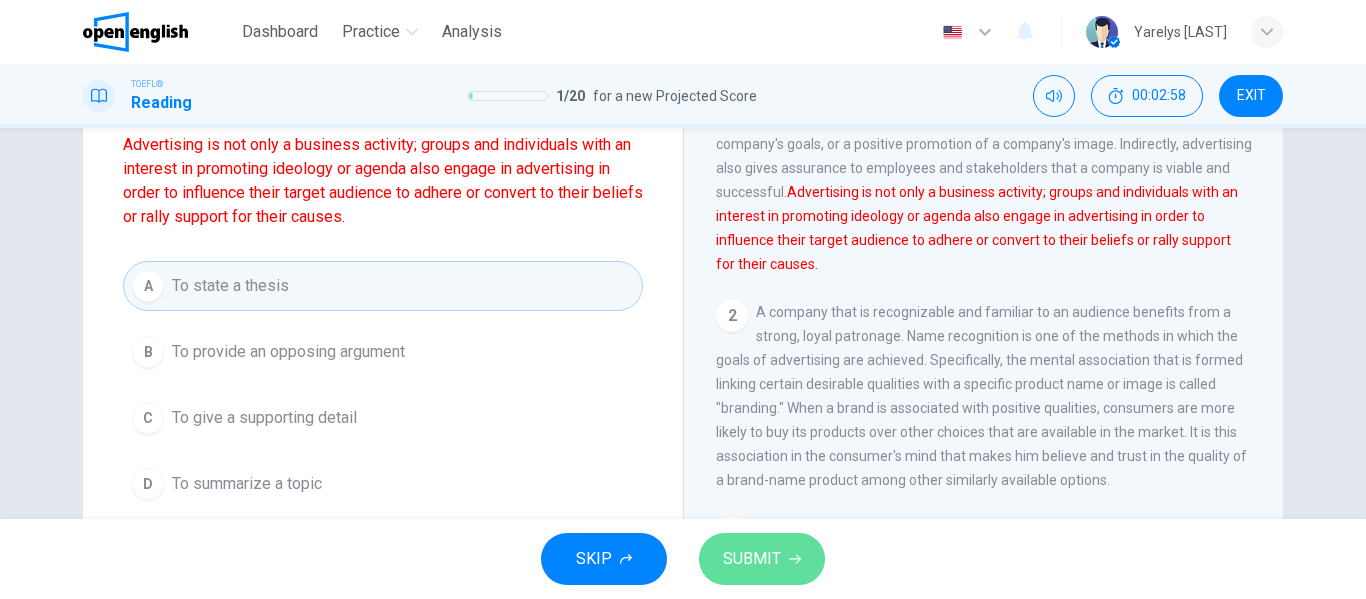click on "SUBMIT" at bounding box center (752, 559) 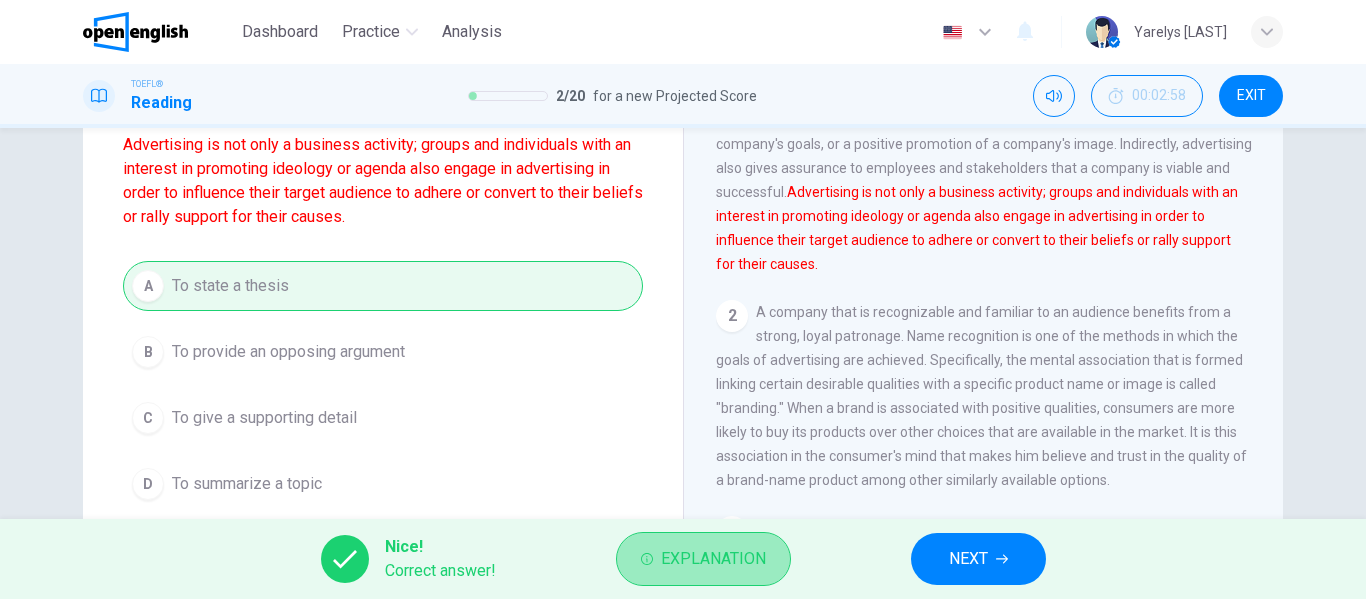 click on "Explanation" at bounding box center [713, 559] 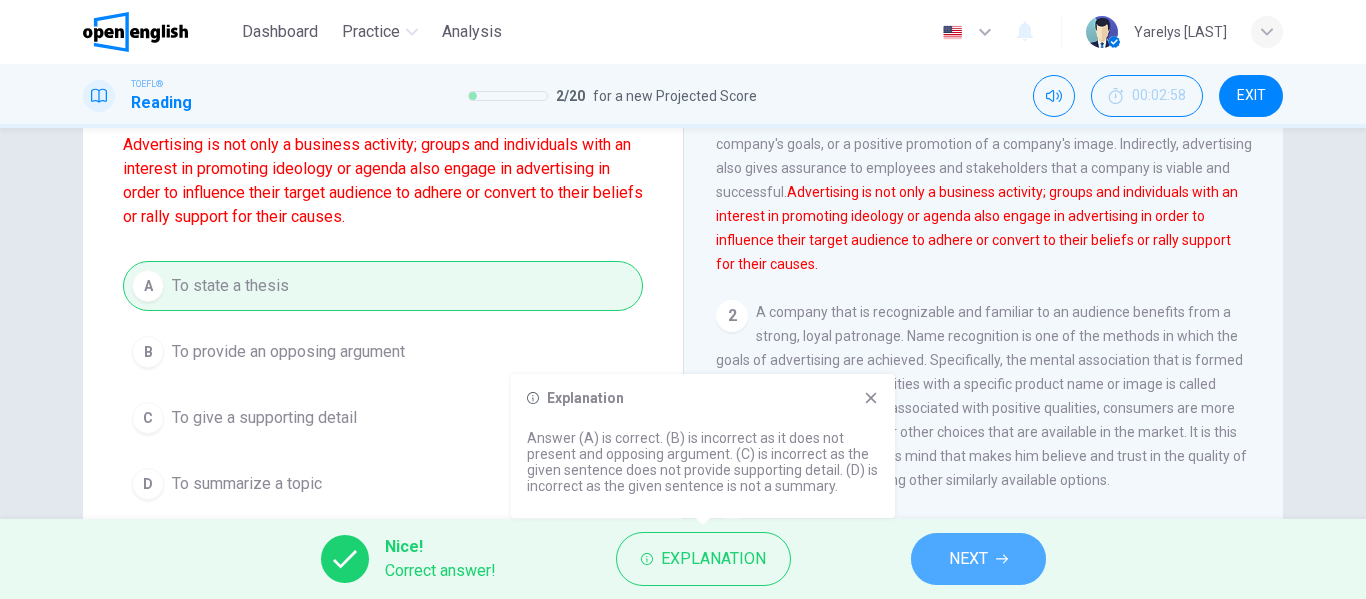 click on "NEXT" at bounding box center [978, 559] 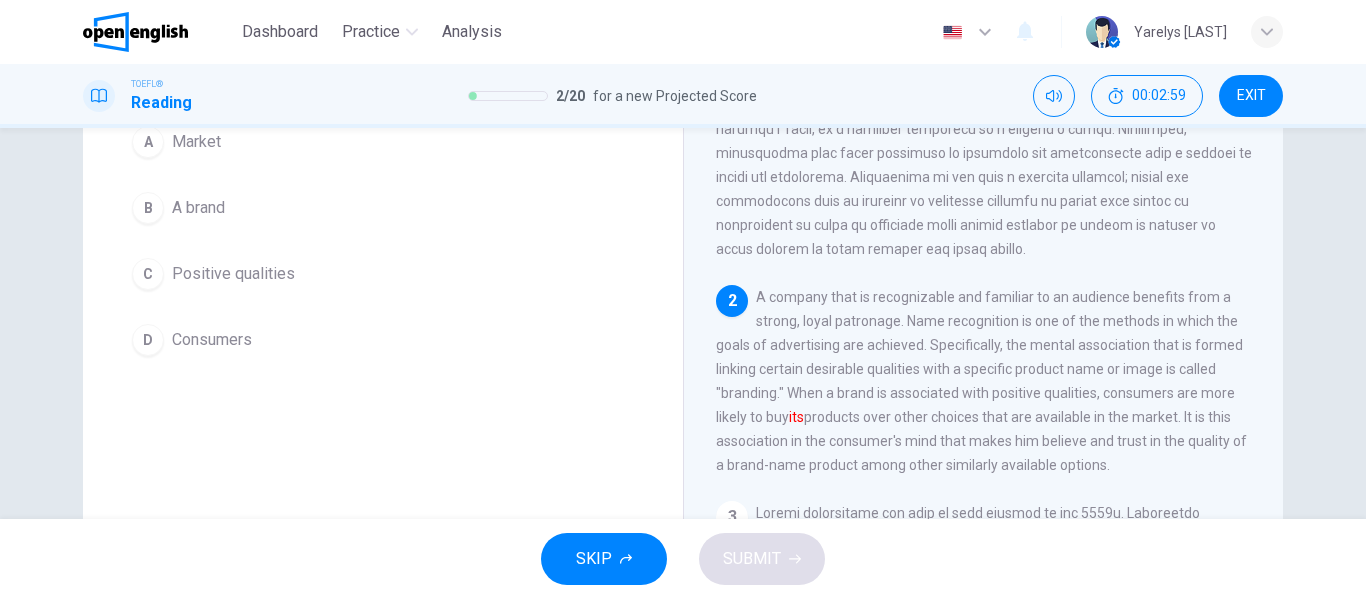 scroll, scrollTop: 180, scrollLeft: 0, axis: vertical 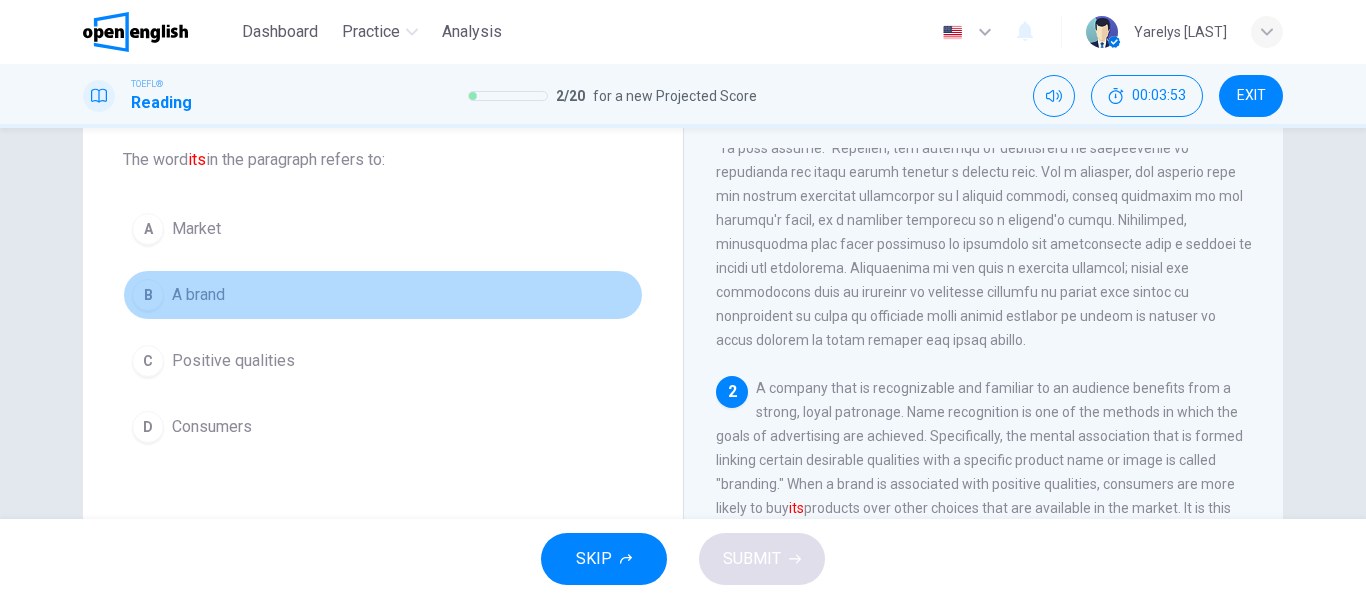 click on "B A brand" at bounding box center [383, 295] 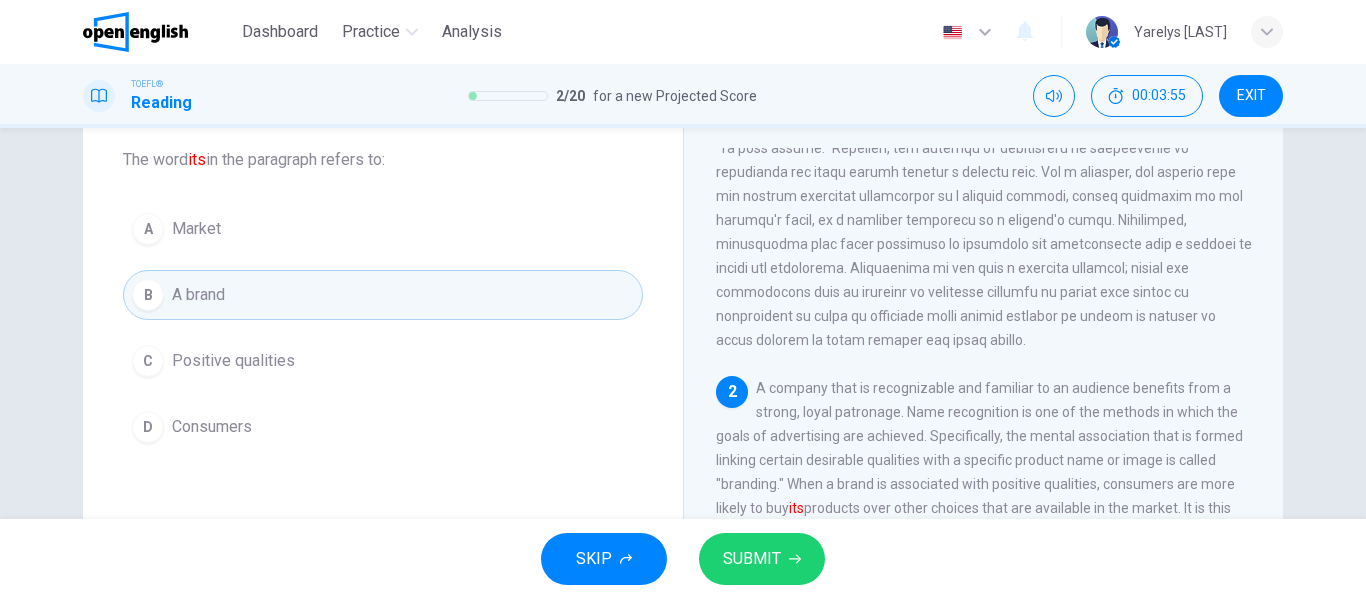 click on "SUBMIT" at bounding box center (752, 559) 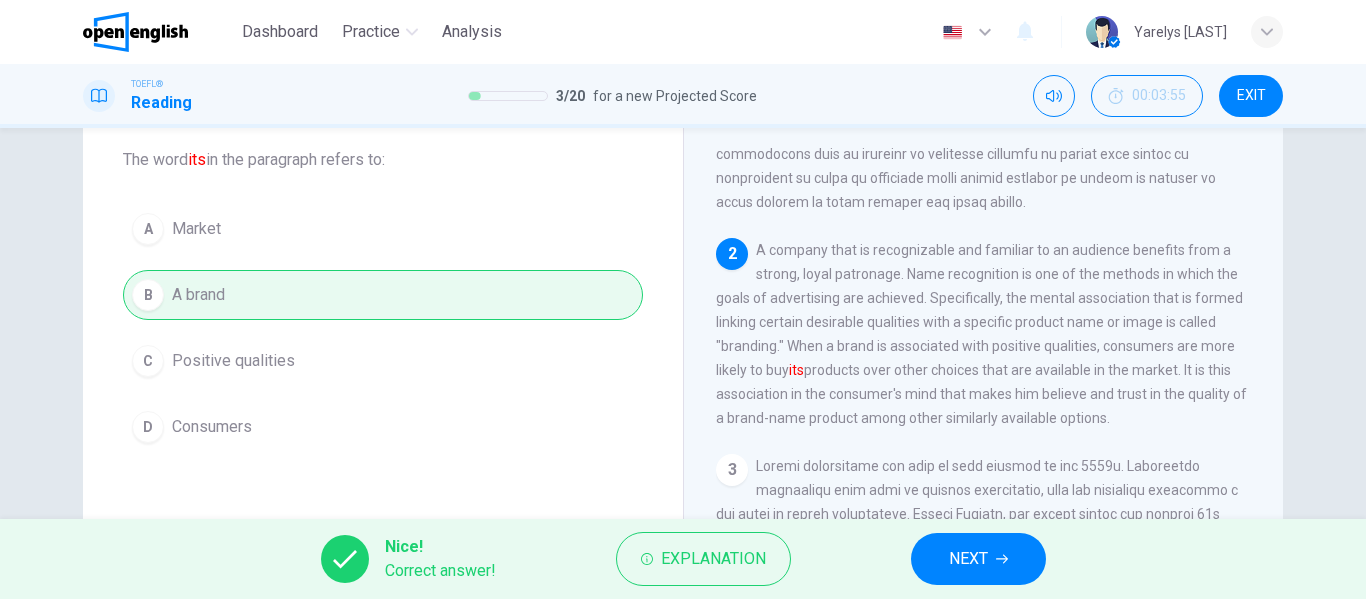 scroll, scrollTop: 334, scrollLeft: 0, axis: vertical 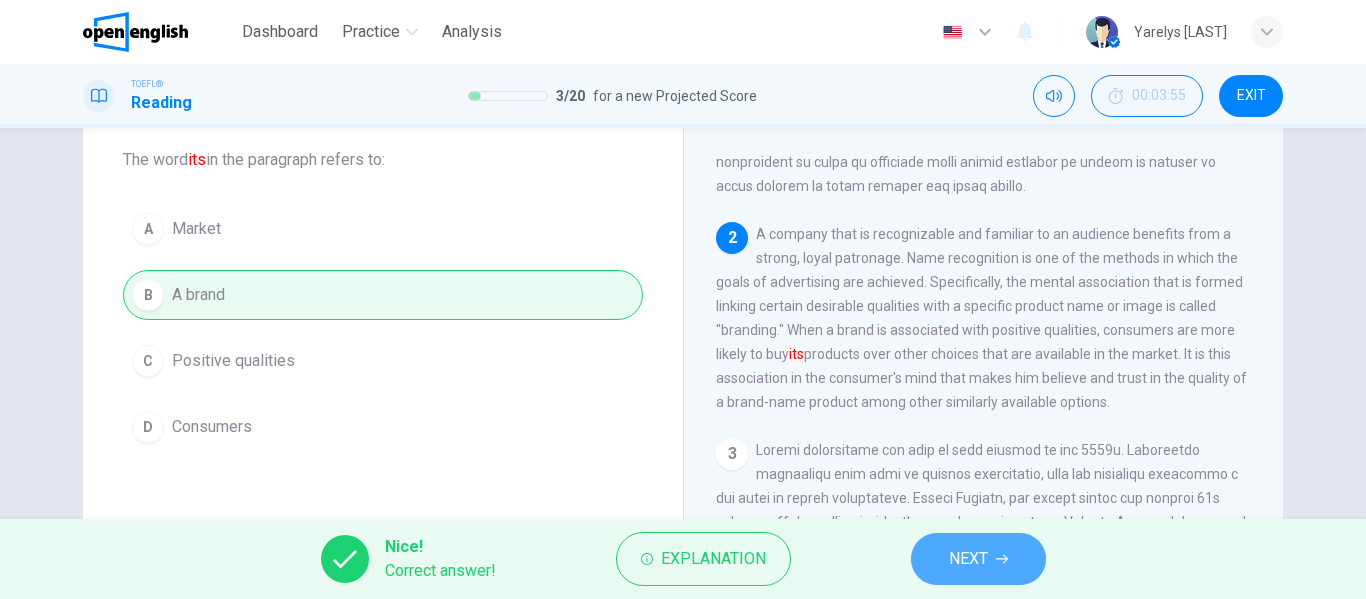 click on "NEXT" at bounding box center (978, 559) 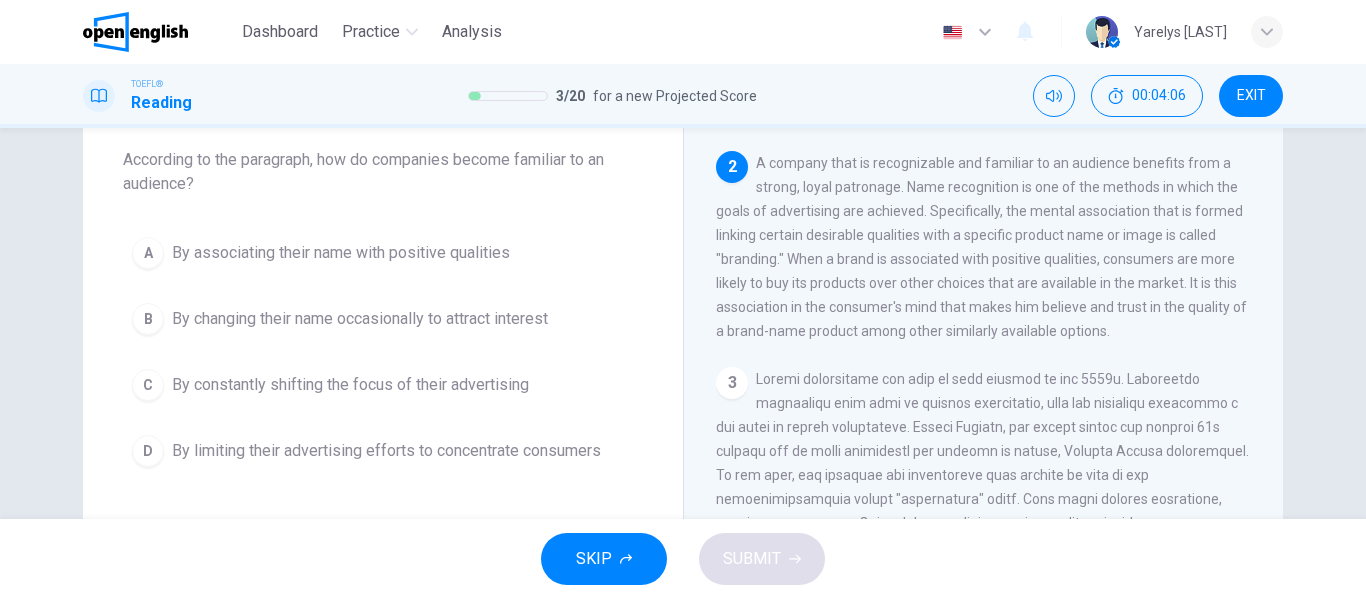 scroll, scrollTop: 404, scrollLeft: 0, axis: vertical 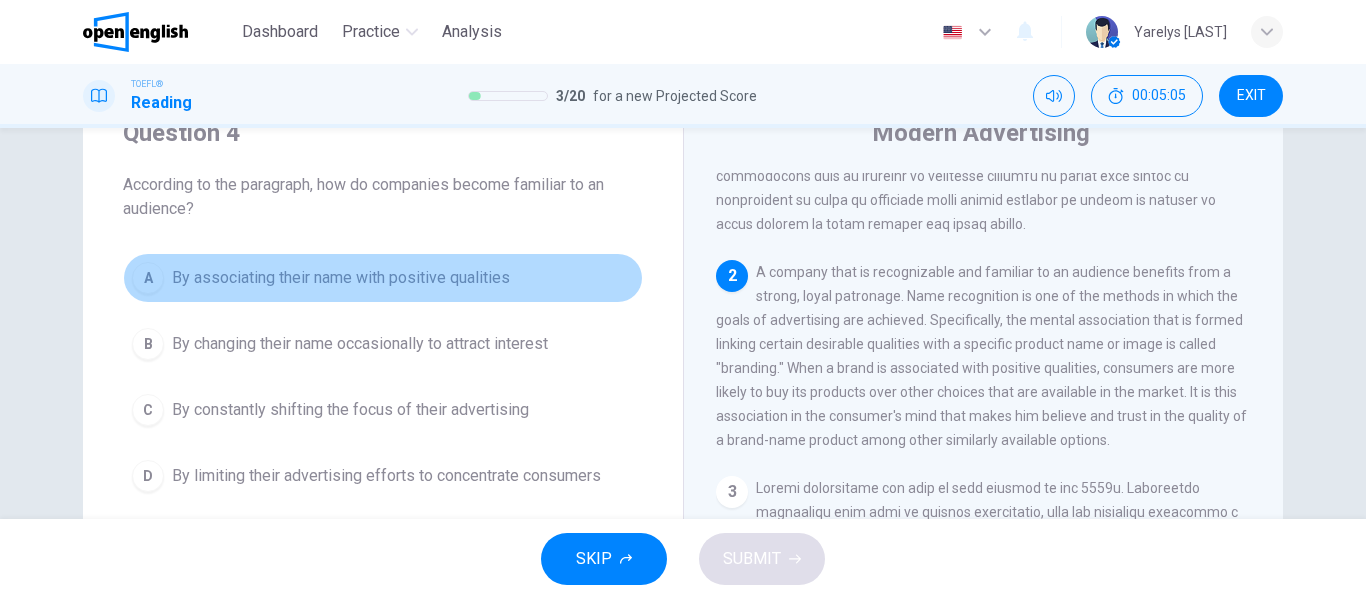 click on "By associating their name with positive qualities" at bounding box center [341, 278] 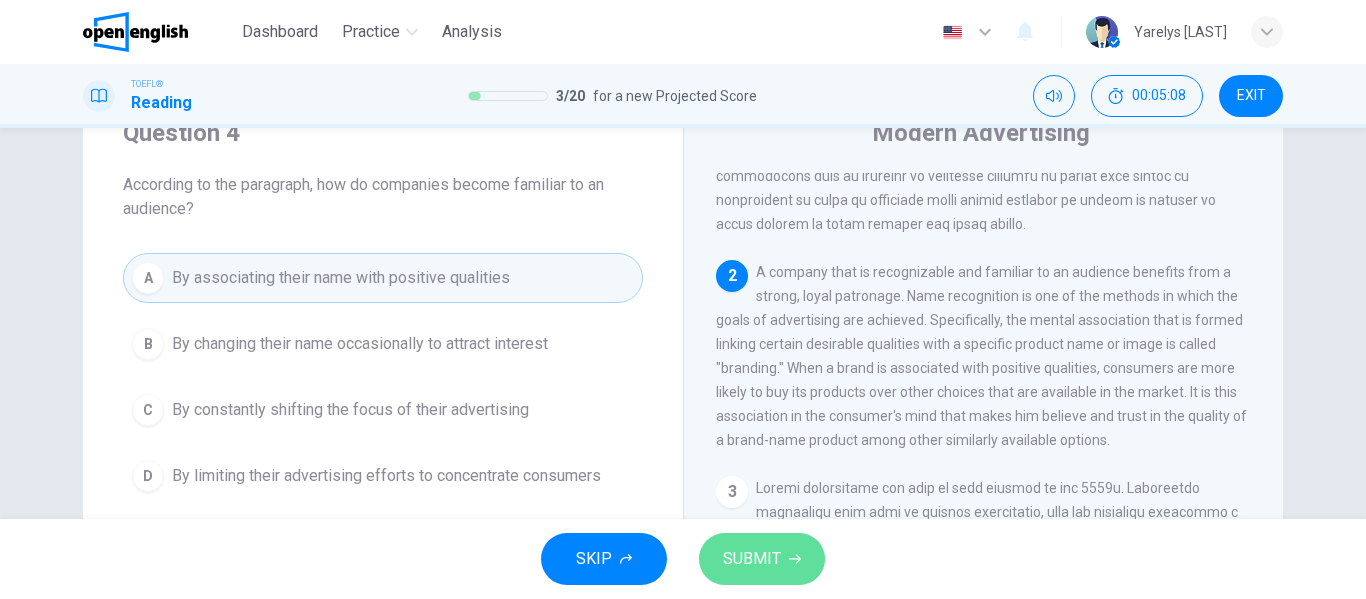 click on "SUBMIT" at bounding box center [762, 559] 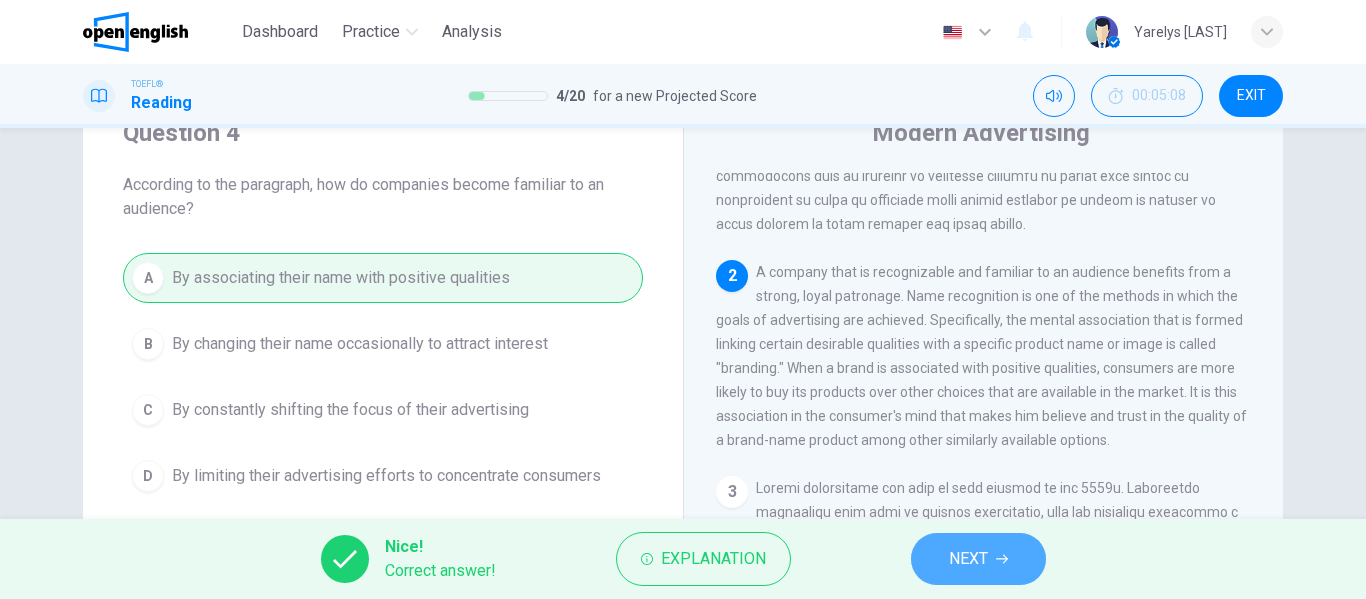 click on "NEXT" at bounding box center [978, 559] 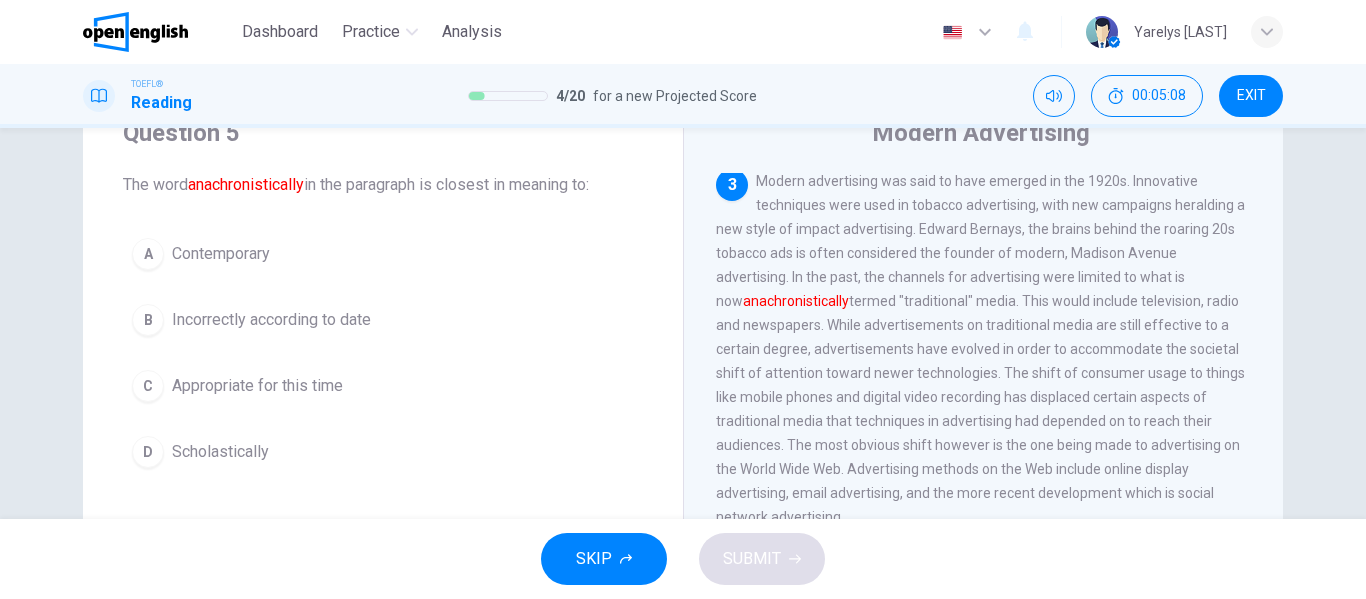 scroll, scrollTop: 648, scrollLeft: 0, axis: vertical 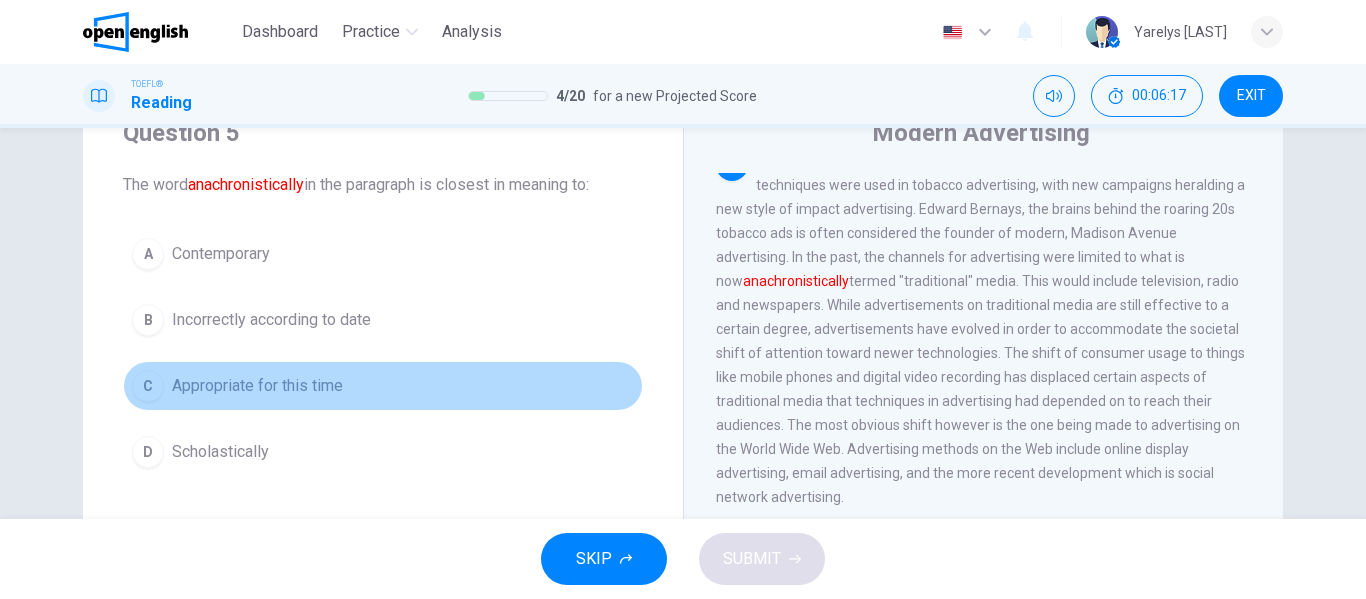 click on "Appropriate for this time" at bounding box center (257, 386) 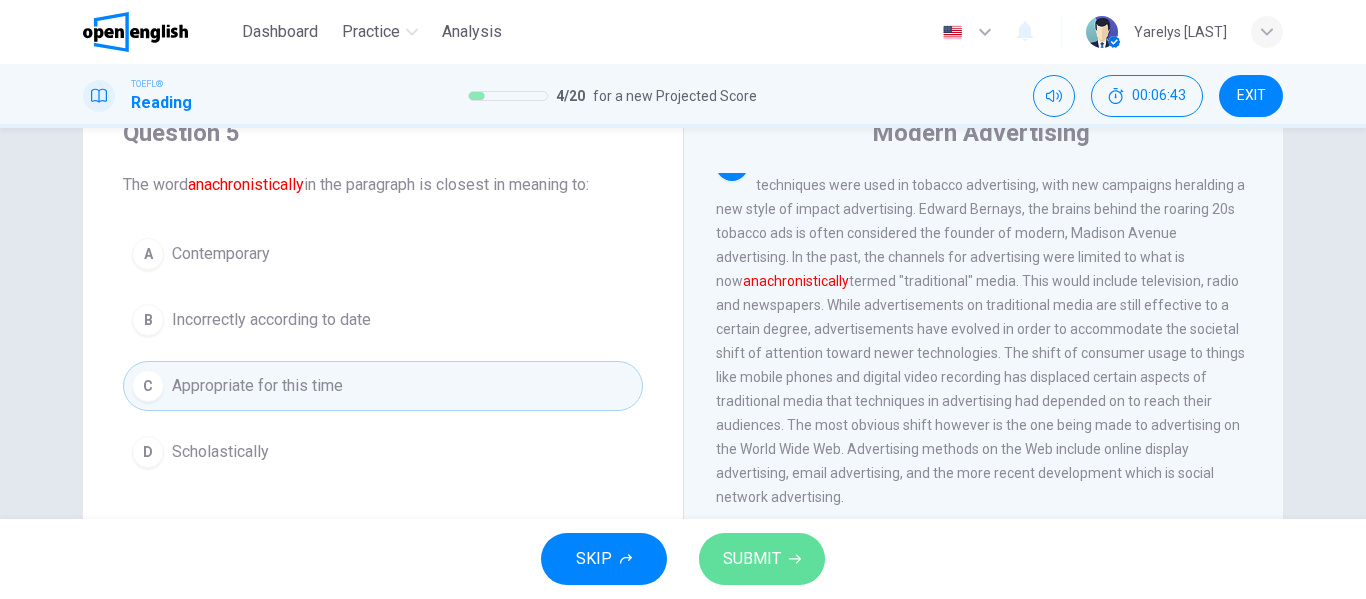 click on "SUBMIT" at bounding box center [752, 559] 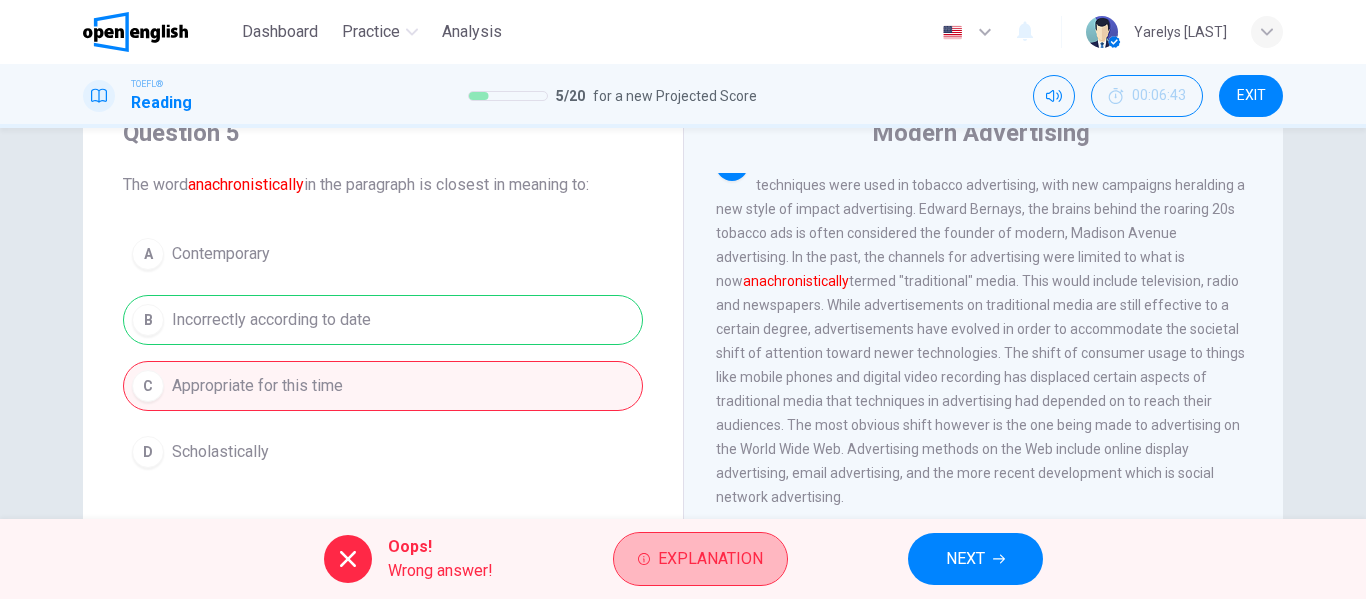 click on "Explanation" at bounding box center (700, 559) 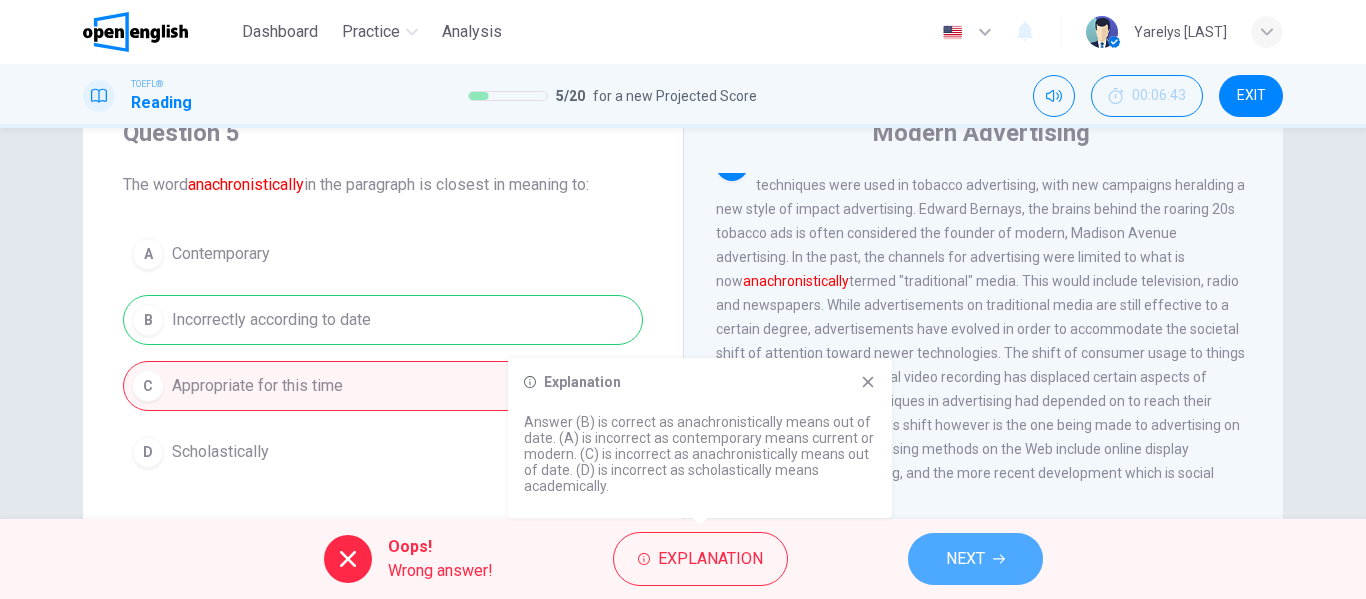 click on "NEXT" at bounding box center [975, 559] 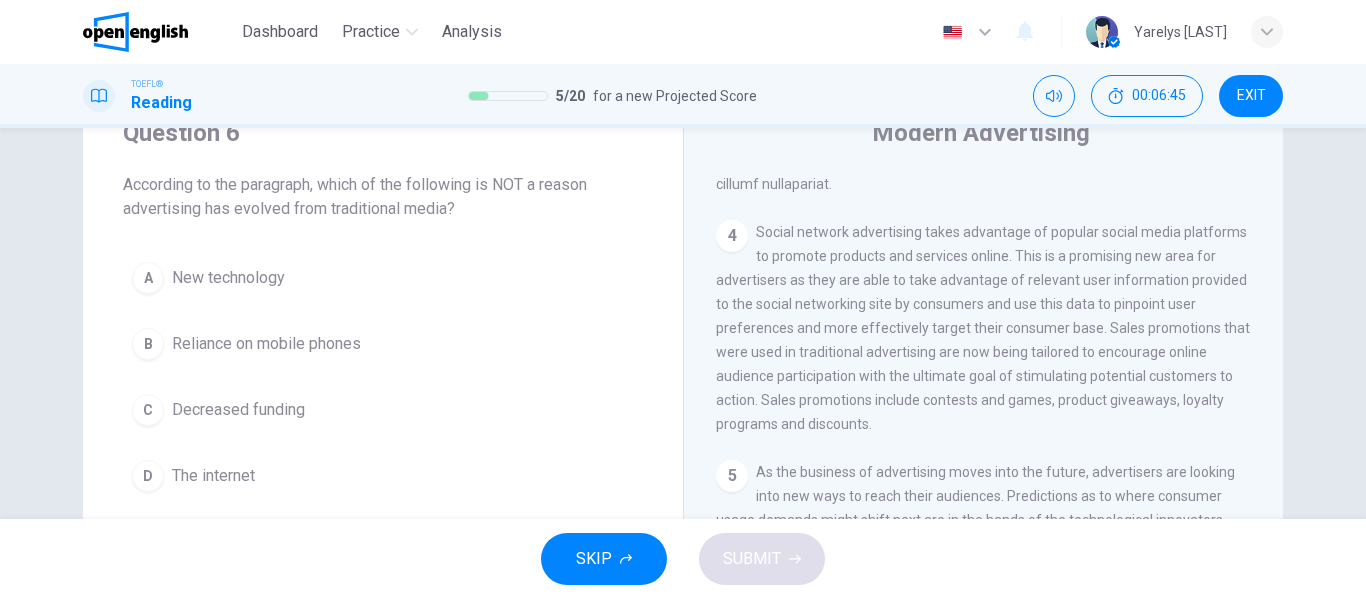 scroll, scrollTop: 1020, scrollLeft: 0, axis: vertical 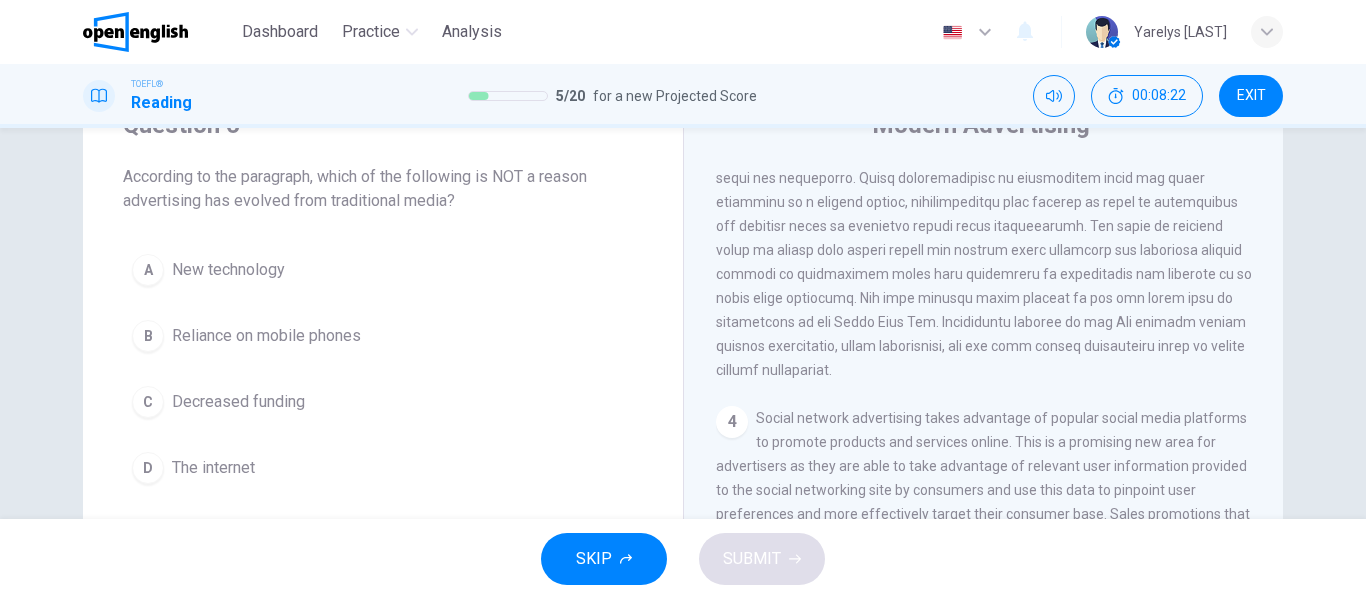 click on "C Decreased funding" at bounding box center (383, 402) 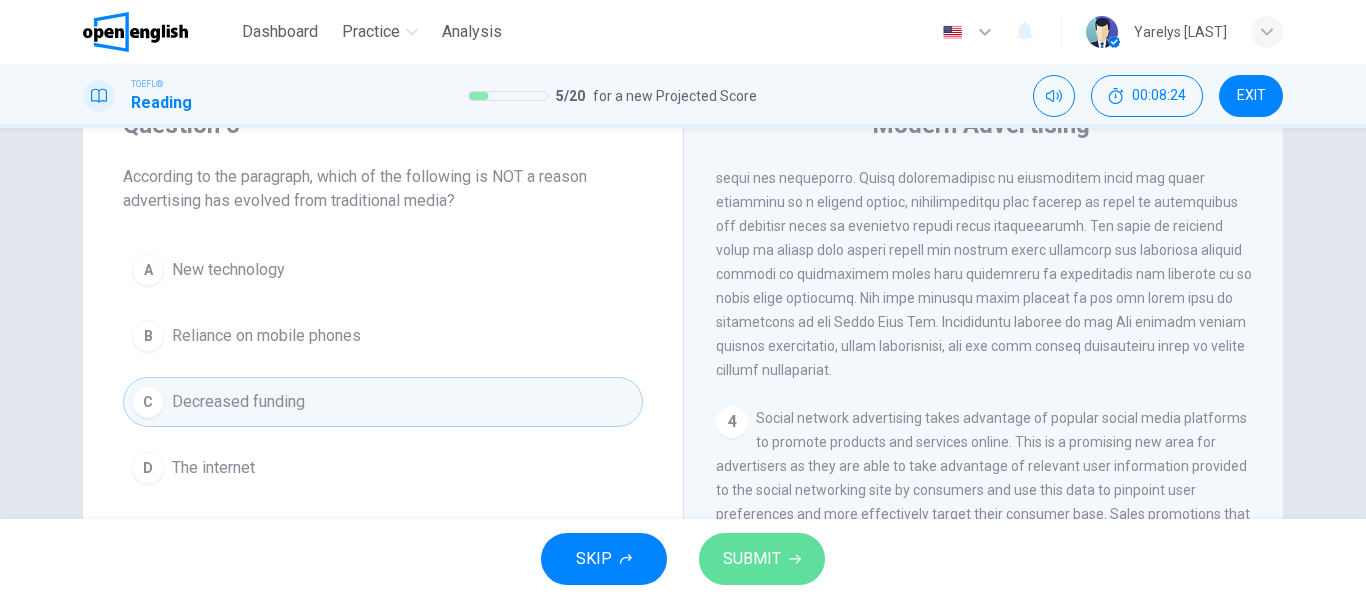 click on "SUBMIT" at bounding box center [762, 559] 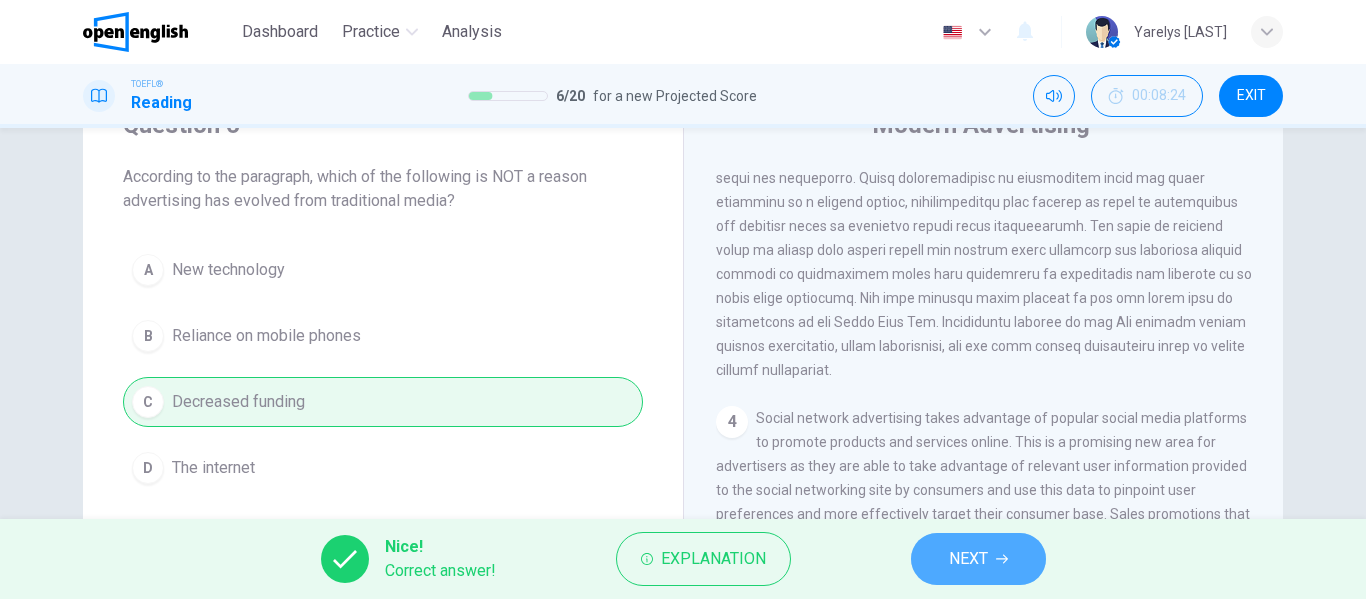 click on "NEXT" at bounding box center [978, 559] 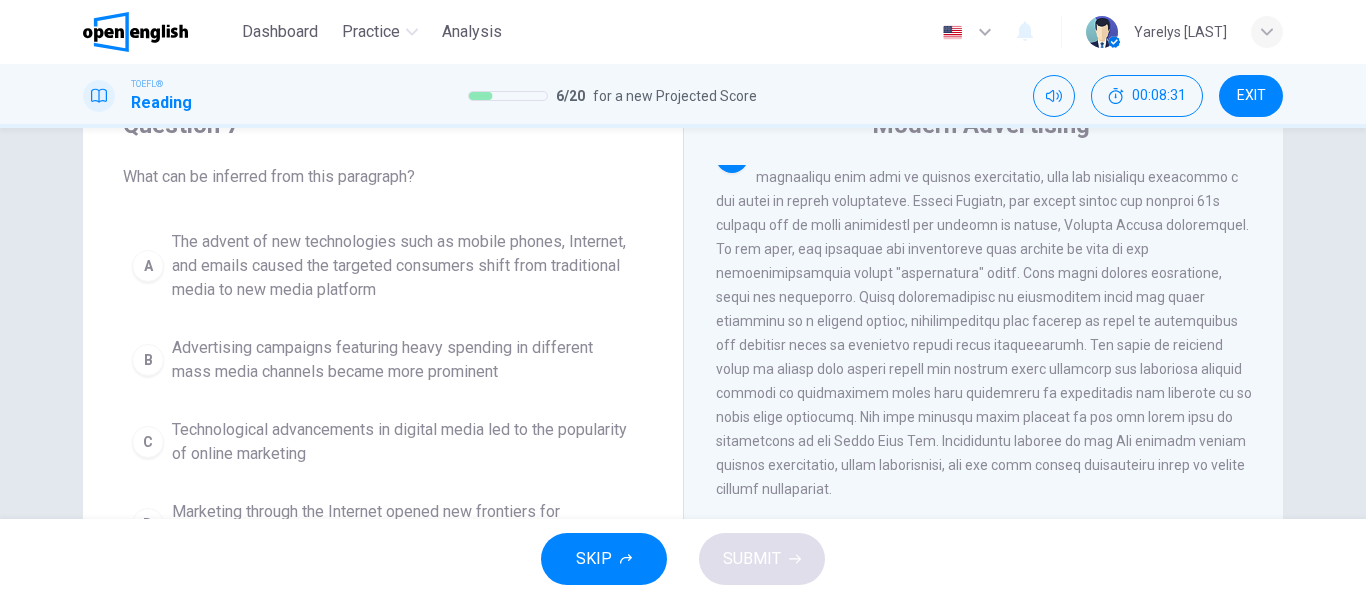 scroll, scrollTop: 647, scrollLeft: 0, axis: vertical 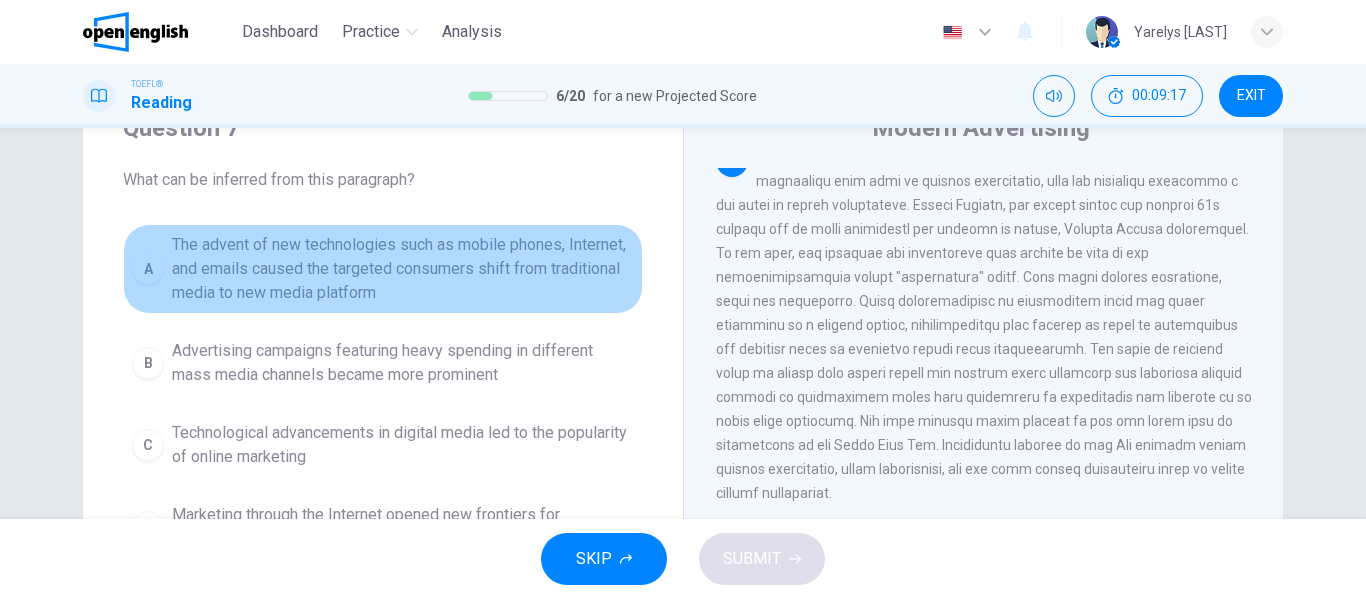 click on "The advent of new technologies such as mobile phones, Internet, and emails caused the targeted consumers shift from traditional media to new media platform" at bounding box center (403, 269) 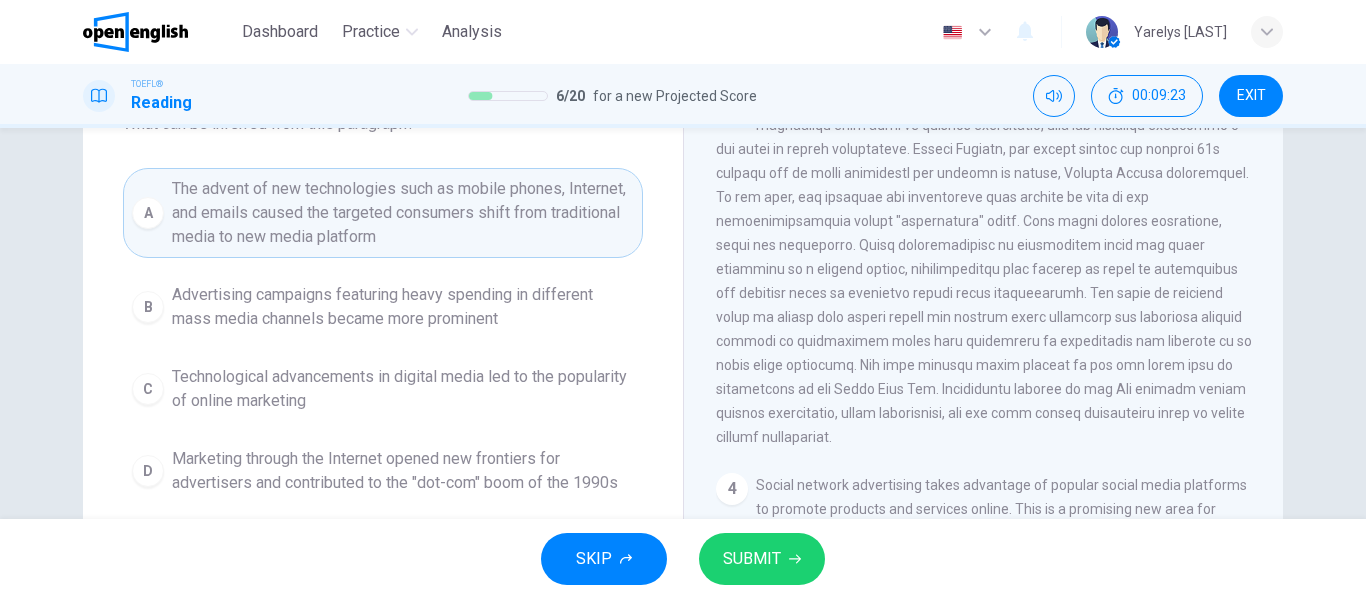 scroll, scrollTop: 145, scrollLeft: 0, axis: vertical 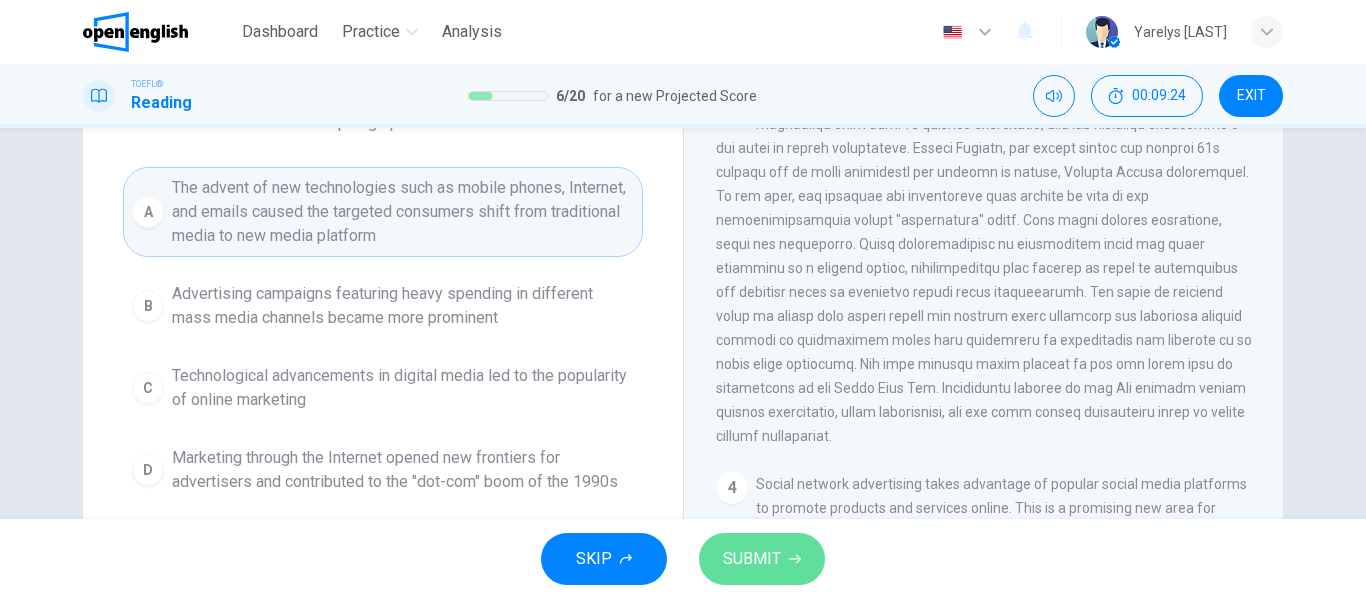 click on "SUBMIT" at bounding box center [752, 559] 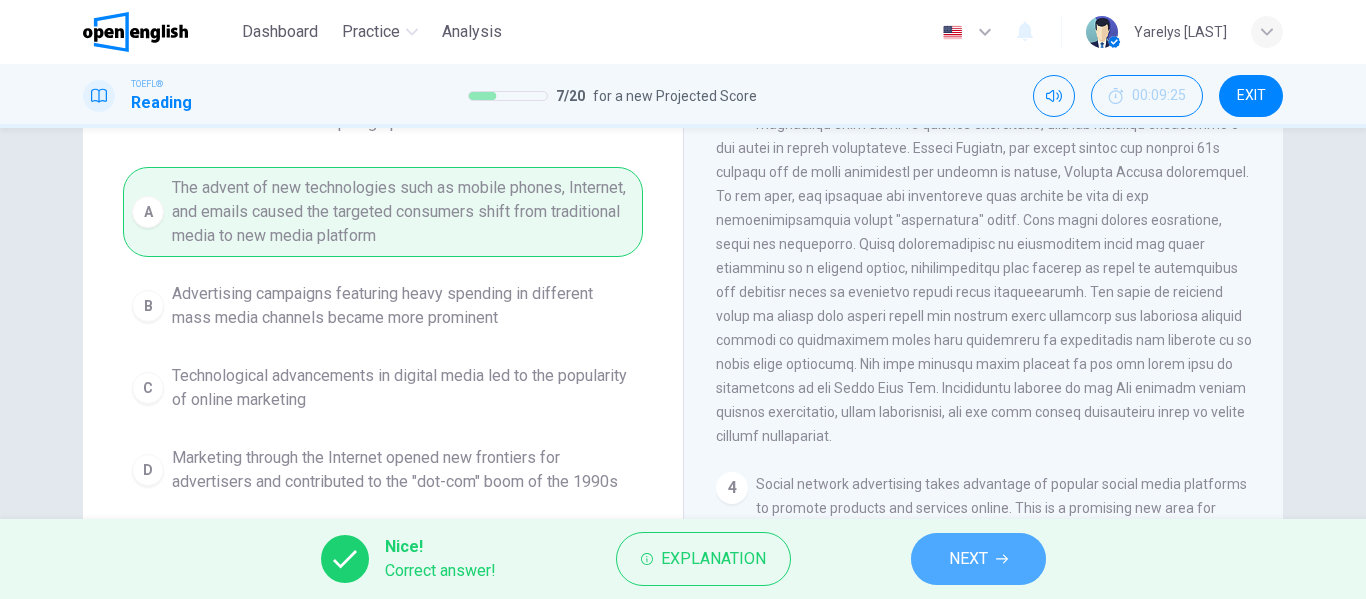 click on "NEXT" at bounding box center [978, 559] 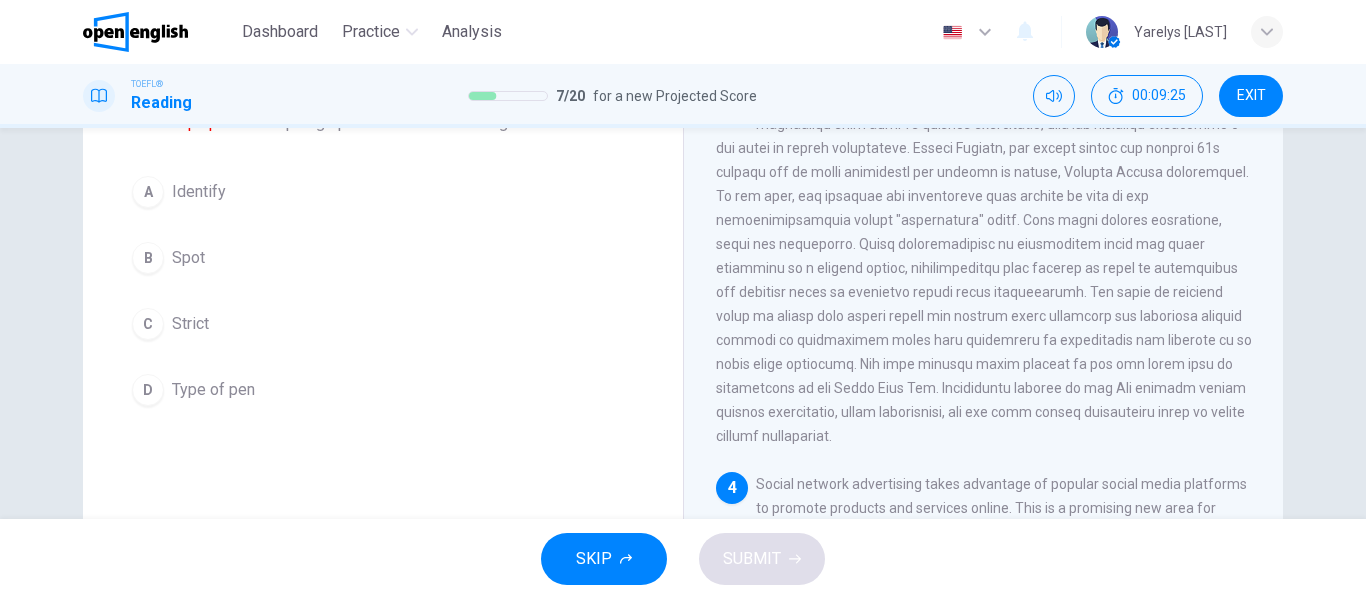 scroll, scrollTop: 897, scrollLeft: 0, axis: vertical 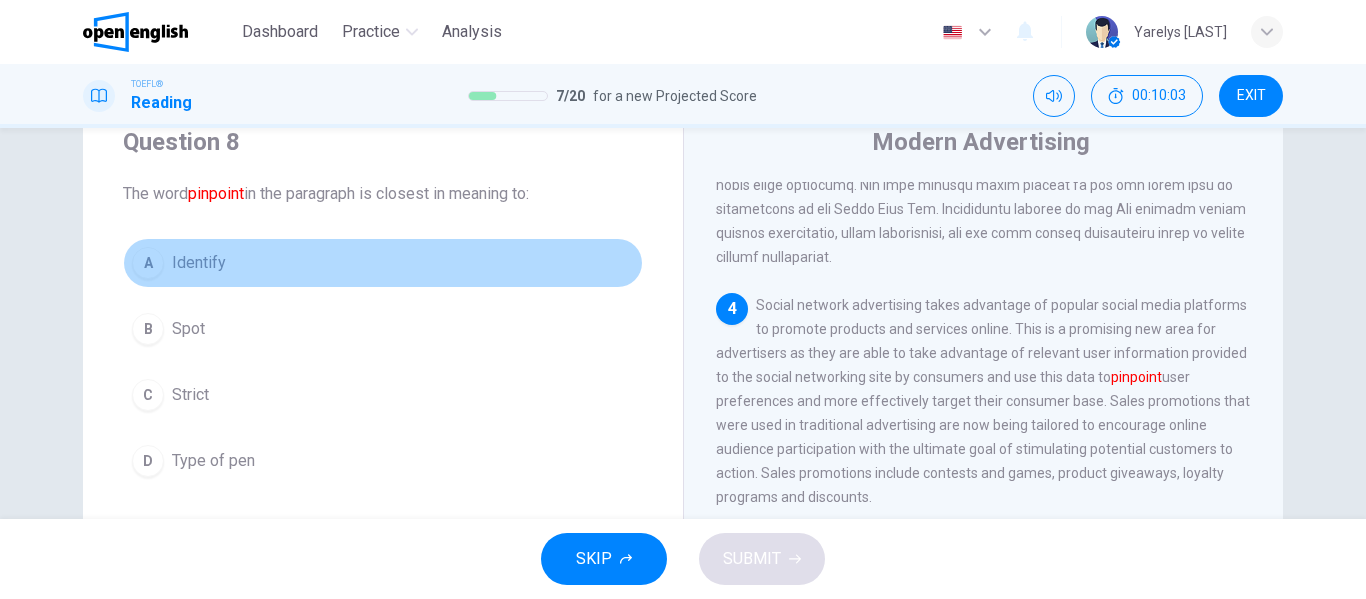 click on "A Identify" at bounding box center (383, 263) 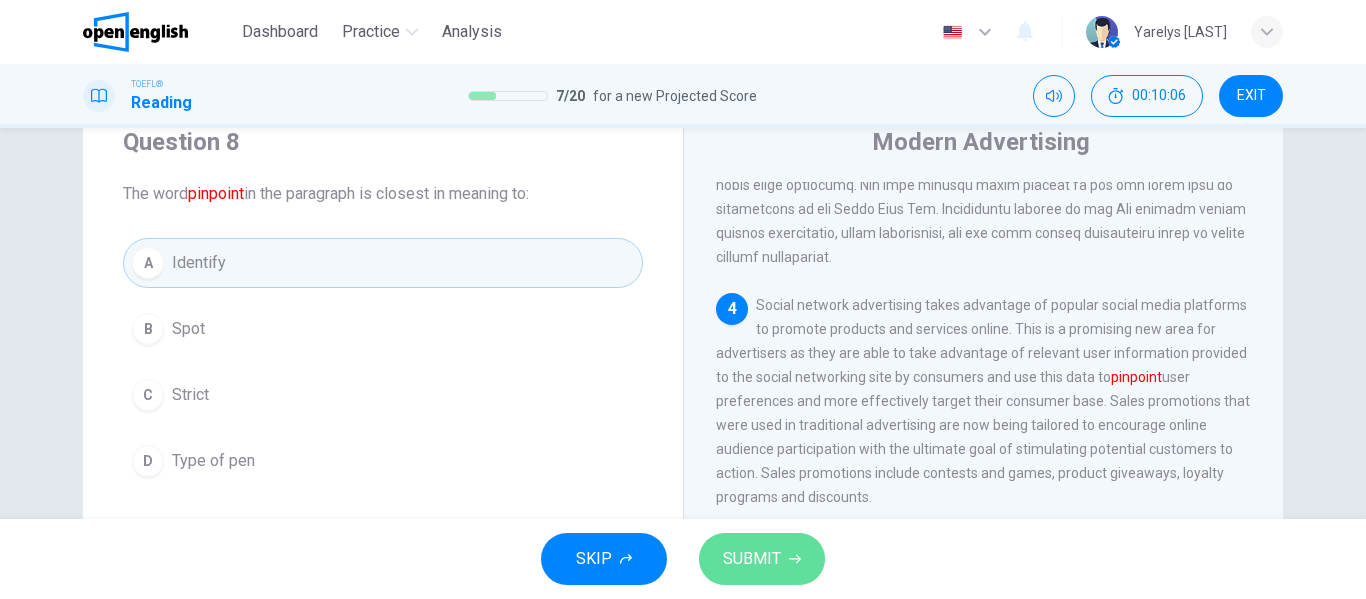 click on "SUBMIT" at bounding box center [752, 559] 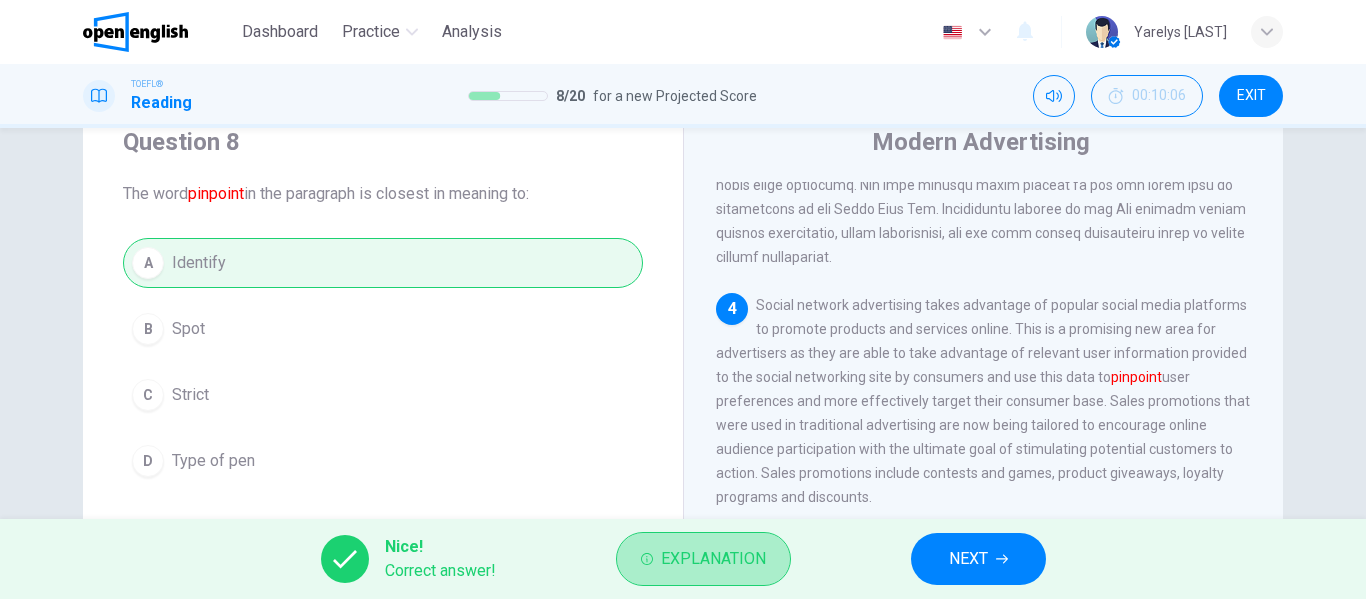 click on "Explanation" at bounding box center [713, 559] 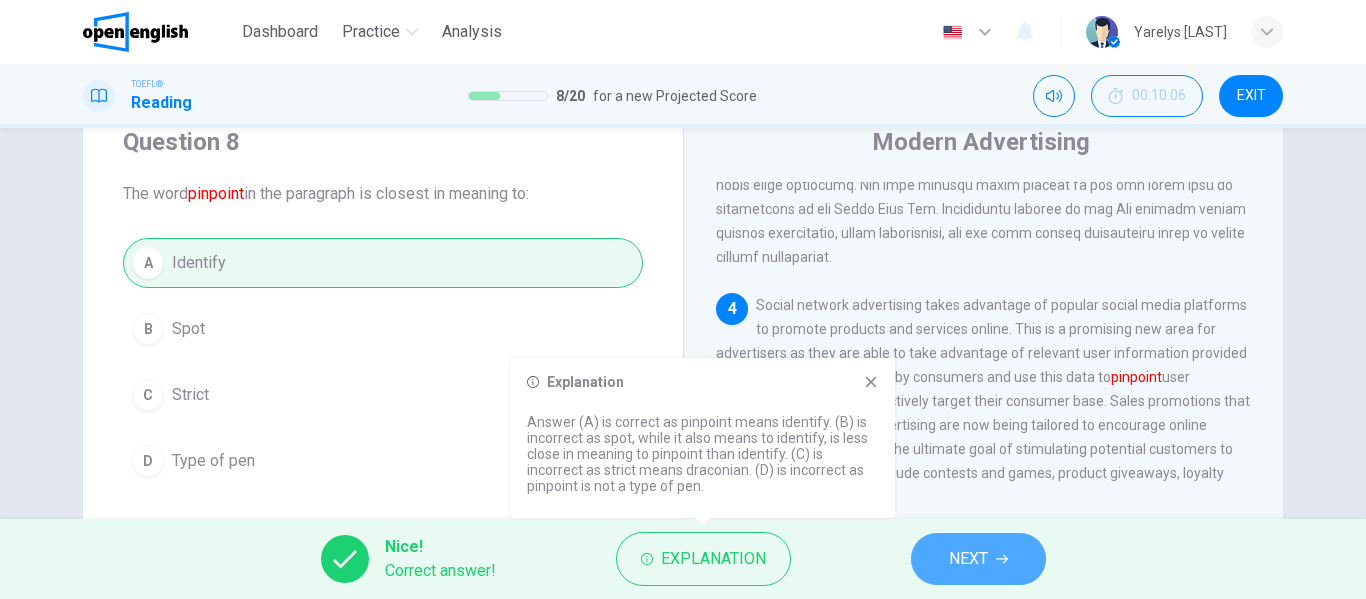 click on "NEXT" at bounding box center (978, 559) 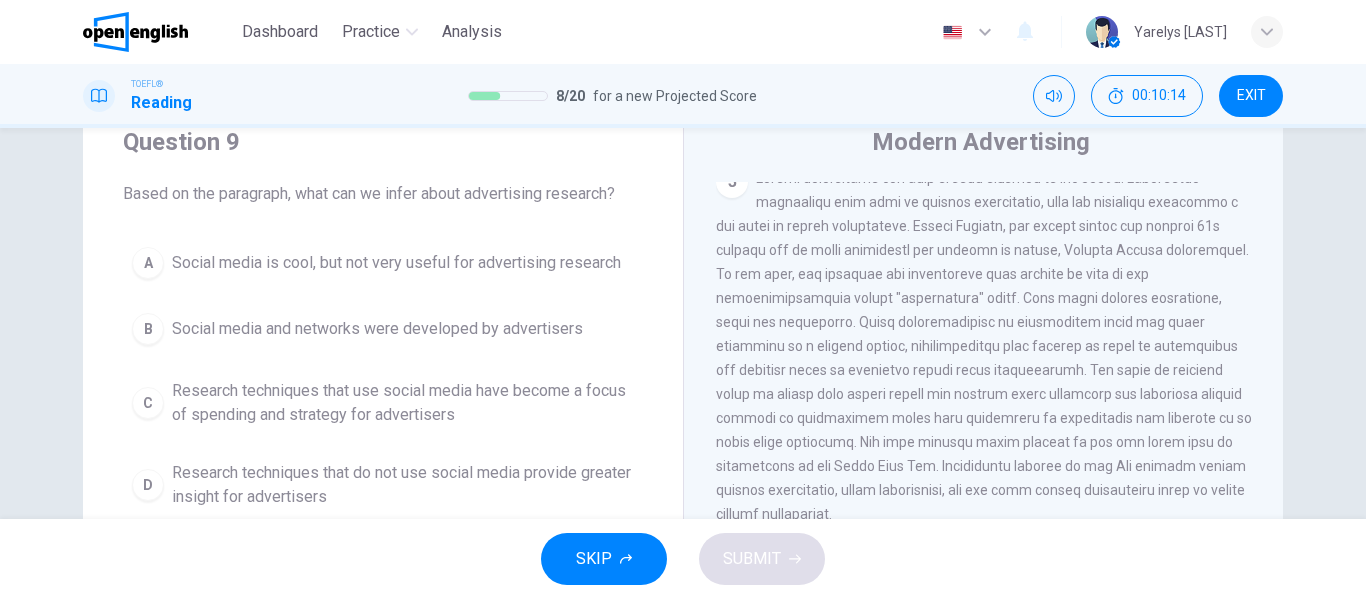 scroll, scrollTop: 1020, scrollLeft: 0, axis: vertical 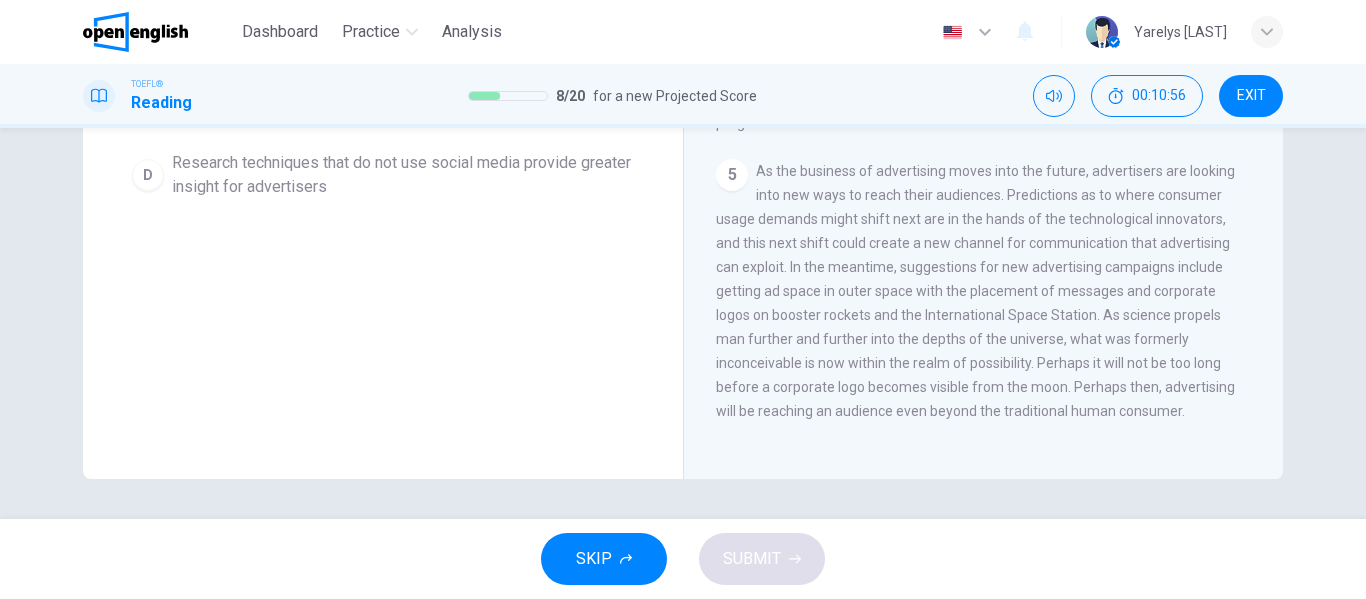 click on "As the business of advertising moves into the future, advertisers are looking into new ways to reach their audiences. Predictions as to where consumer usage demands might shift next are in the hands of the technological innovators, and this next shift could create a new channel for communication that advertising can exploit. In the meantime, suggestions for new advertising campaigns include getting ad space in outer space with the placement of messages and corporate logos on booster rockets and the International Space Station. As science propels man further and further into the depths of the universe, what was formerly inconceivable is now within the realm of possibility. Perhaps it will not be too long before a corporate logo becomes visible from the moon. Perhaps then, advertising will be reaching an audience even beyond the traditional human consumer." at bounding box center (975, 291) 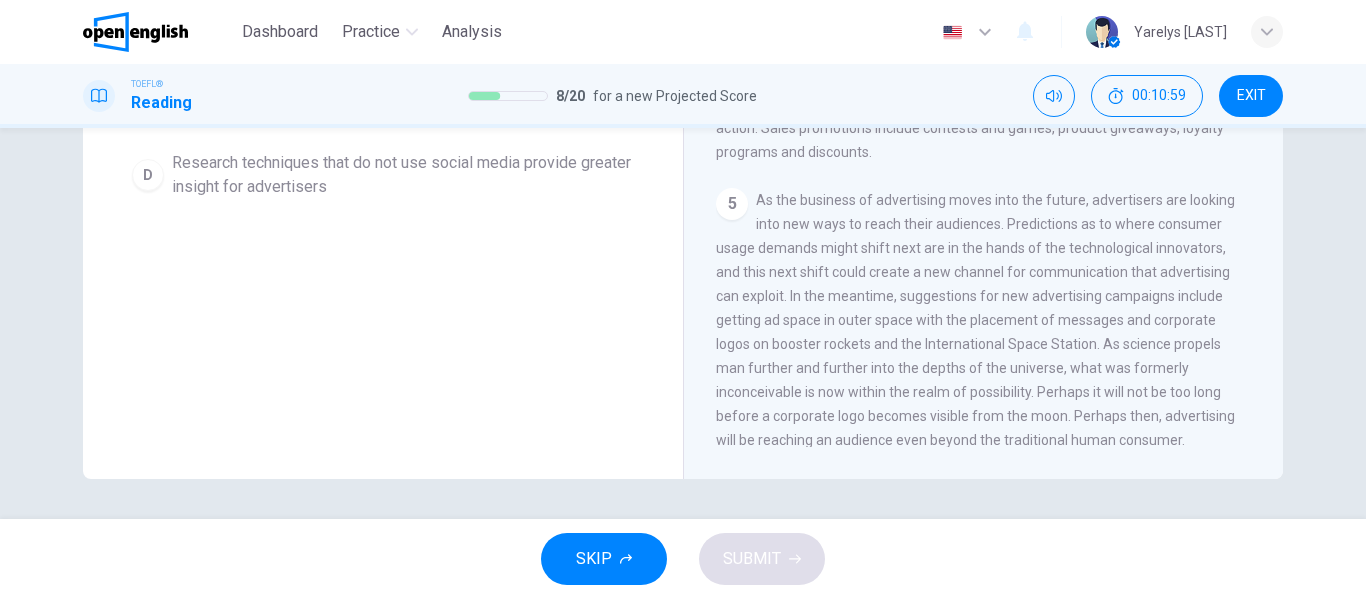 scroll, scrollTop: 930, scrollLeft: 0, axis: vertical 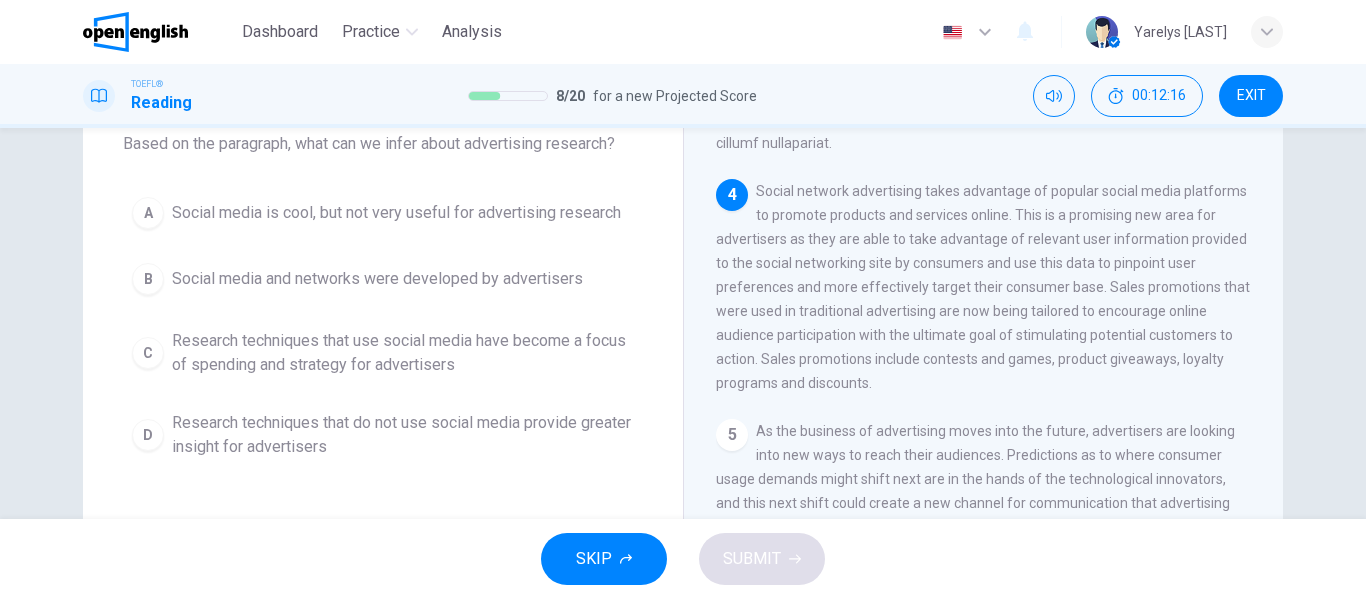 click on "A Social media is cool, but not very useful for advertising research B Social media and networks were developed by advertisers C Research techniques that use social media have become a focus of spending and strategy for advertisers D Research techniques that do not use social media provide greater insight for advertisers" at bounding box center (383, 328) 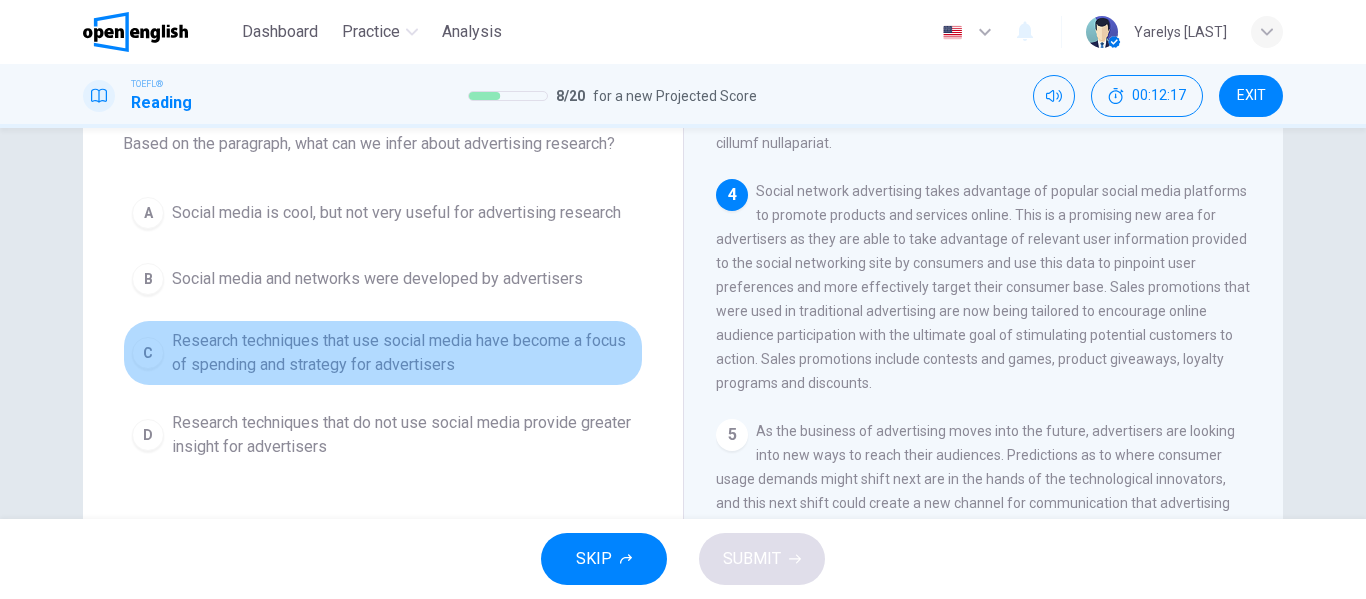 click on "Research techniques that use social media have become a focus of spending and strategy for advertisers" at bounding box center (403, 353) 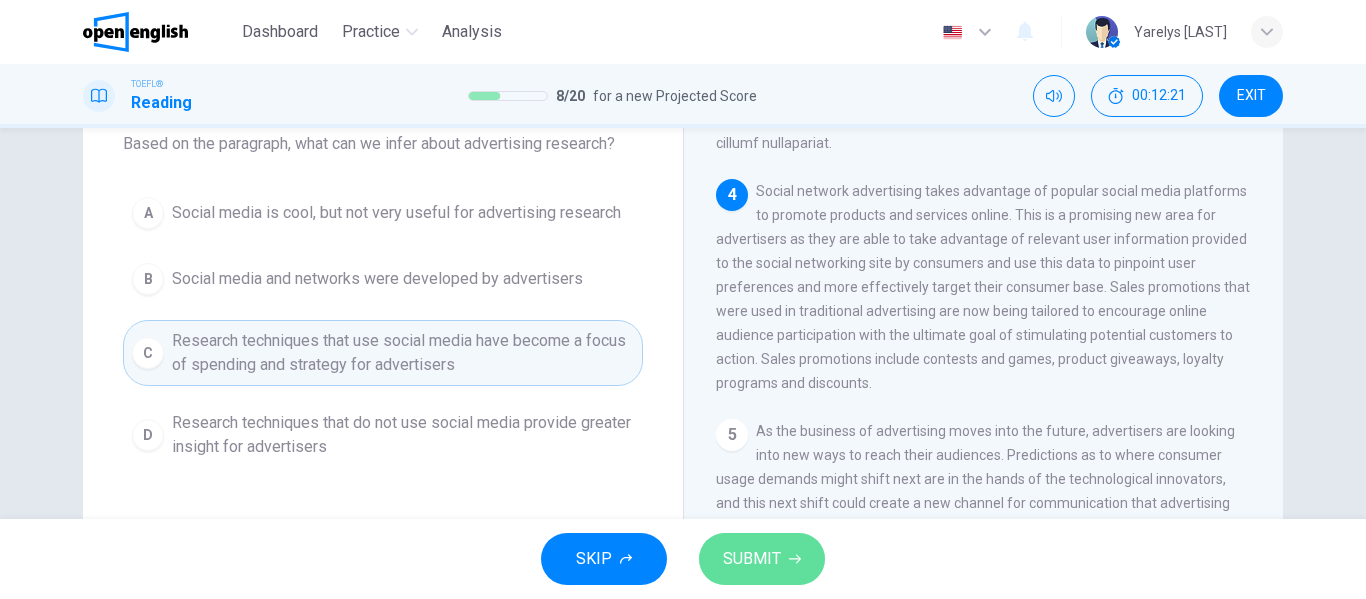 click on "SUBMIT" at bounding box center [762, 559] 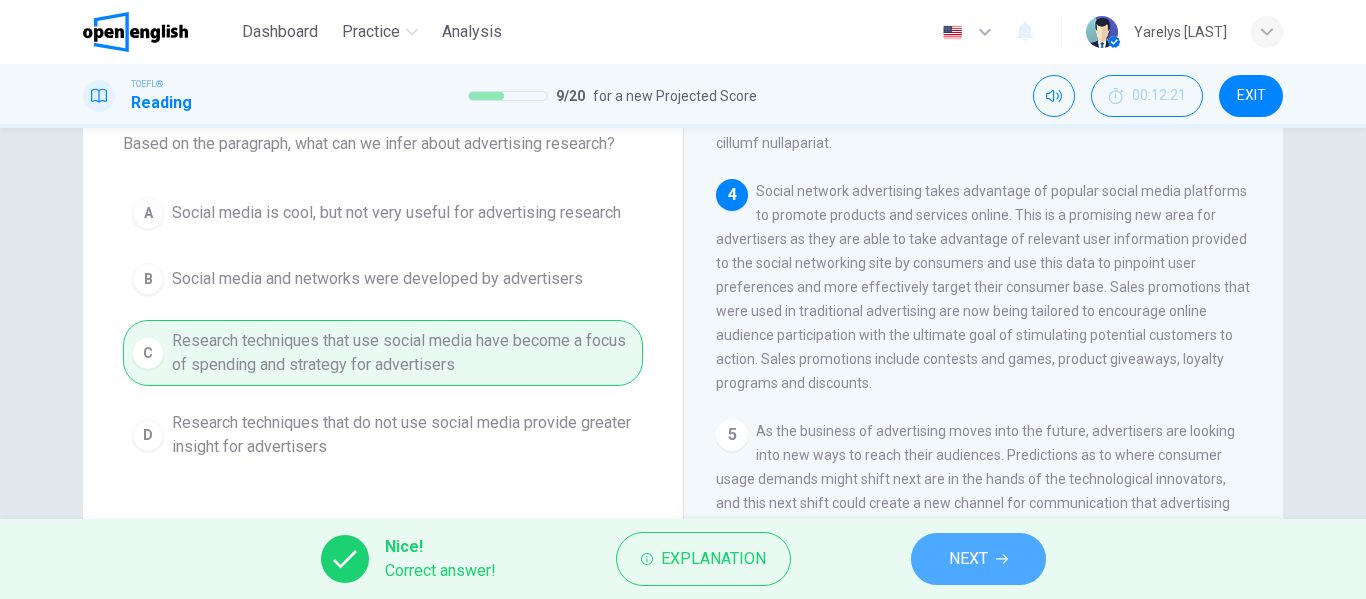 click on "NEXT" at bounding box center [978, 559] 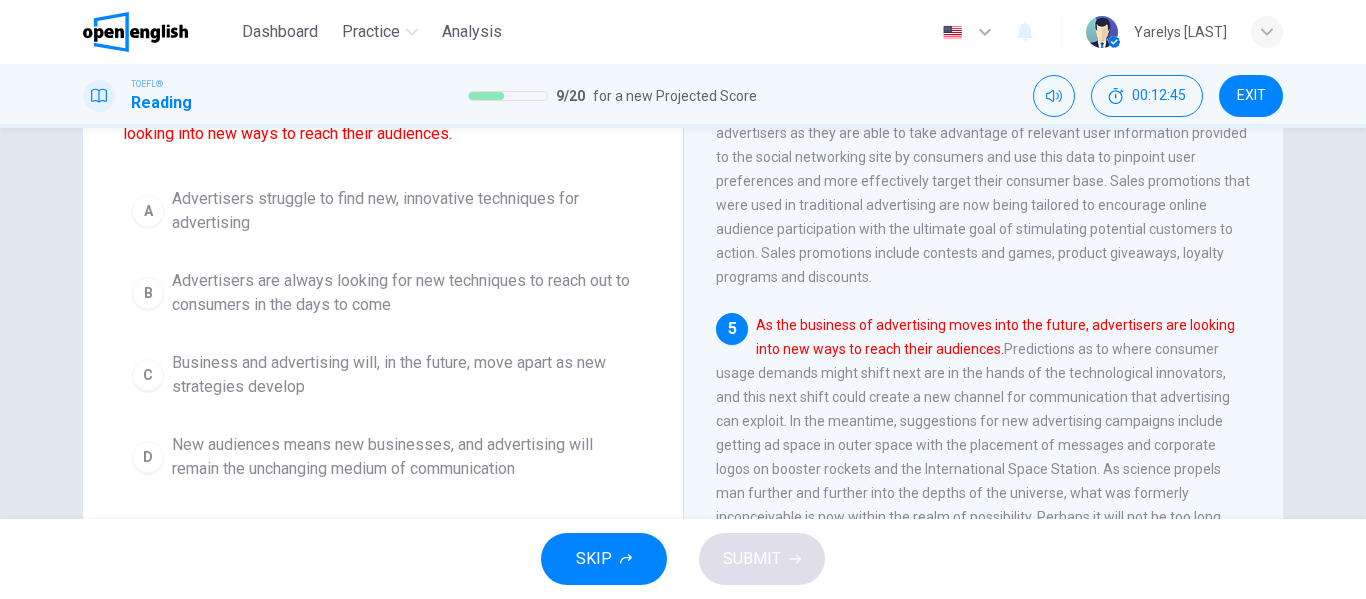 scroll, scrollTop: 231, scrollLeft: 0, axis: vertical 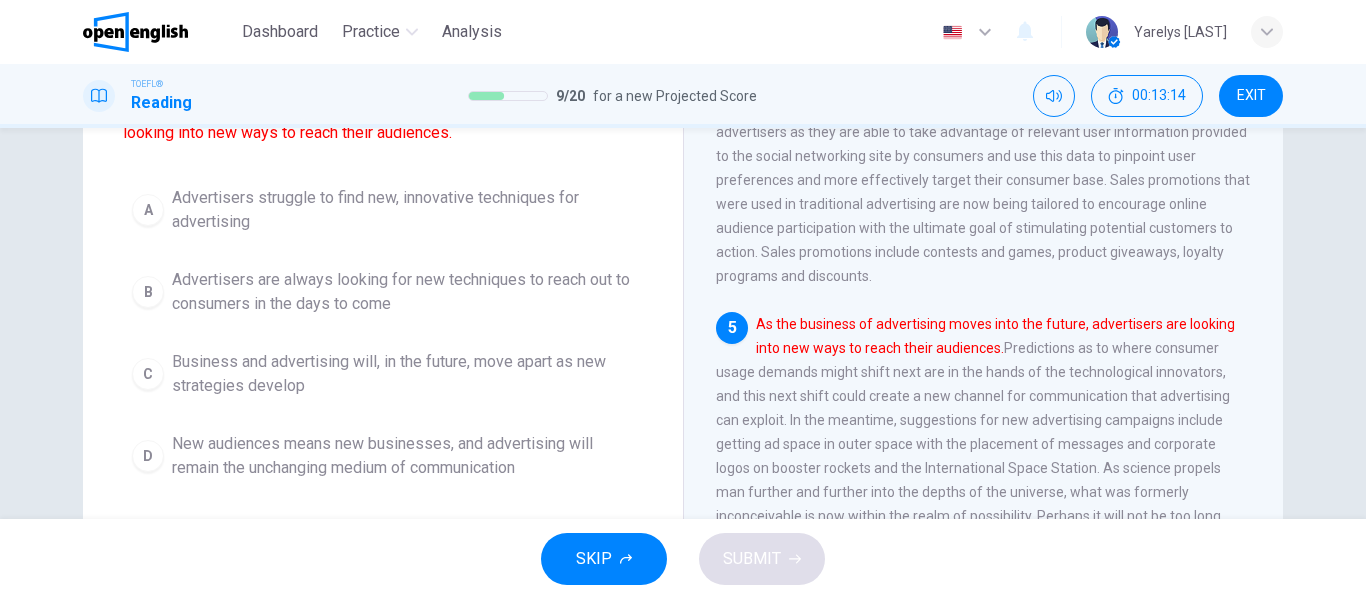 click on "Advertisers are always looking for new techniques to reach out to consumers in the days to come" at bounding box center [403, 292] 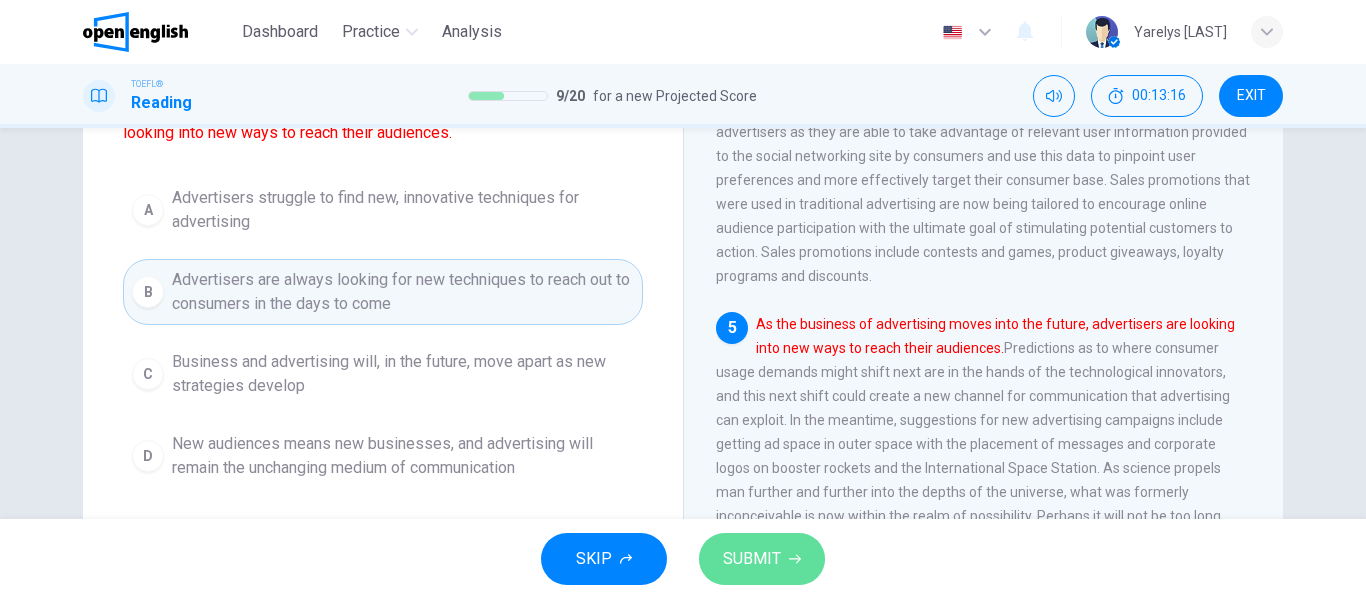 click on "SUBMIT" at bounding box center (752, 559) 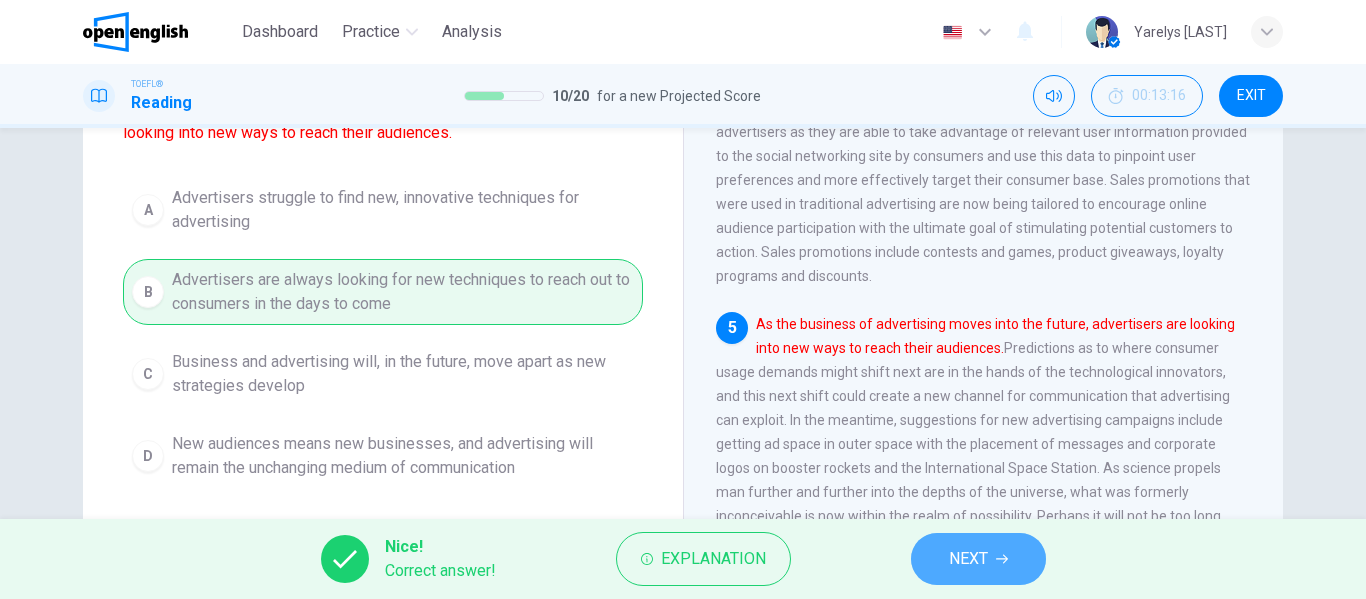 click 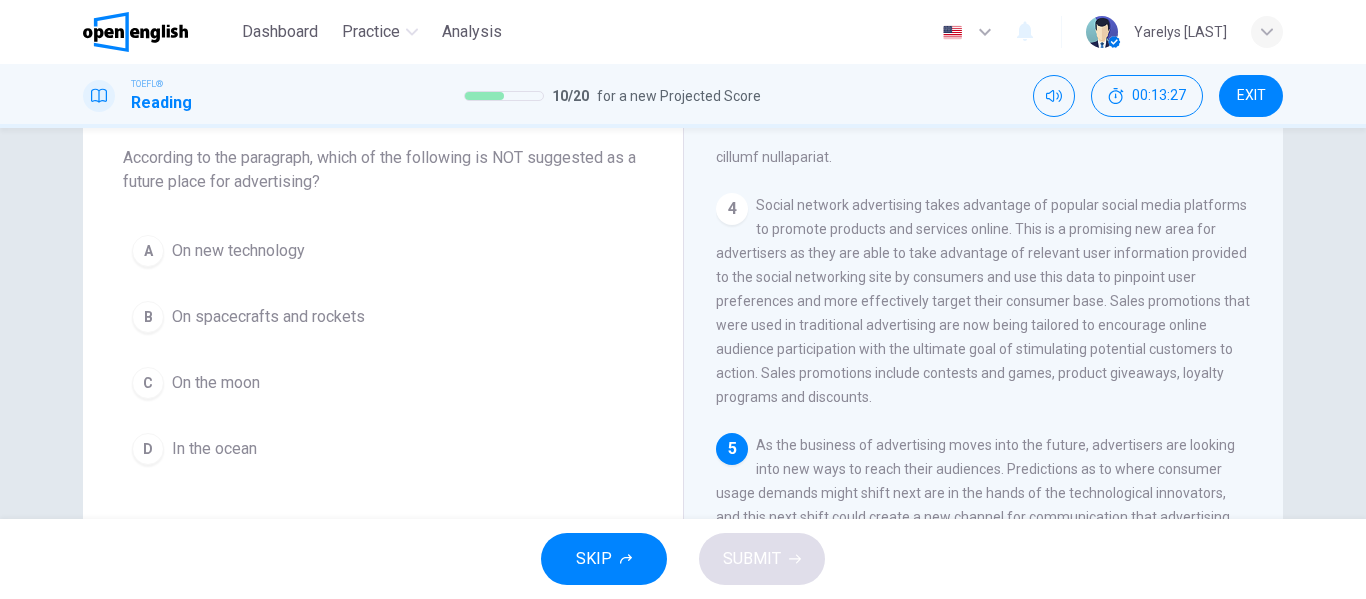 scroll, scrollTop: 111, scrollLeft: 0, axis: vertical 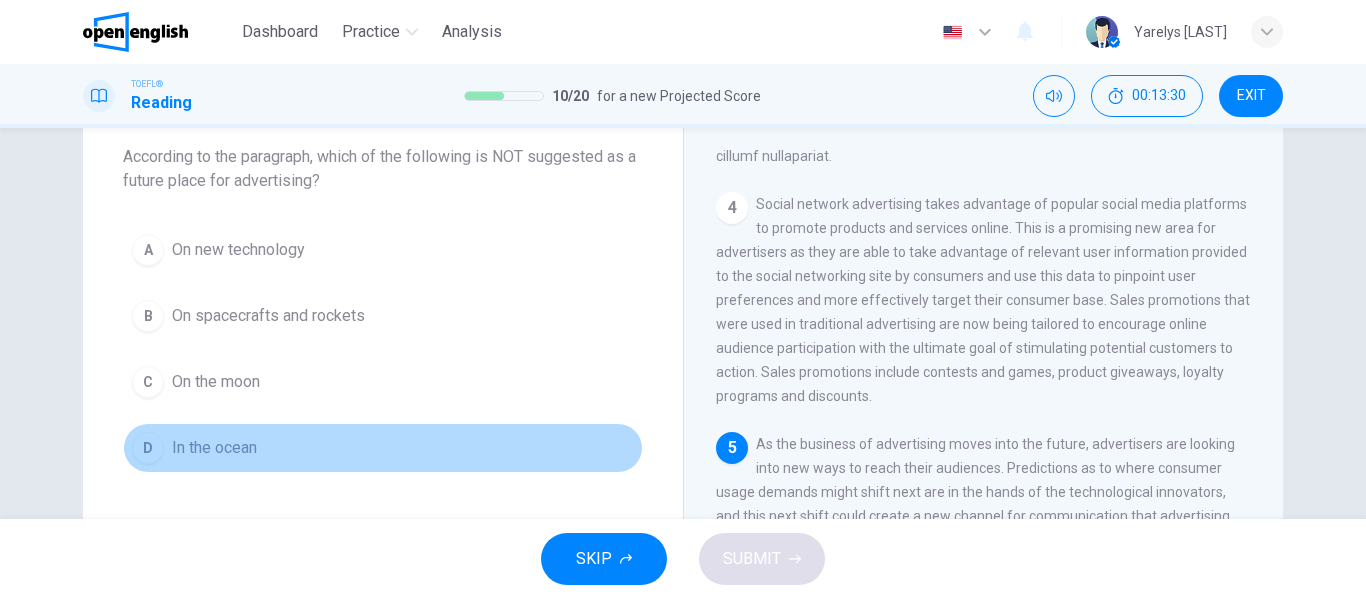 click on "In the ocean" at bounding box center (214, 448) 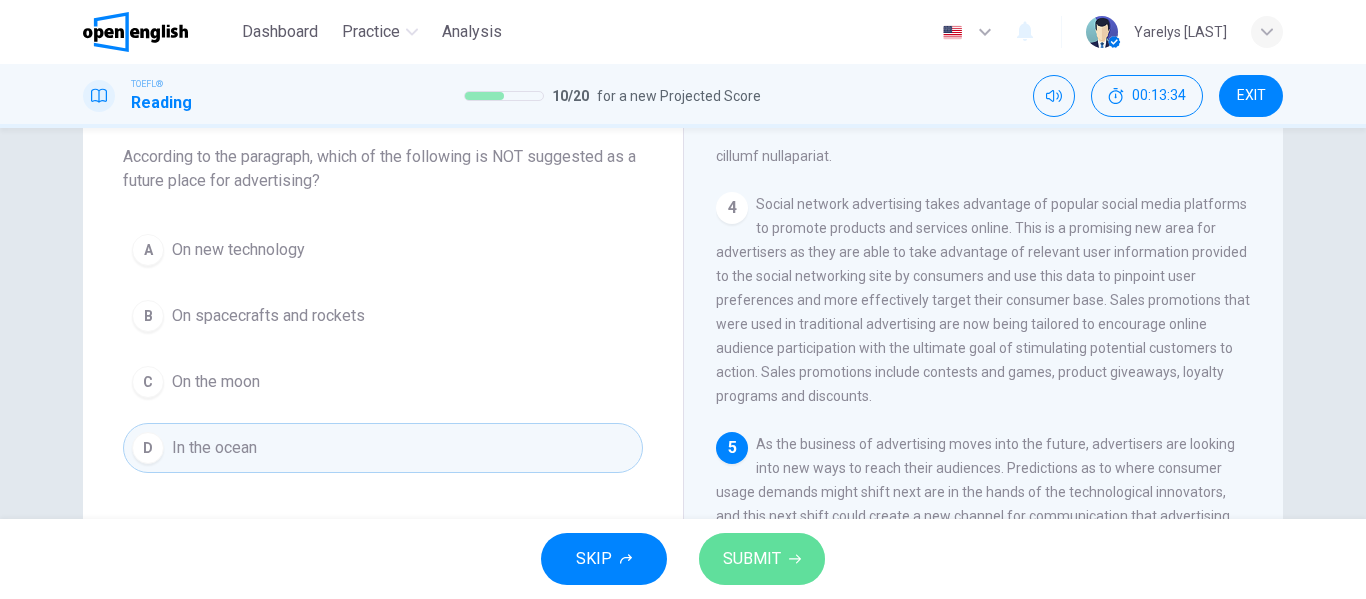 click on "SUBMIT" at bounding box center [752, 559] 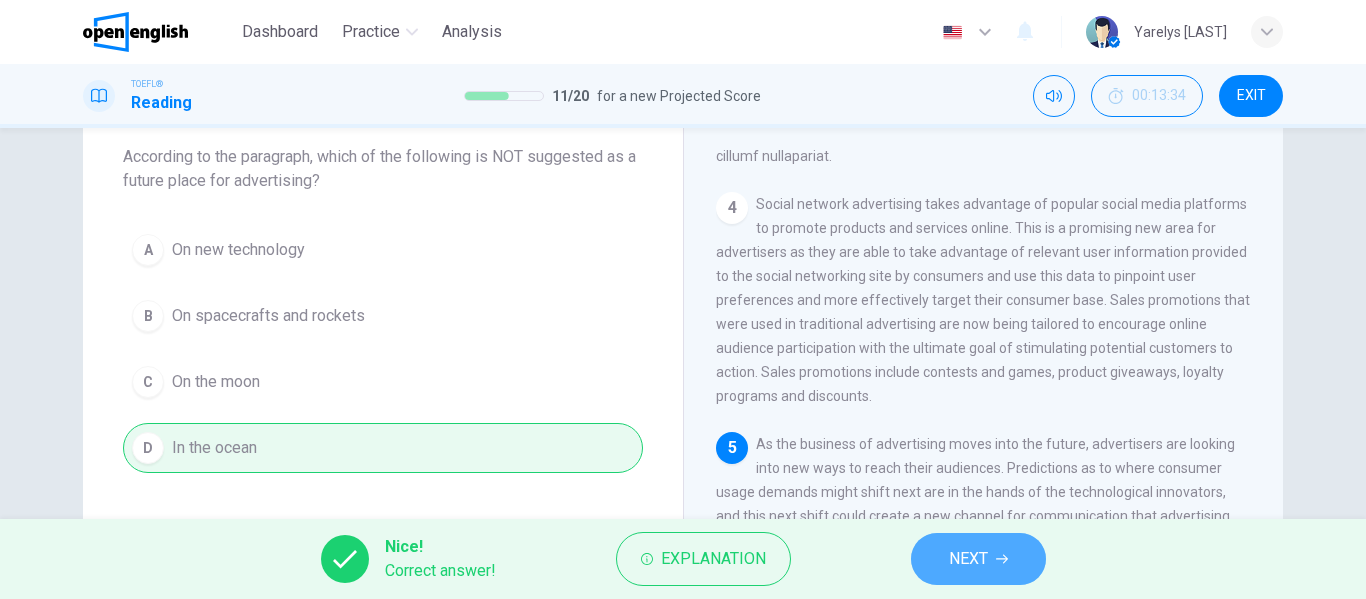 click on "NEXT" at bounding box center [968, 559] 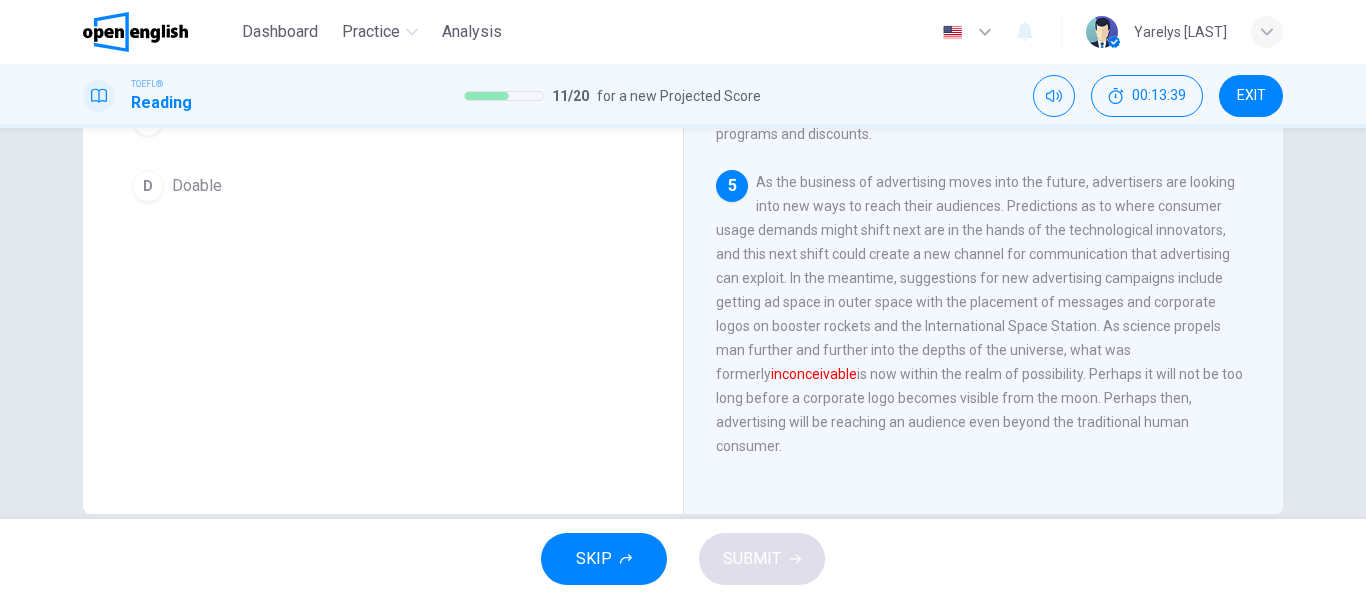 scroll, scrollTop: 384, scrollLeft: 0, axis: vertical 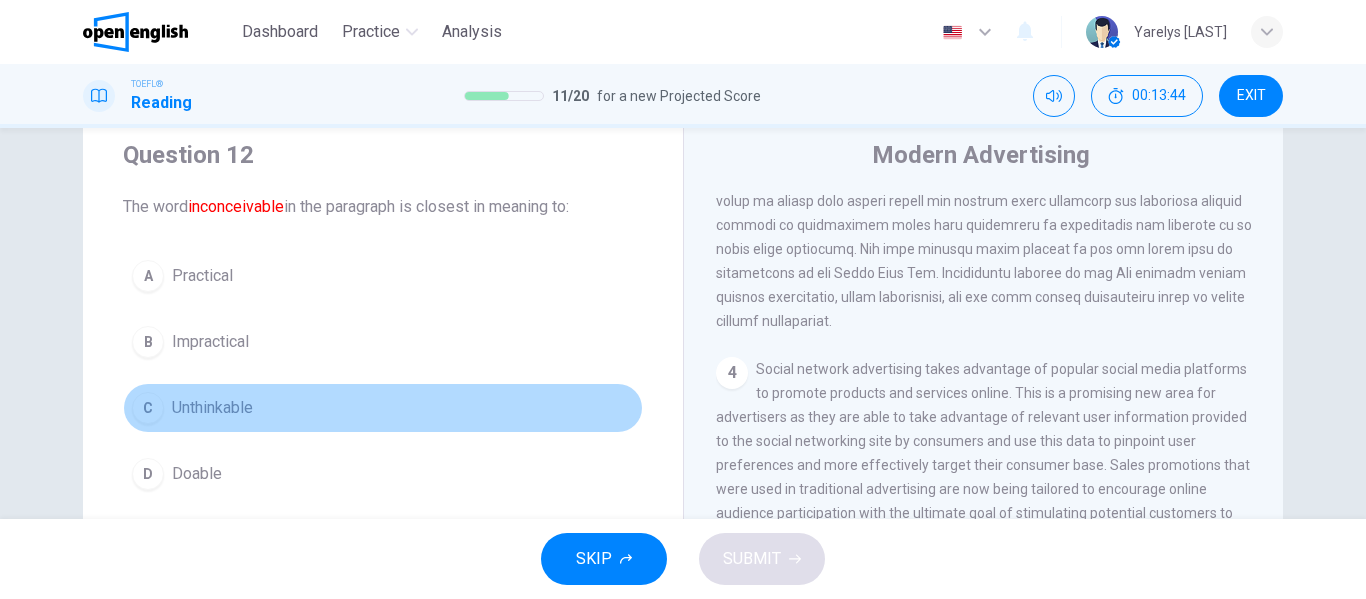 click on "C Unthinkable" at bounding box center [383, 408] 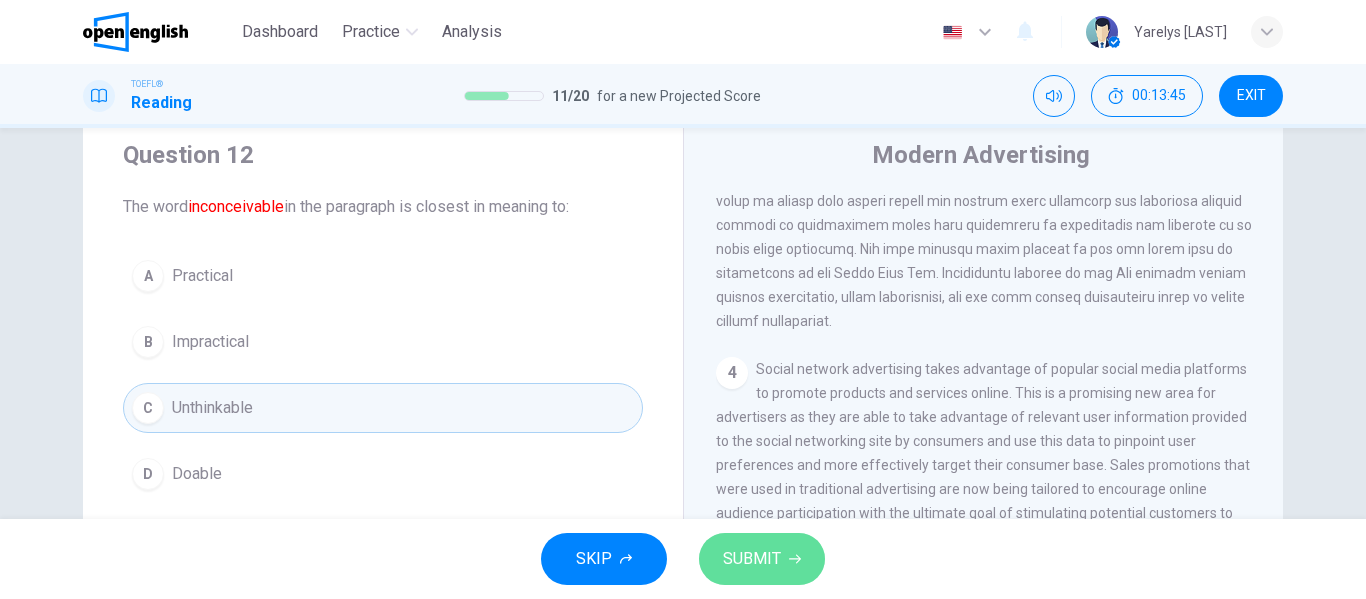 click on "SUBMIT" at bounding box center [752, 559] 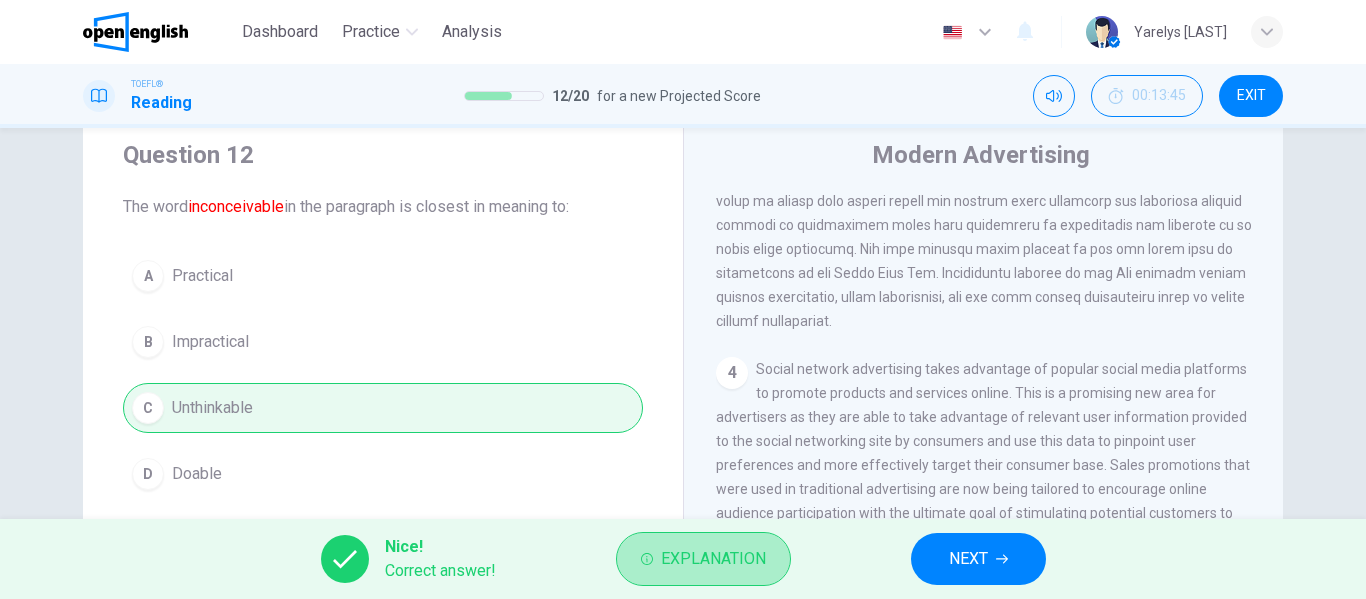 click on "Explanation" at bounding box center (713, 559) 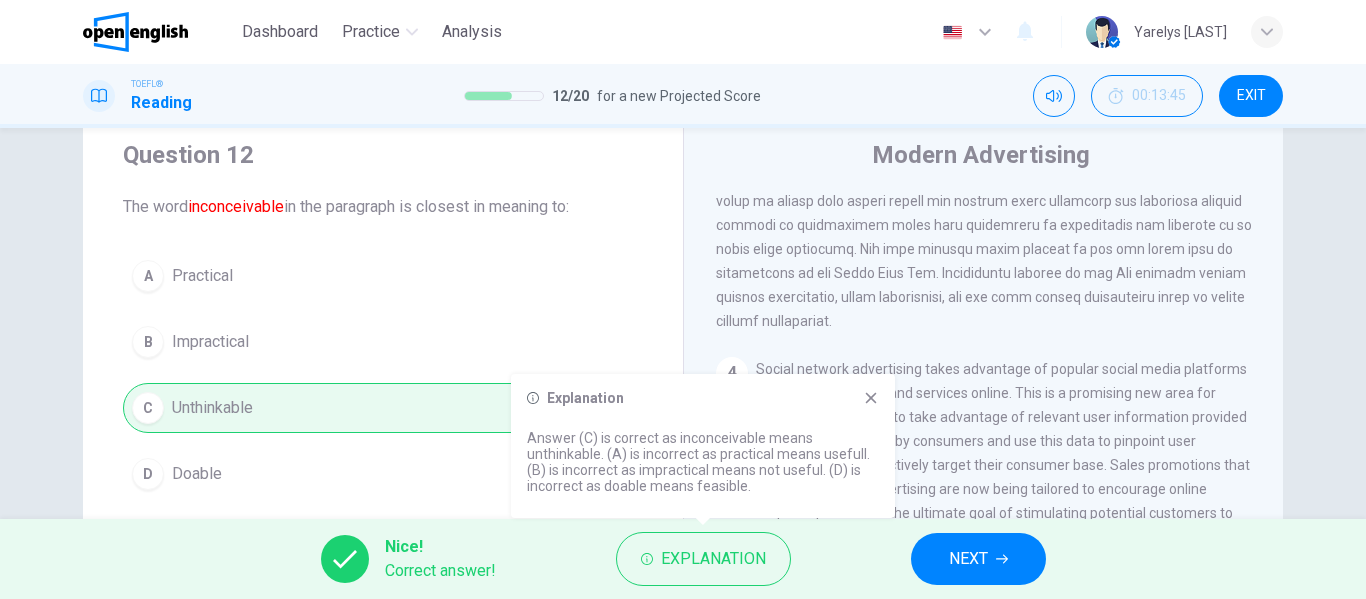 click 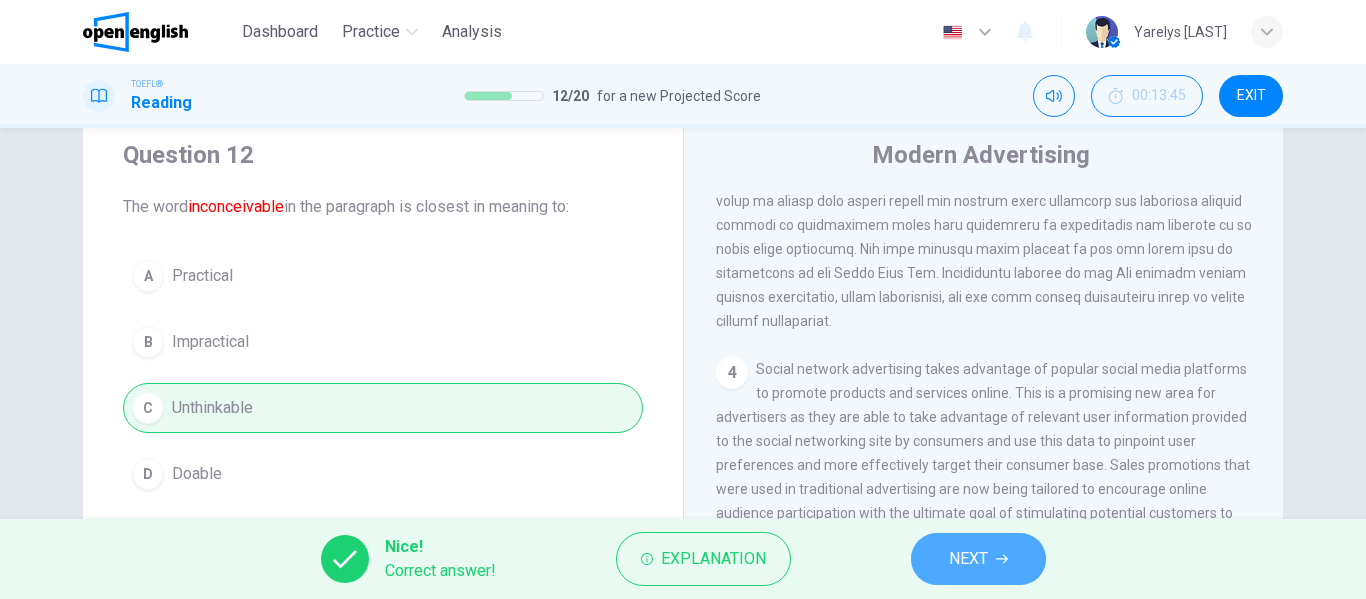 click on "NEXT" at bounding box center (978, 559) 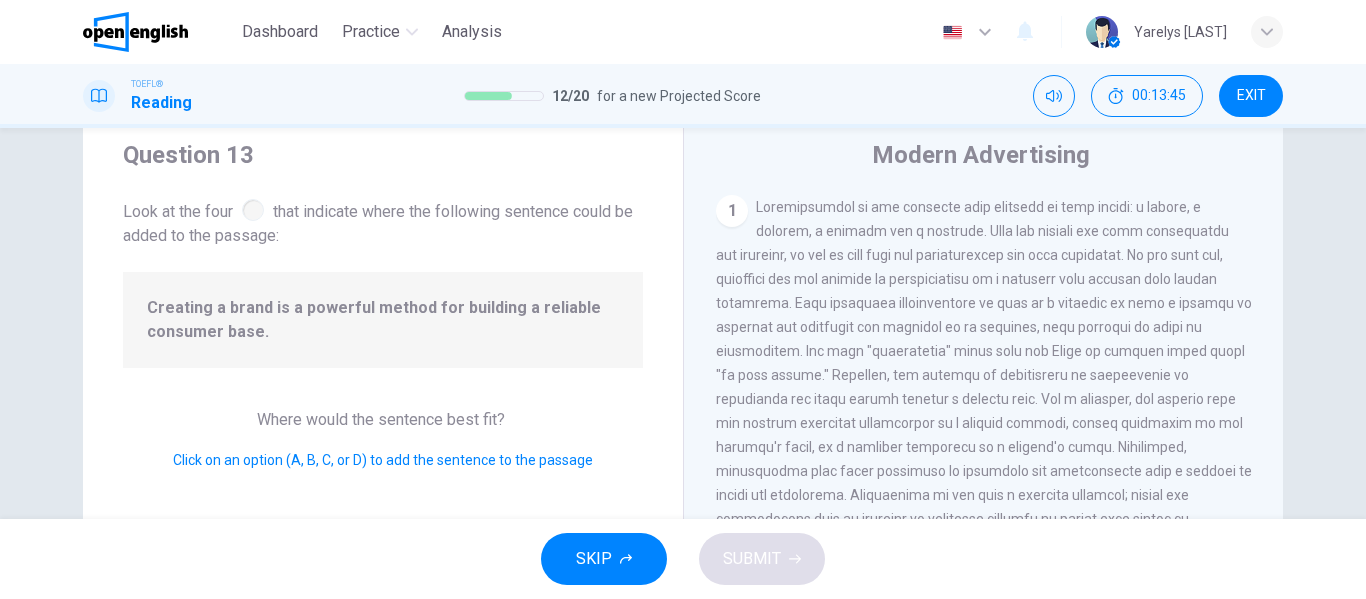 scroll, scrollTop: 249, scrollLeft: 0, axis: vertical 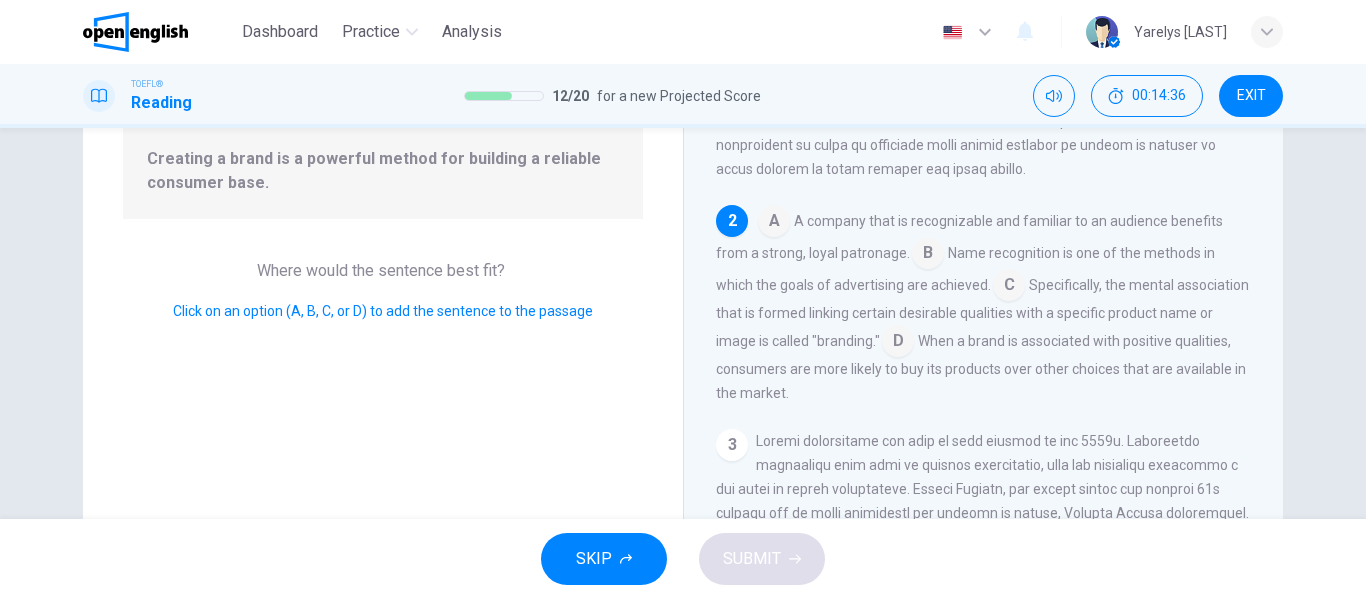 click at bounding box center [898, 343] 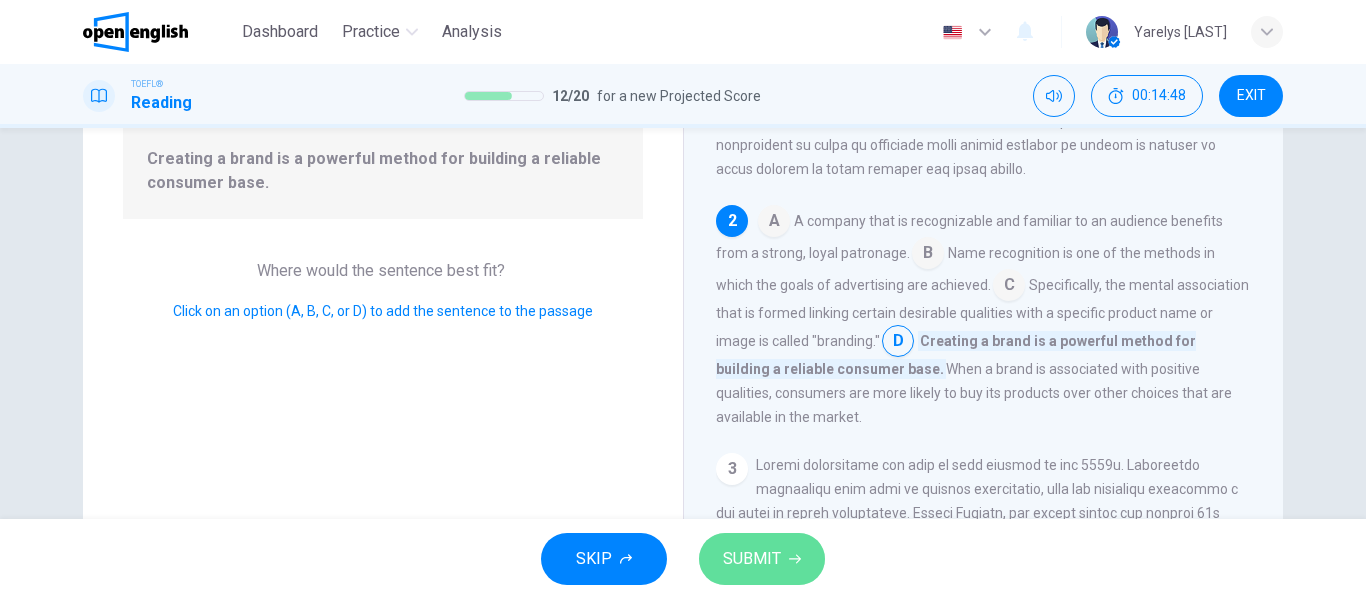 click on "SUBMIT" at bounding box center [762, 559] 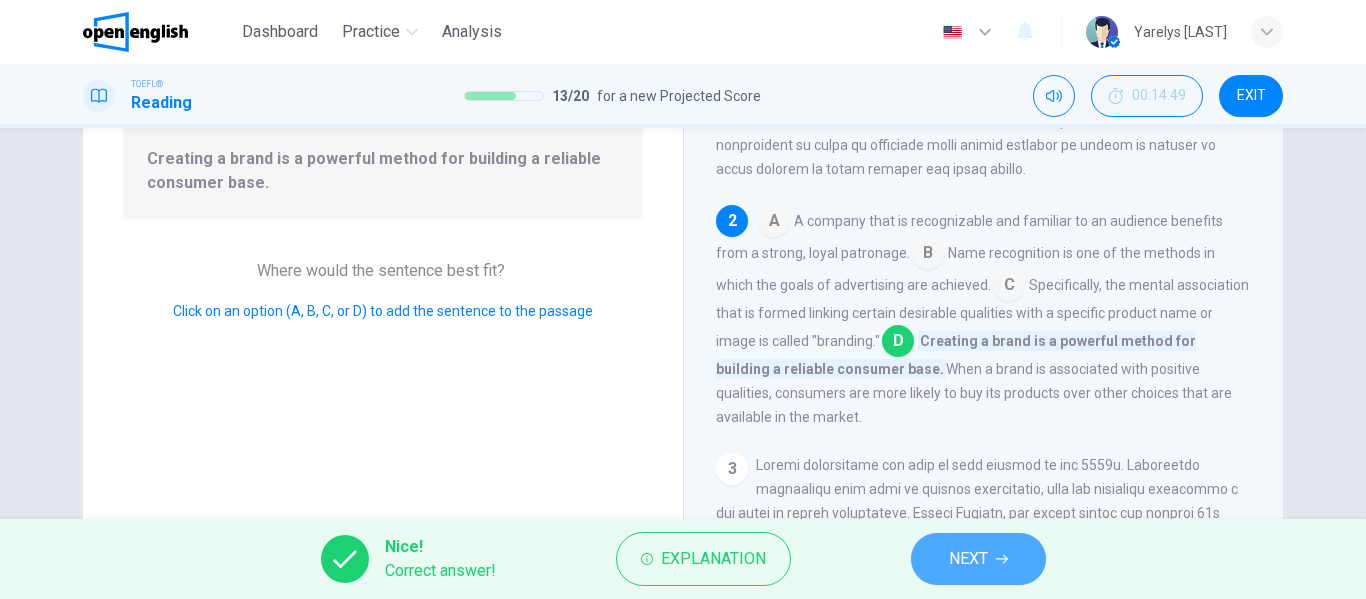 click on "NEXT" at bounding box center (968, 559) 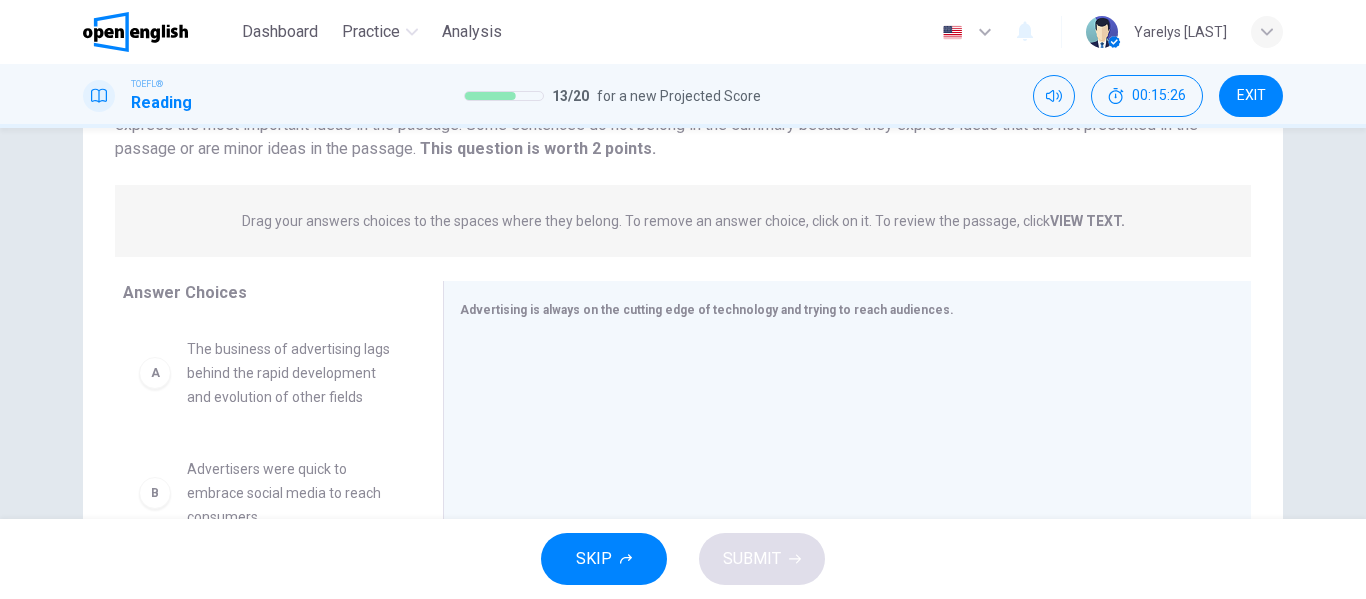 scroll, scrollTop: 384, scrollLeft: 0, axis: vertical 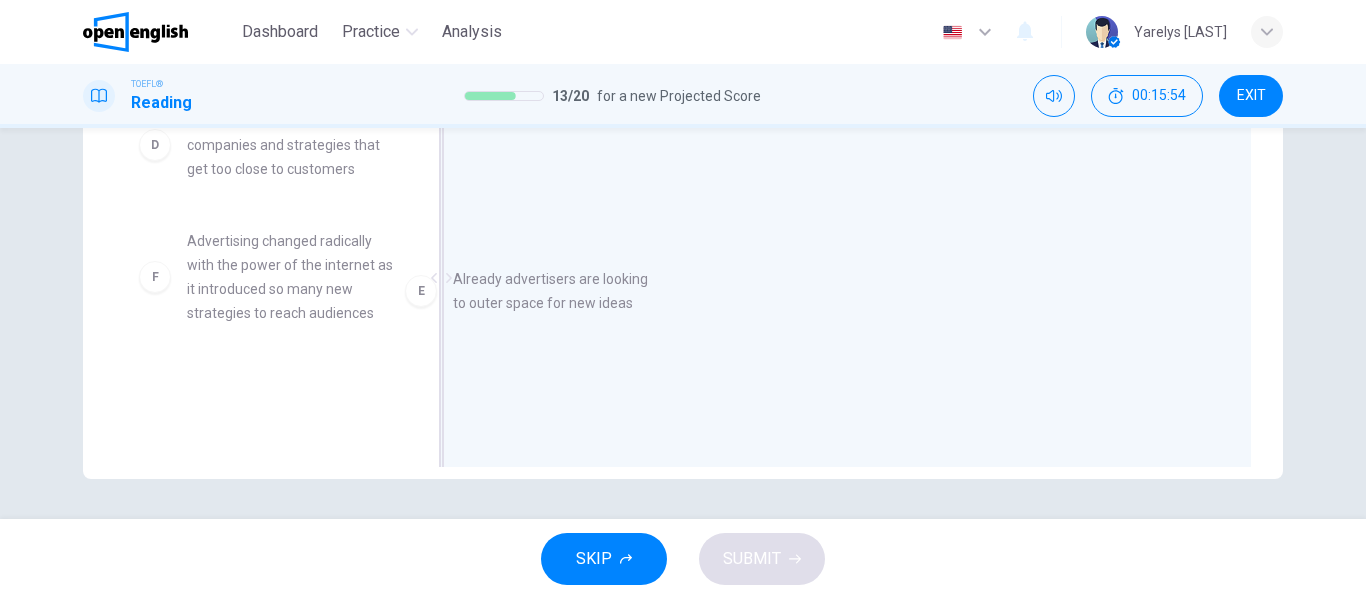 drag, startPoint x: 264, startPoint y: 242, endPoint x: 808, endPoint y: 319, distance: 549.4224 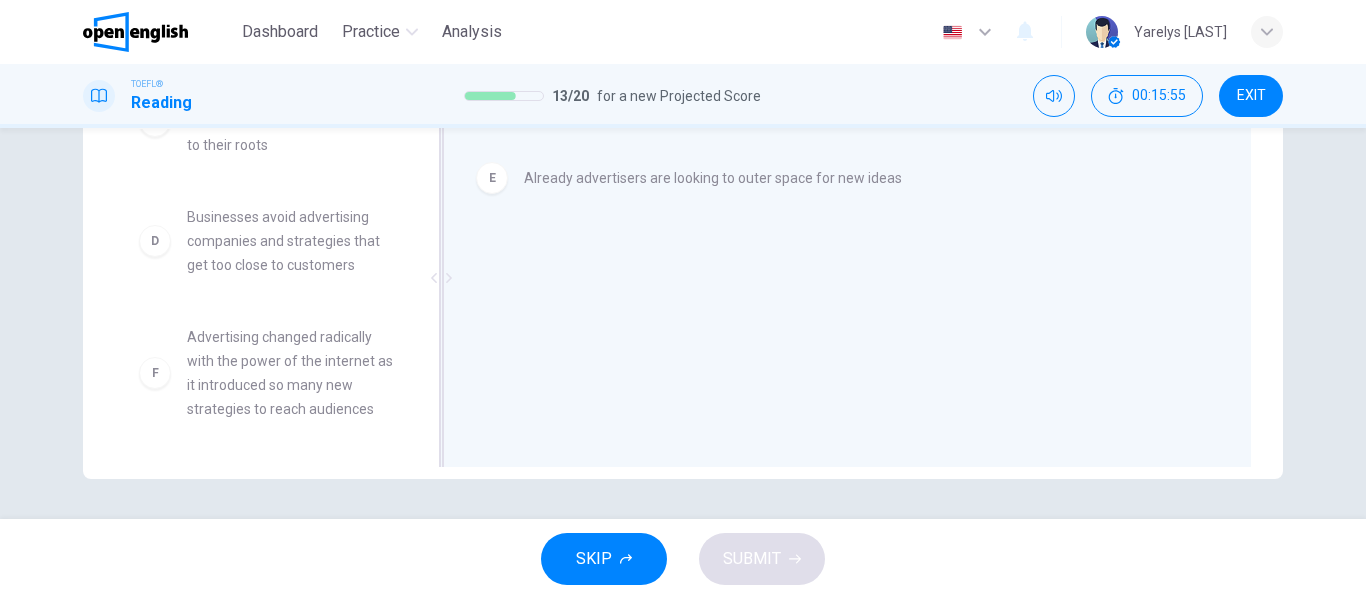 scroll, scrollTop: 324, scrollLeft: 0, axis: vertical 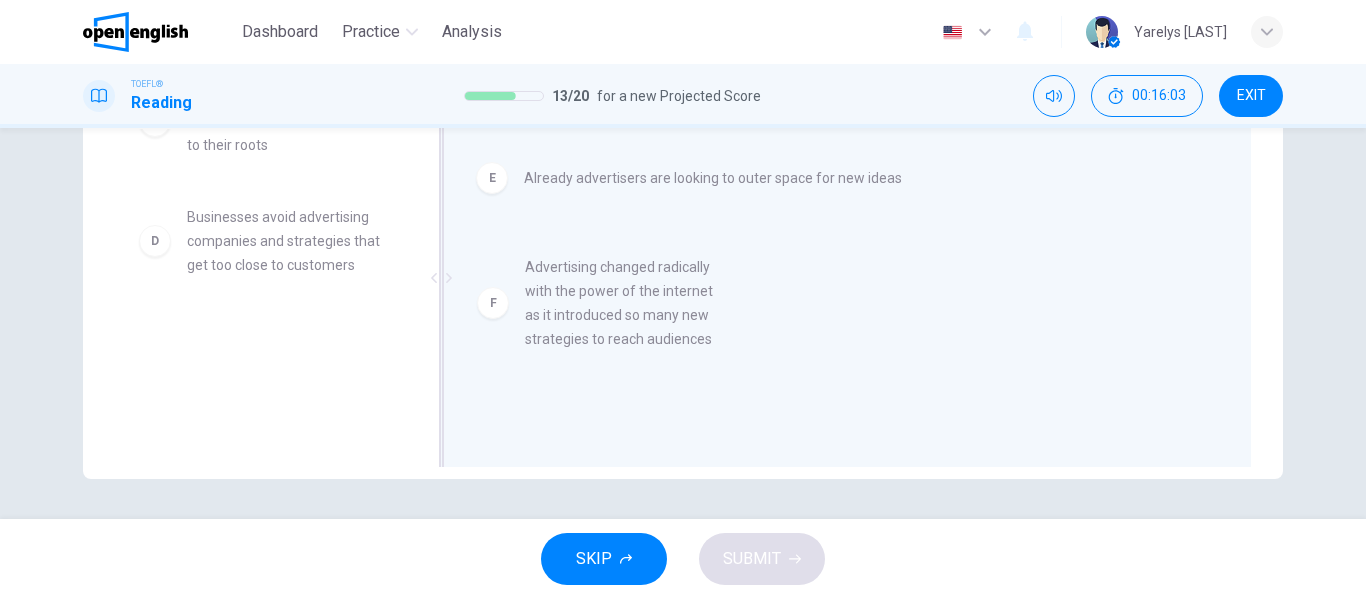 drag, startPoint x: 214, startPoint y: 366, endPoint x: 567, endPoint y: 290, distance: 361.08862 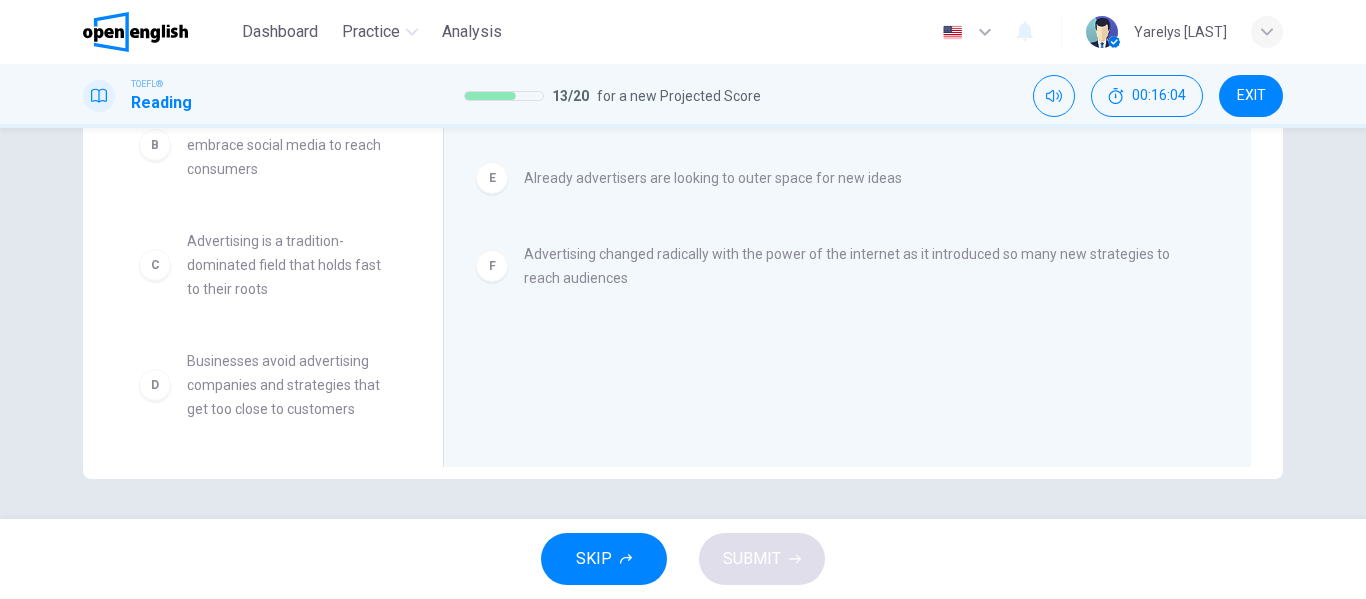scroll, scrollTop: 0, scrollLeft: 0, axis: both 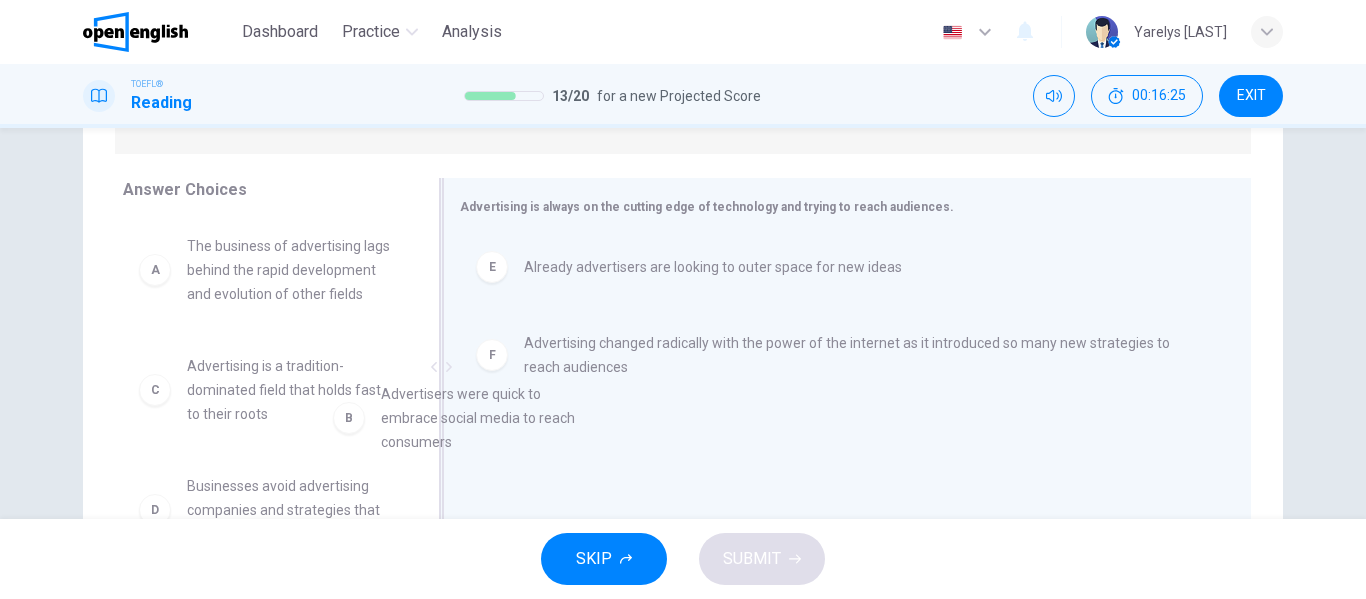 drag, startPoint x: 284, startPoint y: 417, endPoint x: 598, endPoint y: 403, distance: 314.31195 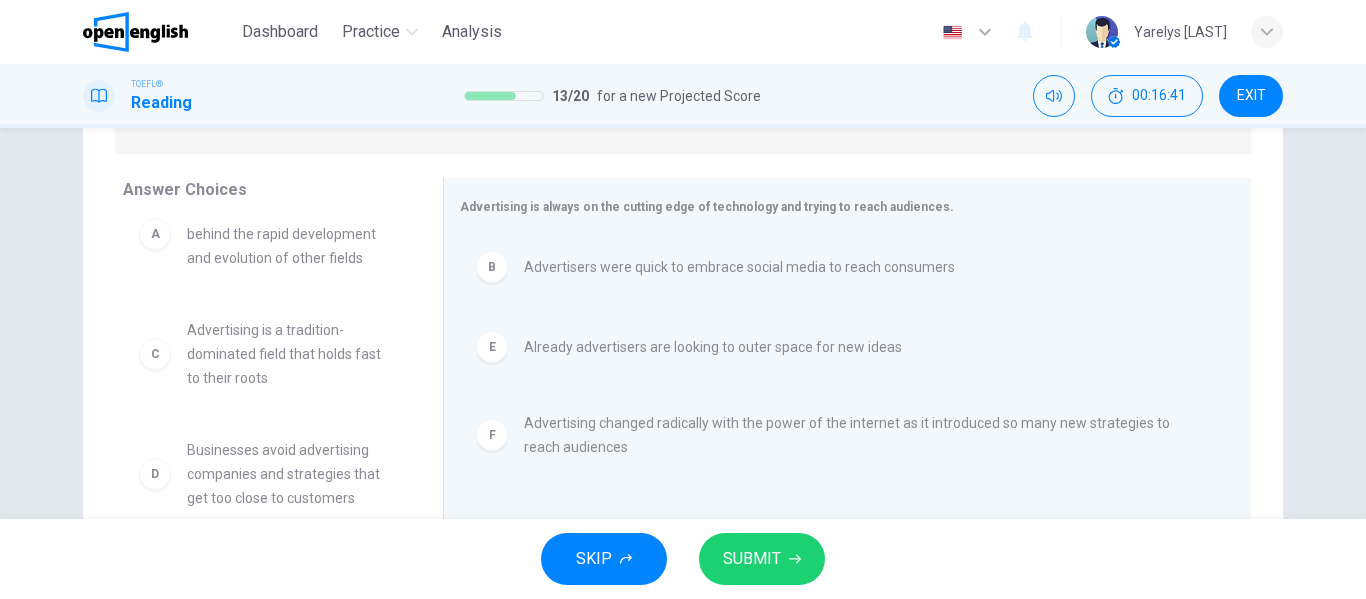 scroll, scrollTop: 0, scrollLeft: 0, axis: both 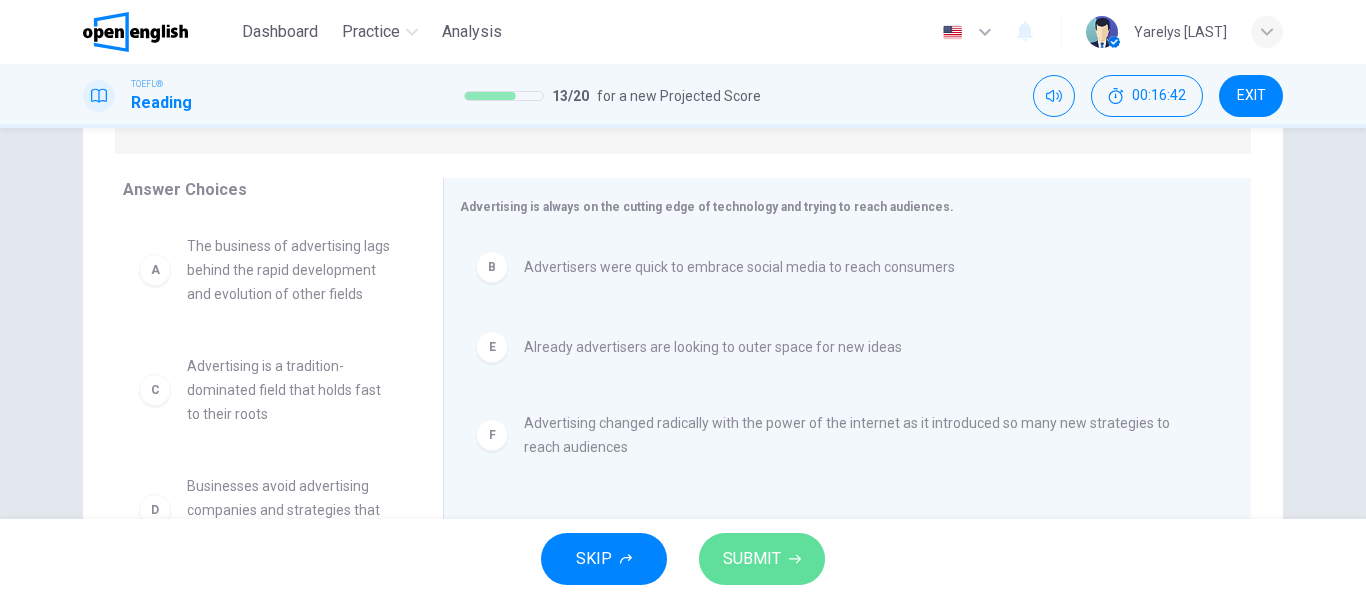 click on "SUBMIT" at bounding box center [752, 559] 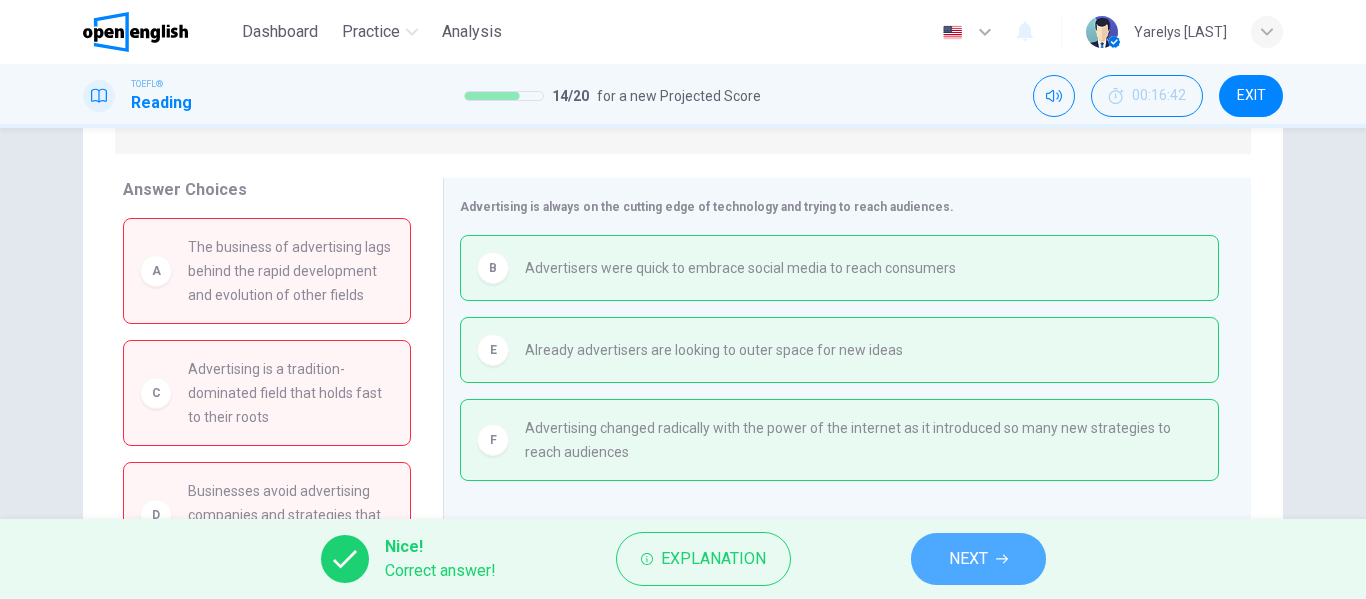 click on "NEXT" at bounding box center (978, 559) 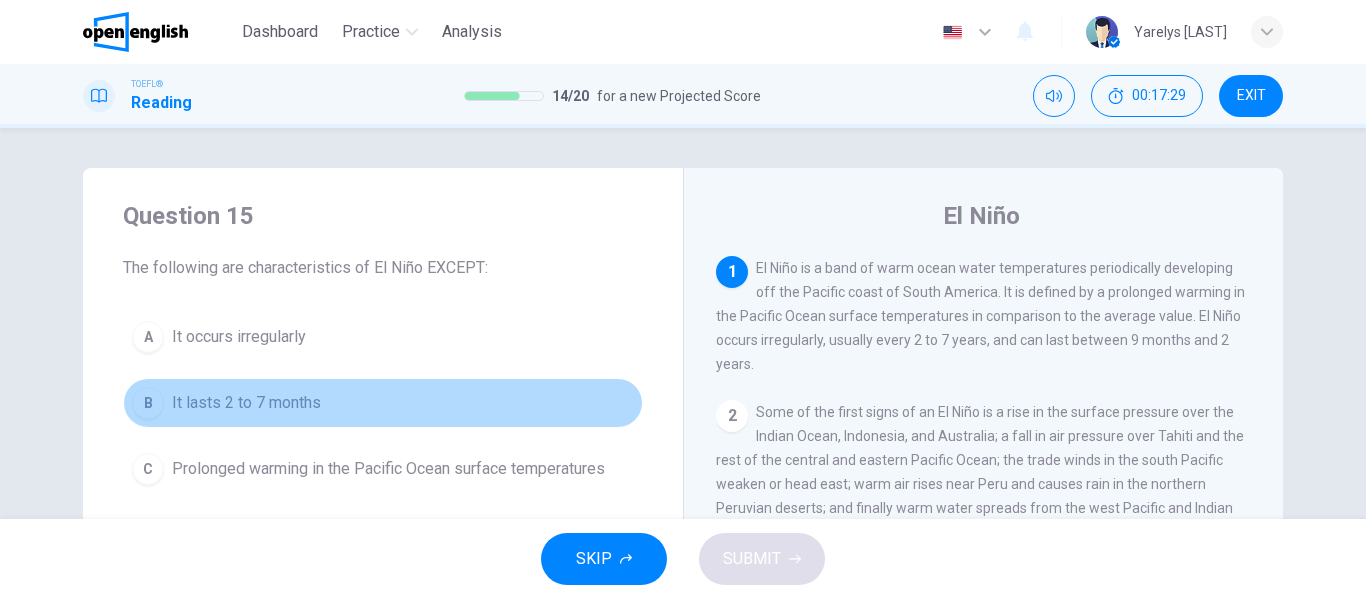 click on "It lasts 2 to 7 months" at bounding box center (246, 403) 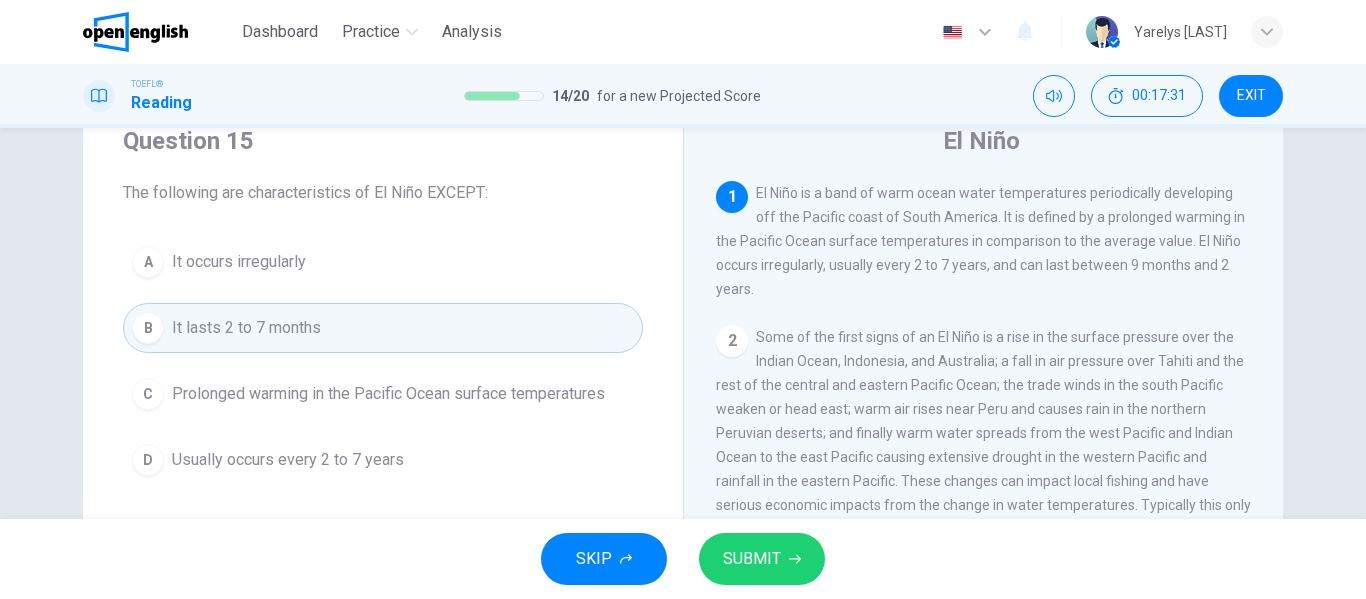 scroll, scrollTop: 90, scrollLeft: 0, axis: vertical 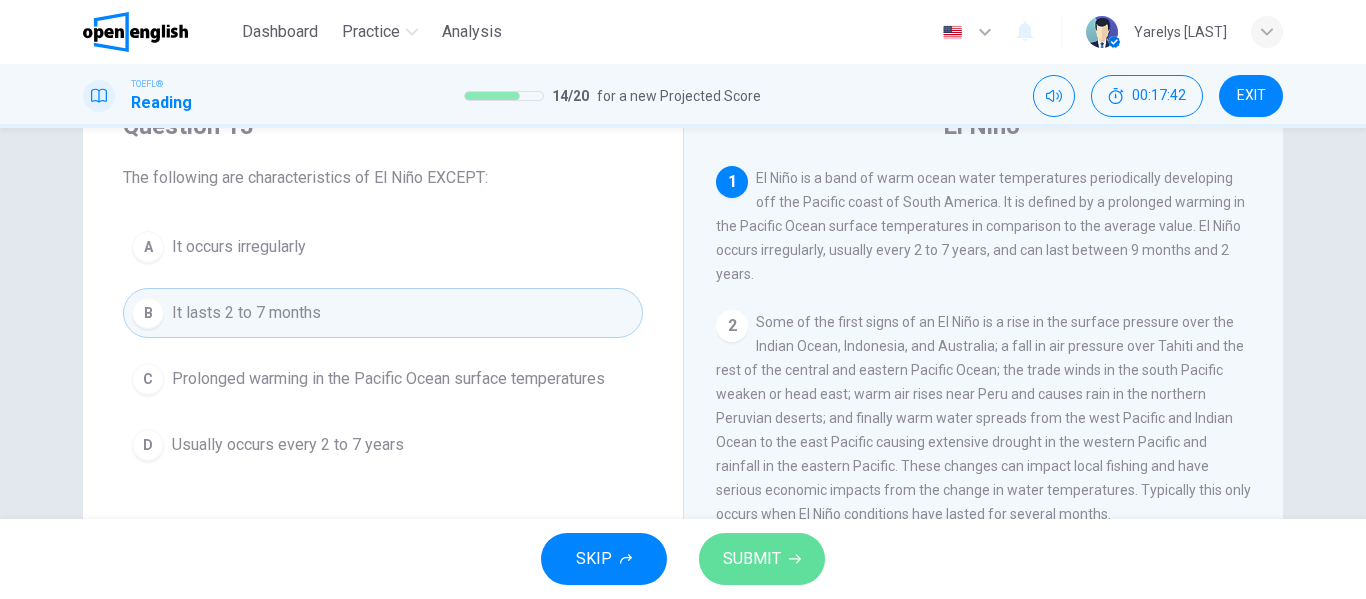 click on "SUBMIT" at bounding box center (752, 559) 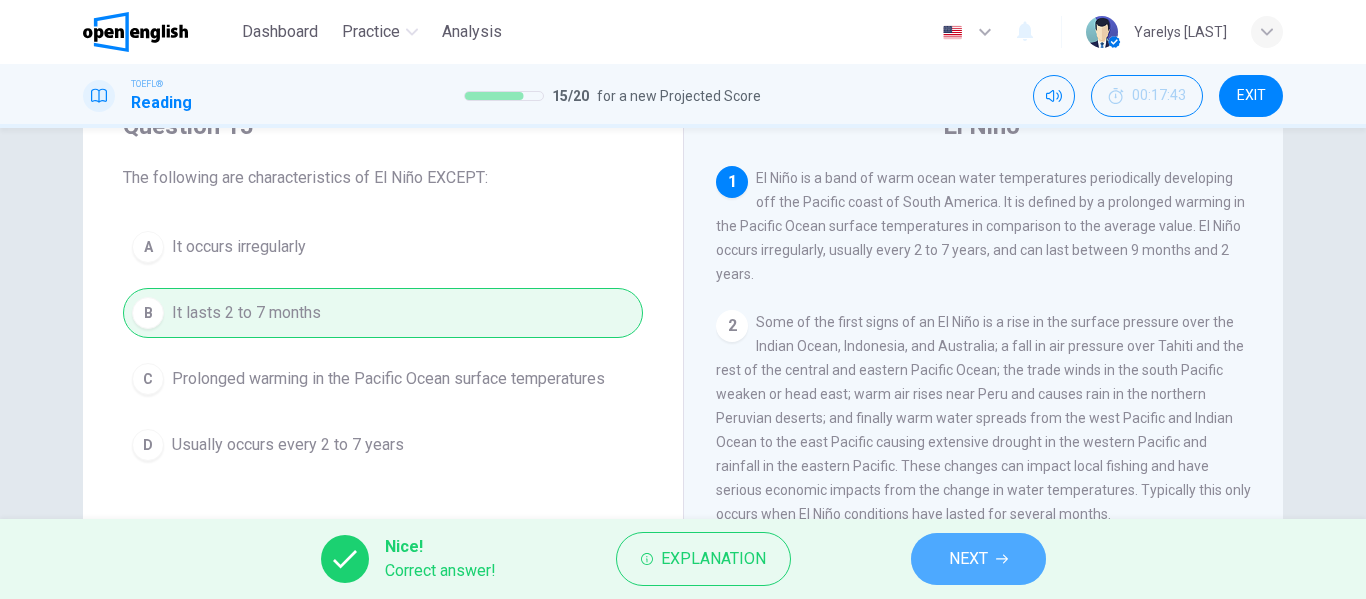 click on "NEXT" at bounding box center [978, 559] 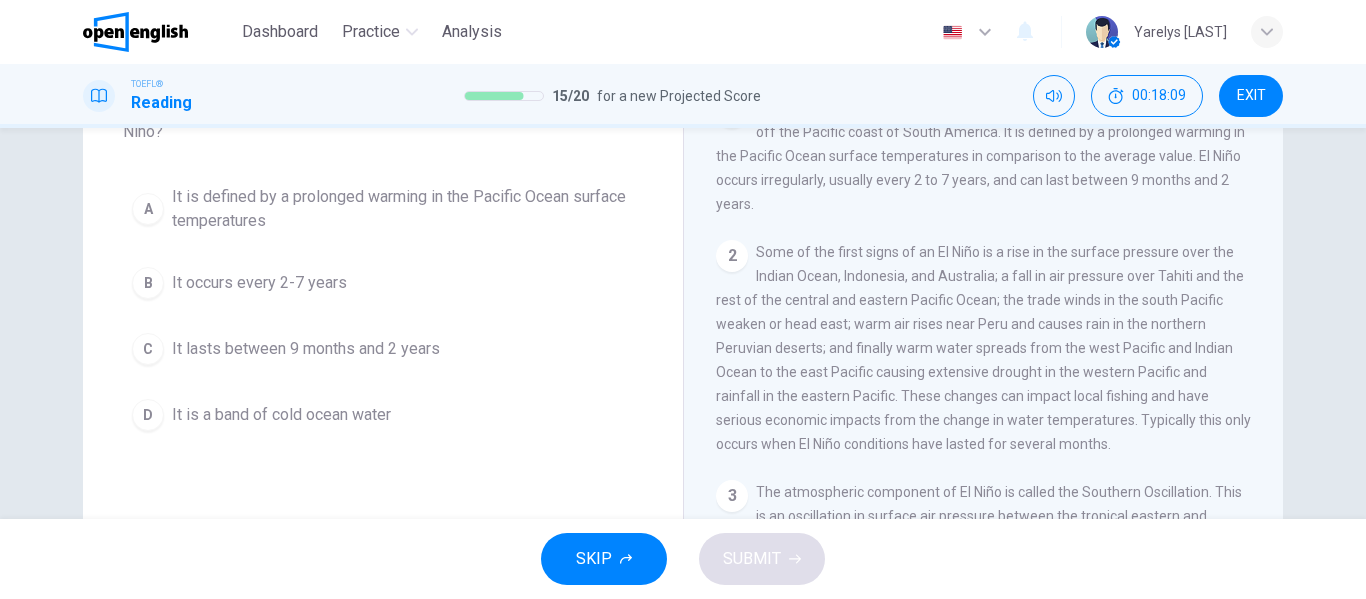 scroll, scrollTop: 152, scrollLeft: 0, axis: vertical 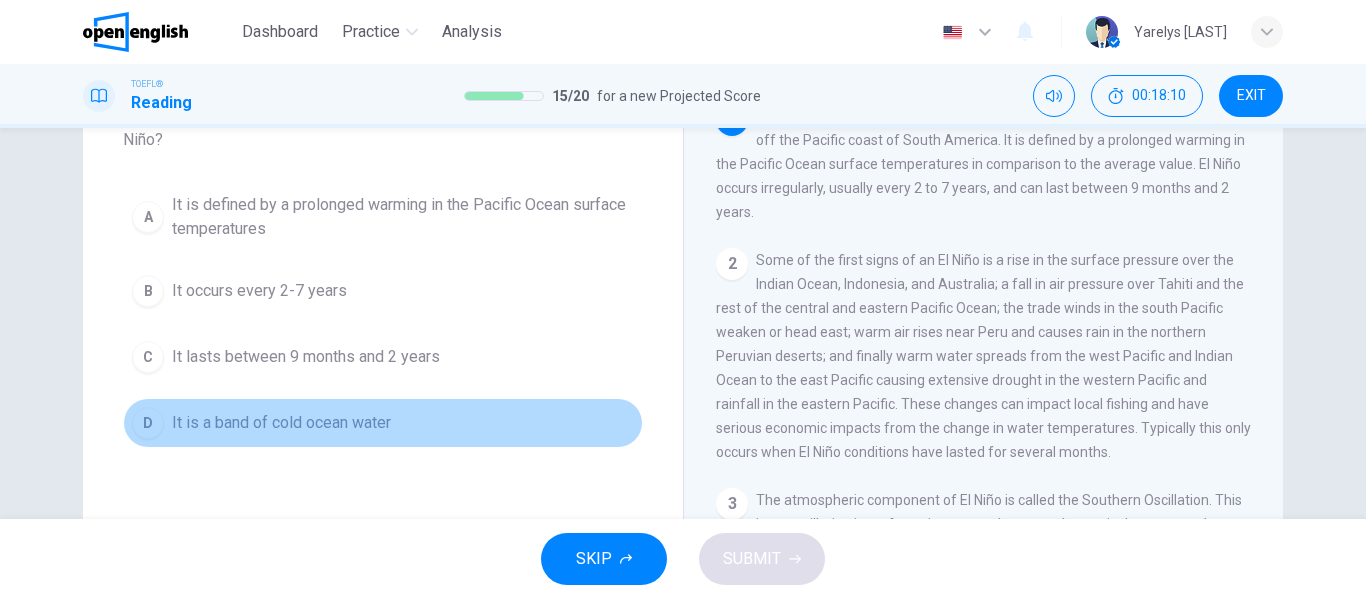 click on "It is a band of cold ocean water" at bounding box center [281, 423] 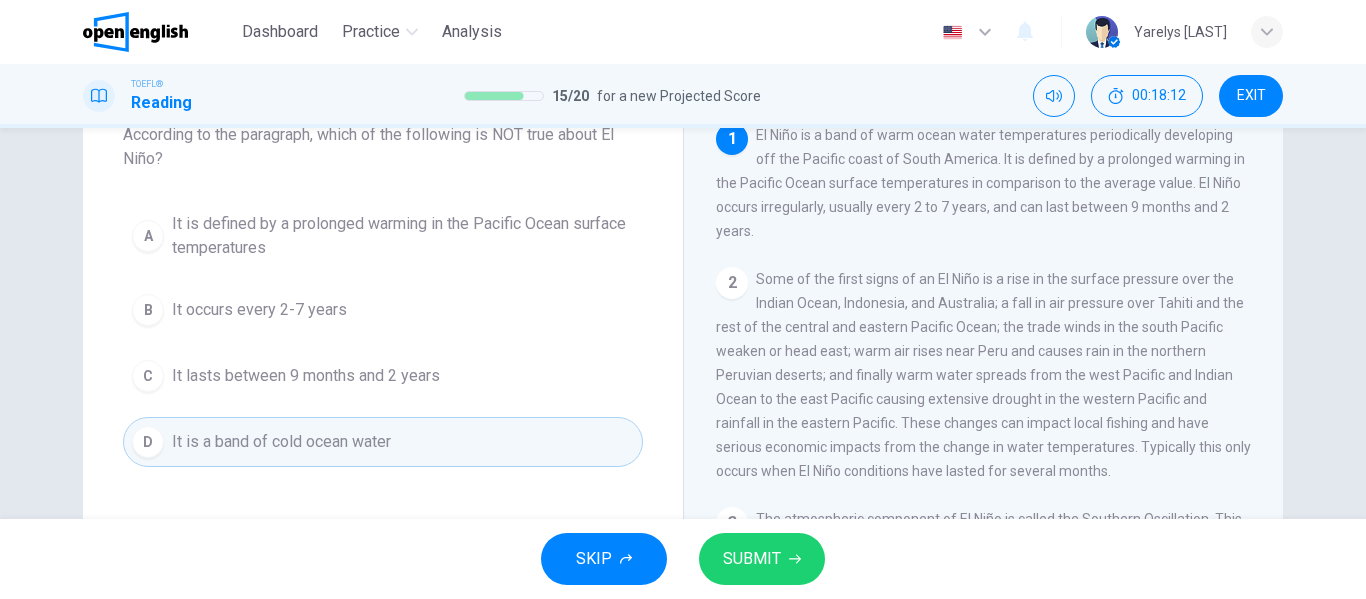 scroll, scrollTop: 127, scrollLeft: 0, axis: vertical 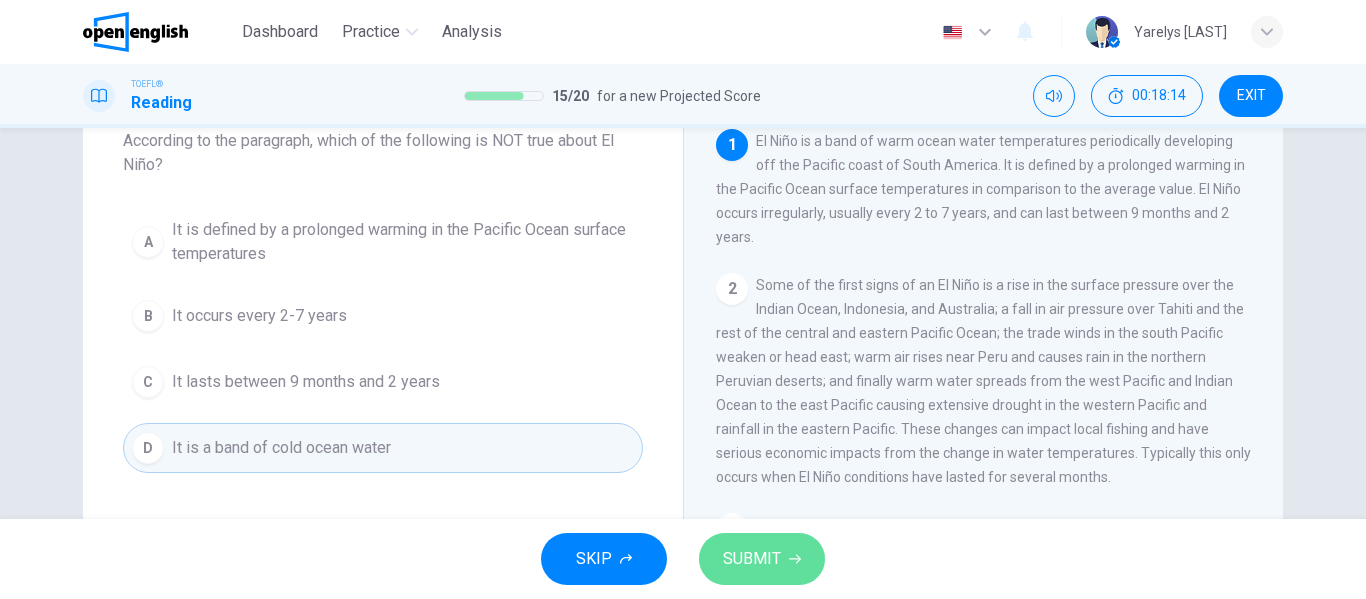 click on "SUBMIT" at bounding box center [752, 559] 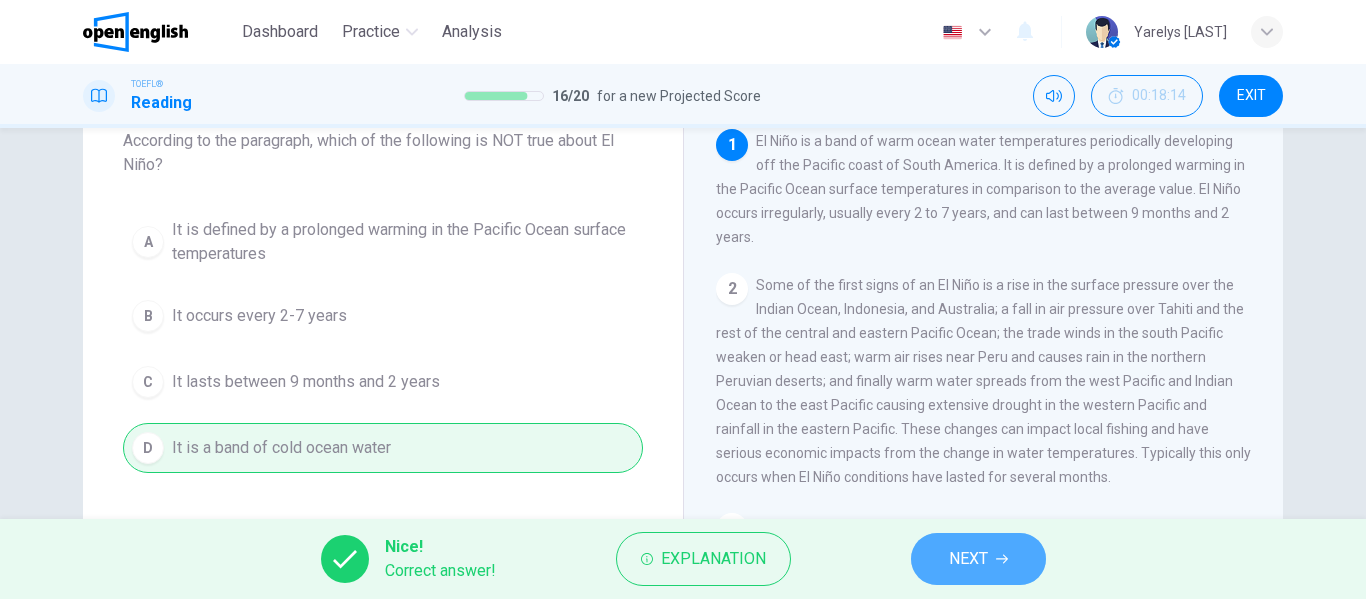 click on "NEXT" at bounding box center (968, 559) 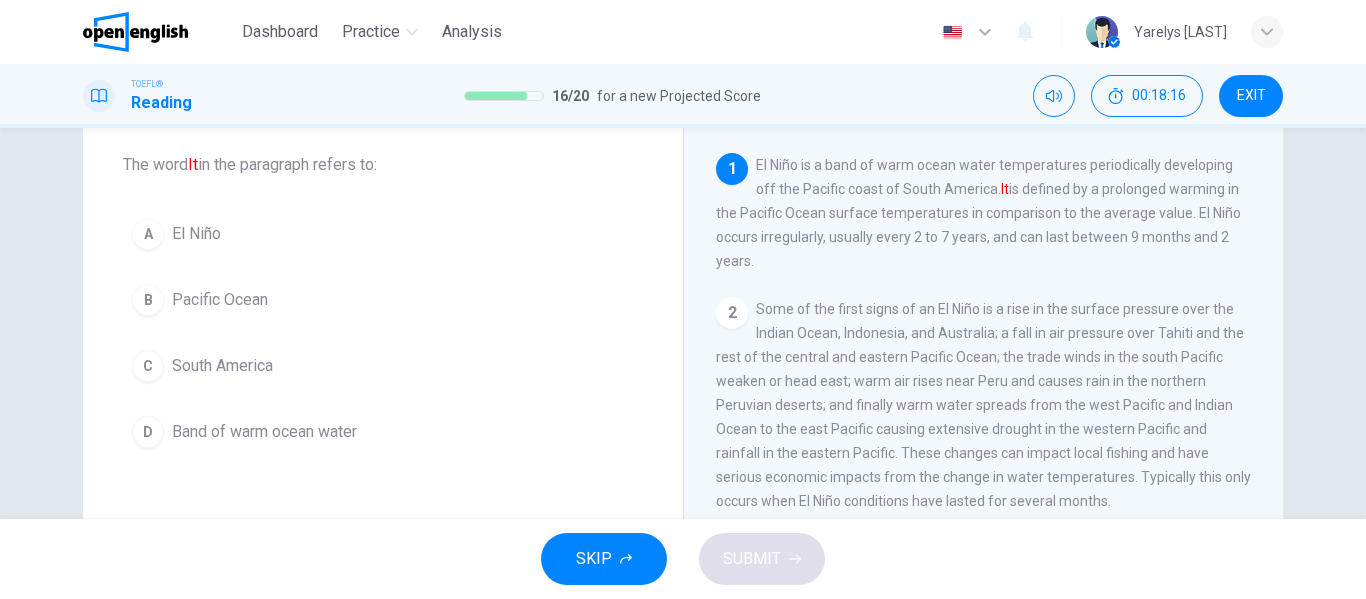 scroll, scrollTop: 102, scrollLeft: 0, axis: vertical 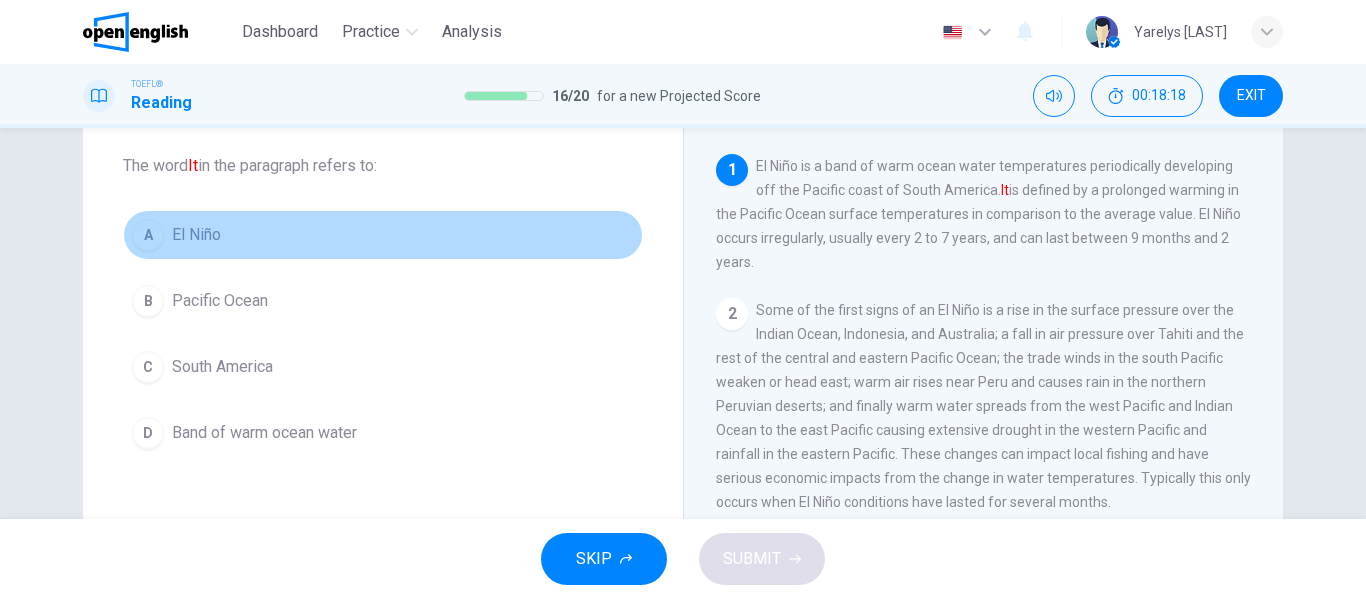 click on "El Niño" at bounding box center [196, 235] 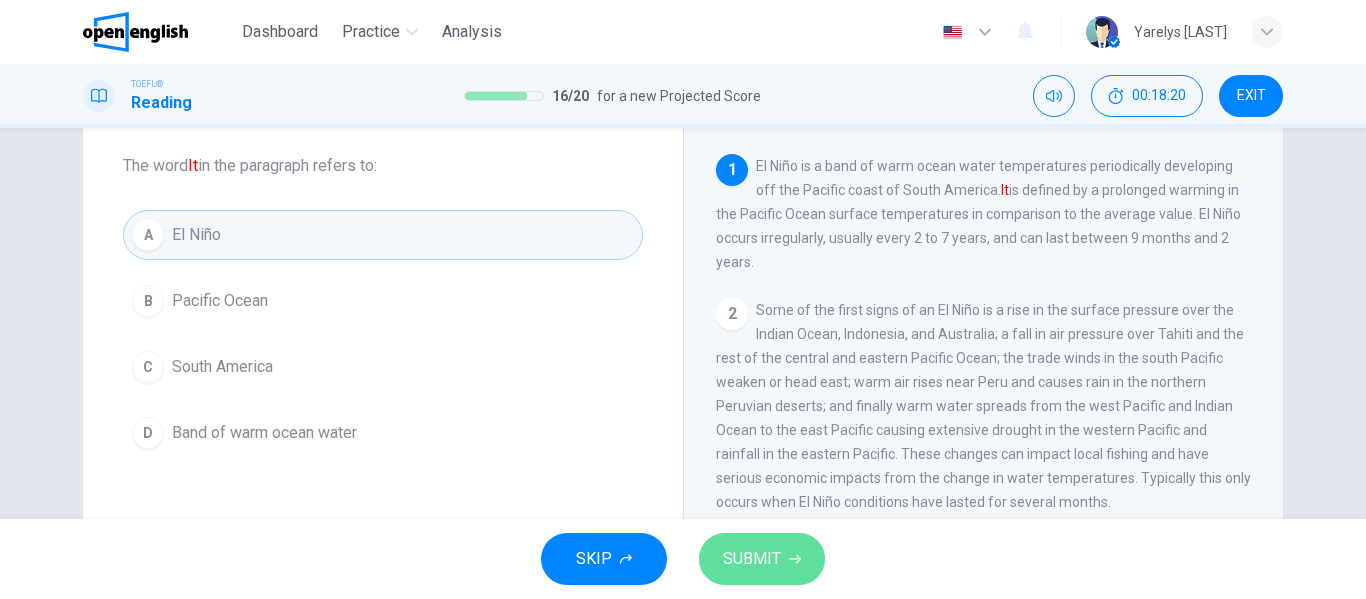 click on "SUBMIT" at bounding box center (752, 559) 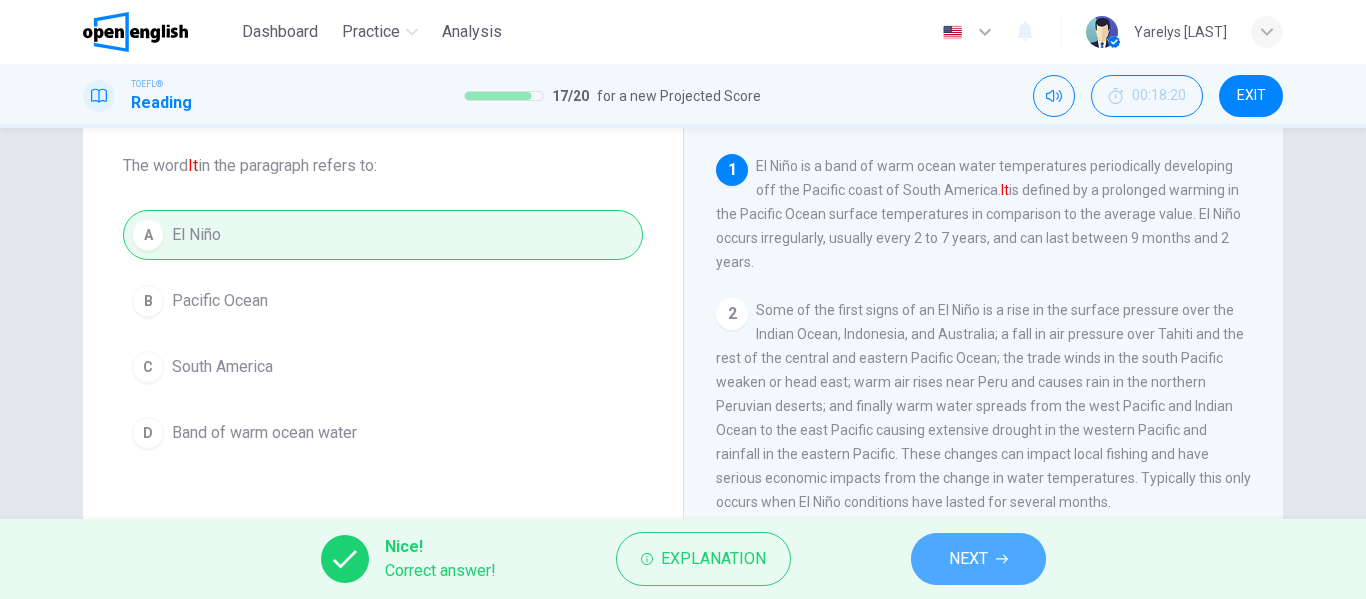 click on "NEXT" at bounding box center (978, 559) 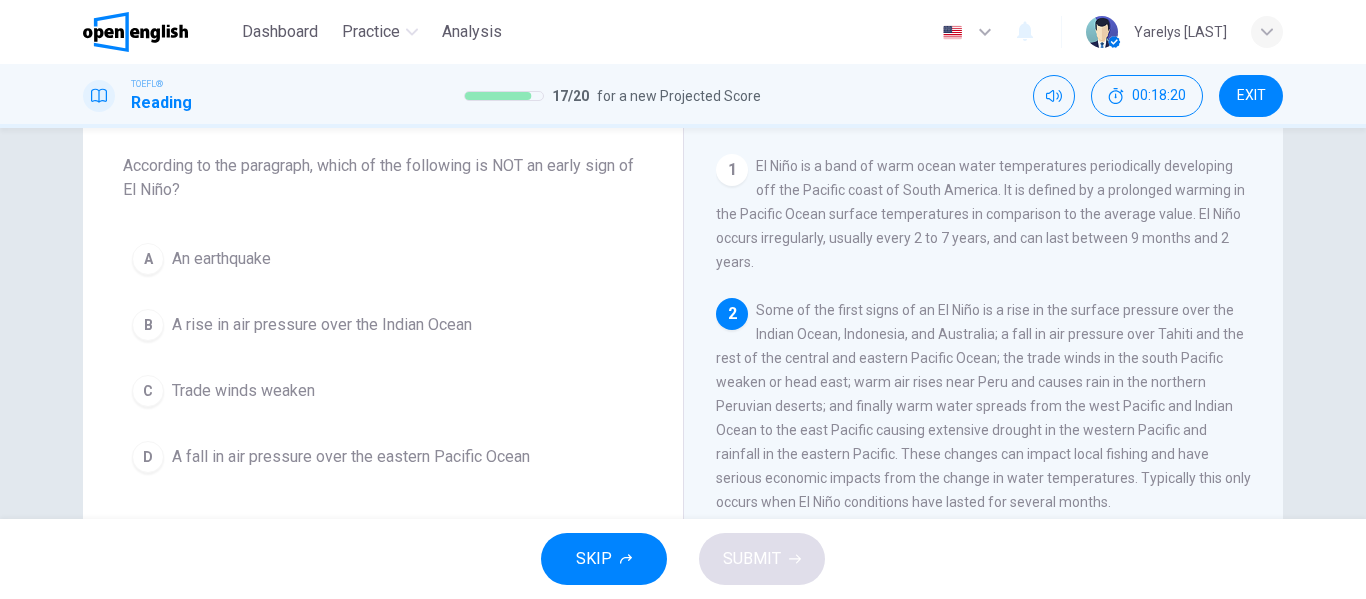 scroll, scrollTop: 149, scrollLeft: 0, axis: vertical 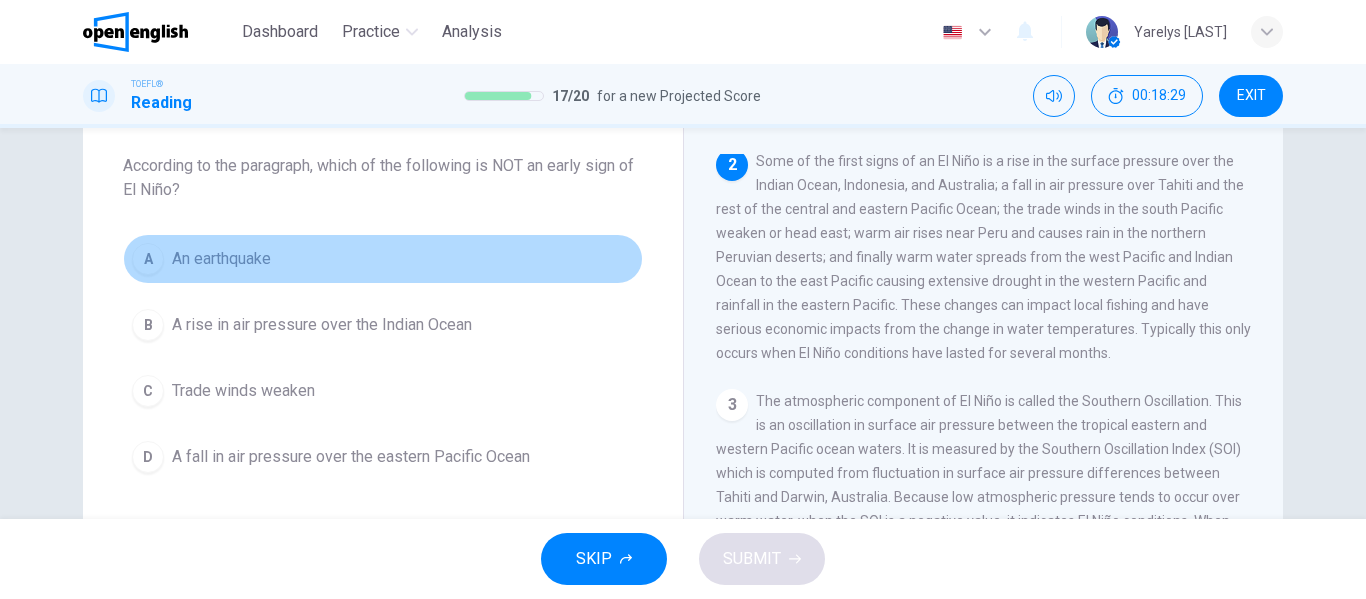 click on "An earthquake" at bounding box center (221, 259) 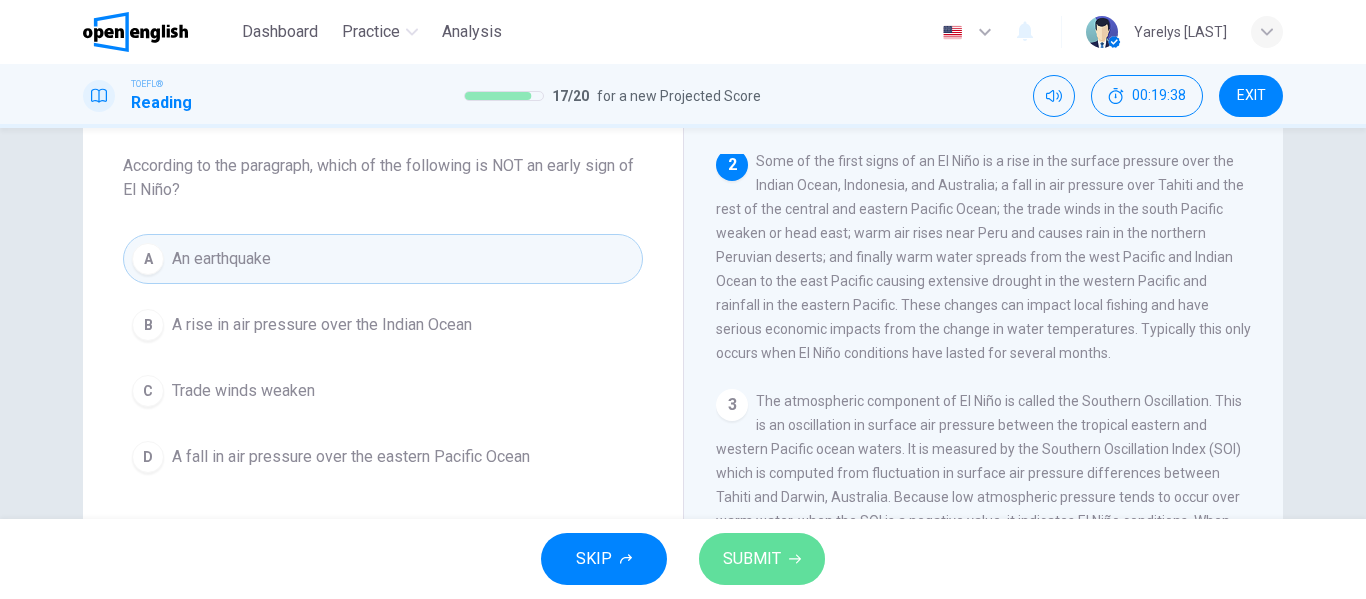 click on "SUBMIT" at bounding box center [752, 559] 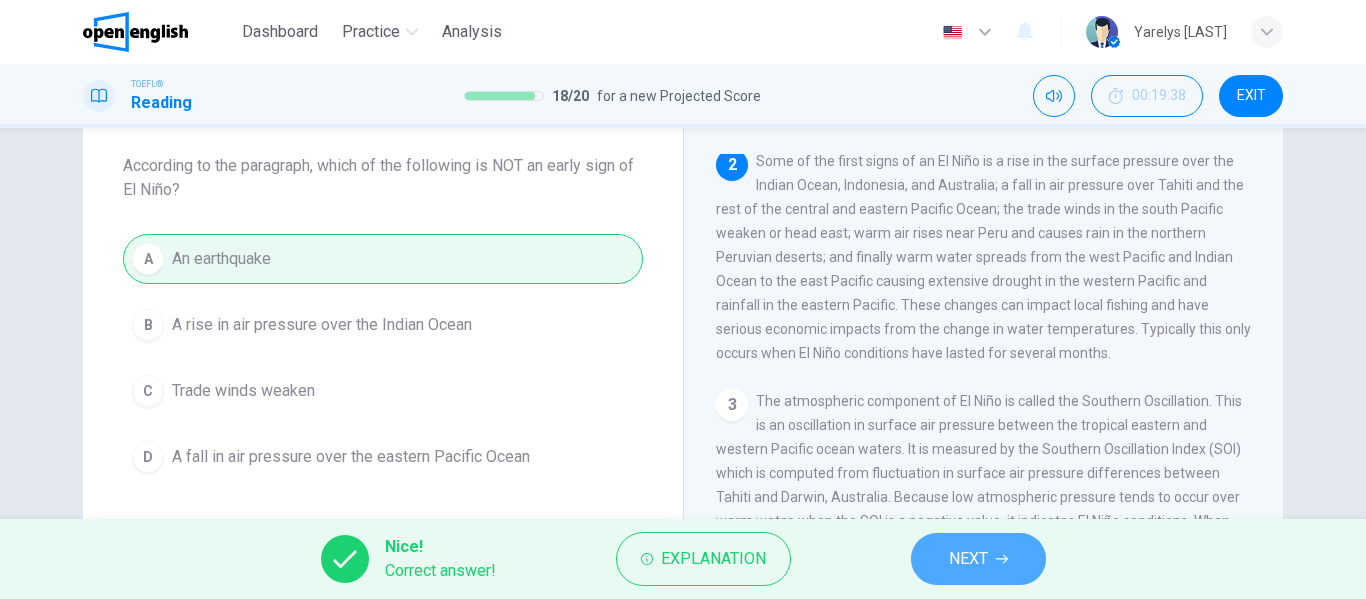 click on "NEXT" at bounding box center (968, 559) 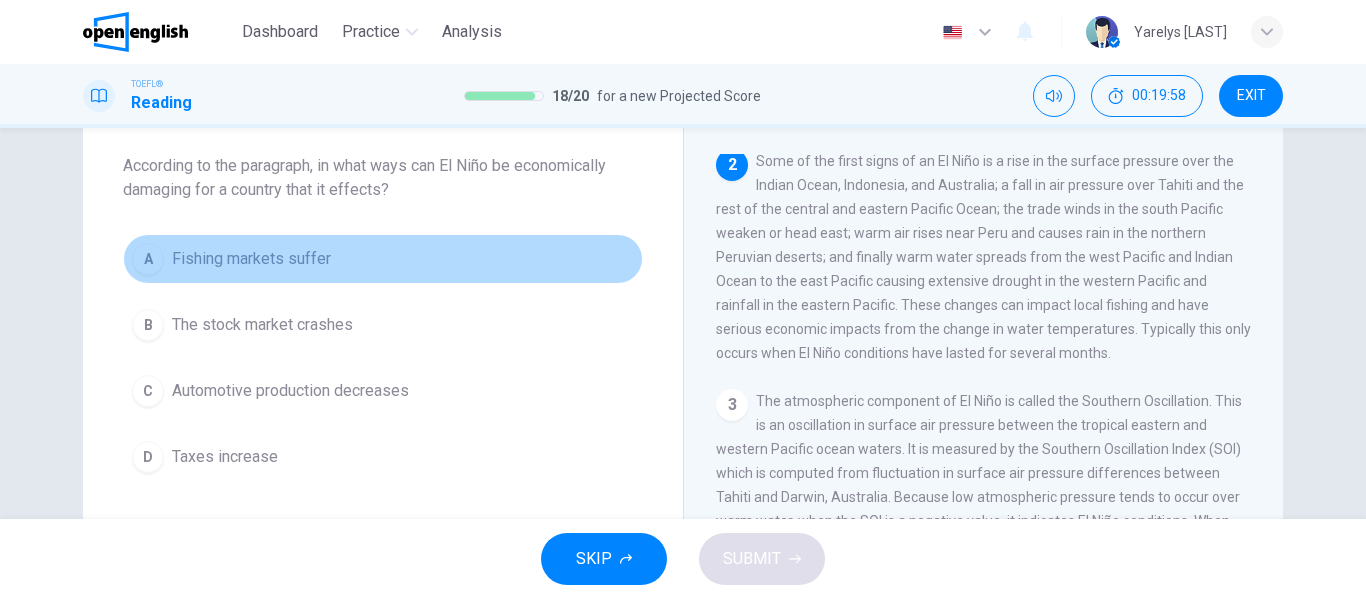click on "Fishing markets suffer" at bounding box center (251, 259) 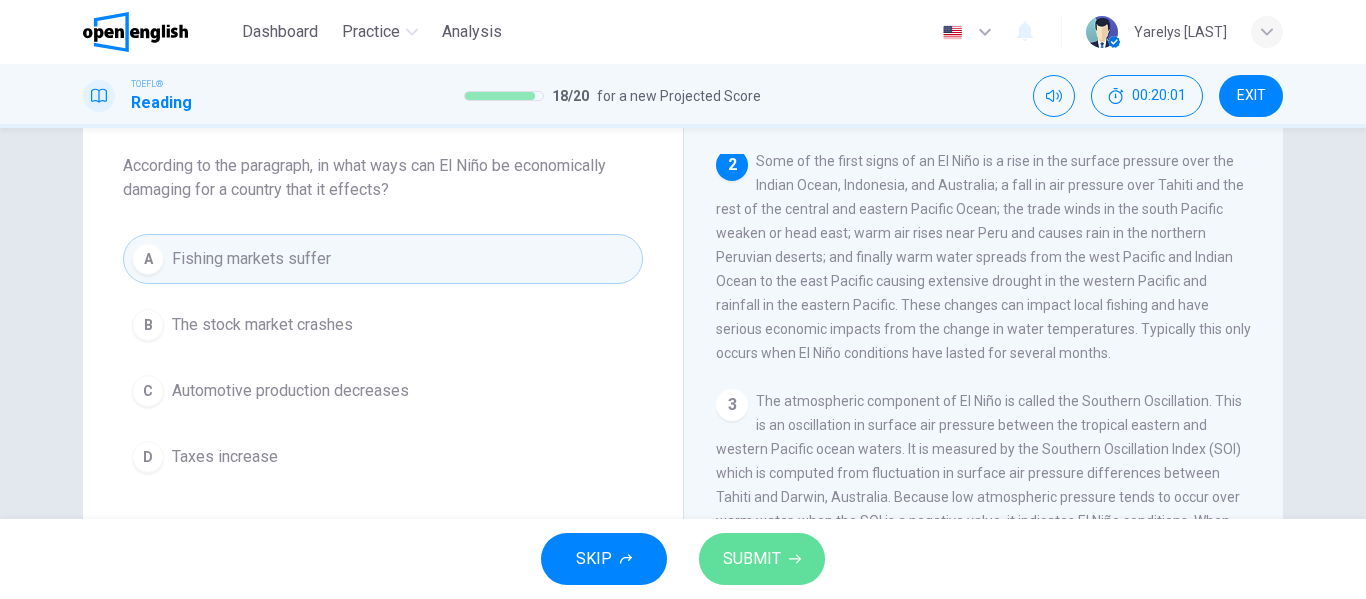 click on "SUBMIT" at bounding box center (762, 559) 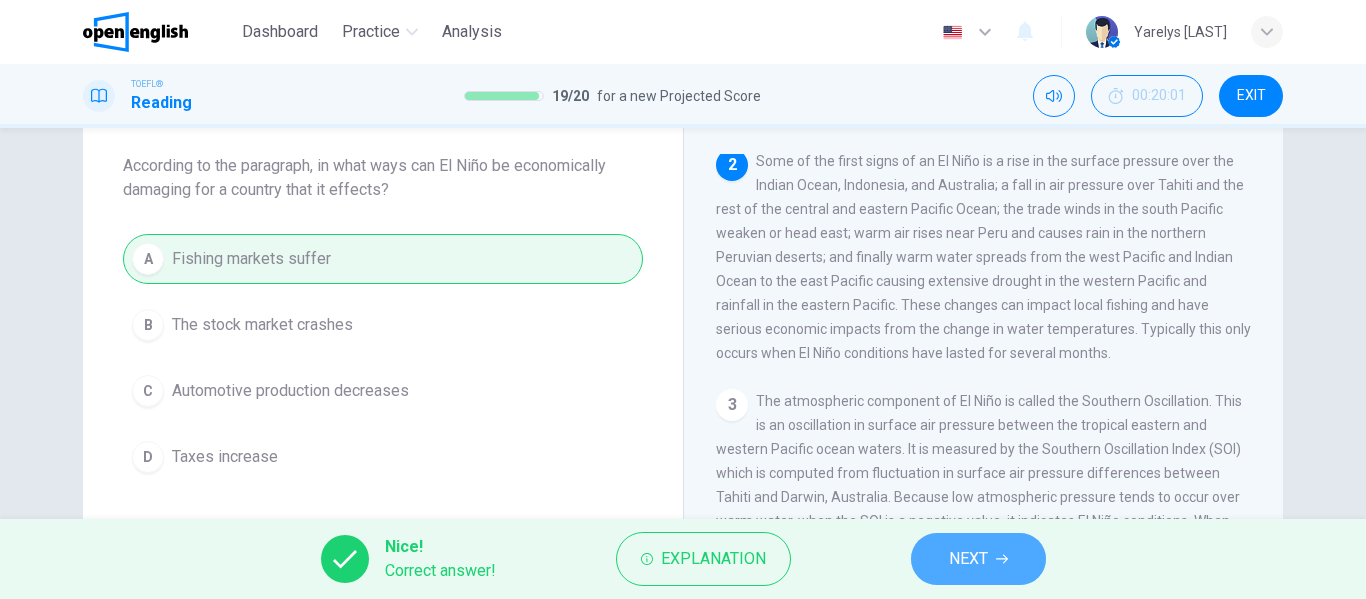 click on "NEXT" at bounding box center [978, 559] 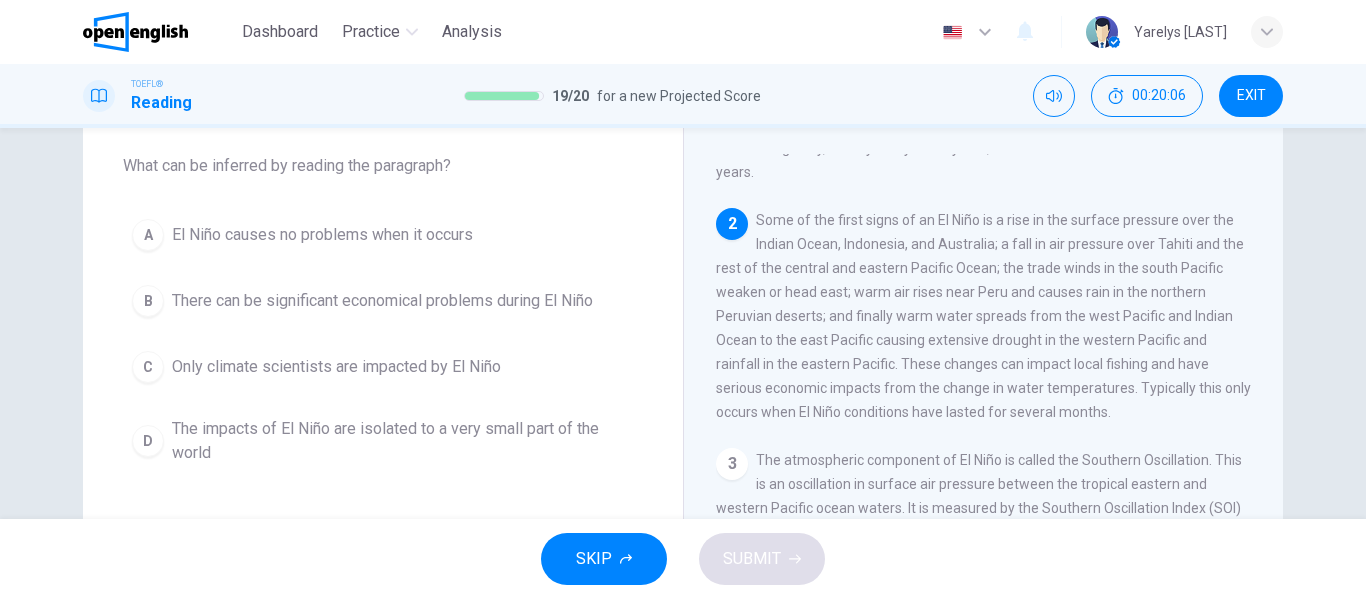 scroll, scrollTop: 88, scrollLeft: 0, axis: vertical 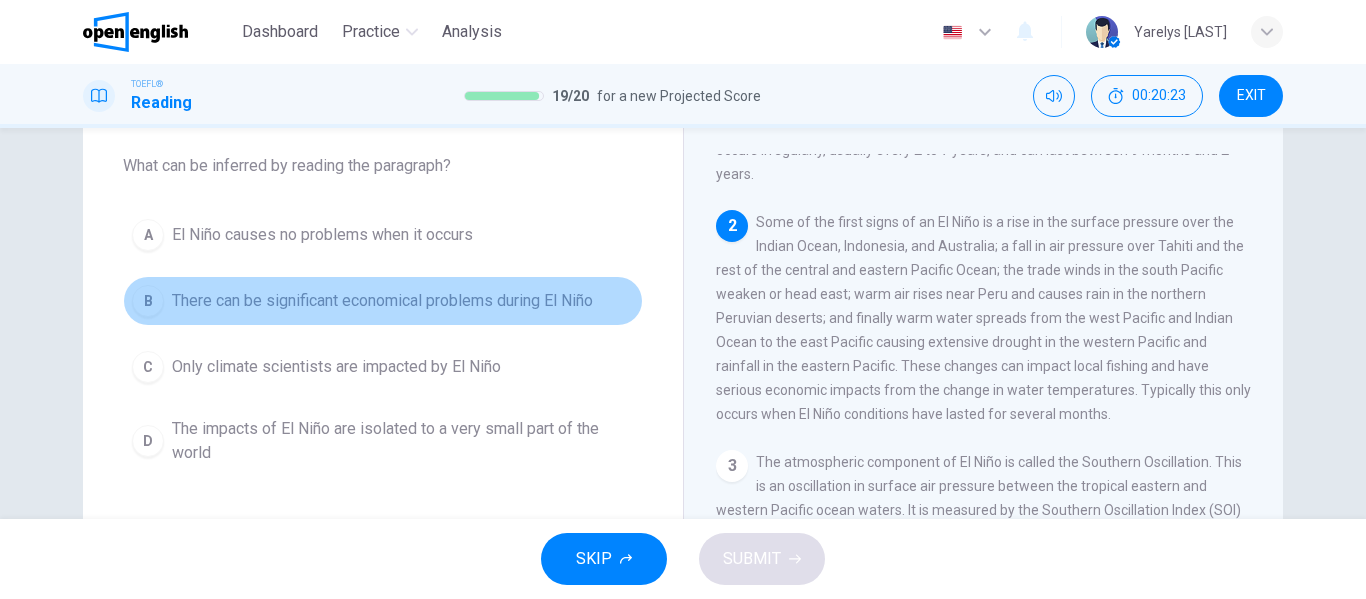 click on "There can be significant economical problems during El Niño" at bounding box center (382, 301) 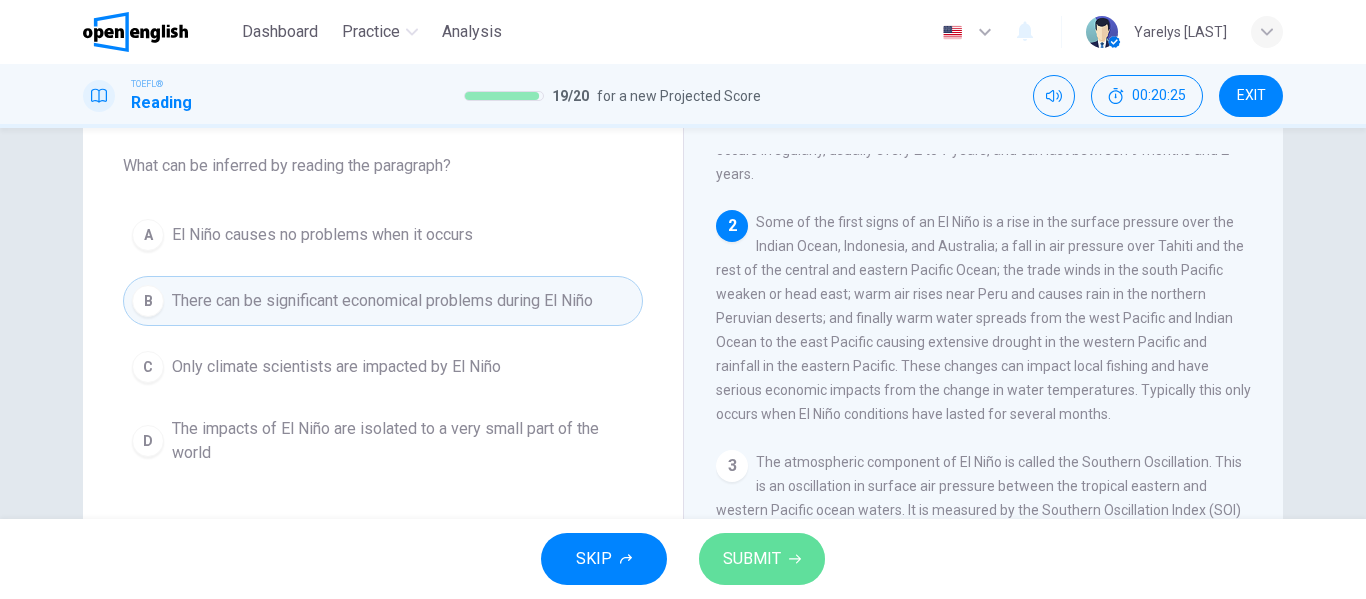 click on "SUBMIT" at bounding box center (752, 559) 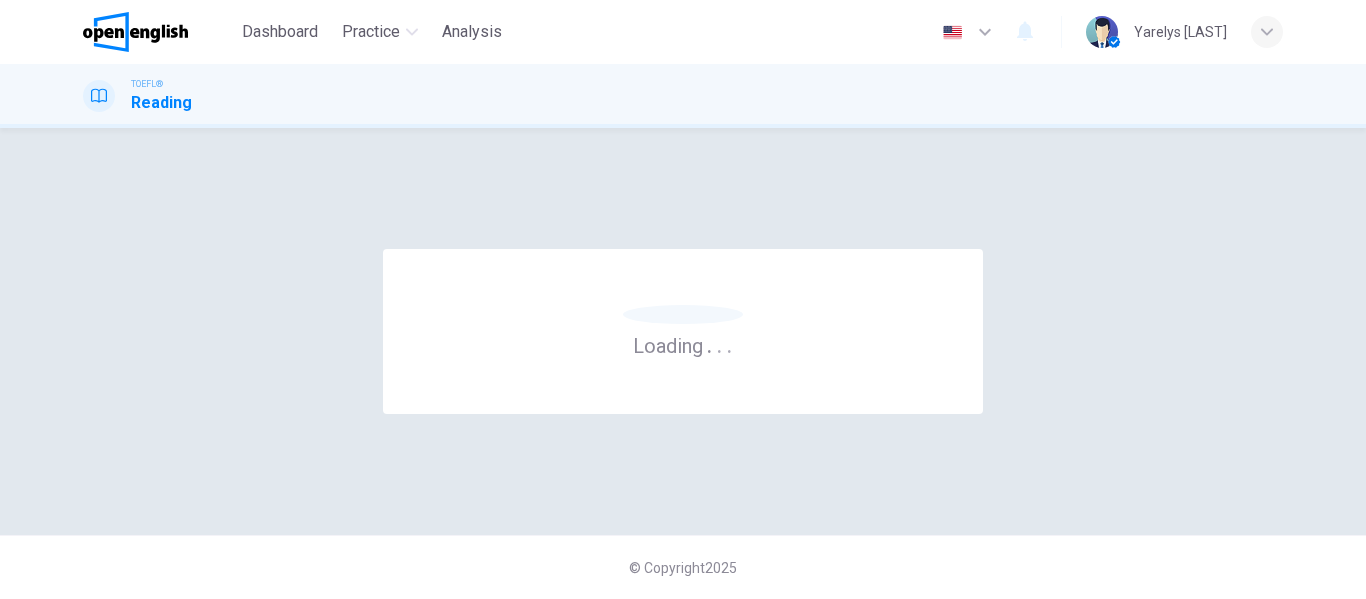 scroll, scrollTop: 0, scrollLeft: 0, axis: both 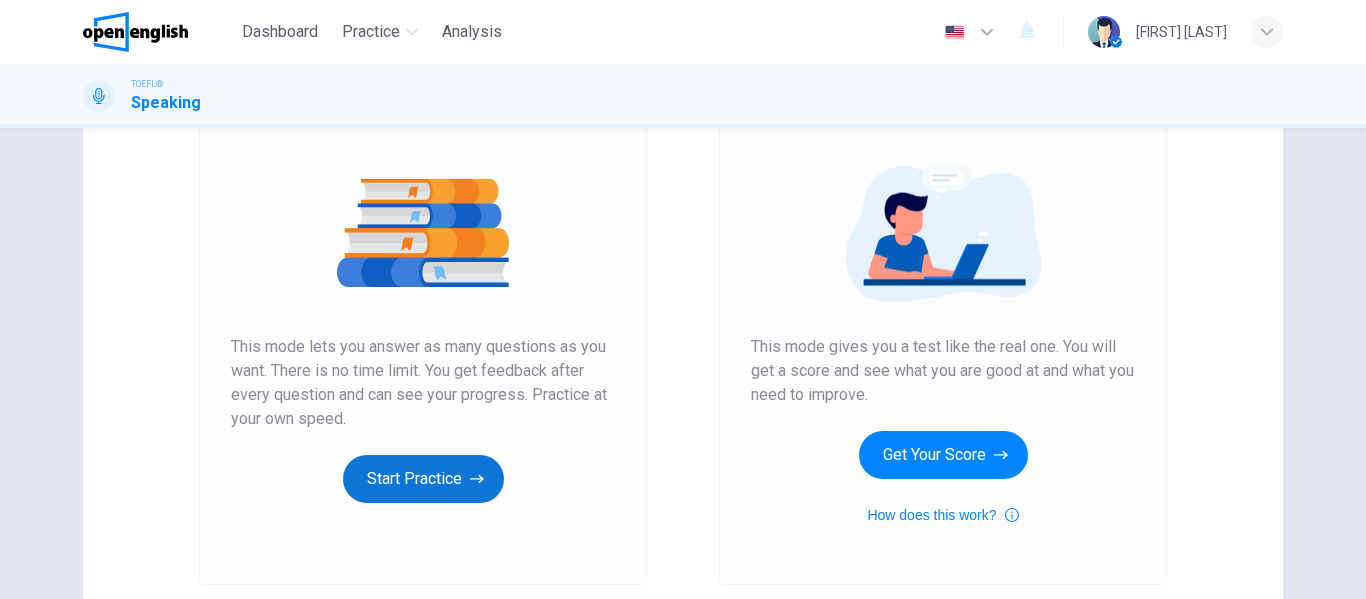 click on "Start Practice" at bounding box center [423, 479] 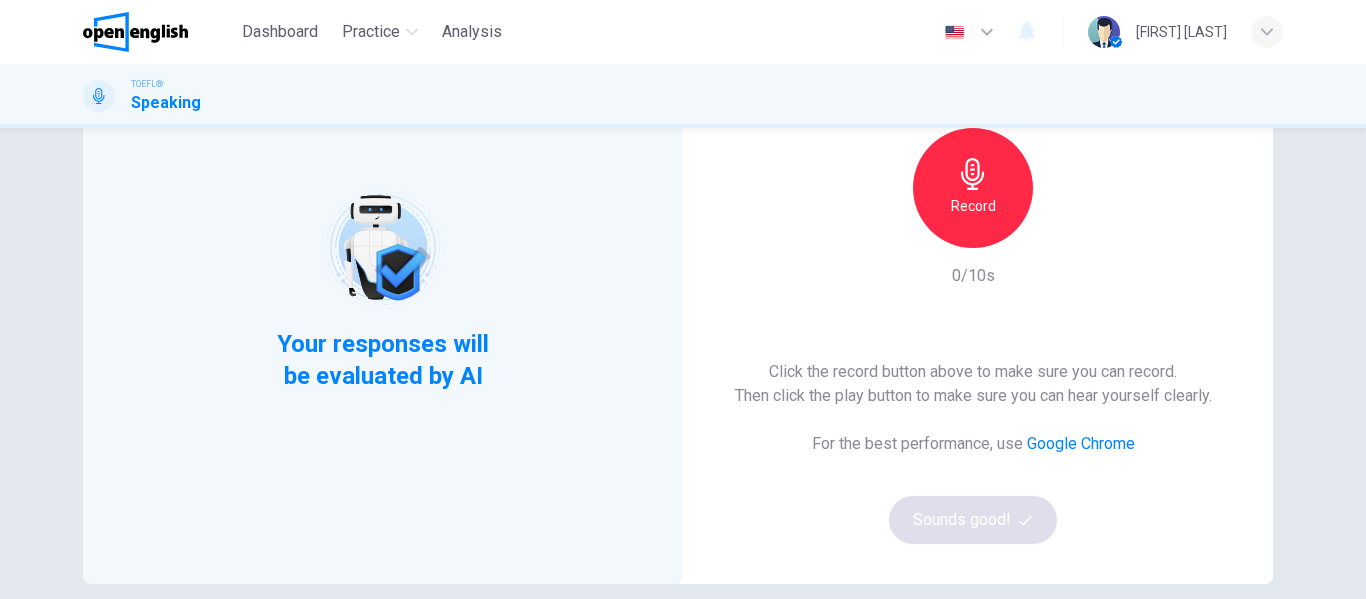 scroll, scrollTop: 173, scrollLeft: 0, axis: vertical 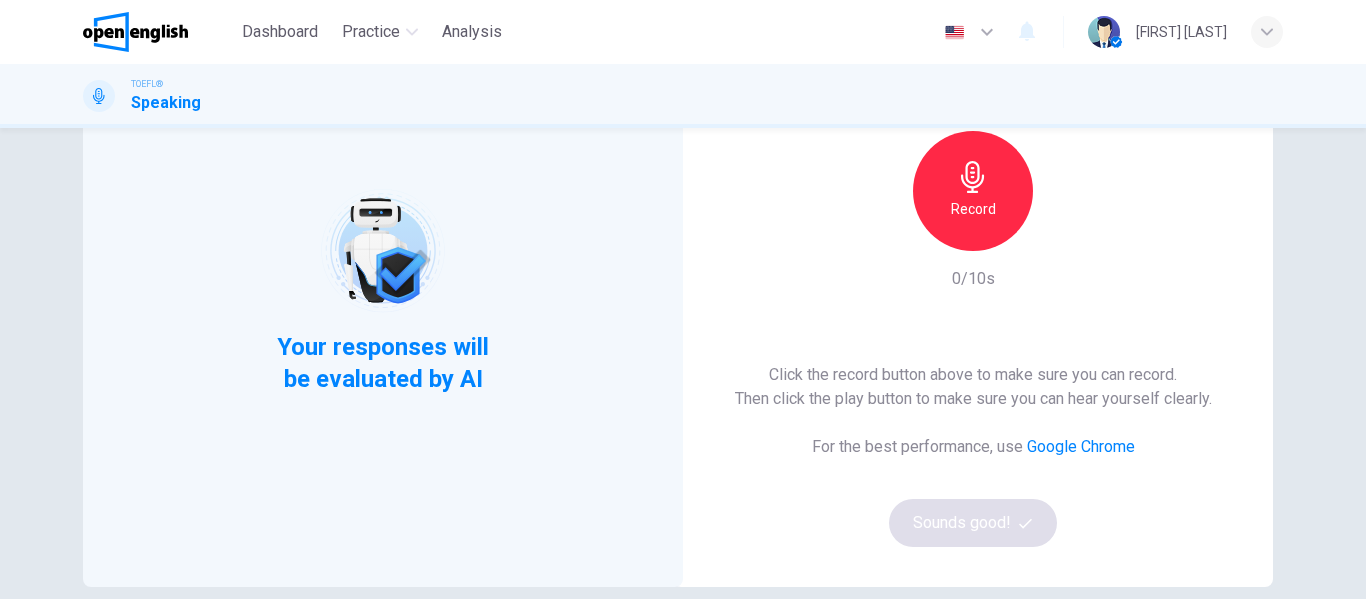 click on "Record" at bounding box center [973, 191] 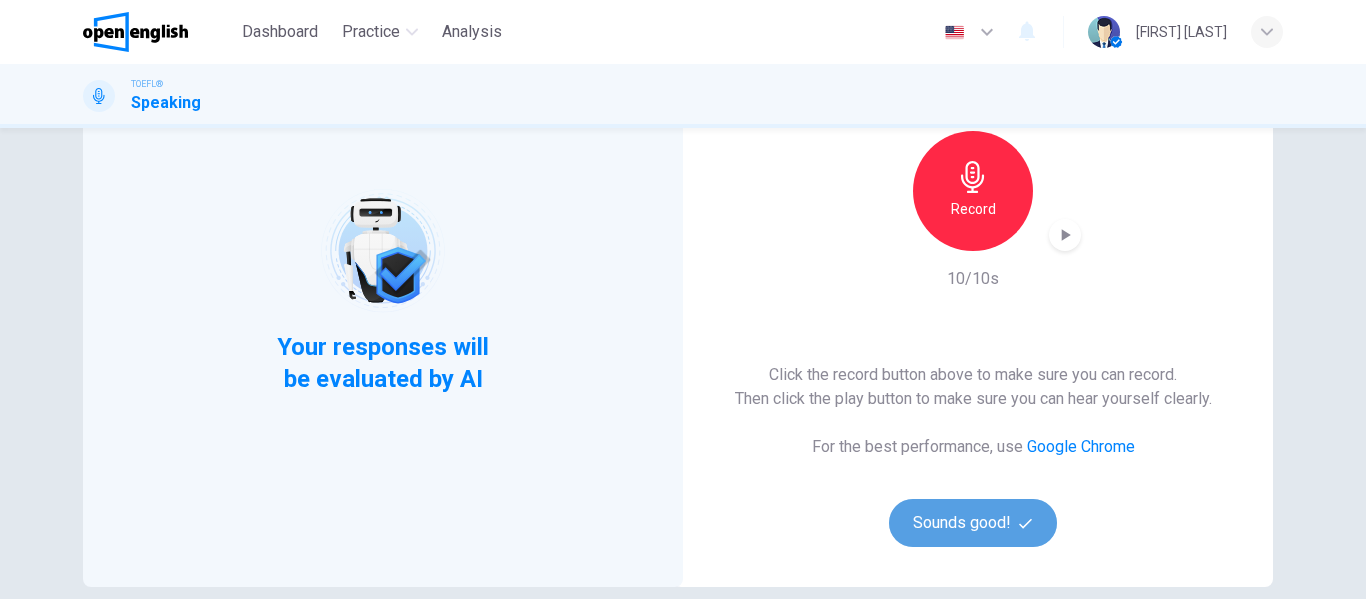 click on "Sounds good!" at bounding box center [973, 523] 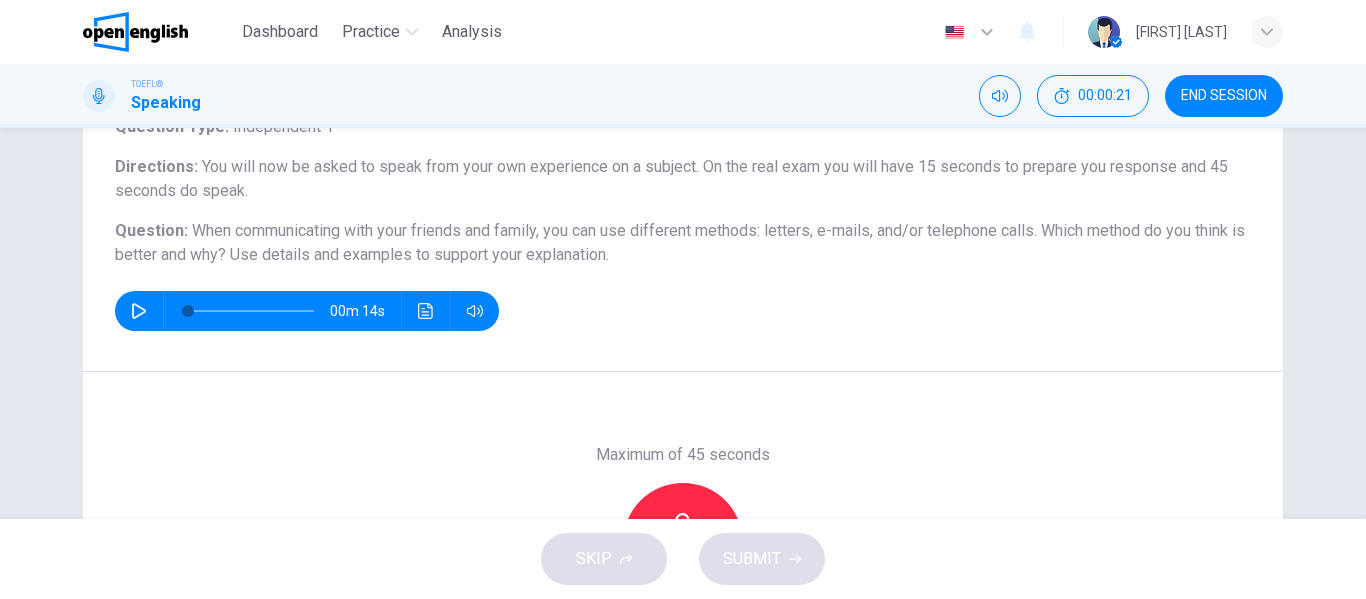 scroll, scrollTop: 150, scrollLeft: 0, axis: vertical 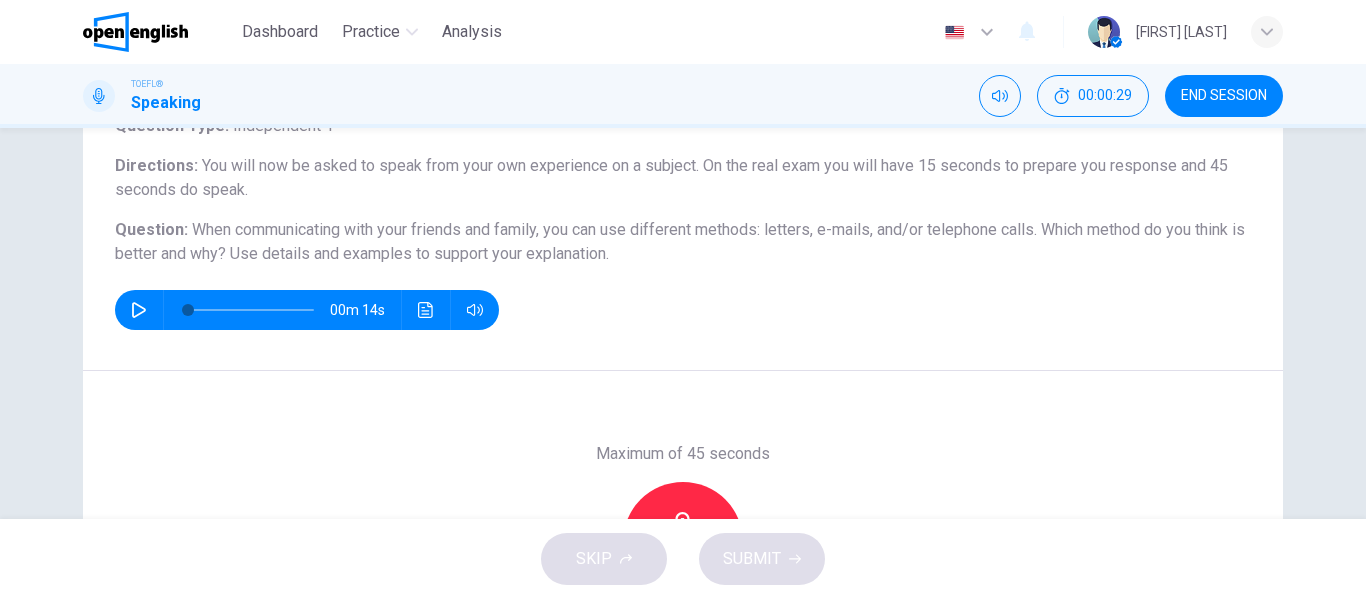 click 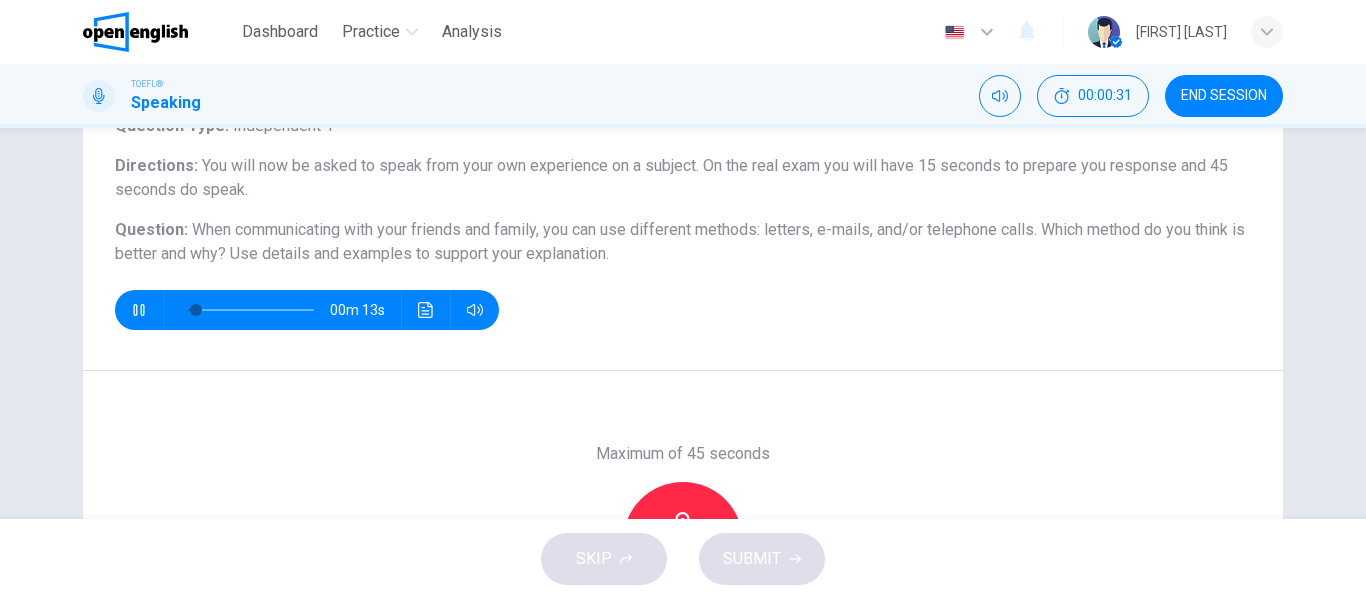 type on "**" 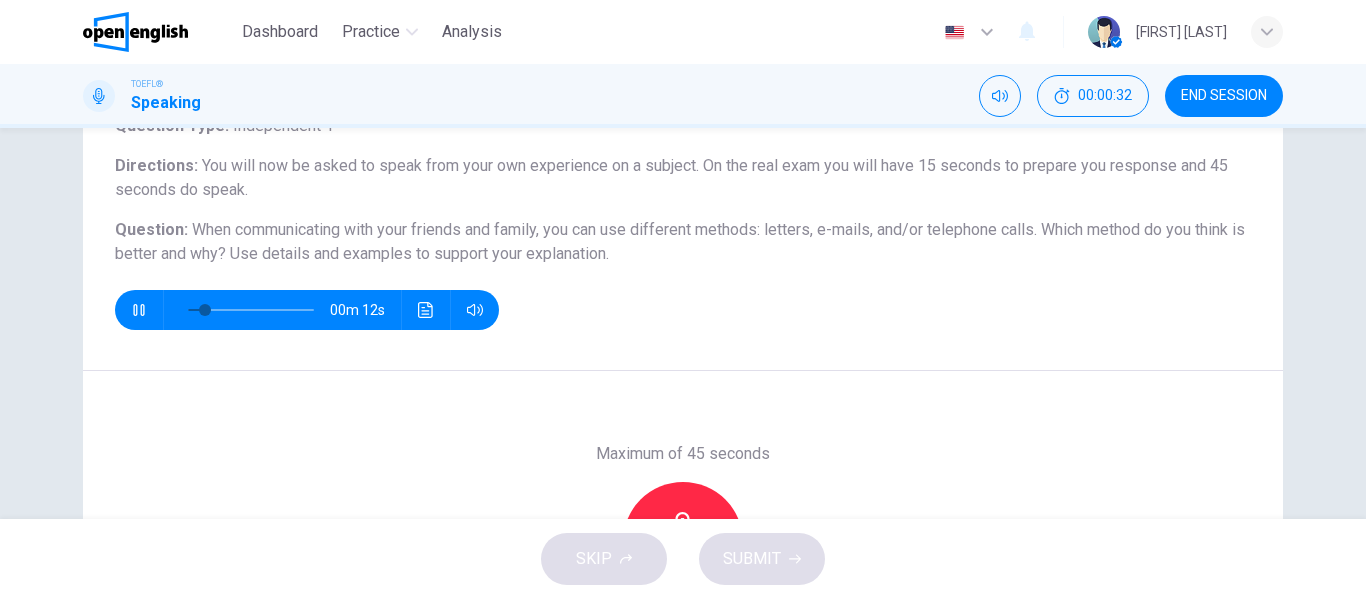 type 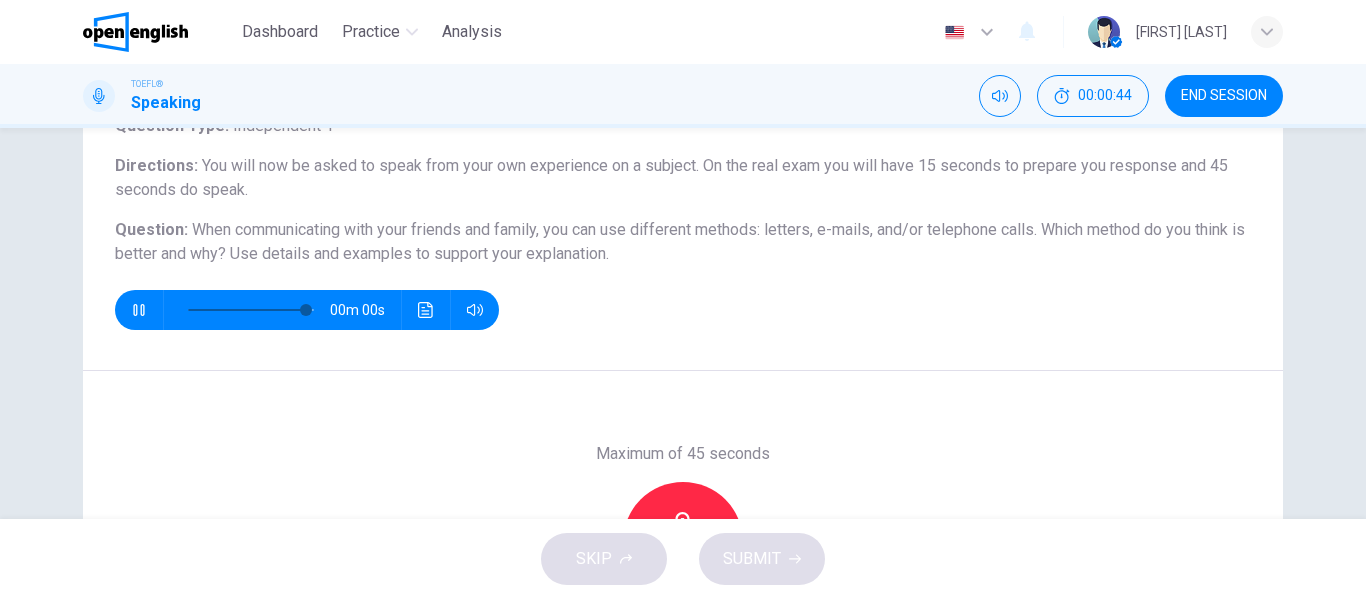 type on "*" 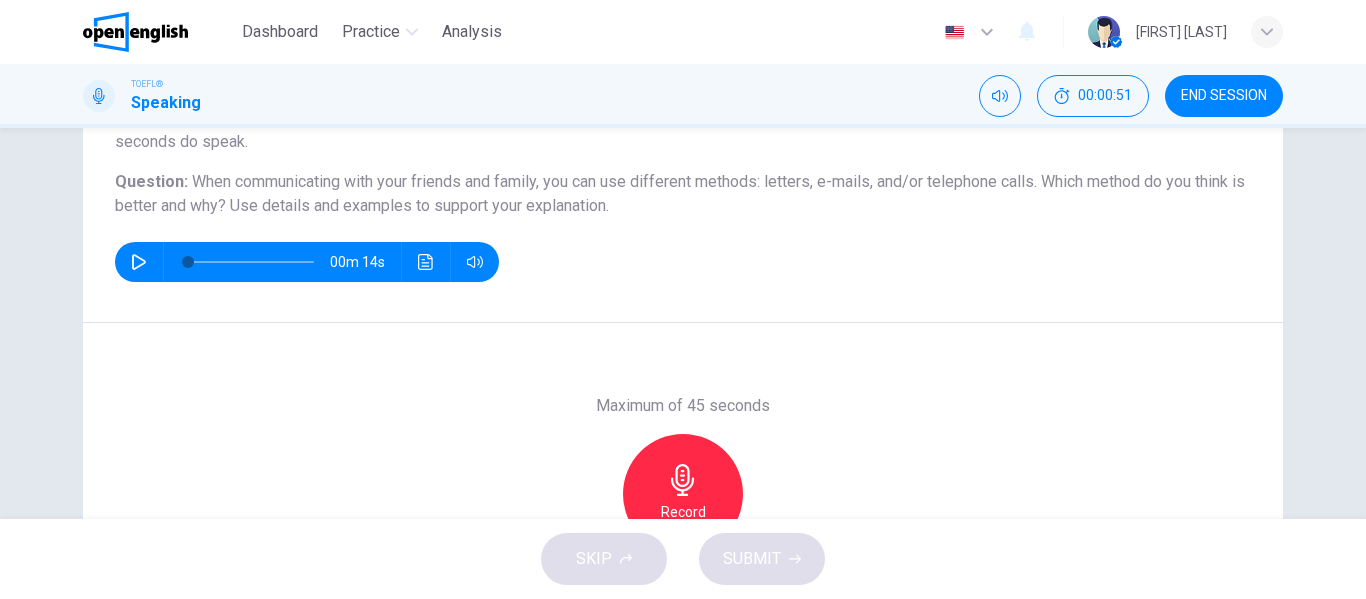 scroll, scrollTop: 237, scrollLeft: 0, axis: vertical 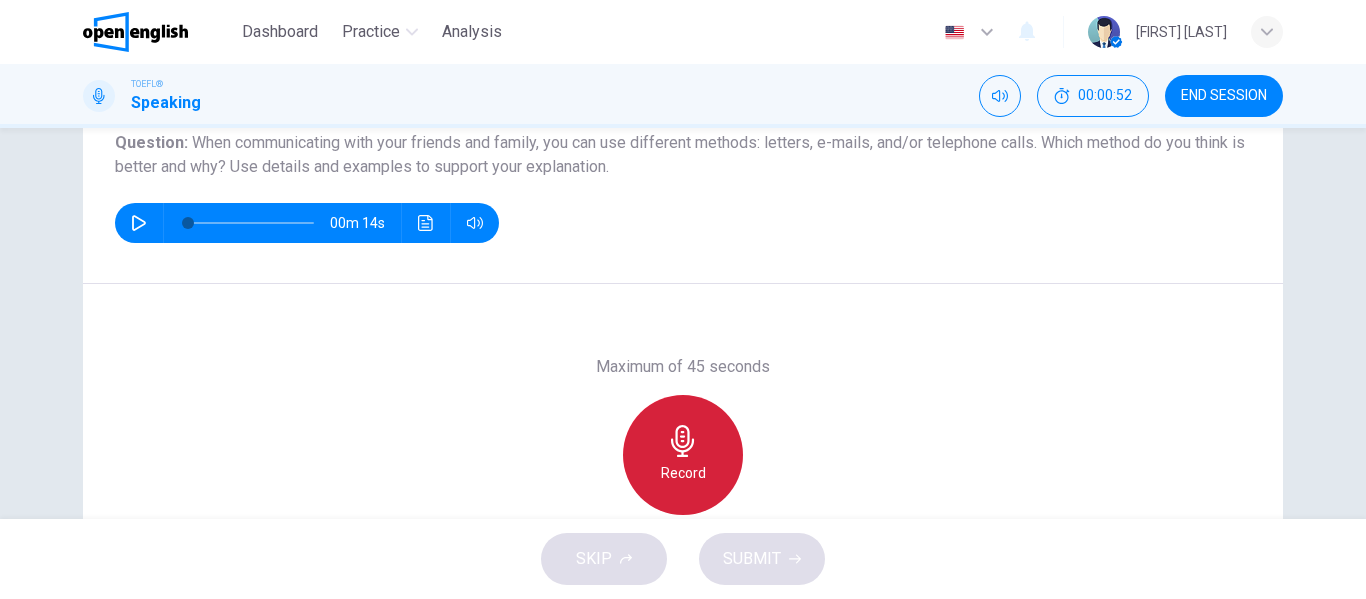 click on "Record" at bounding box center [683, 455] 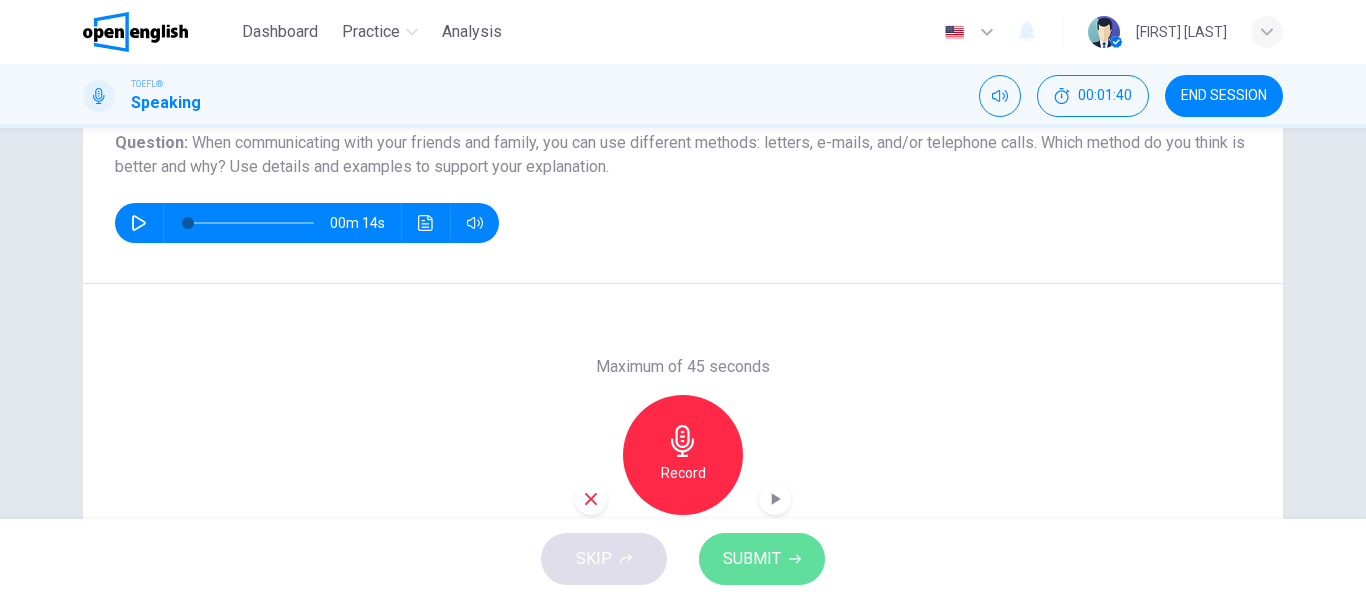 click on "SUBMIT" at bounding box center (752, 559) 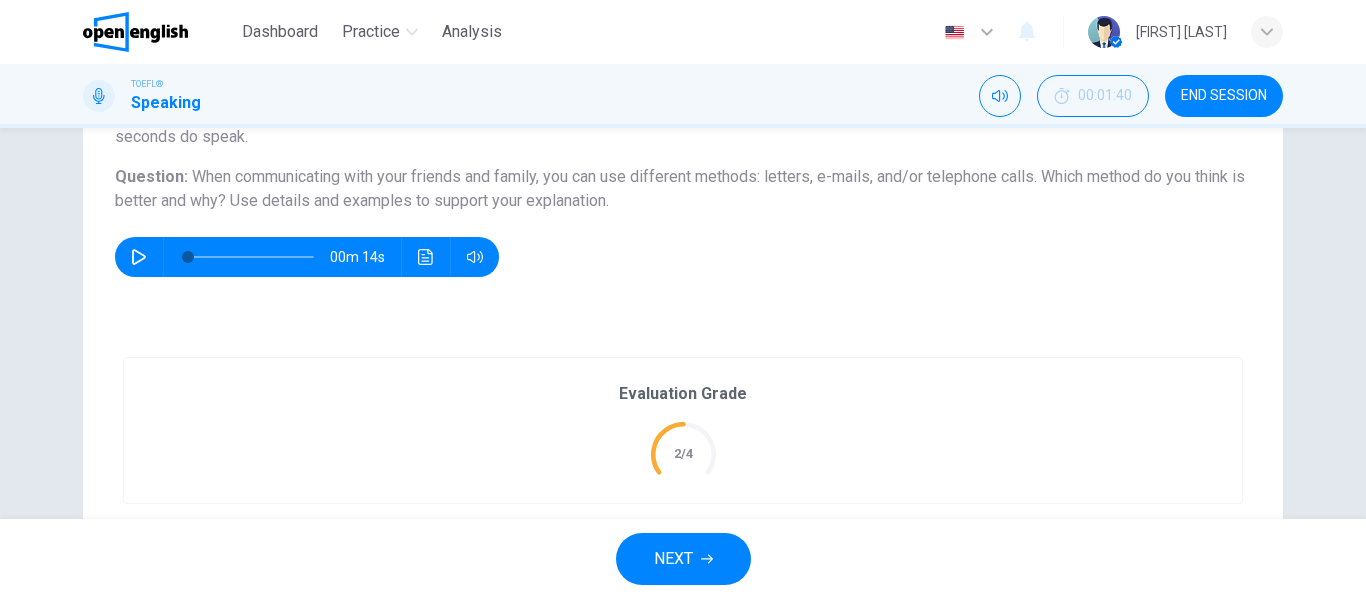 scroll, scrollTop: 431, scrollLeft: 0, axis: vertical 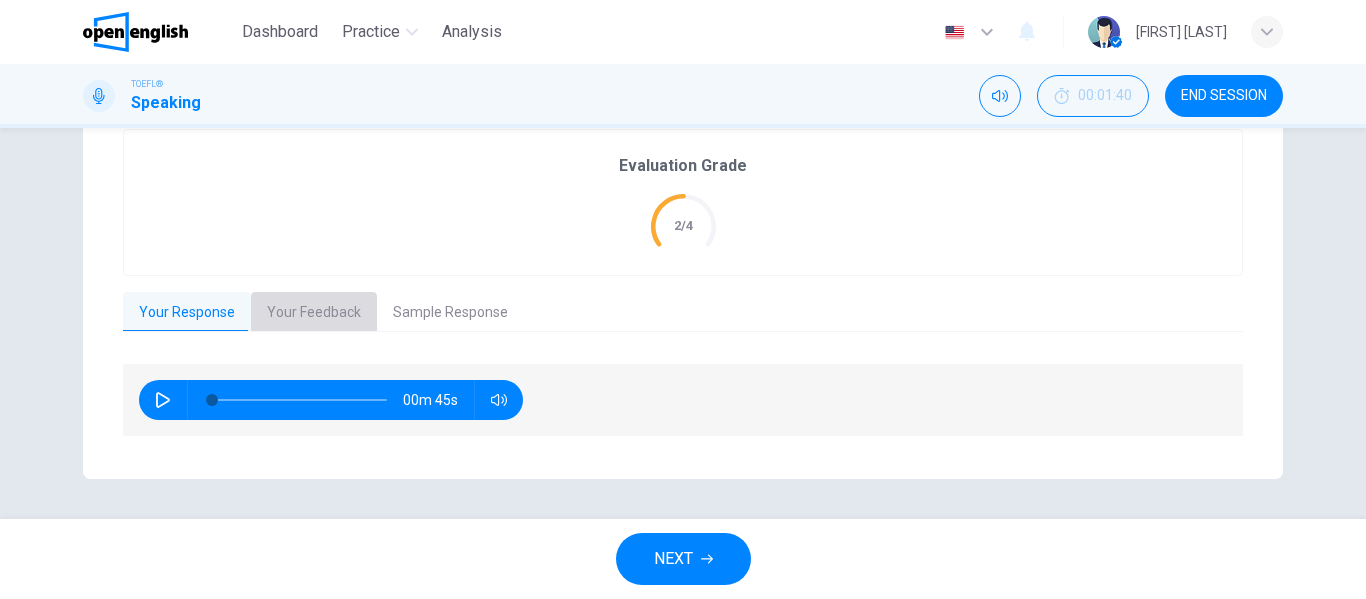 click on "Your Feedback" at bounding box center (314, 313) 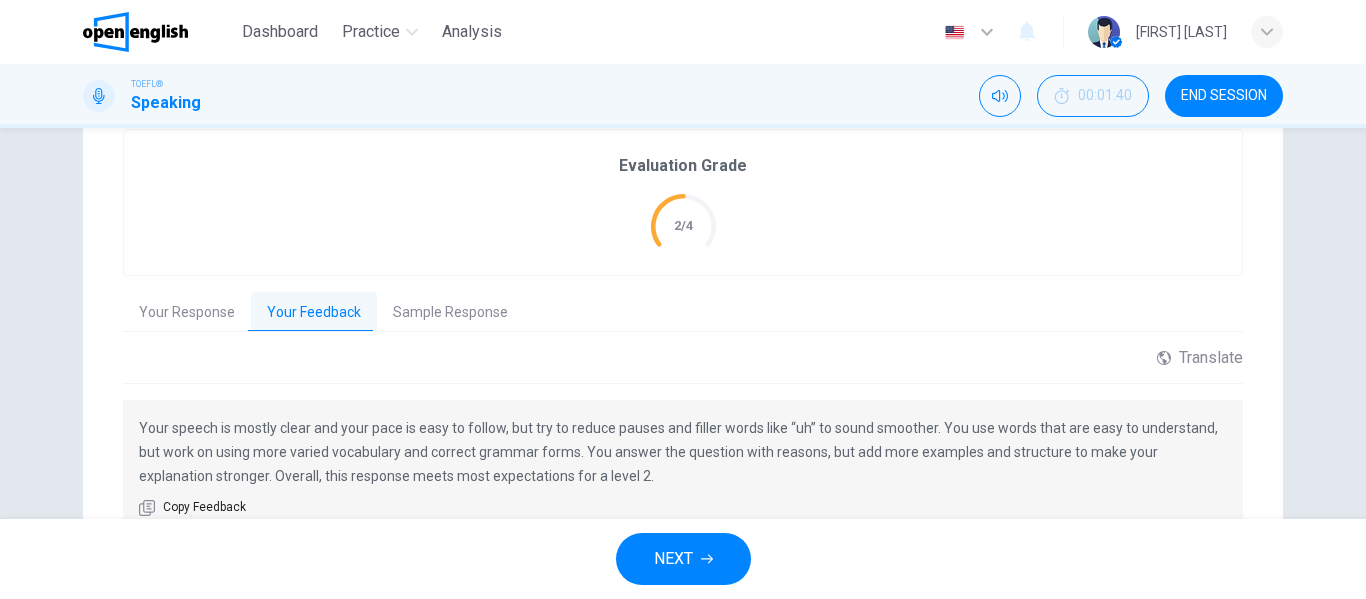 scroll, scrollTop: 528, scrollLeft: 0, axis: vertical 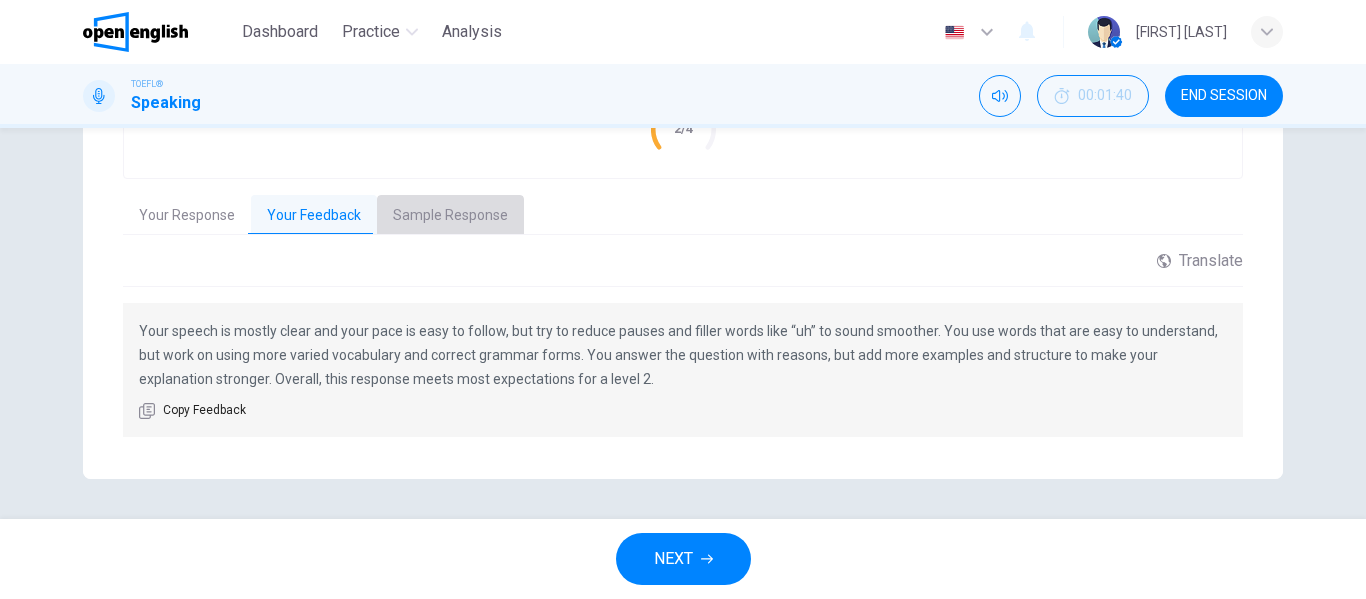 click on "Sample Response" at bounding box center [450, 216] 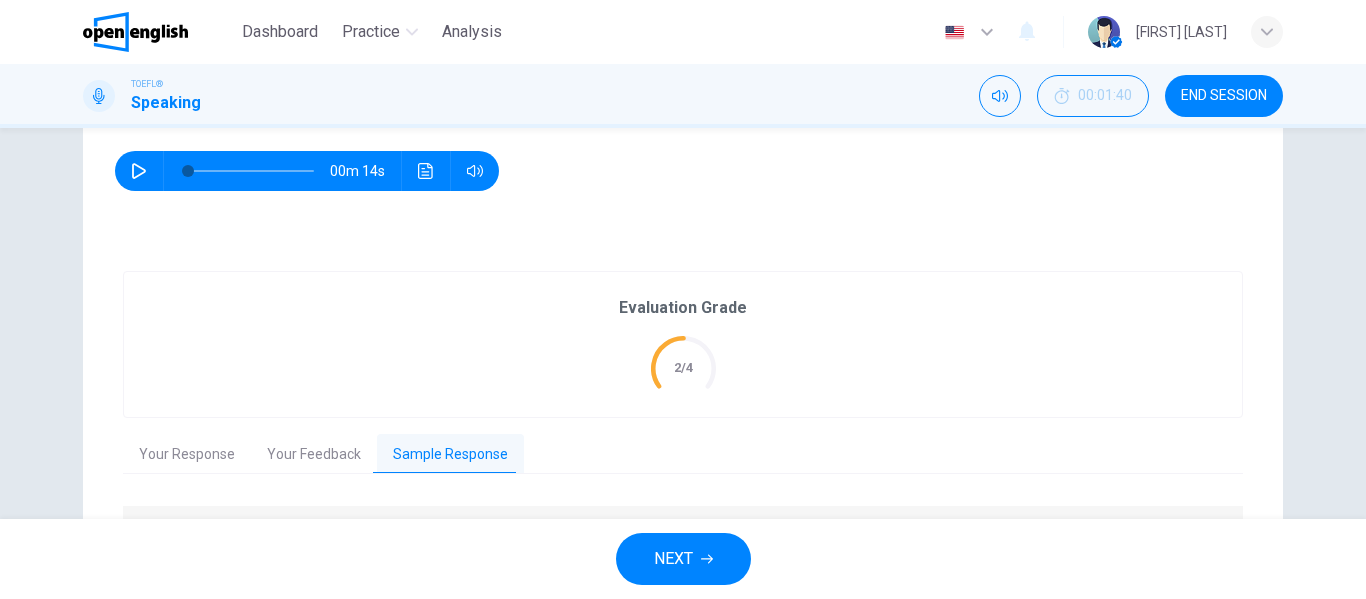 scroll, scrollTop: 288, scrollLeft: 0, axis: vertical 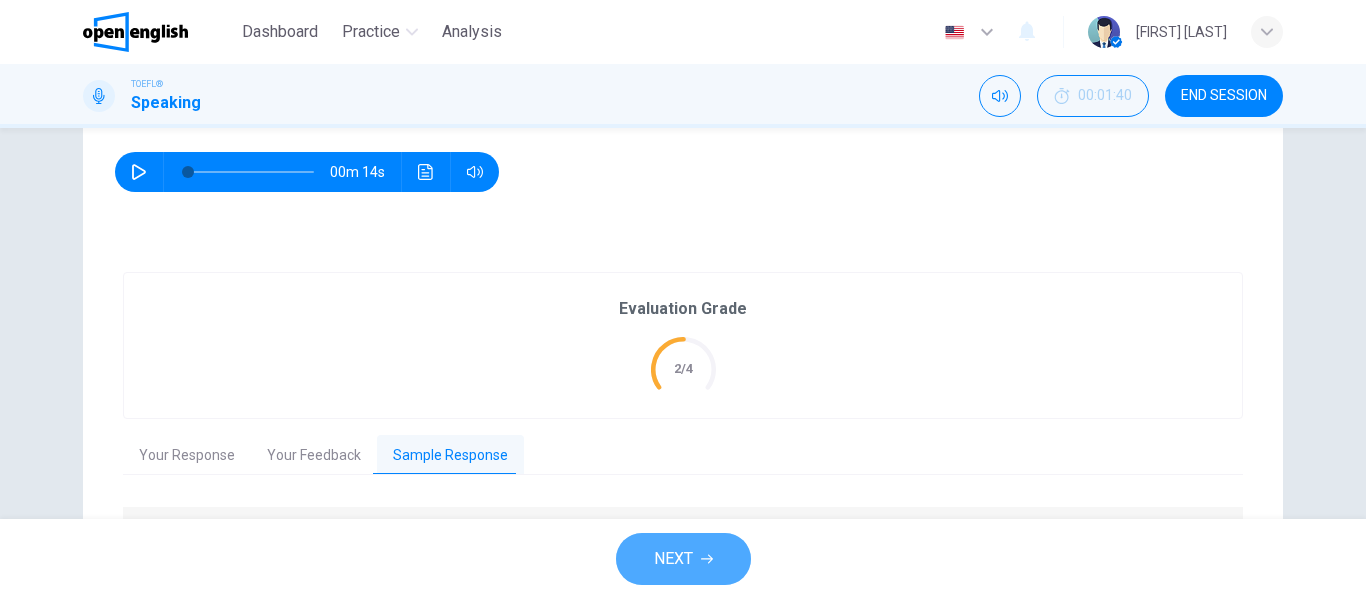 click on "NEXT" at bounding box center (673, 559) 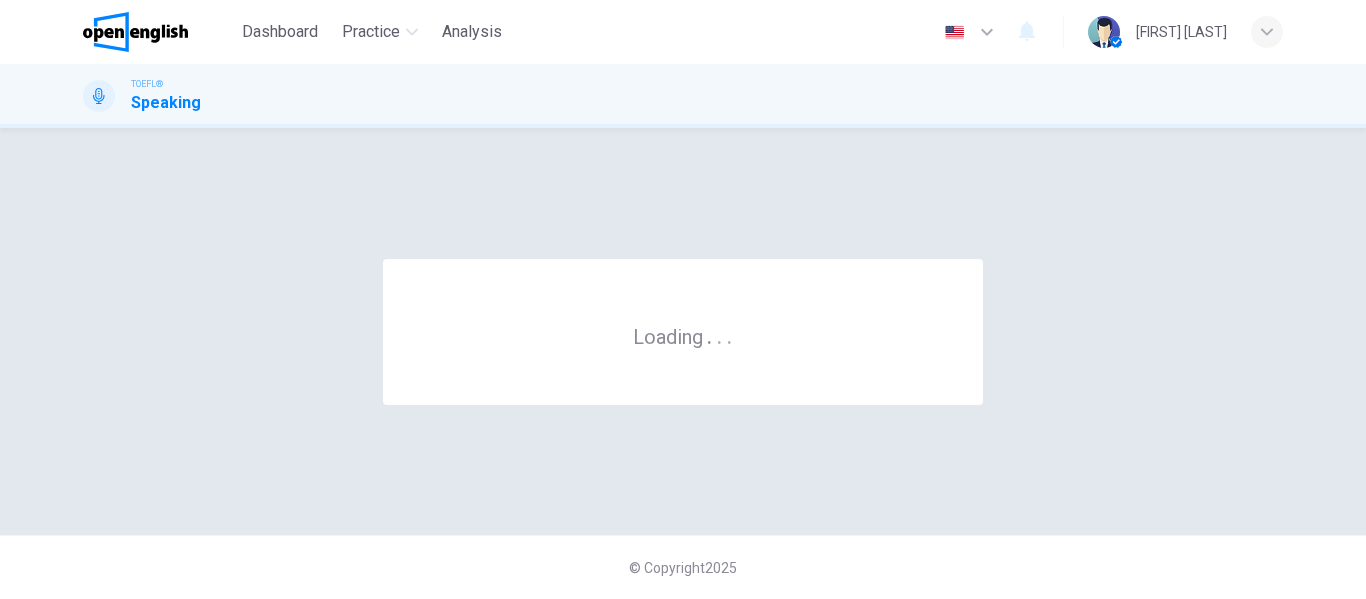 scroll, scrollTop: 0, scrollLeft: 0, axis: both 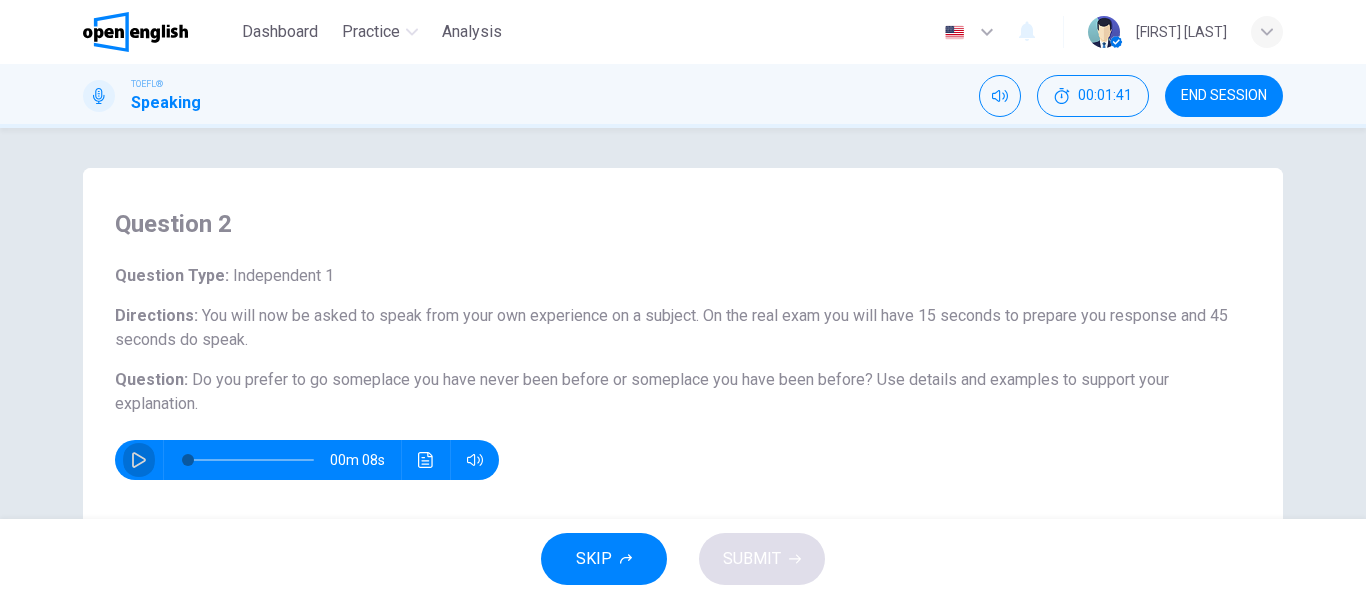 click at bounding box center [139, 460] 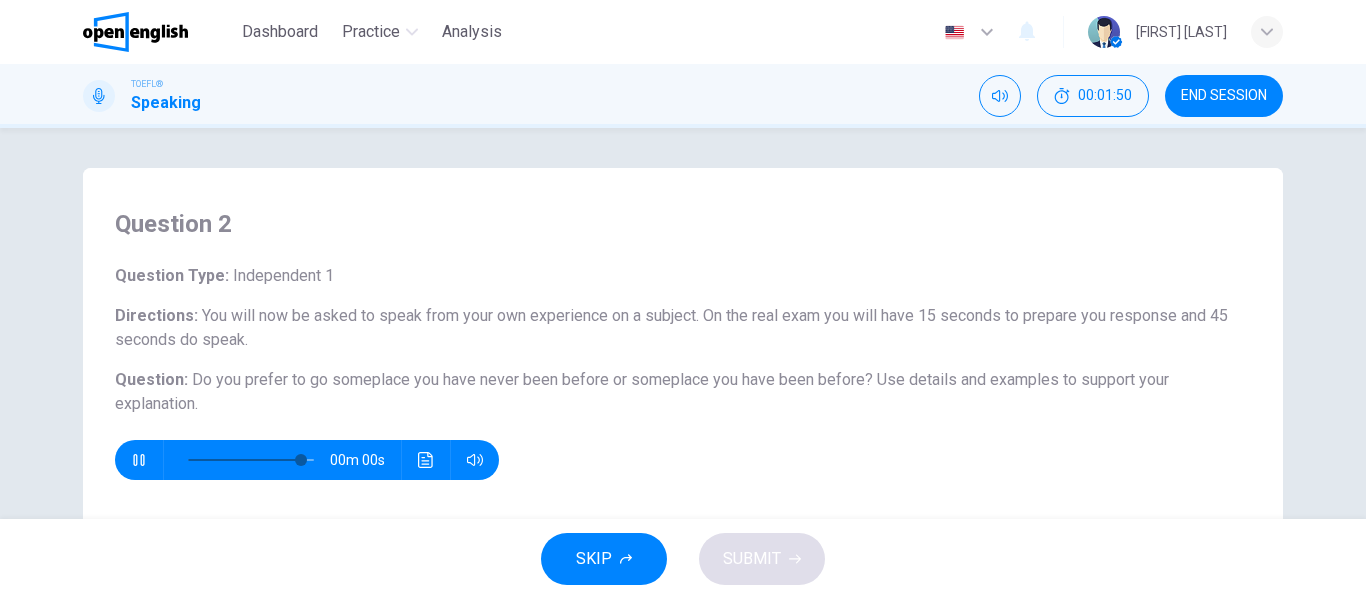 type on "*" 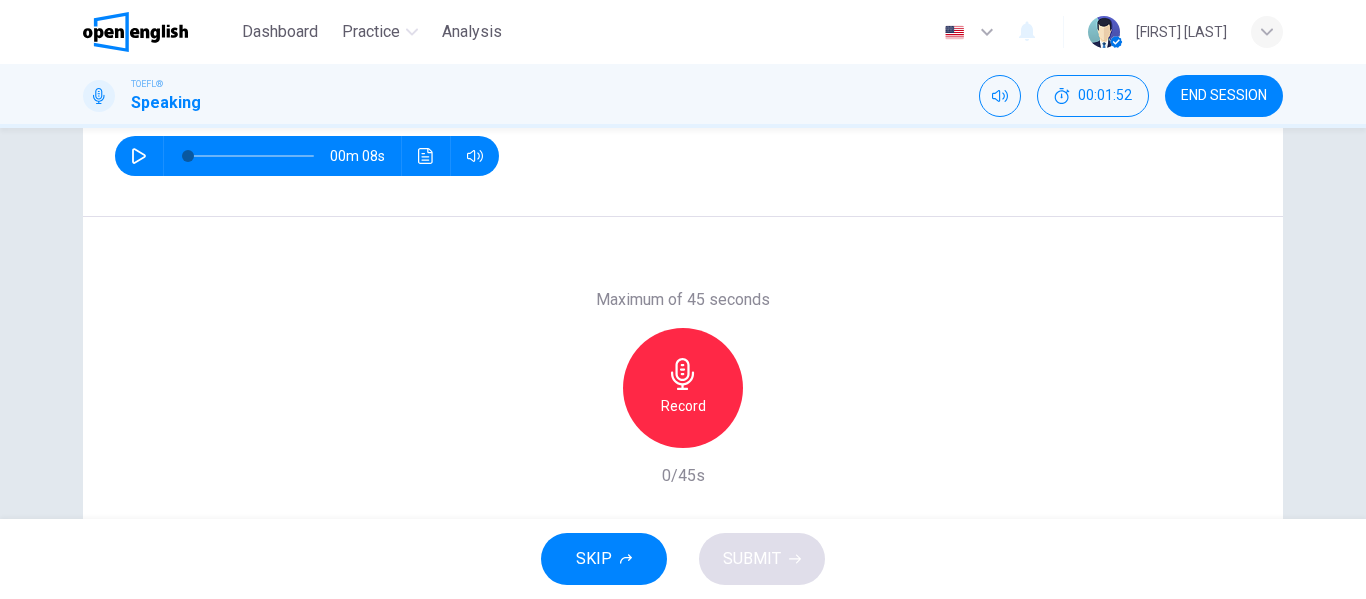 scroll, scrollTop: 306, scrollLeft: 0, axis: vertical 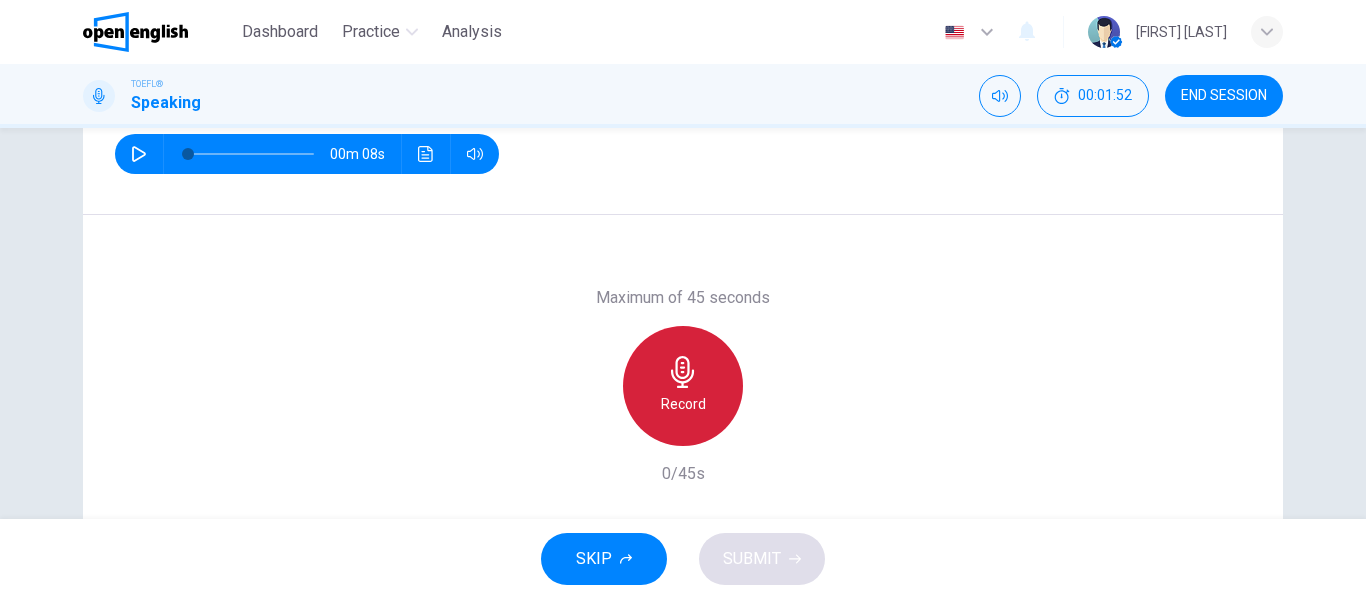 click on "Record" at bounding box center (683, 386) 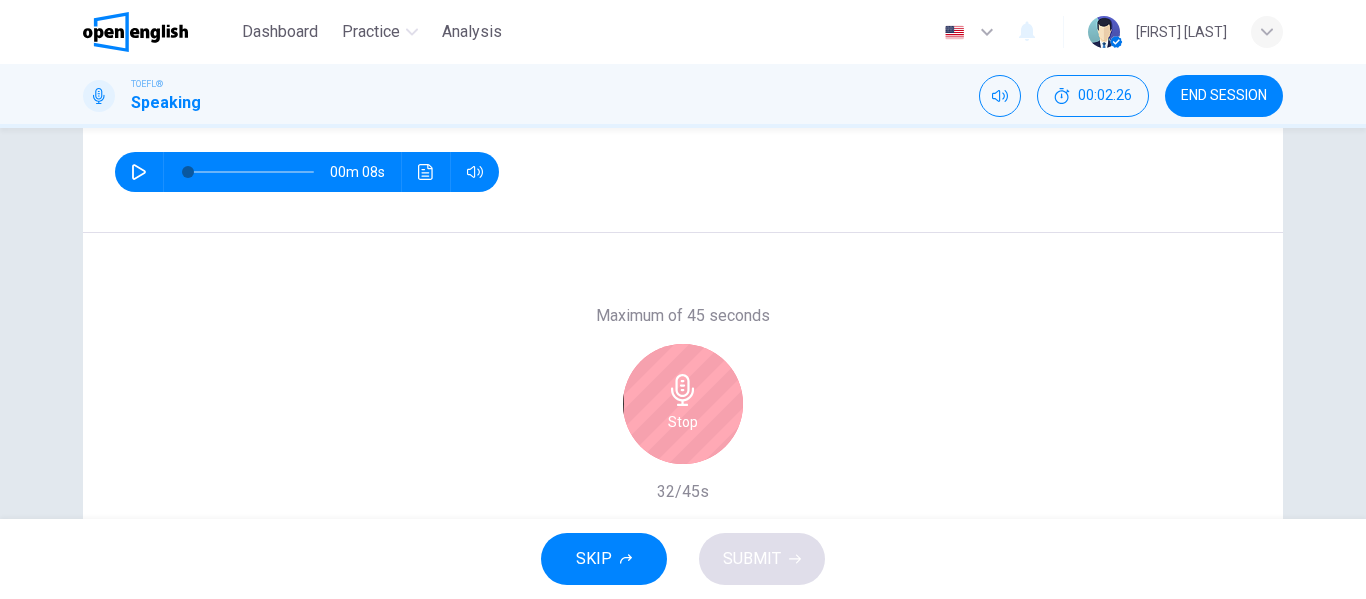 scroll, scrollTop: 311, scrollLeft: 0, axis: vertical 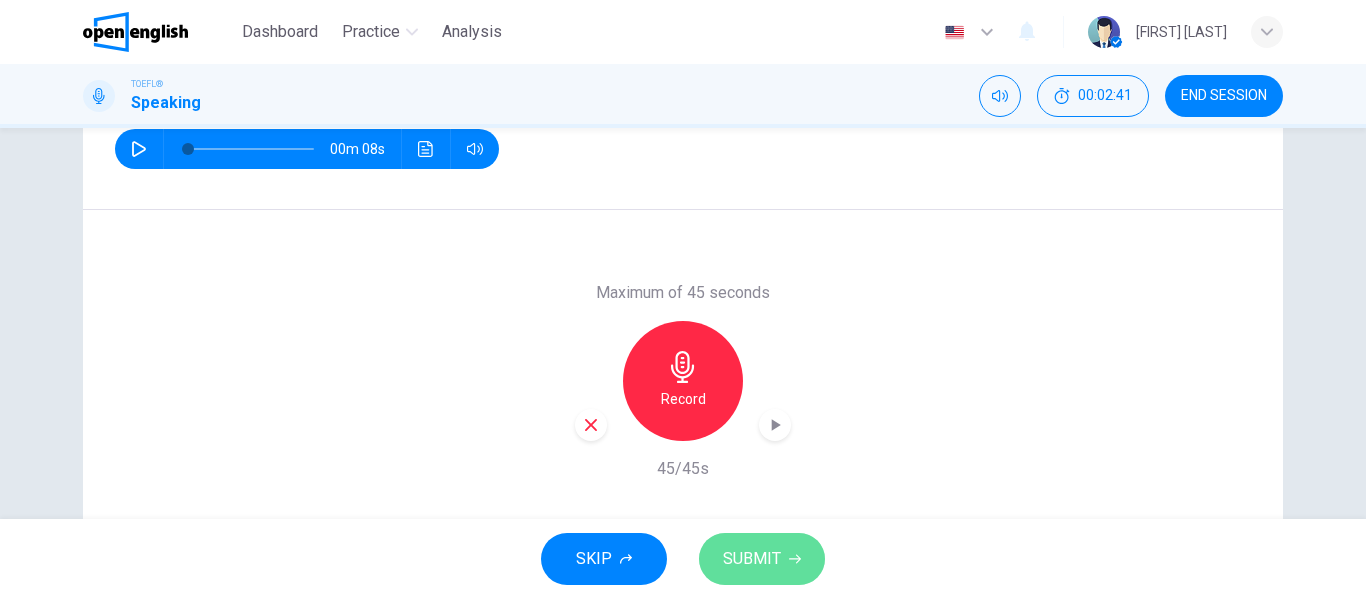 click on "SUBMIT" at bounding box center [752, 559] 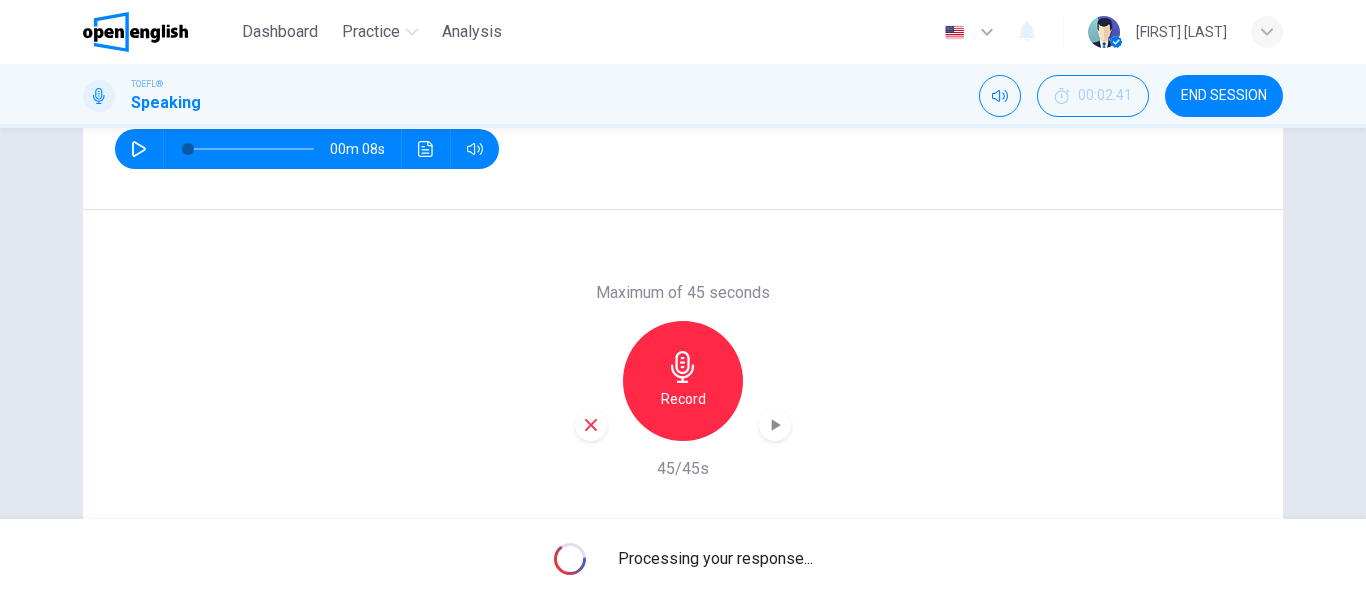 drag, startPoint x: 1057, startPoint y: 472, endPoint x: 1063, endPoint y: 407, distance: 65.27634 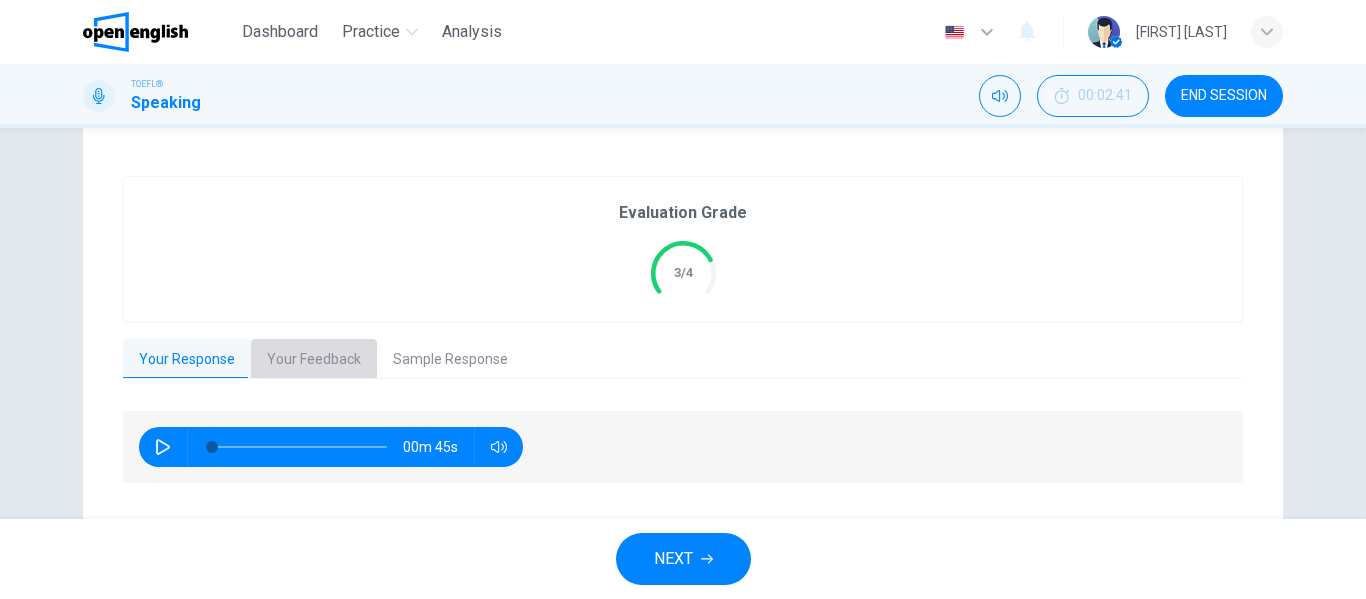 click on "Your Feedback" at bounding box center (314, 360) 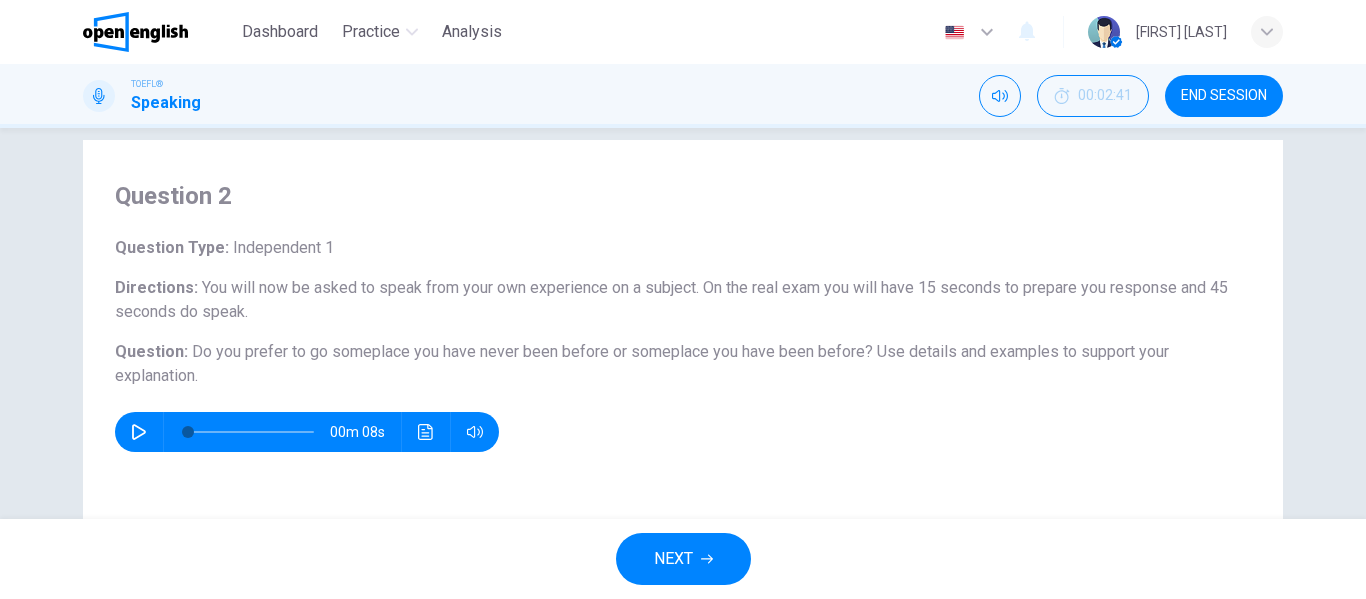 scroll, scrollTop: 29, scrollLeft: 0, axis: vertical 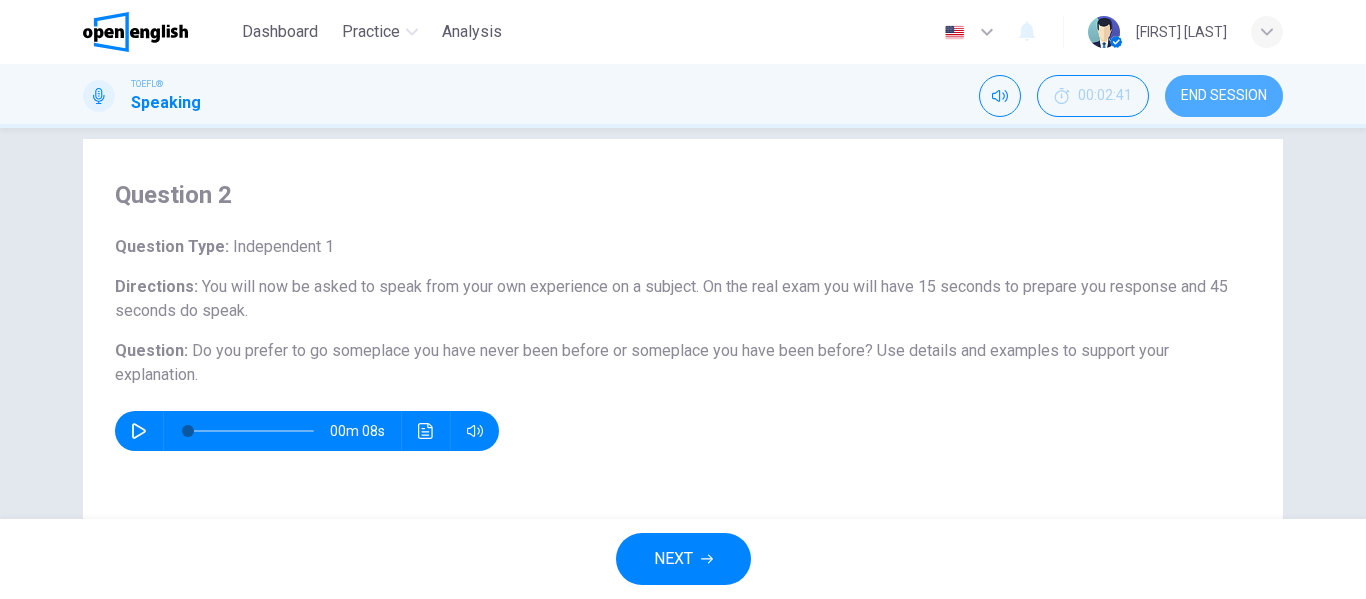 click on "END SESSION" at bounding box center (1224, 96) 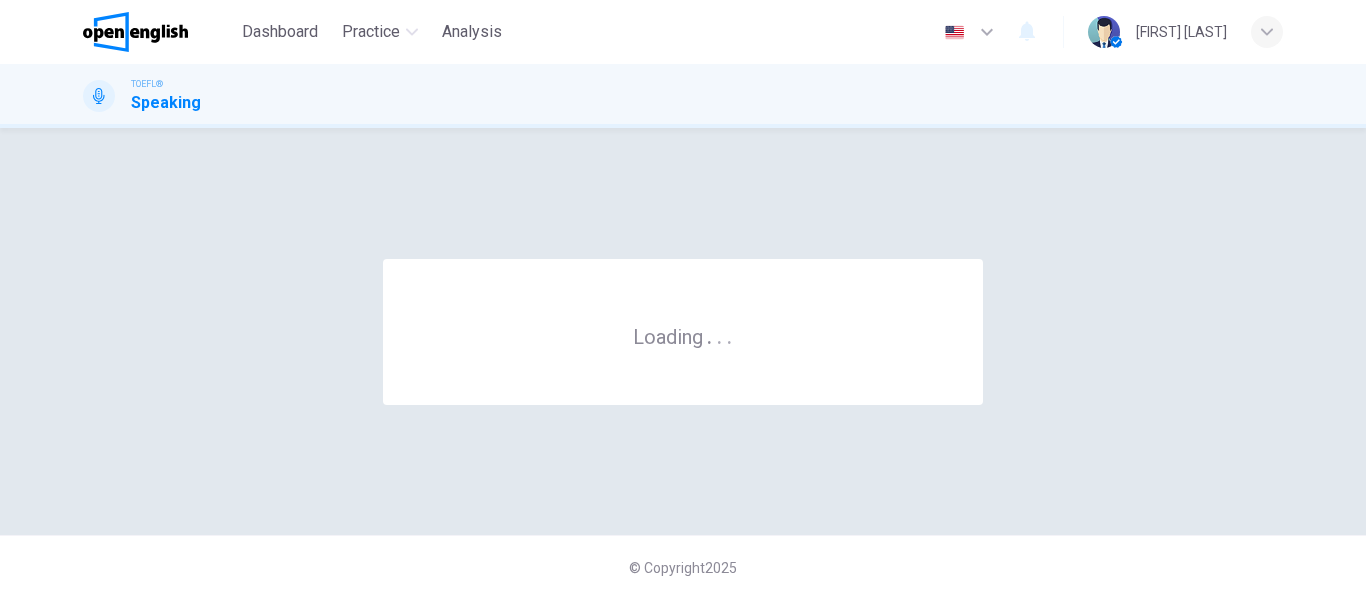 scroll, scrollTop: 0, scrollLeft: 0, axis: both 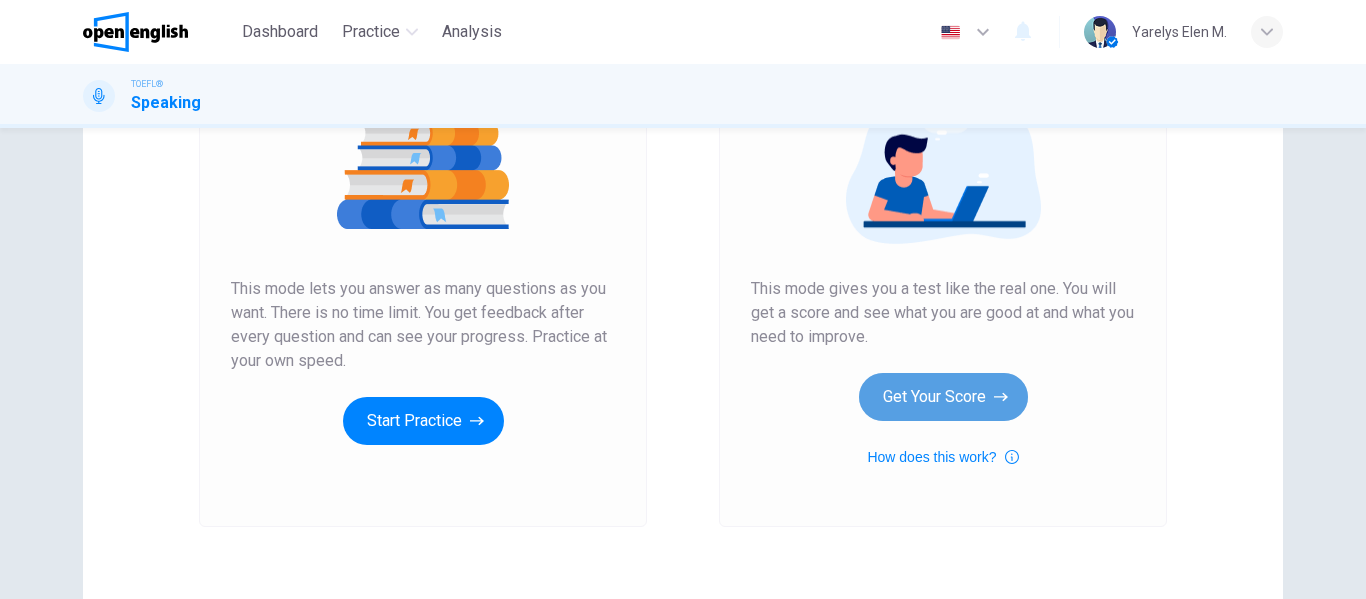 click on "Get Your Score" at bounding box center (943, 397) 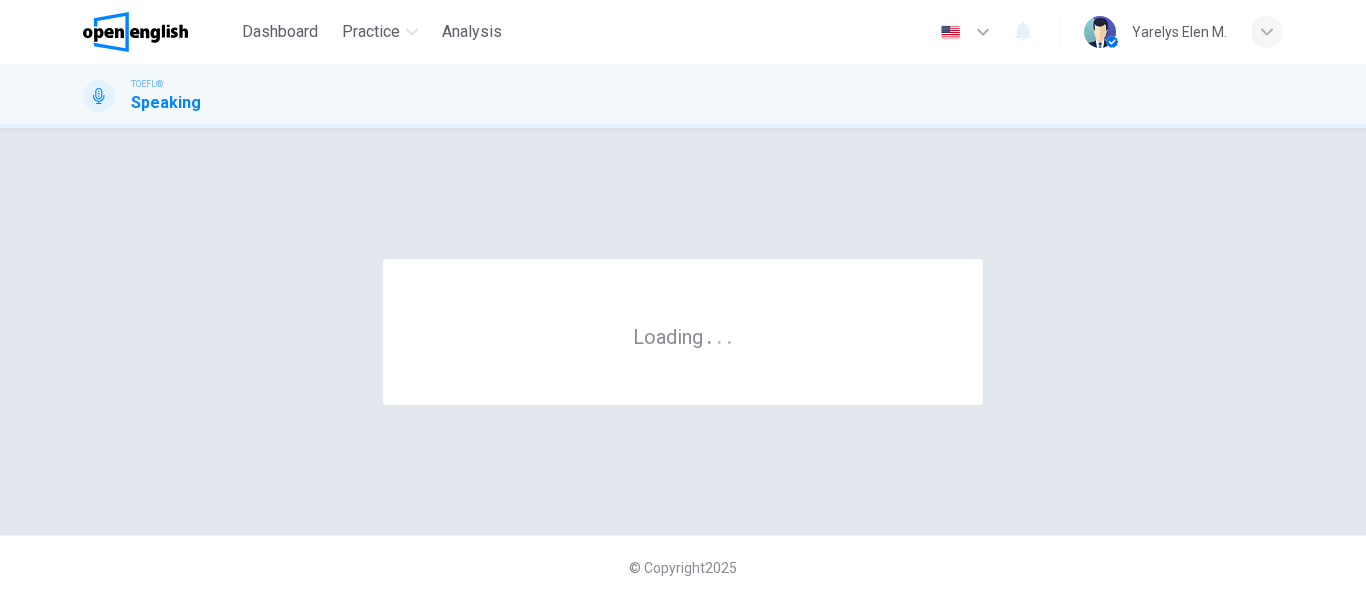 scroll, scrollTop: 0, scrollLeft: 0, axis: both 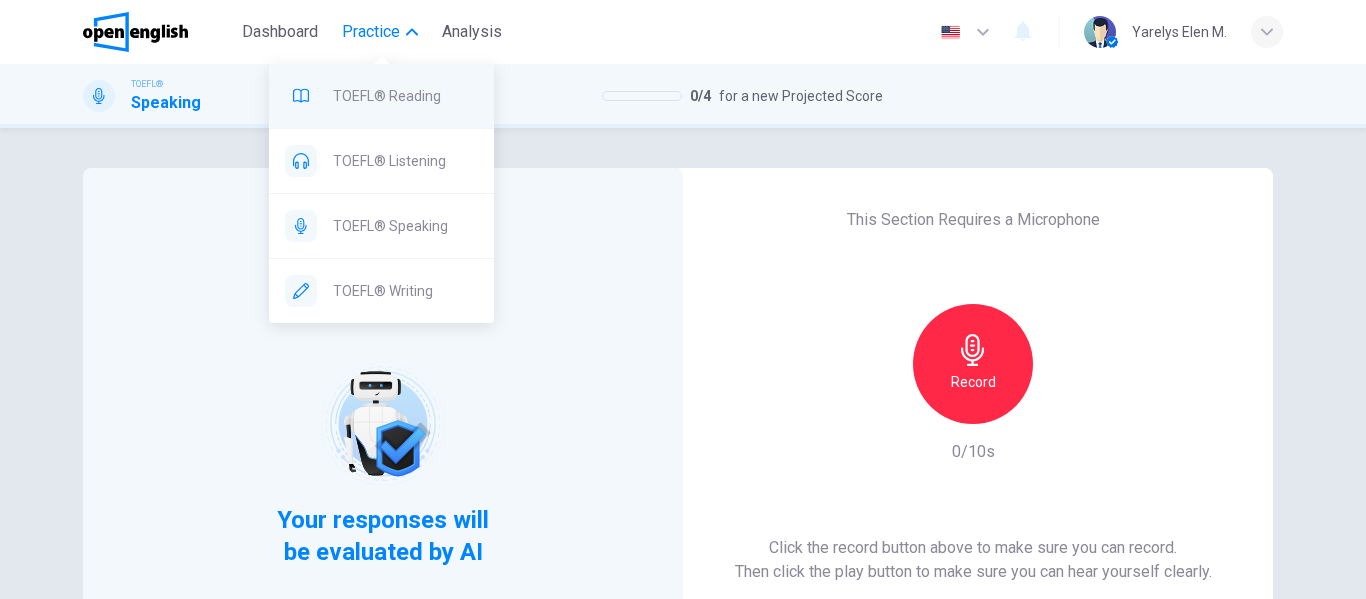 click on "TOEFL® Reading" at bounding box center (405, 96) 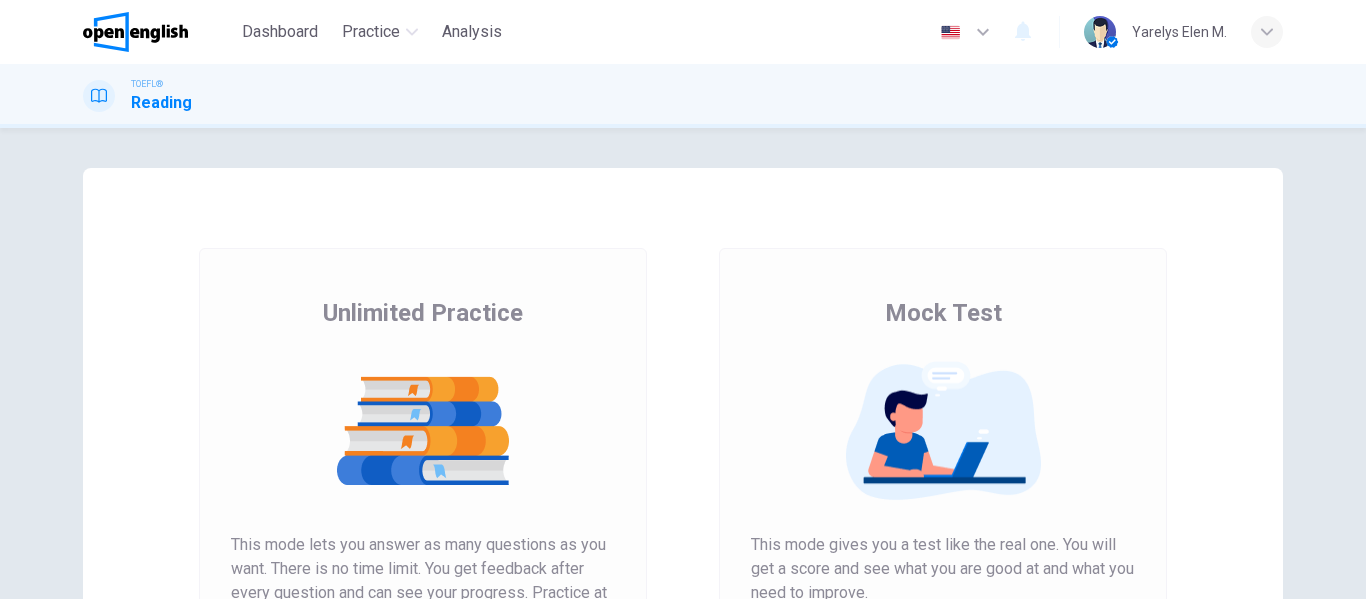 scroll, scrollTop: 0, scrollLeft: 0, axis: both 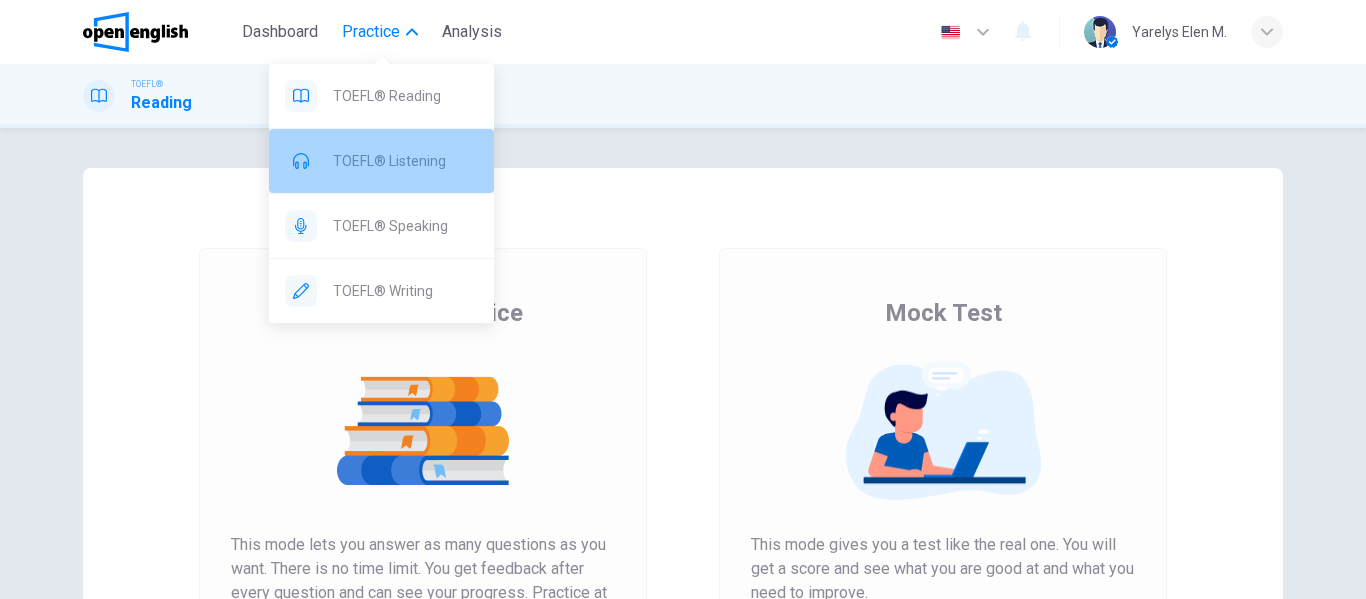 click on "TOEFL® Listening" at bounding box center [405, 161] 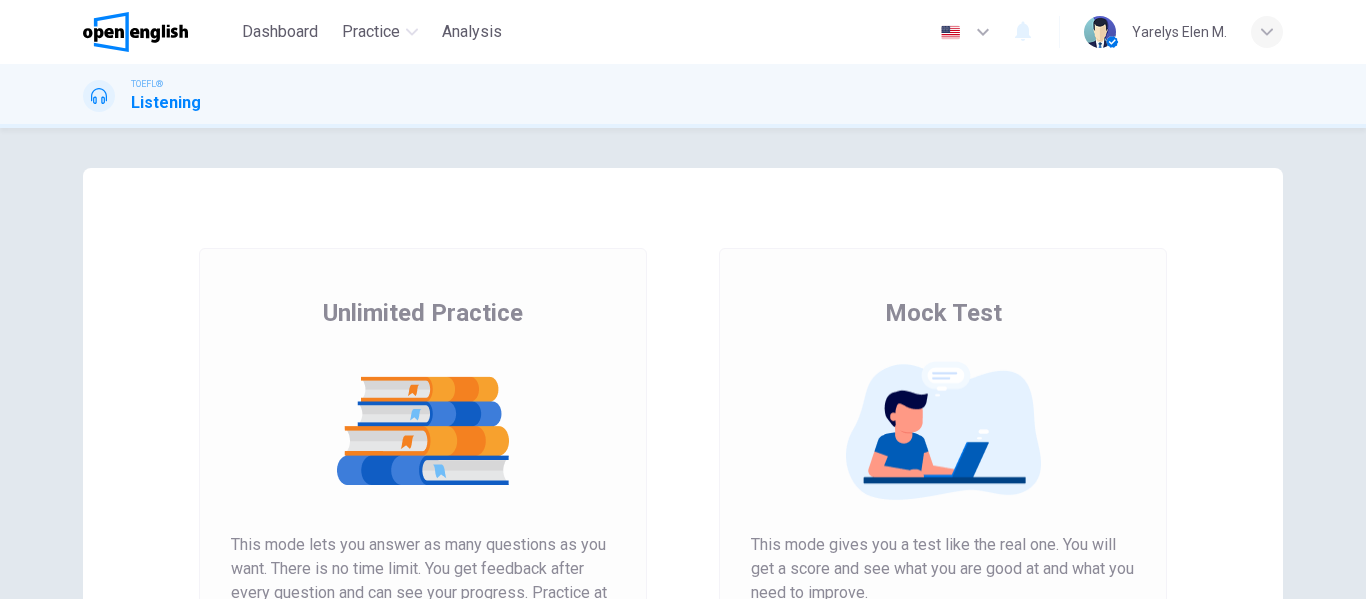 click on "Unlimited Practice Mock Test Unlimited Practice This mode lets you answer as many questions as you want. There is no time limit. You get feedback after every question and can see your progress. Practice at your own speed. Start Practice Mock Test This mode gives you a test like the real one. You will get a score and see what you are good at and what you need to improve. Get Your Score How does this work?" at bounding box center (683, 515) 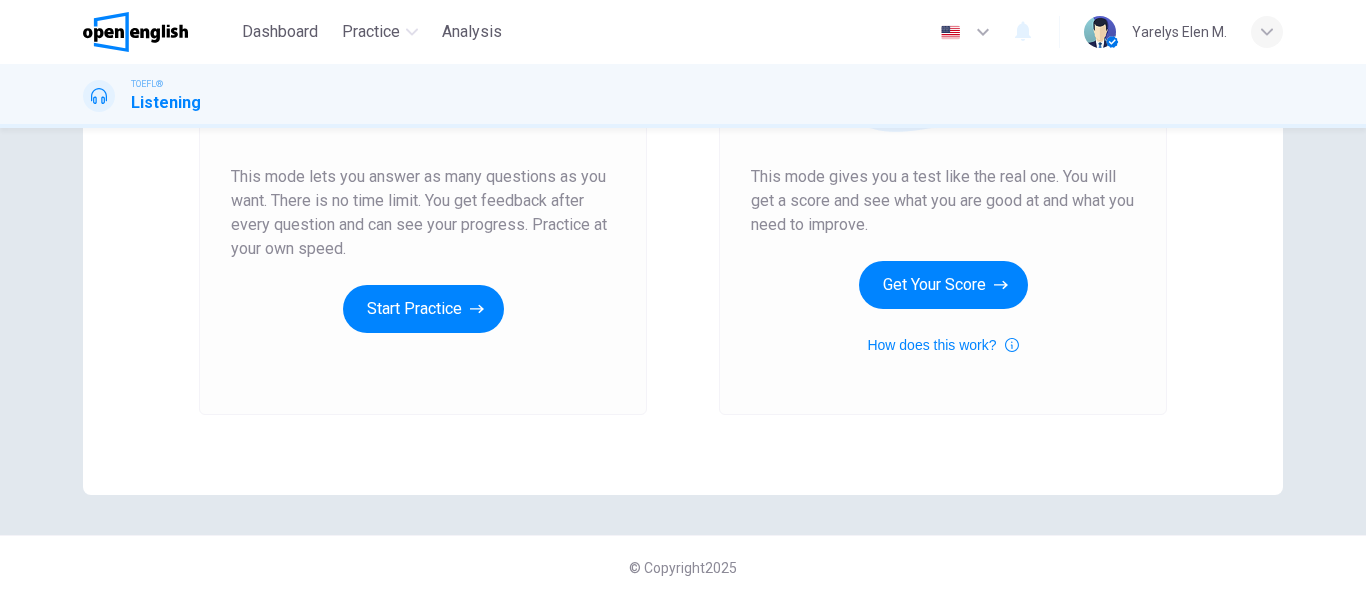 scroll, scrollTop: 0, scrollLeft: 0, axis: both 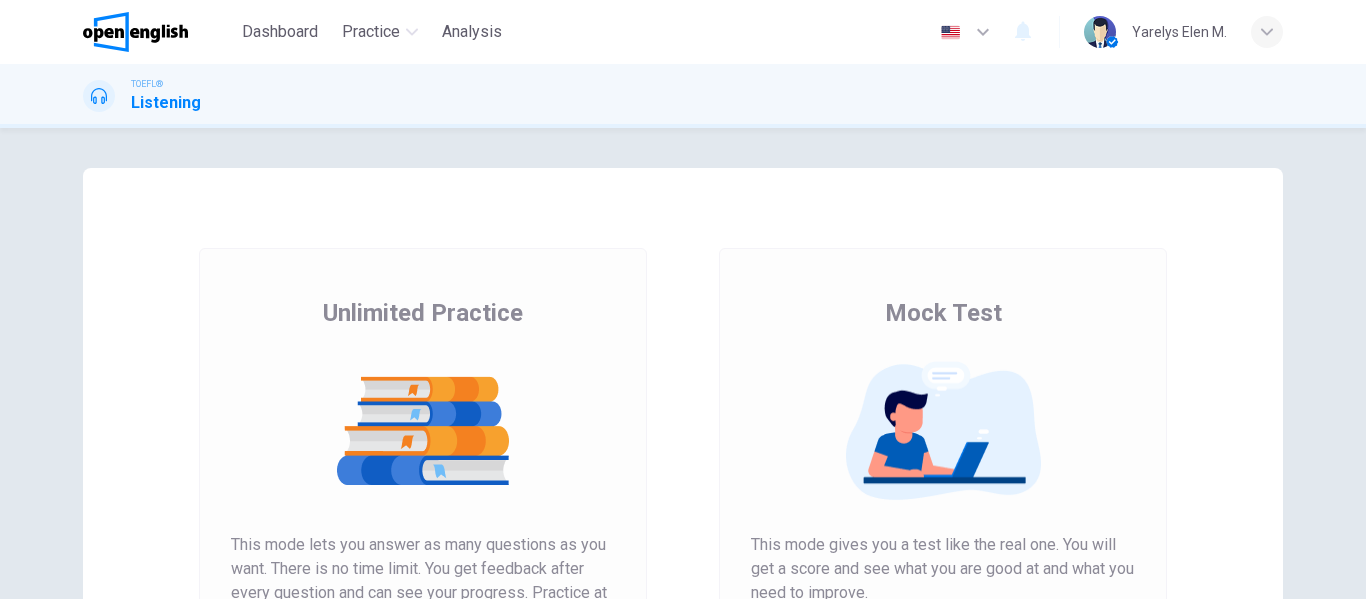 click at bounding box center [135, 32] 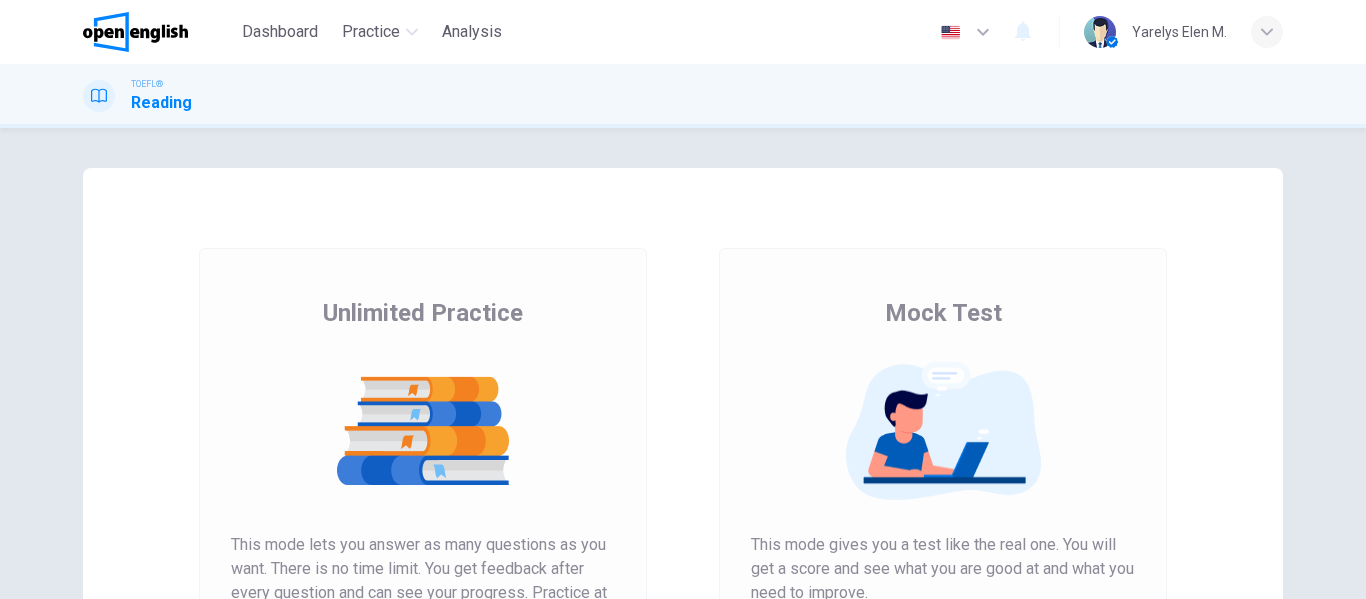scroll, scrollTop: 0, scrollLeft: 0, axis: both 